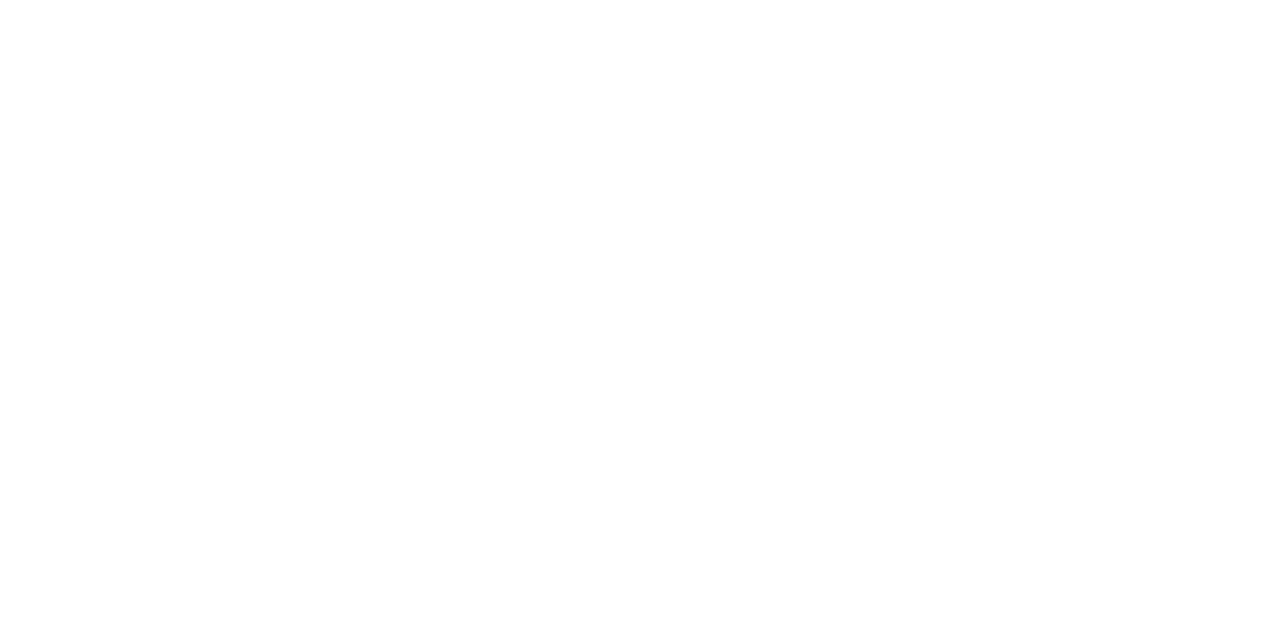 scroll, scrollTop: 0, scrollLeft: 0, axis: both 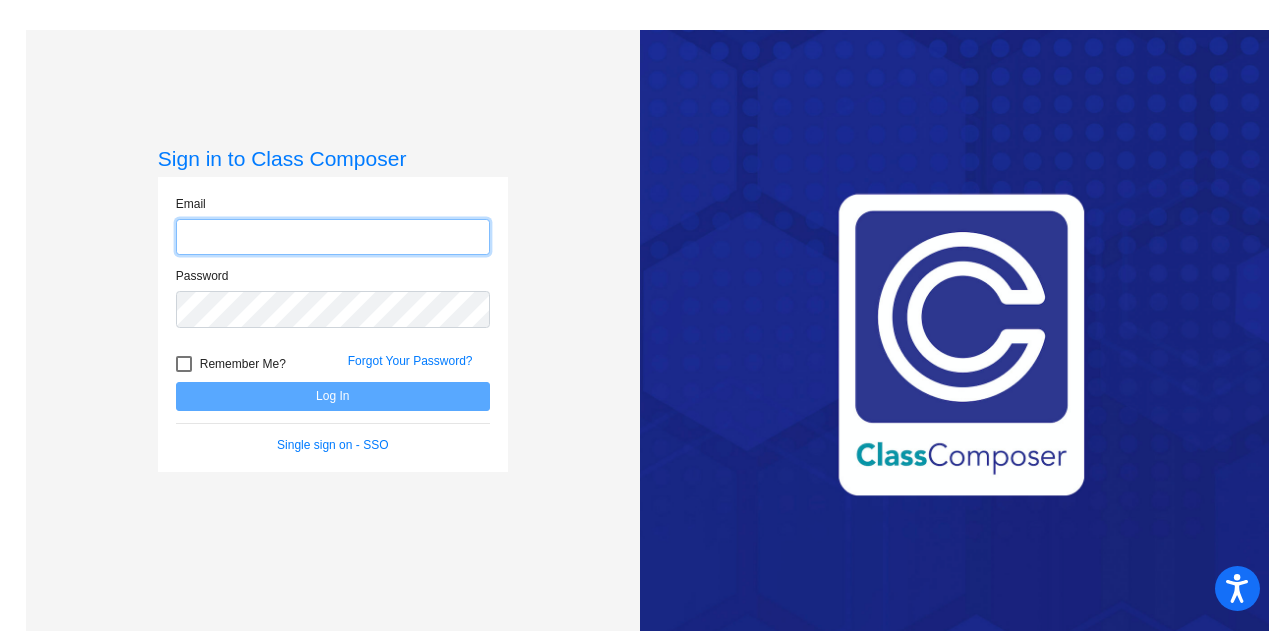 type on "[EMAIL]" 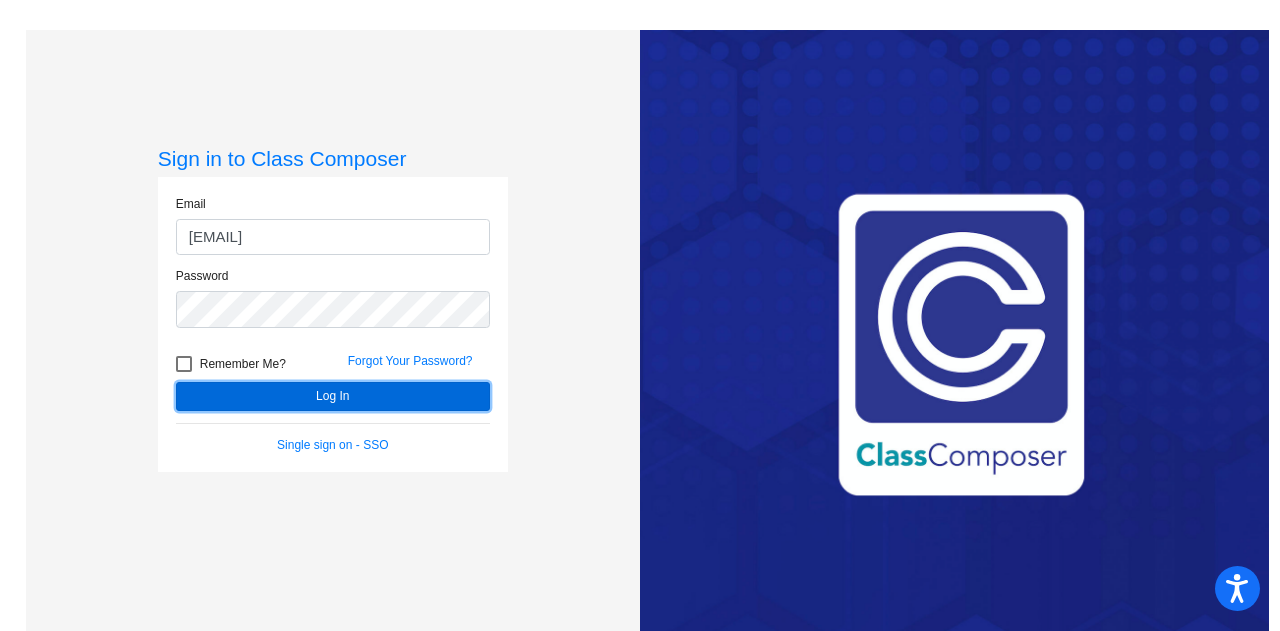 click on "Log In" 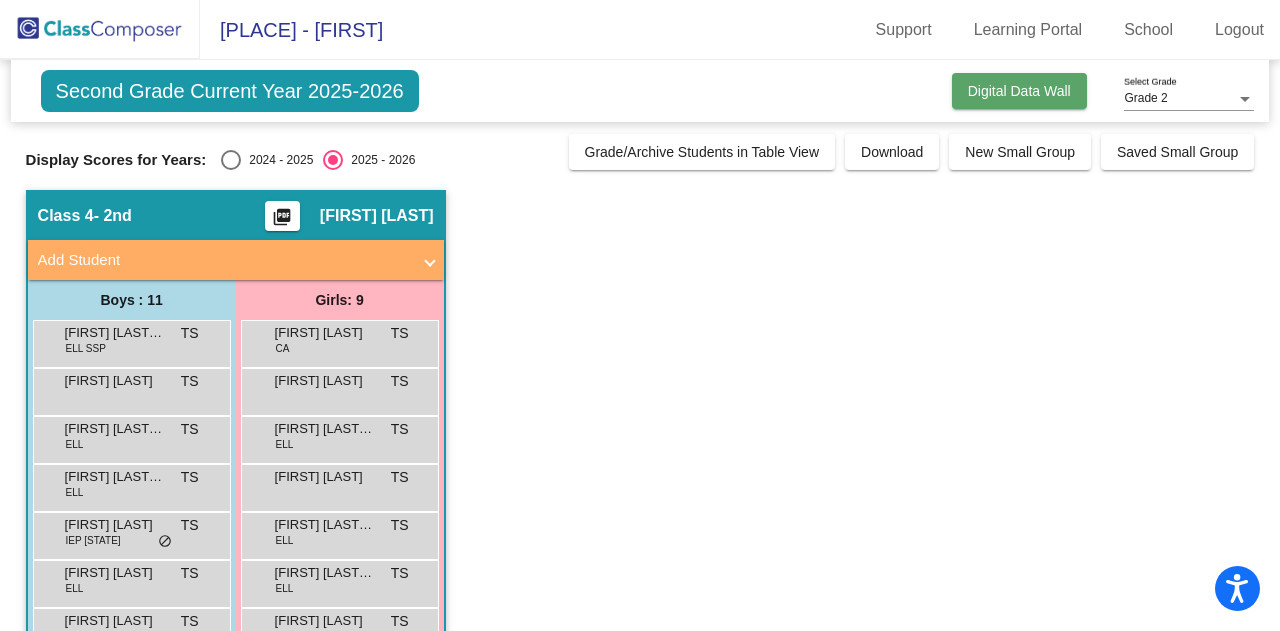 click on "Digital Data Wall" 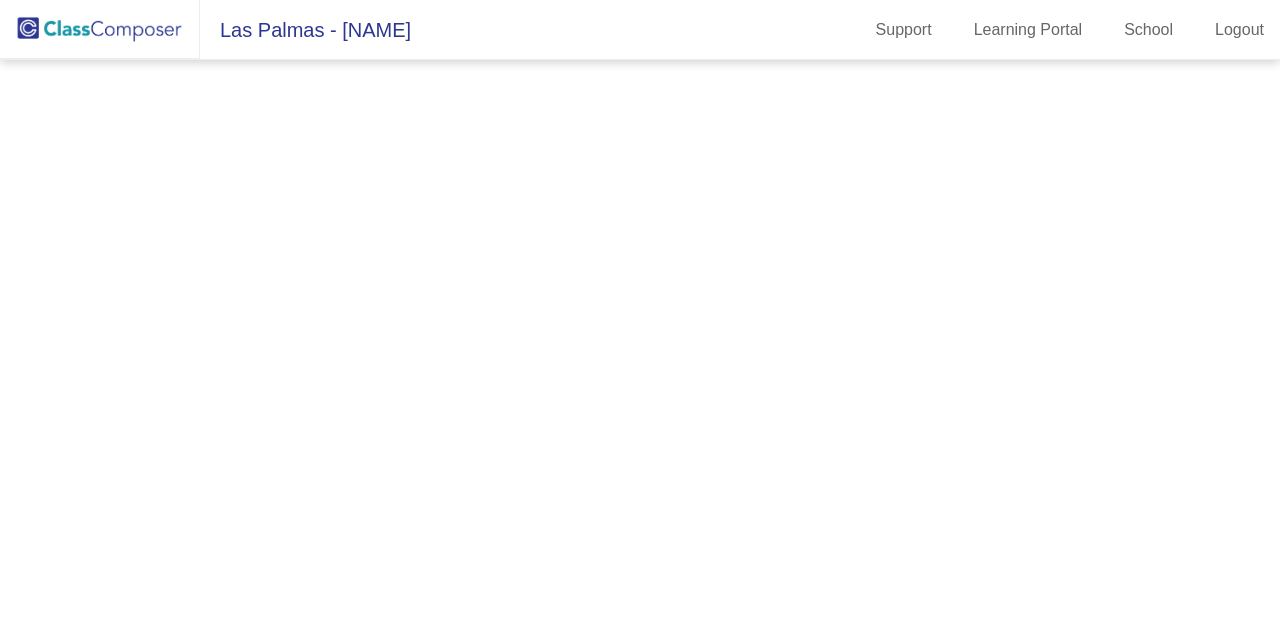 scroll, scrollTop: 0, scrollLeft: 0, axis: both 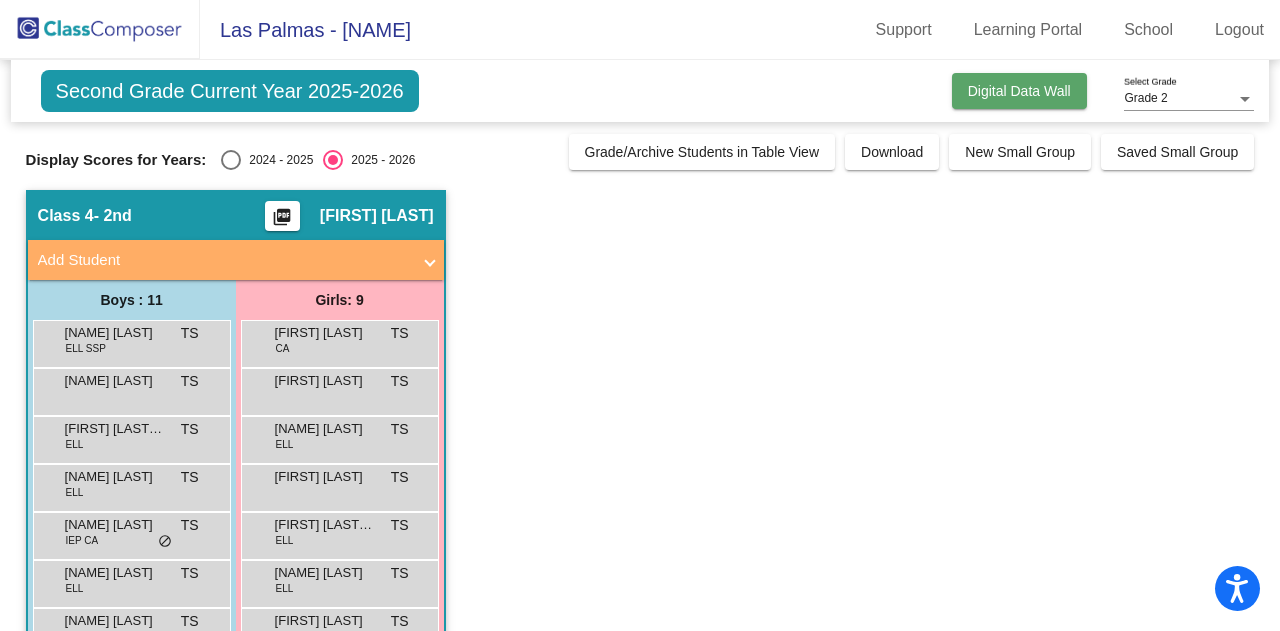 click on "Digital Data Wall" 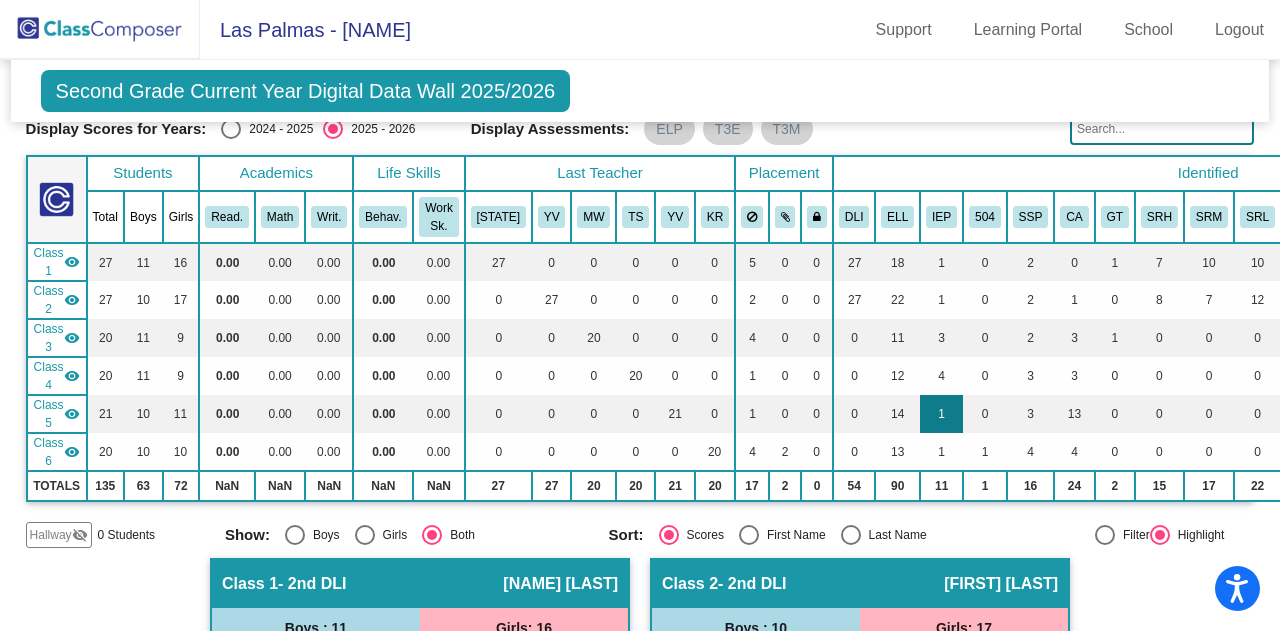 scroll, scrollTop: 100, scrollLeft: 0, axis: vertical 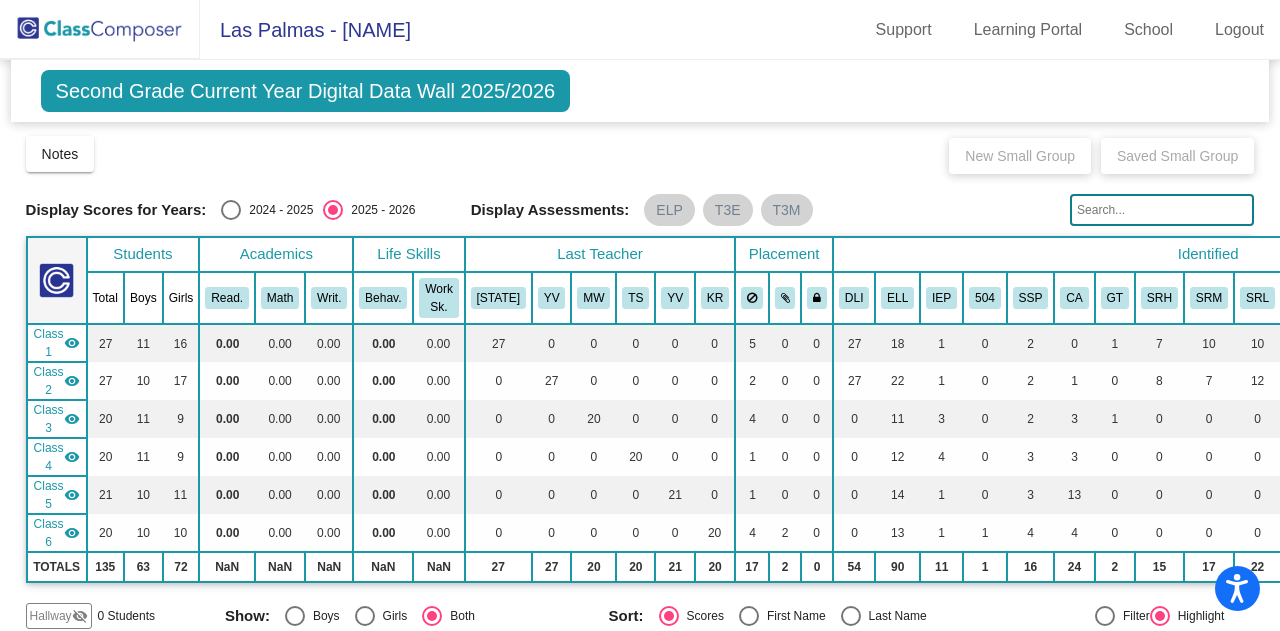 click 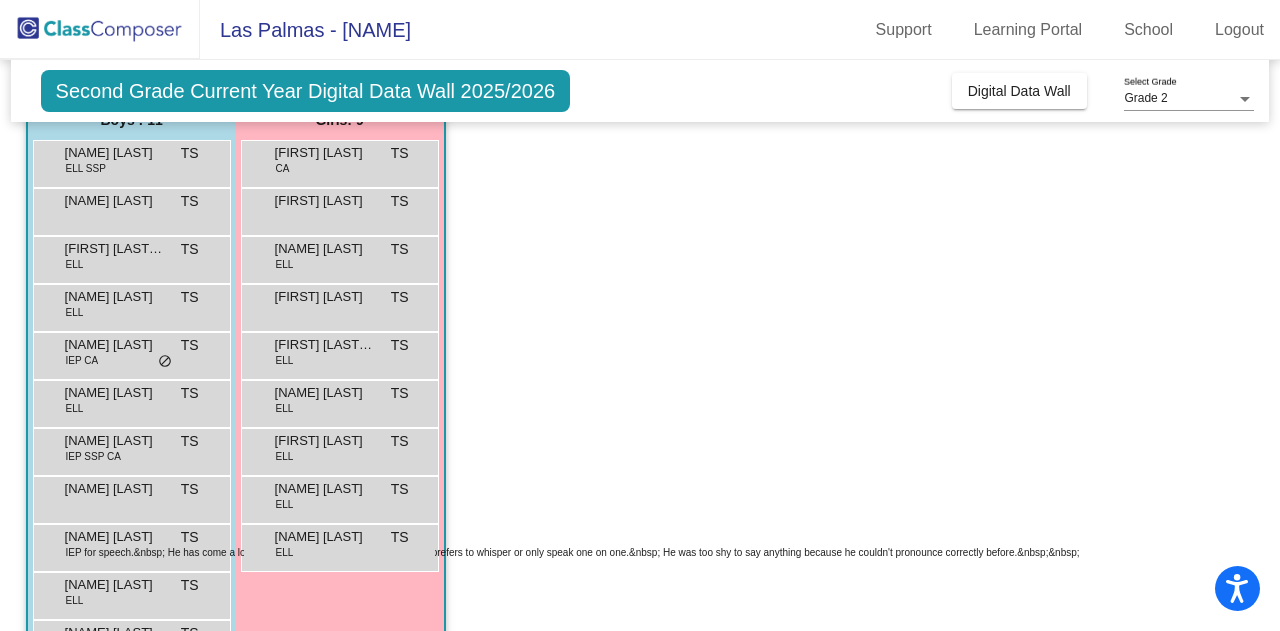 scroll, scrollTop: 148, scrollLeft: 0, axis: vertical 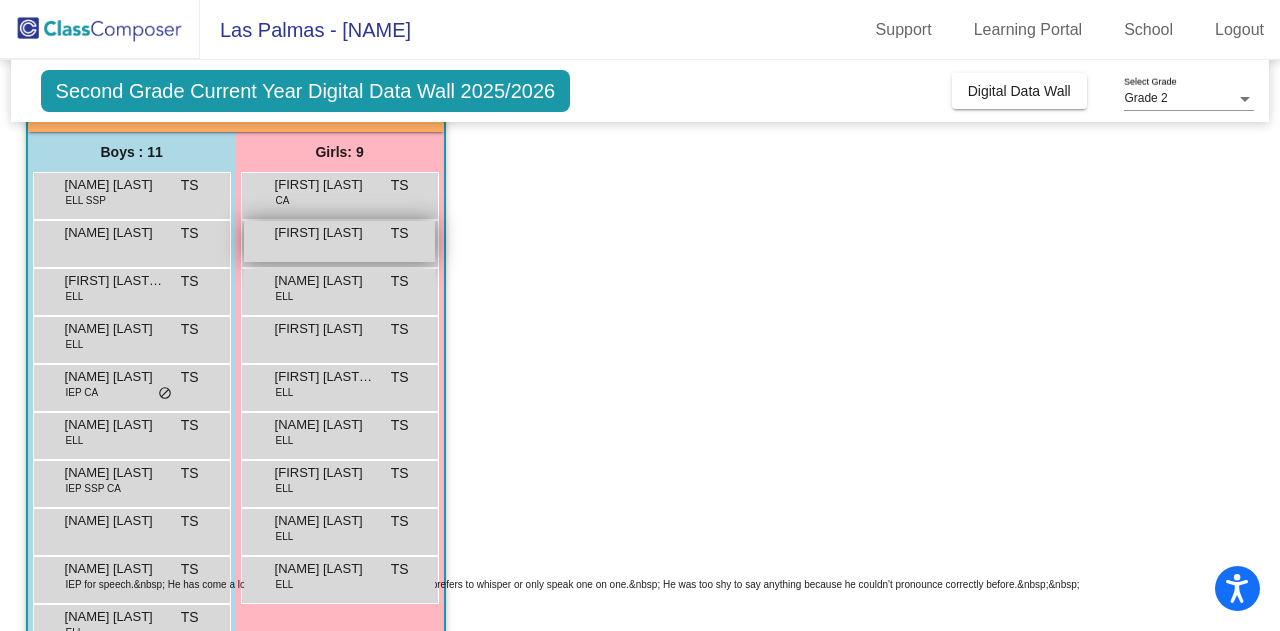 click on "[FIRST] [LAST]" at bounding box center (325, 233) 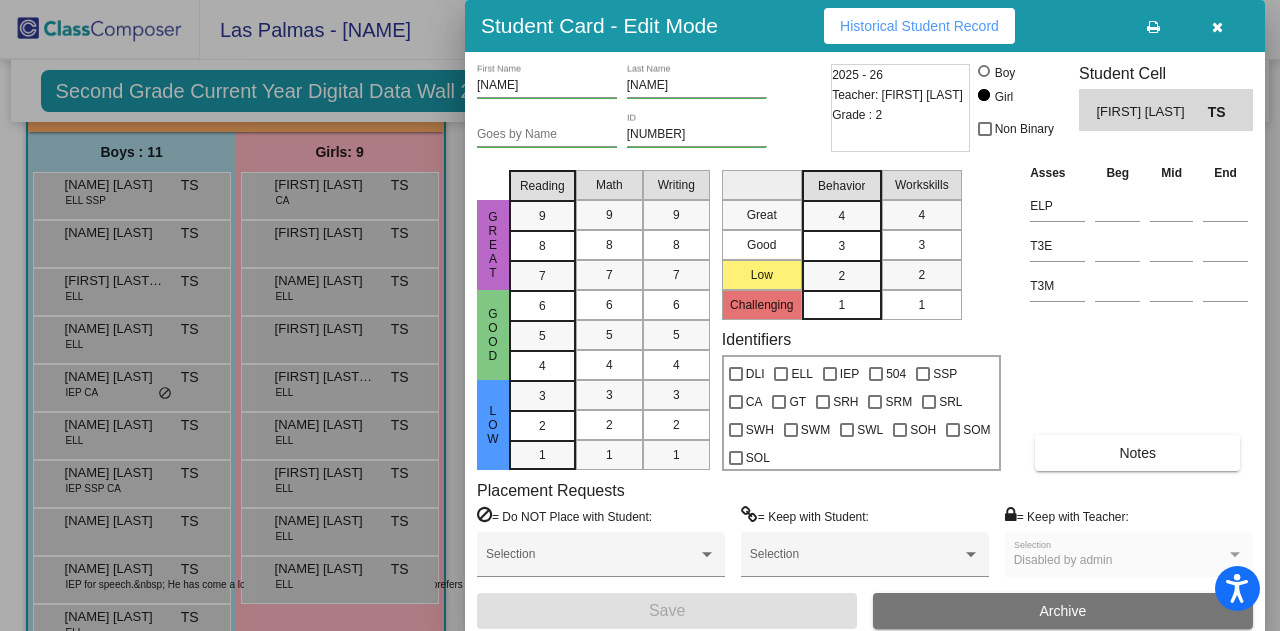 click at bounding box center (1217, 26) 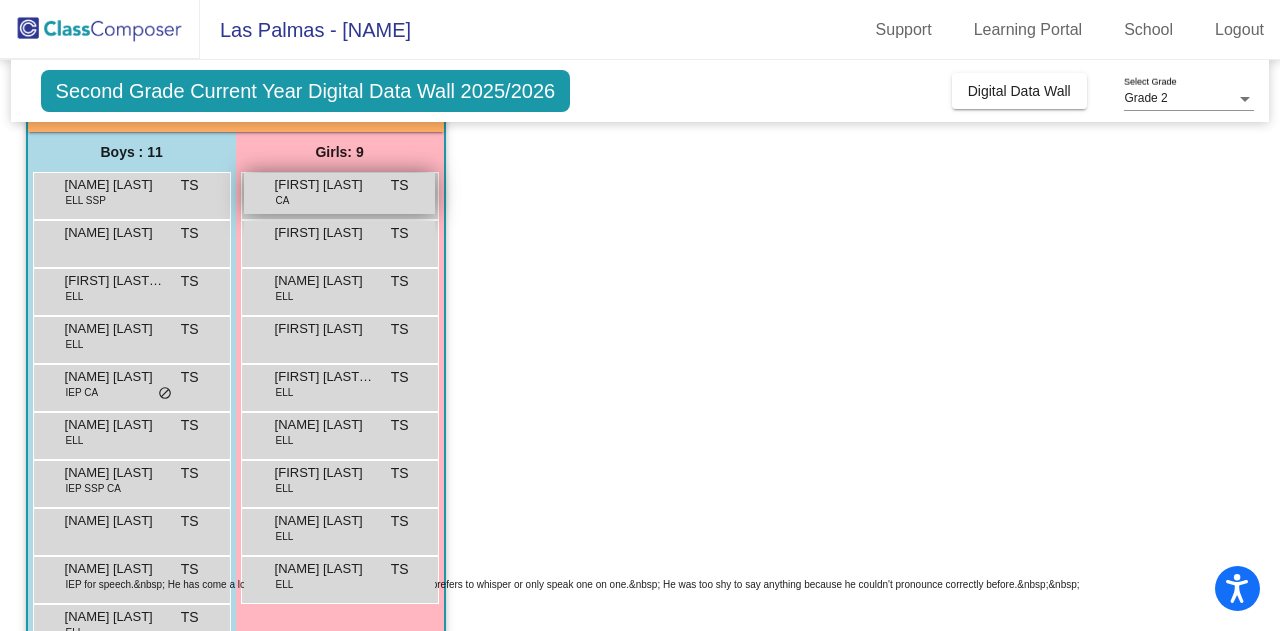 click on "[FIRST] [LAST]" at bounding box center (325, 185) 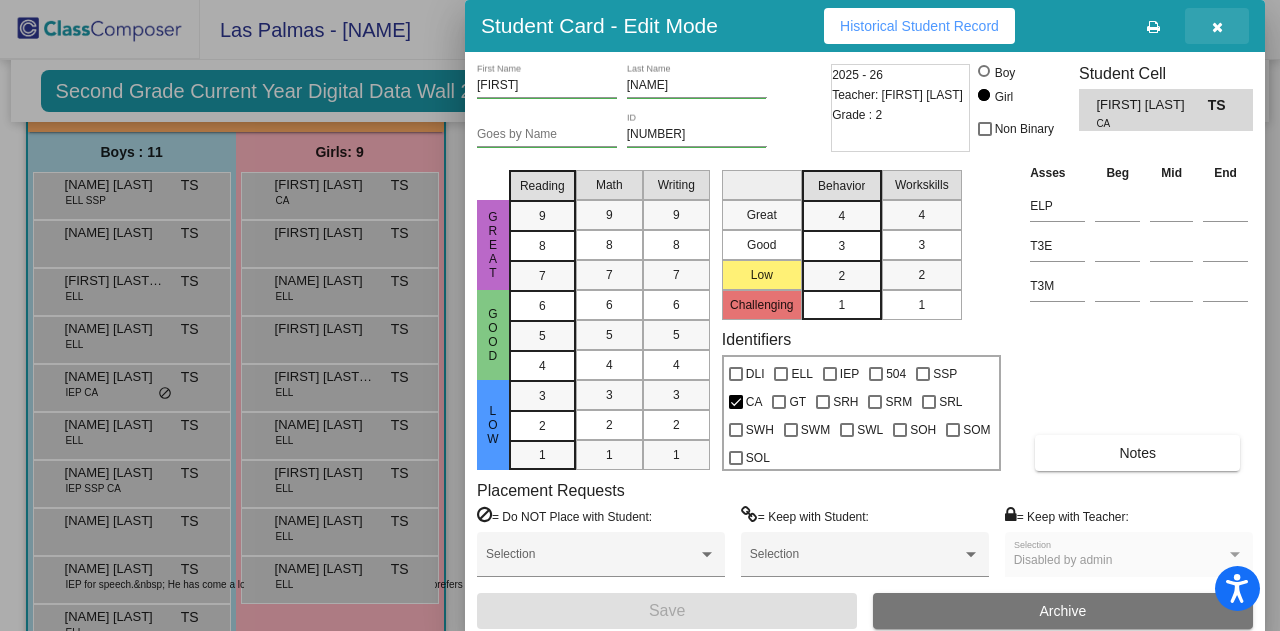 click at bounding box center [1217, 27] 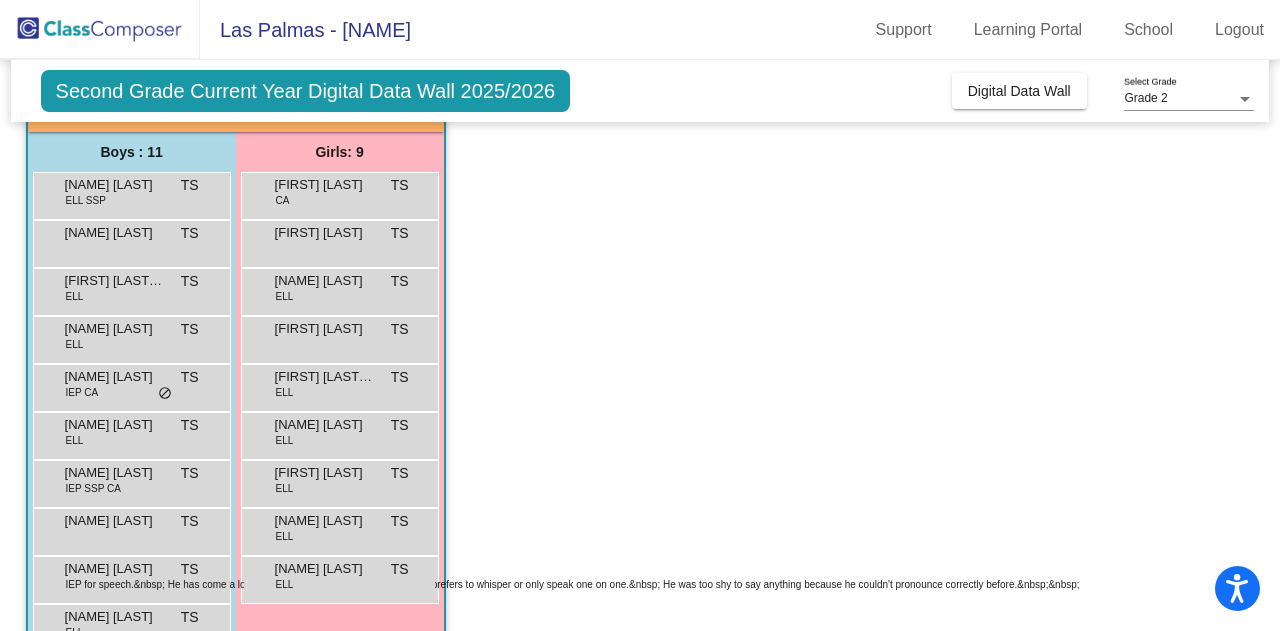 click 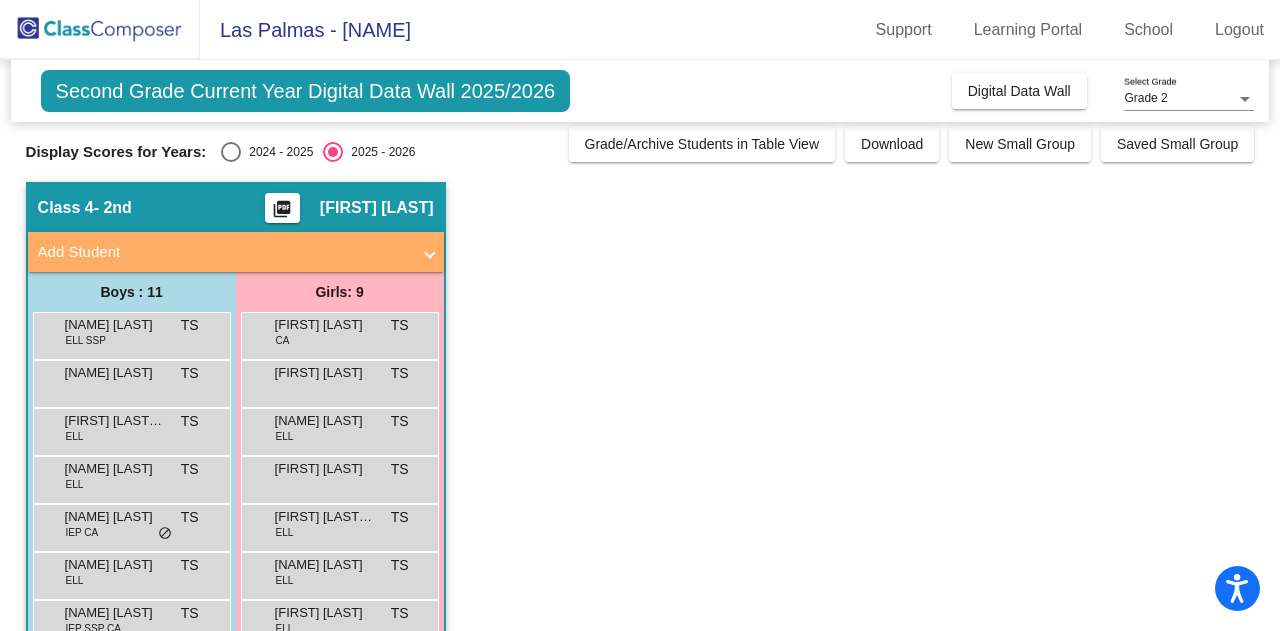 scroll, scrollTop: 0, scrollLeft: 0, axis: both 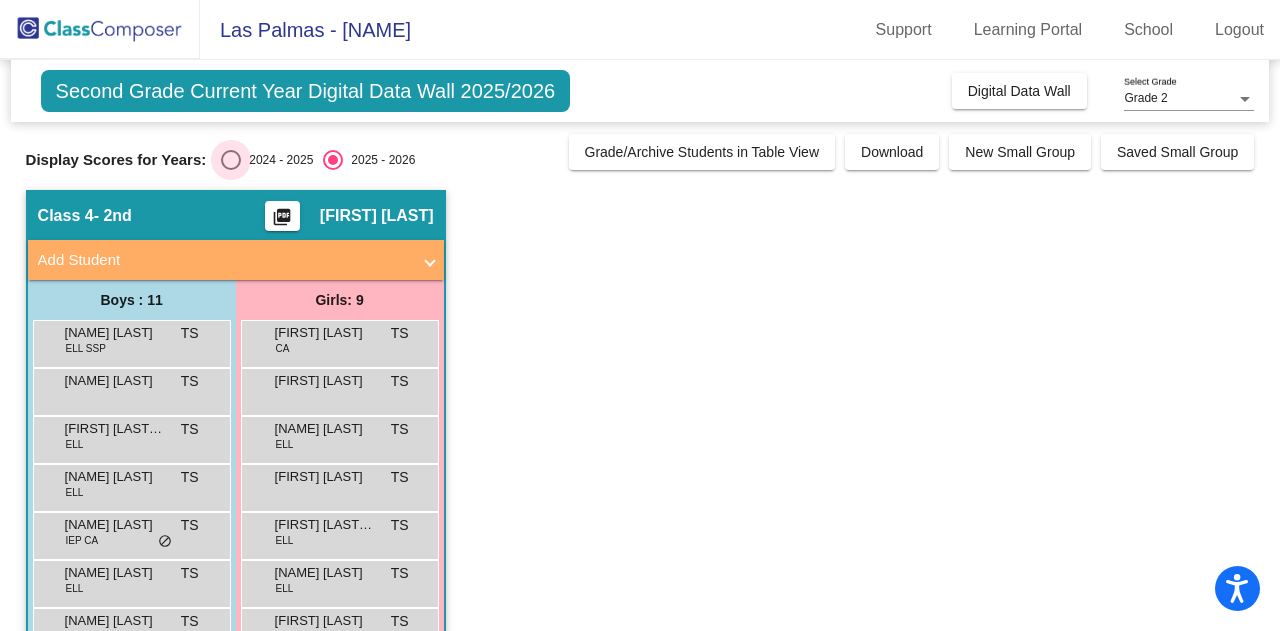 click at bounding box center (231, 160) 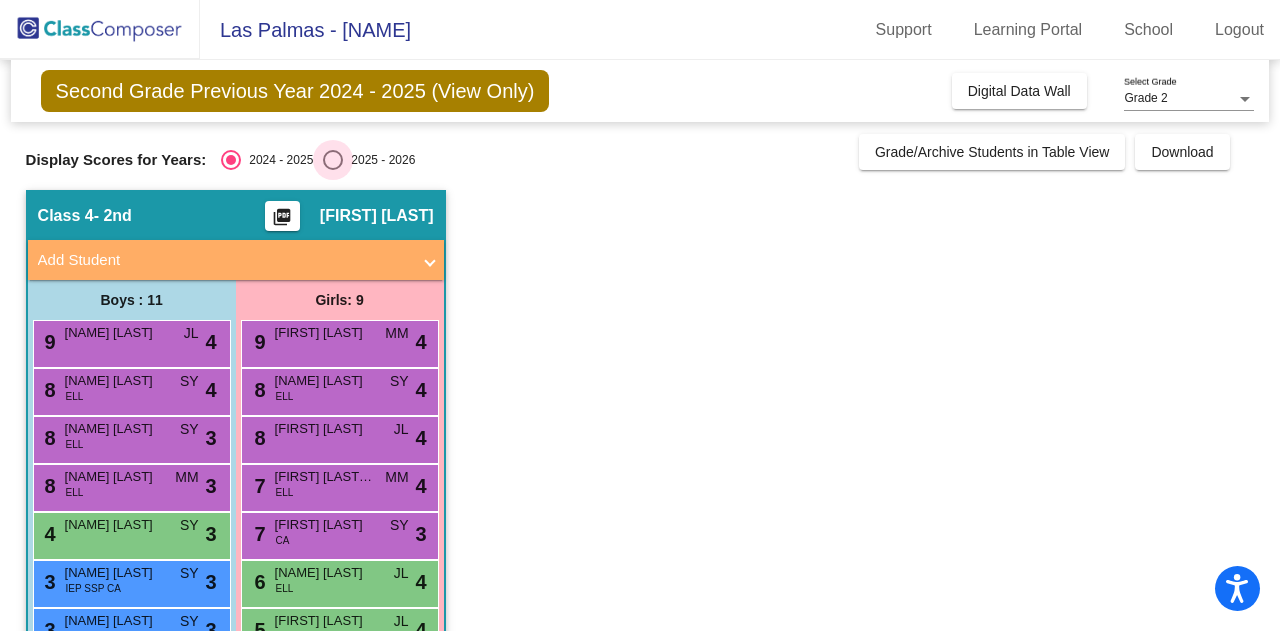 click at bounding box center (333, 160) 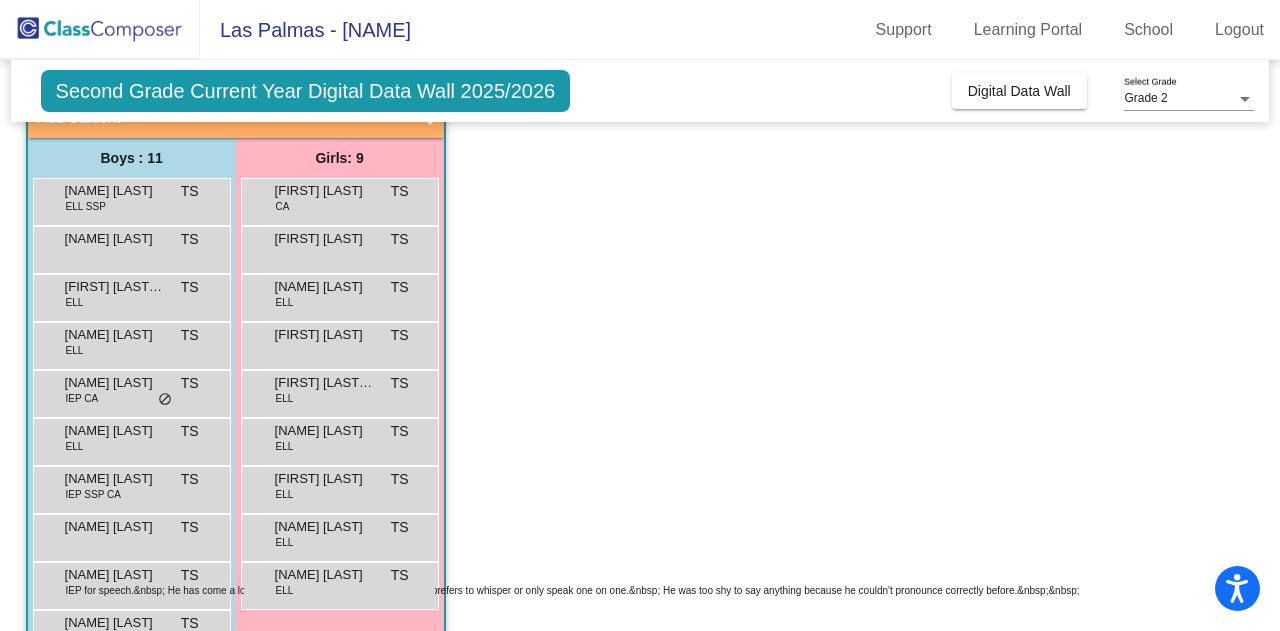 scroll, scrollTop: 0, scrollLeft: 0, axis: both 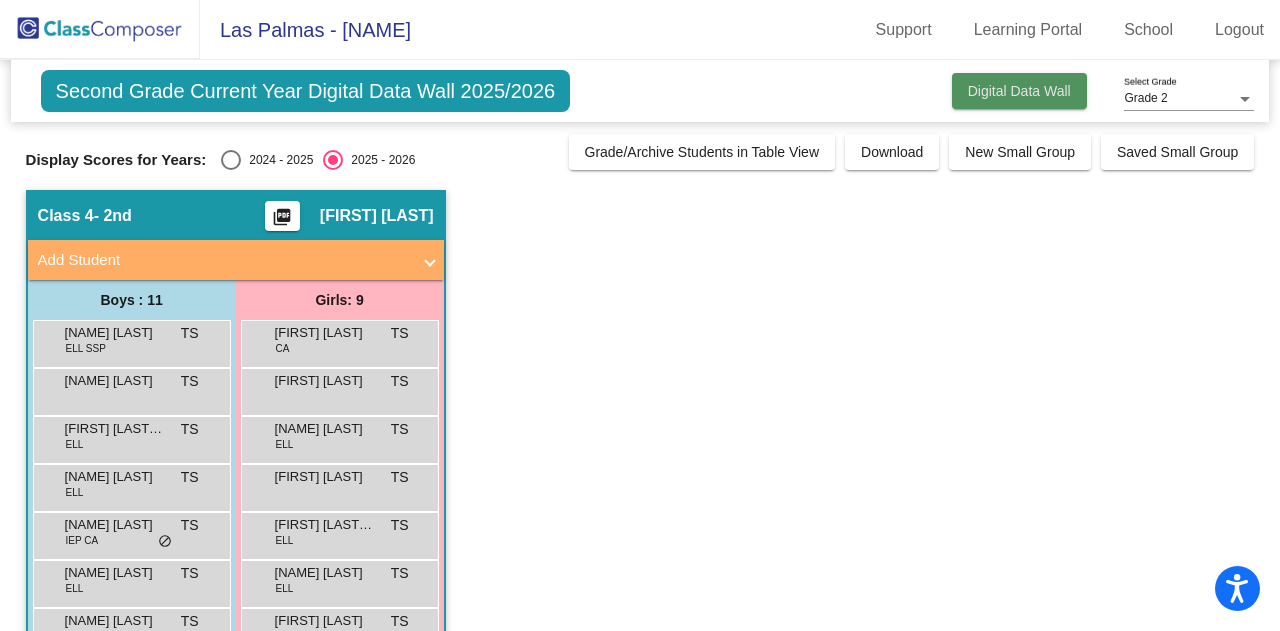 click on "Digital Data Wall" 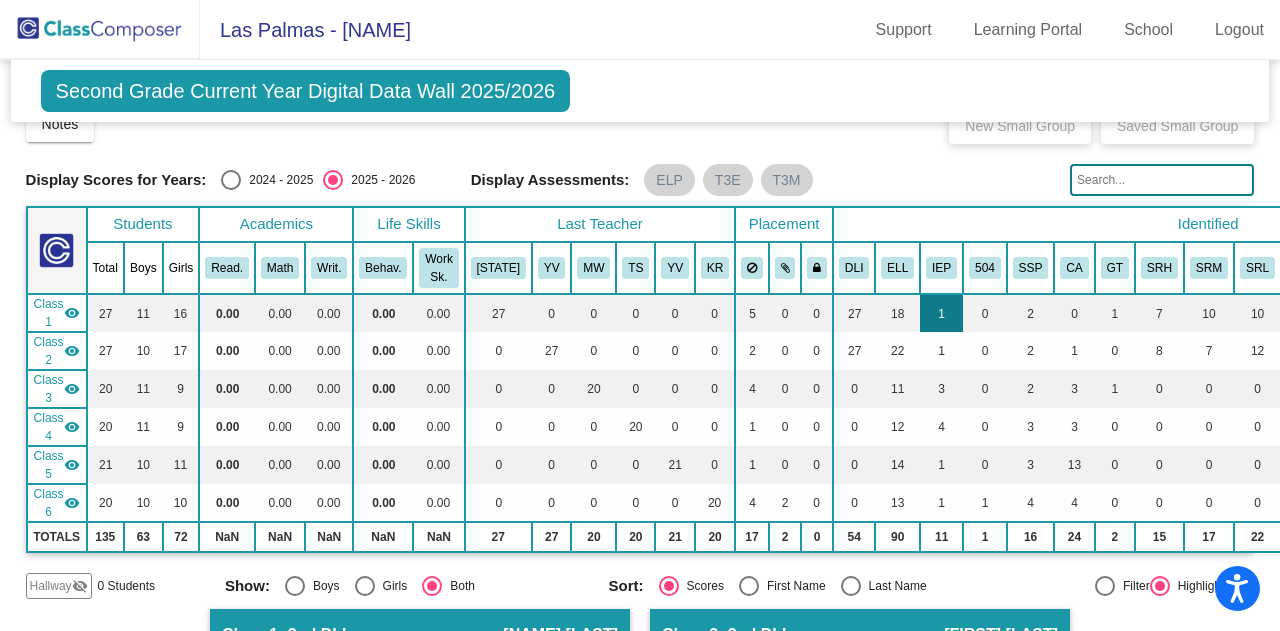scroll, scrollTop: 0, scrollLeft: 0, axis: both 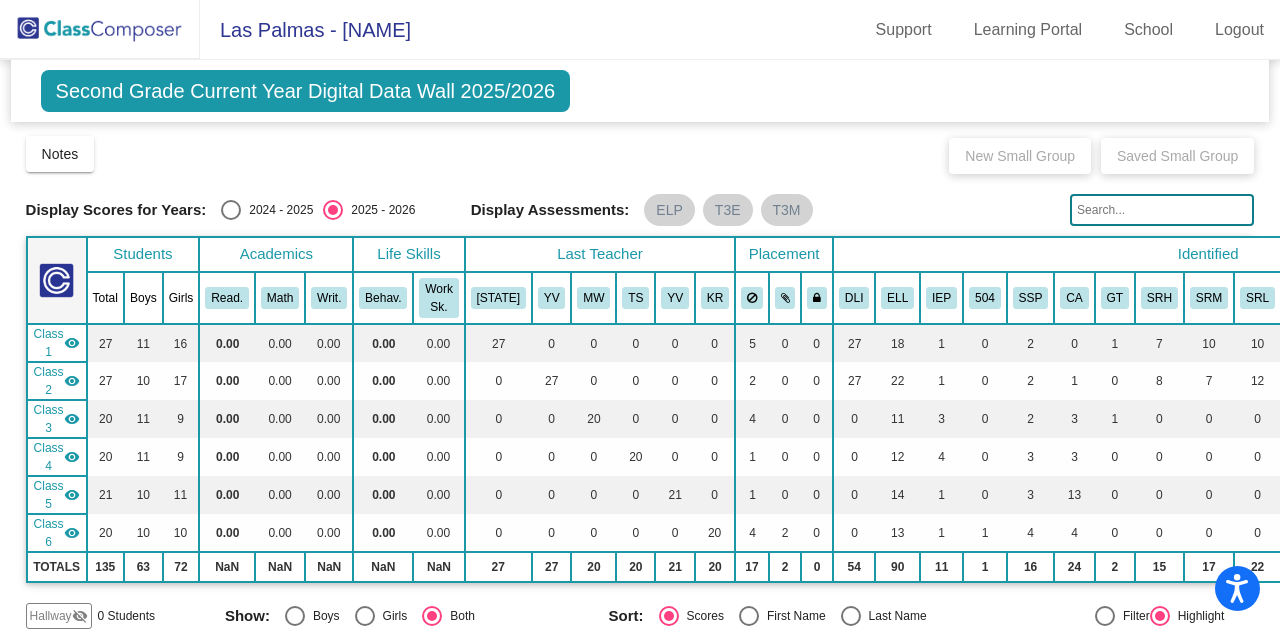 click 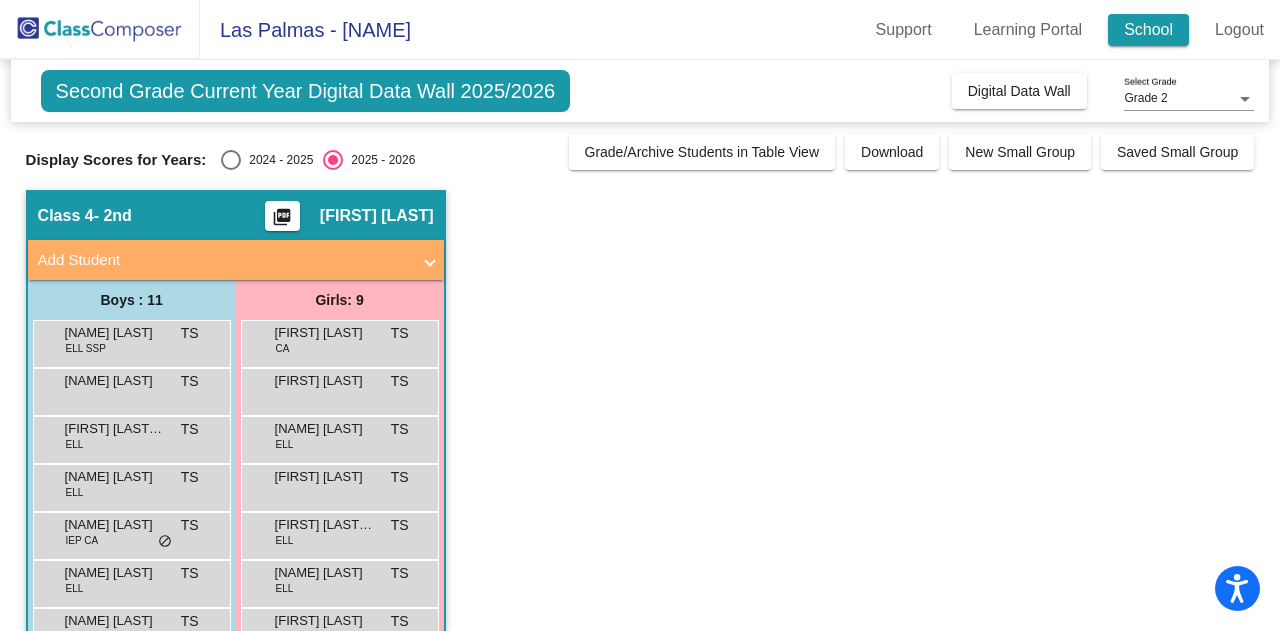 click on "School" 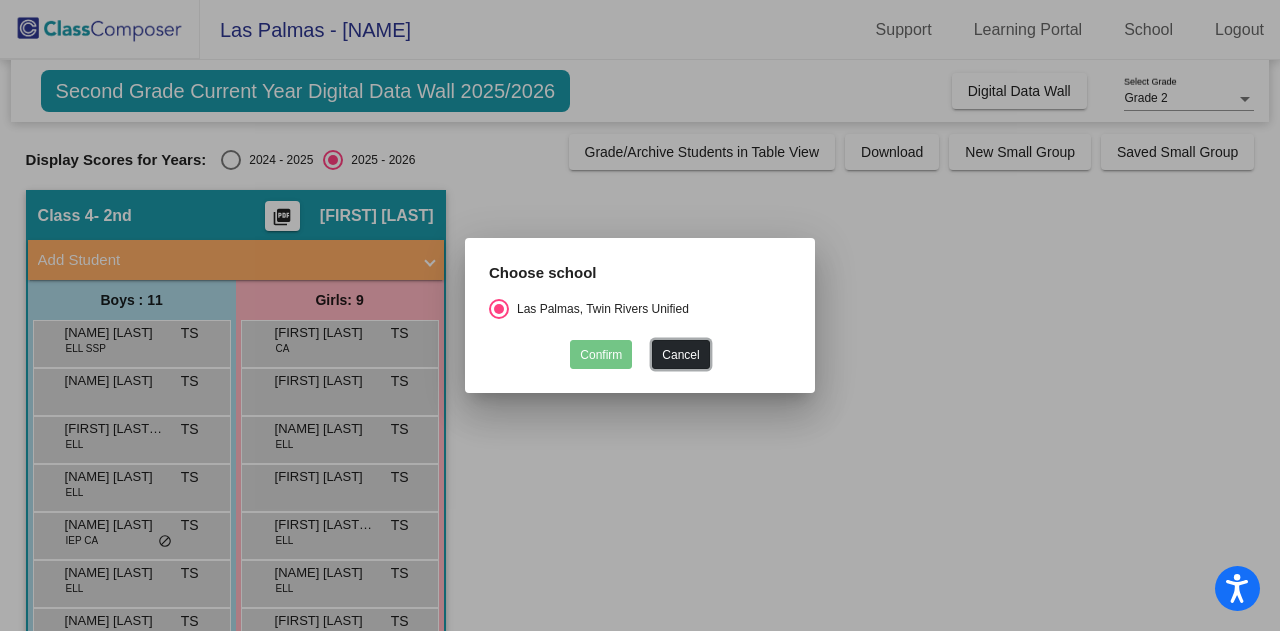click on "Cancel" at bounding box center (680, 354) 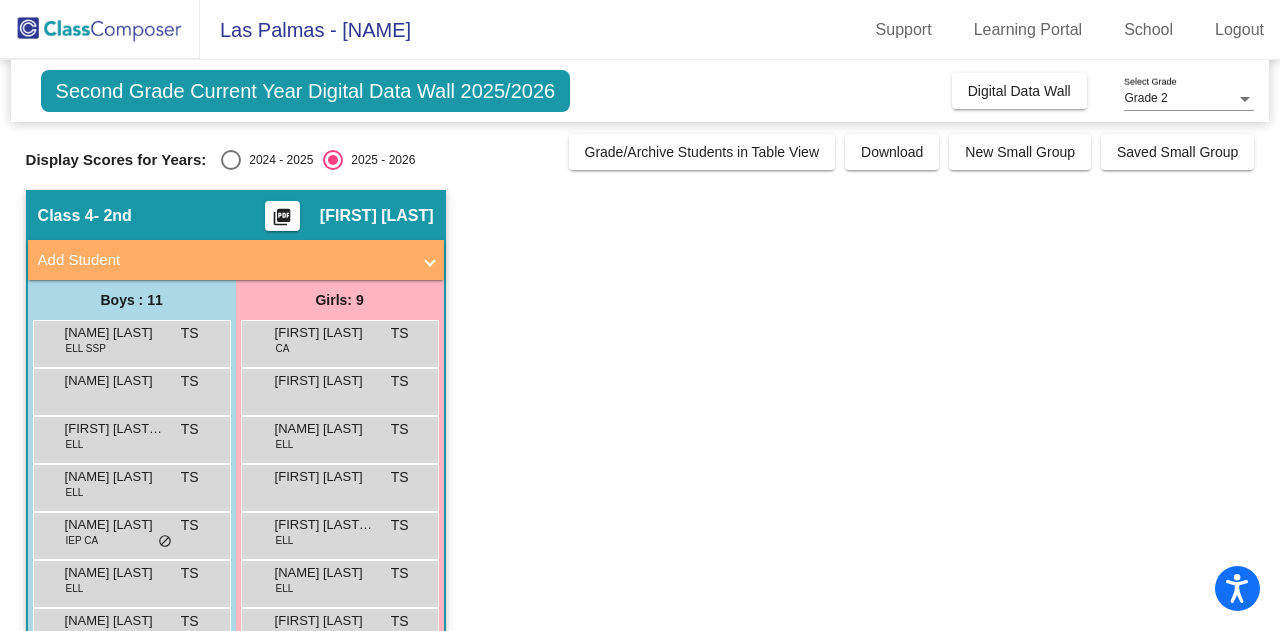 click at bounding box center (231, 160) 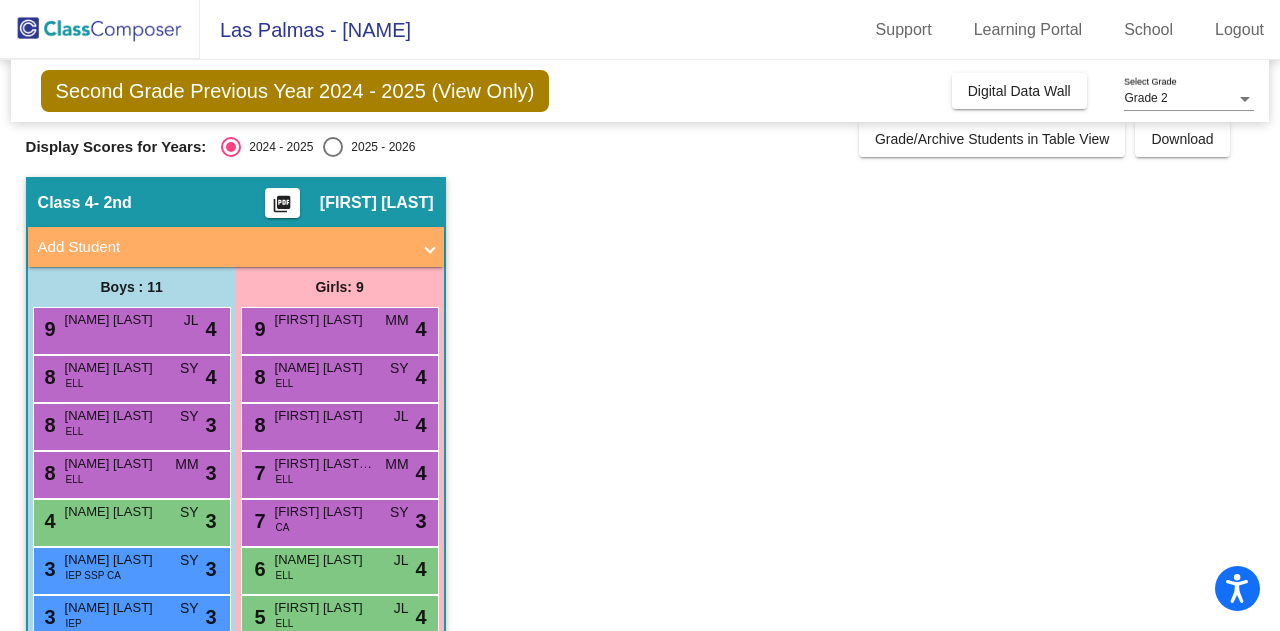 scroll, scrollTop: 0, scrollLeft: 0, axis: both 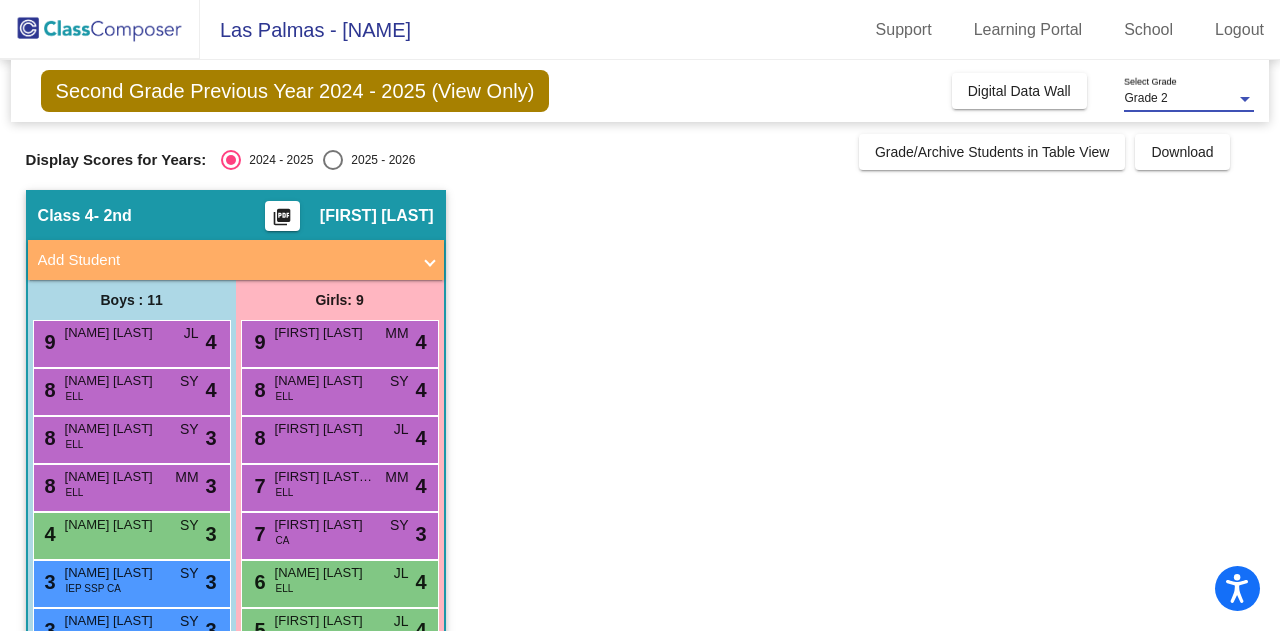 click on "Grade 2" at bounding box center (1180, 99) 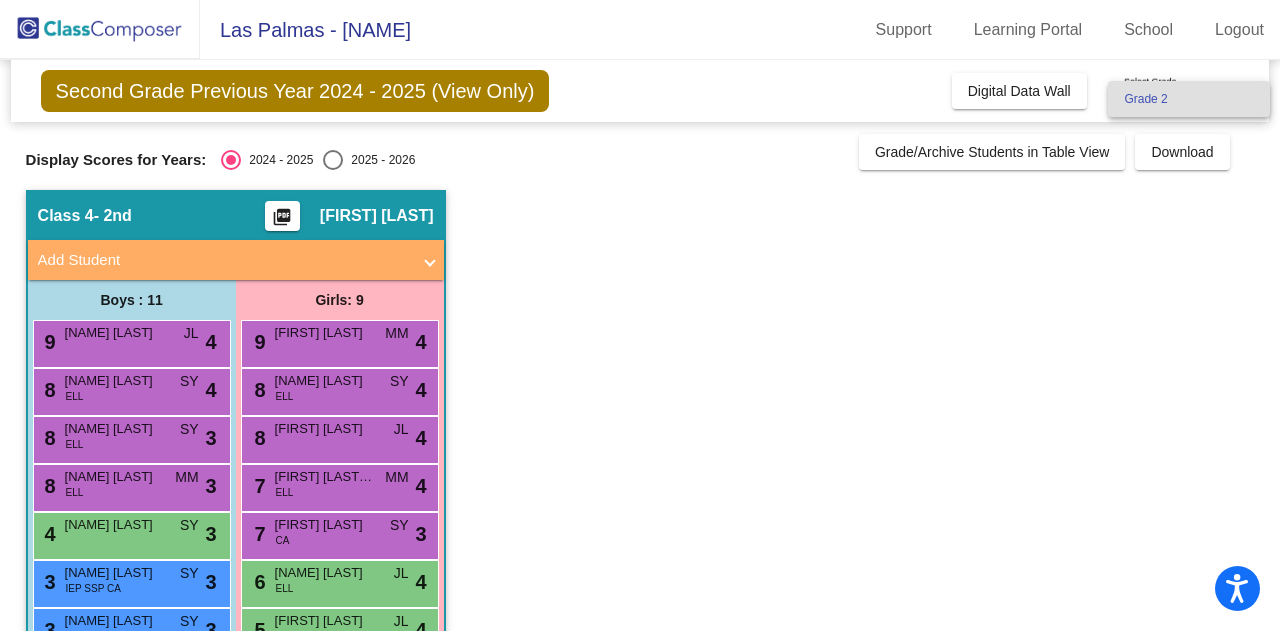 click on "Grade 2" at bounding box center (1189, 99) 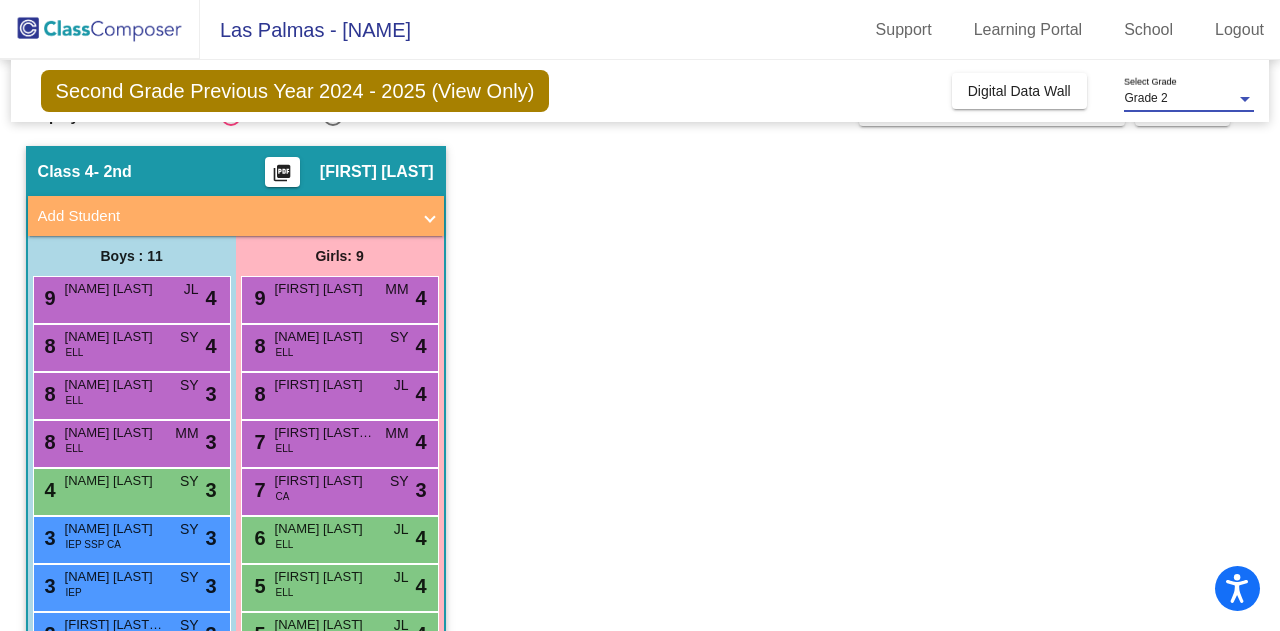 scroll, scrollTop: 0, scrollLeft: 0, axis: both 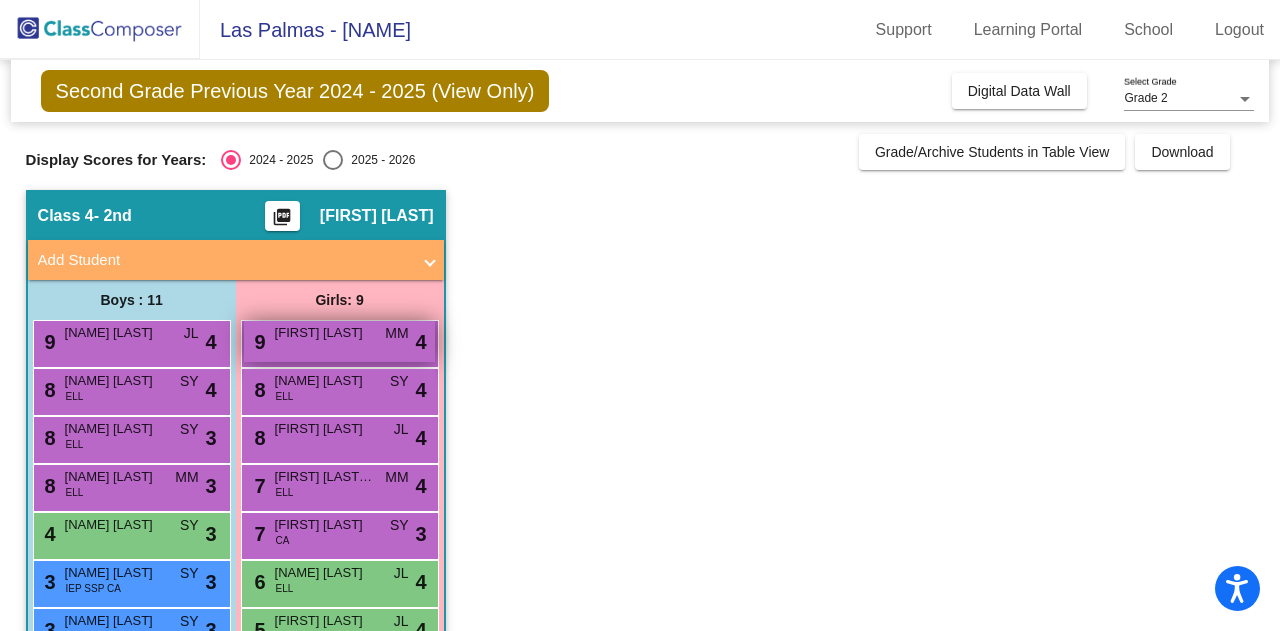 click on "9 [NAME] [LAST] MM lock do_not_disturb_alt 4" at bounding box center [339, 341] 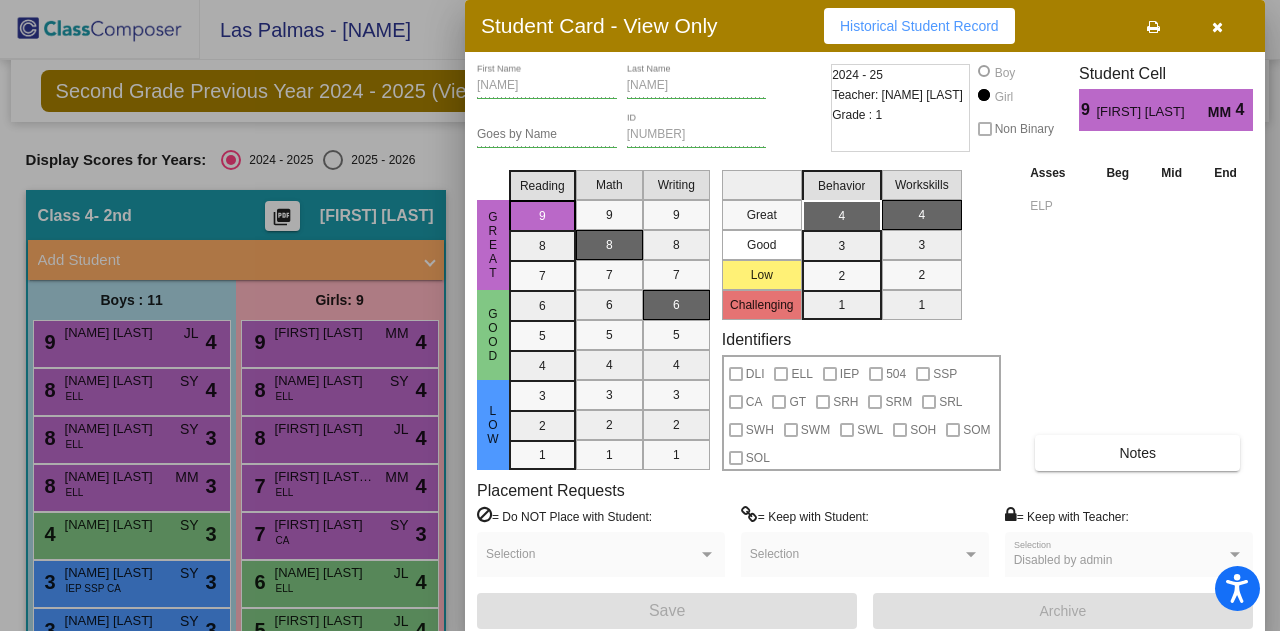 click on "Historical Student Record" at bounding box center (919, 26) 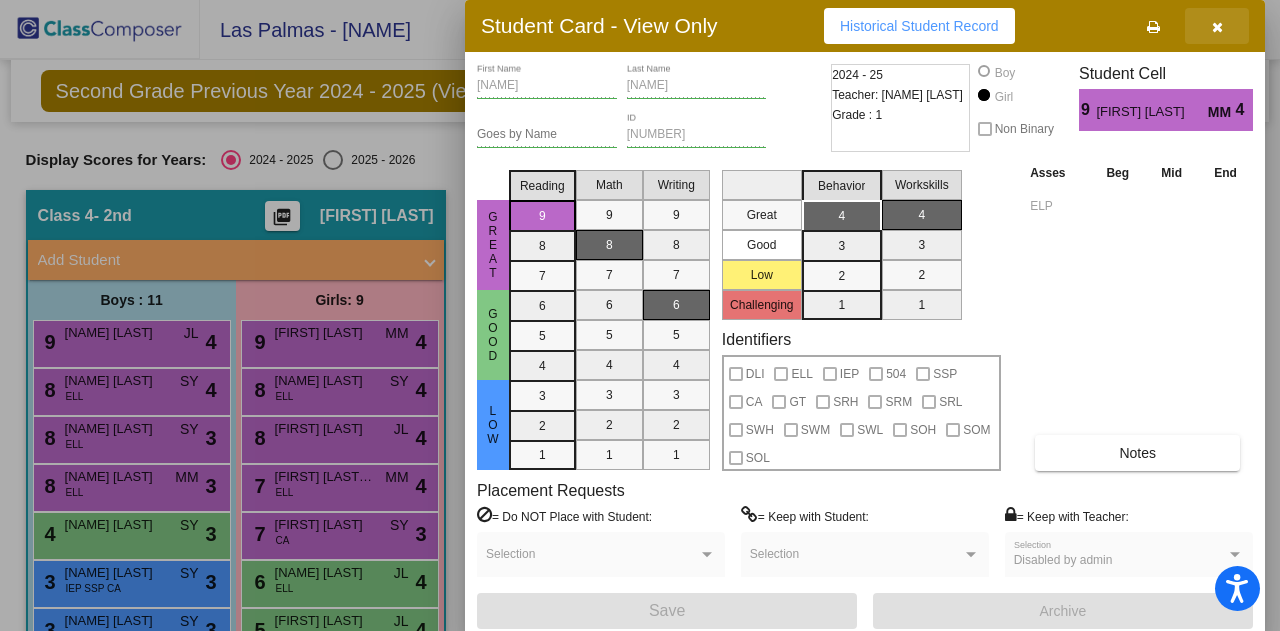 click at bounding box center (1217, 26) 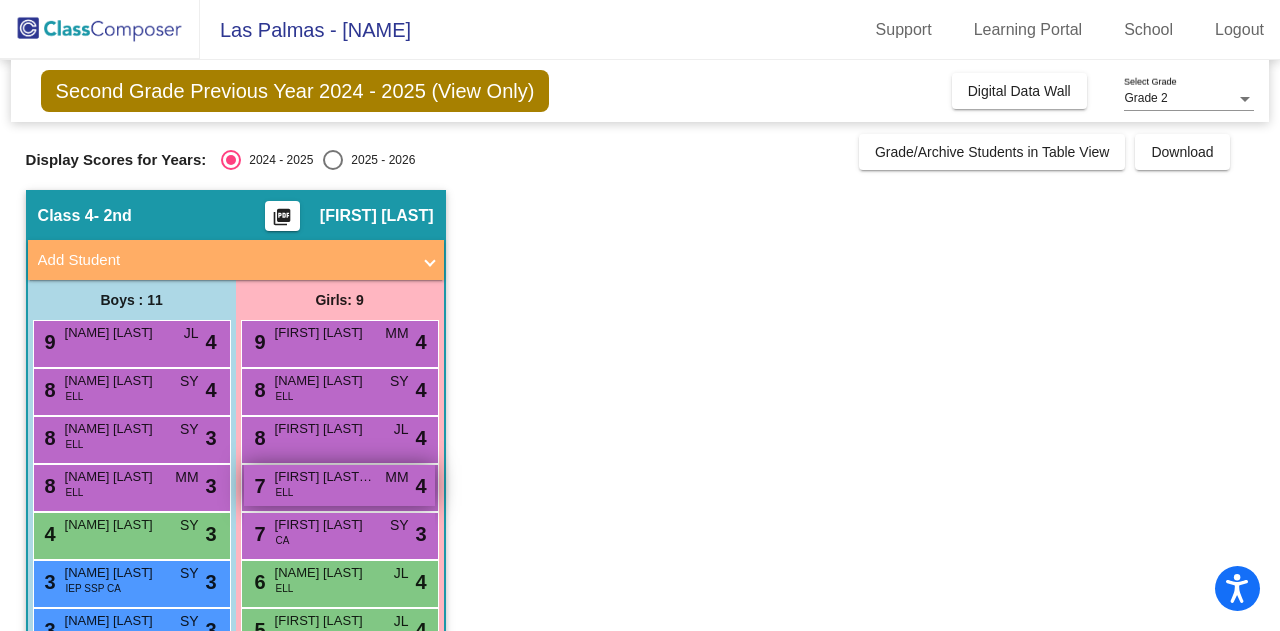 click on "[FIRST] [LAST] [LAST]" at bounding box center [325, 477] 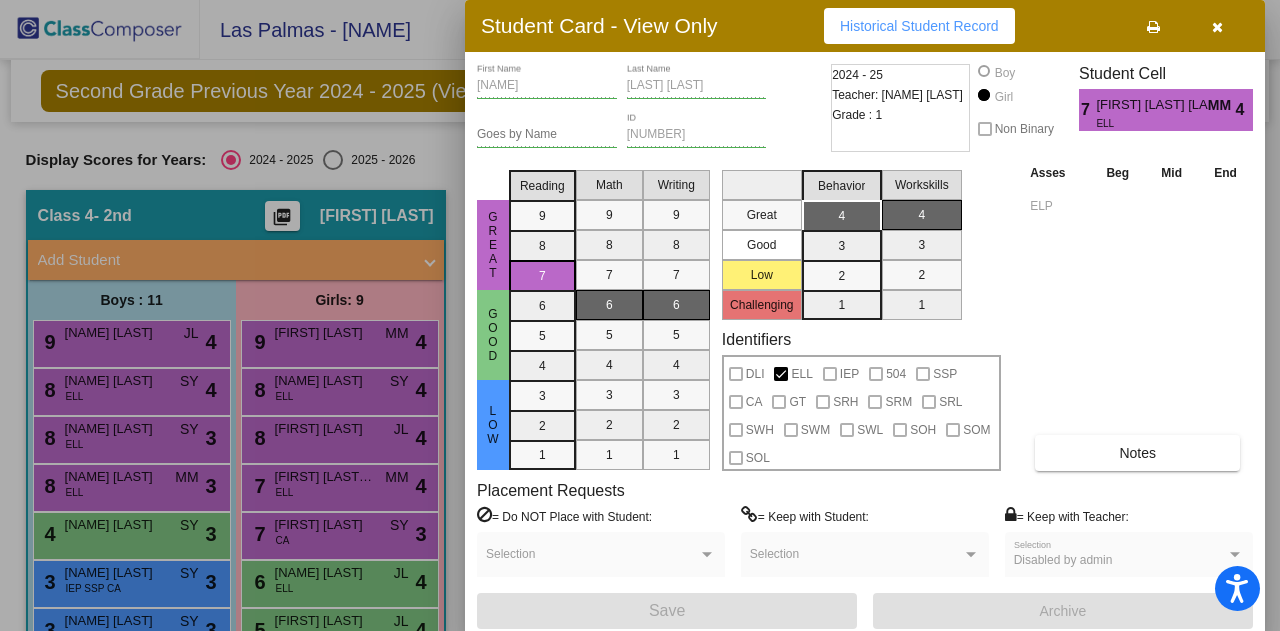 click at bounding box center (1217, 27) 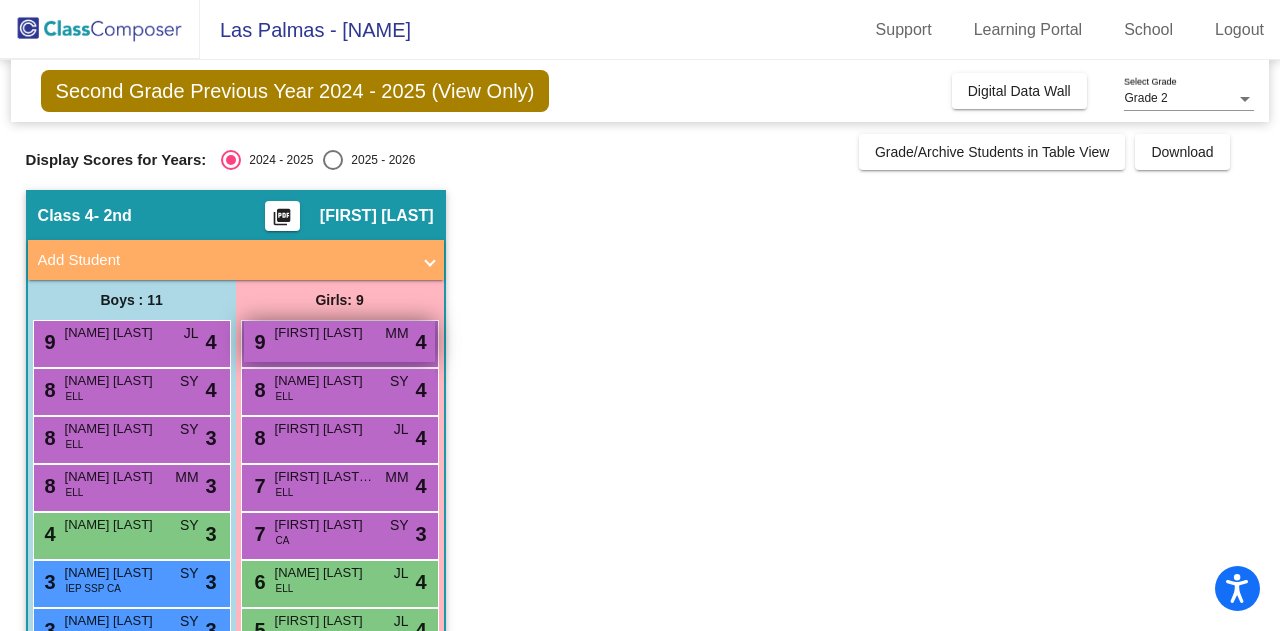 click on "9 [NAME] [LAST] MM lock do_not_disturb_alt 4" at bounding box center [339, 341] 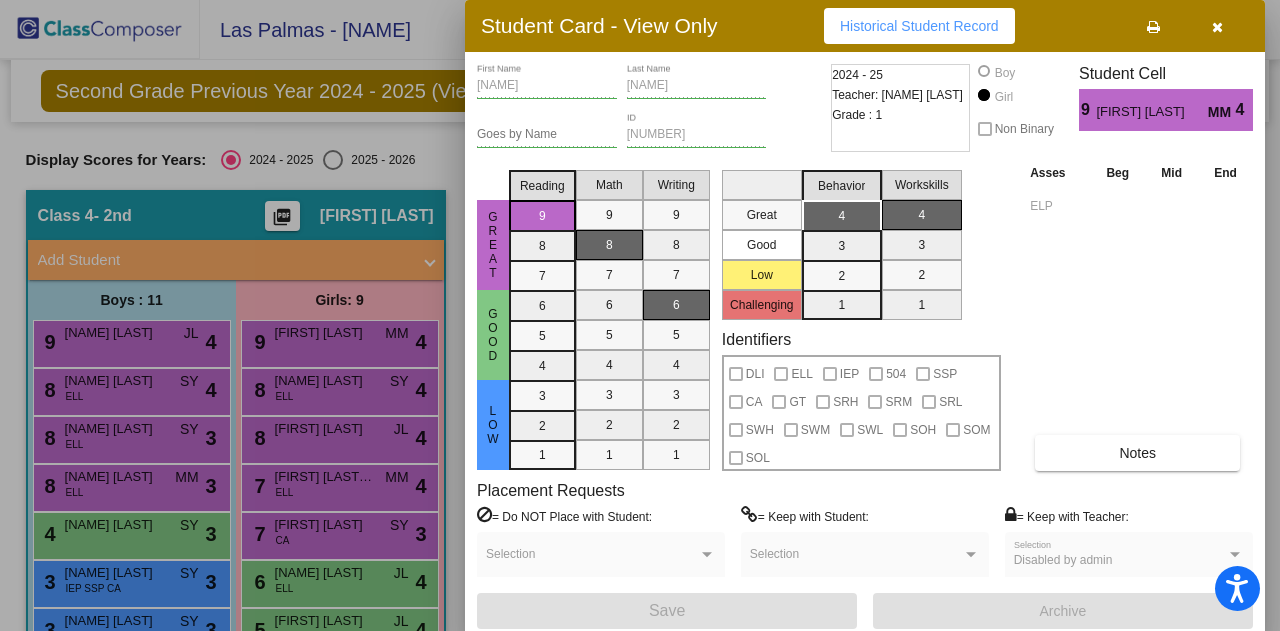 click at bounding box center (1217, 26) 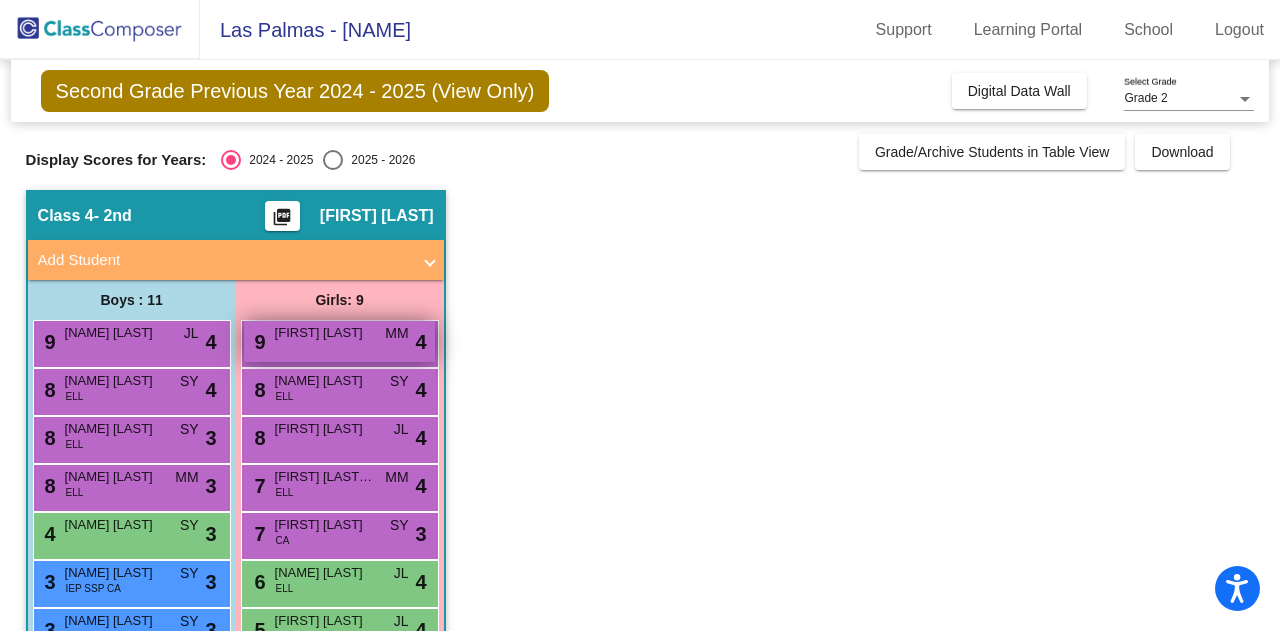 click on "MM" at bounding box center [396, 333] 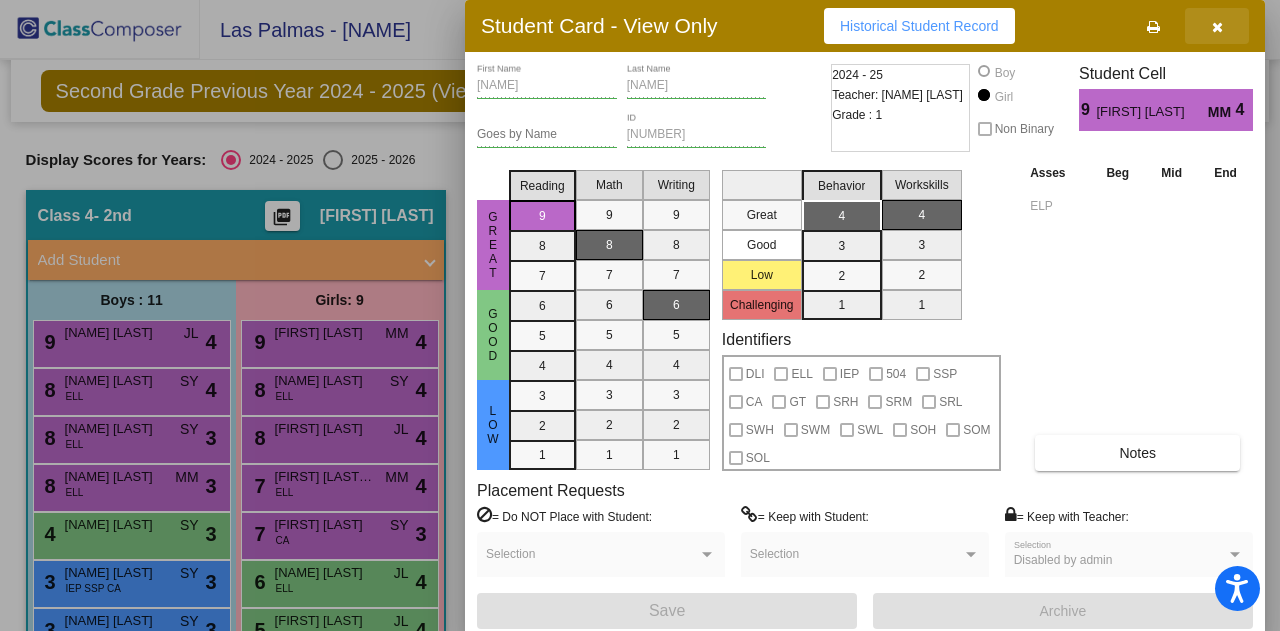 click at bounding box center (1217, 27) 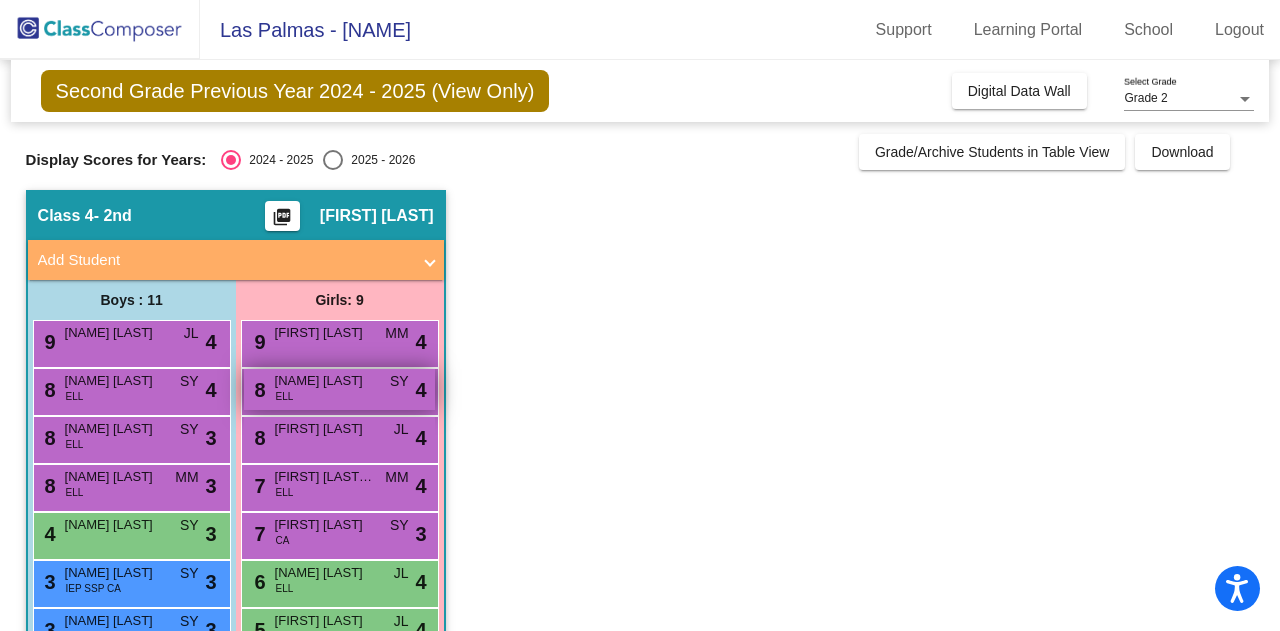 click on "8 [NAME] [LAST] ELL SY lock do_not_disturb_alt 4" at bounding box center (339, 389) 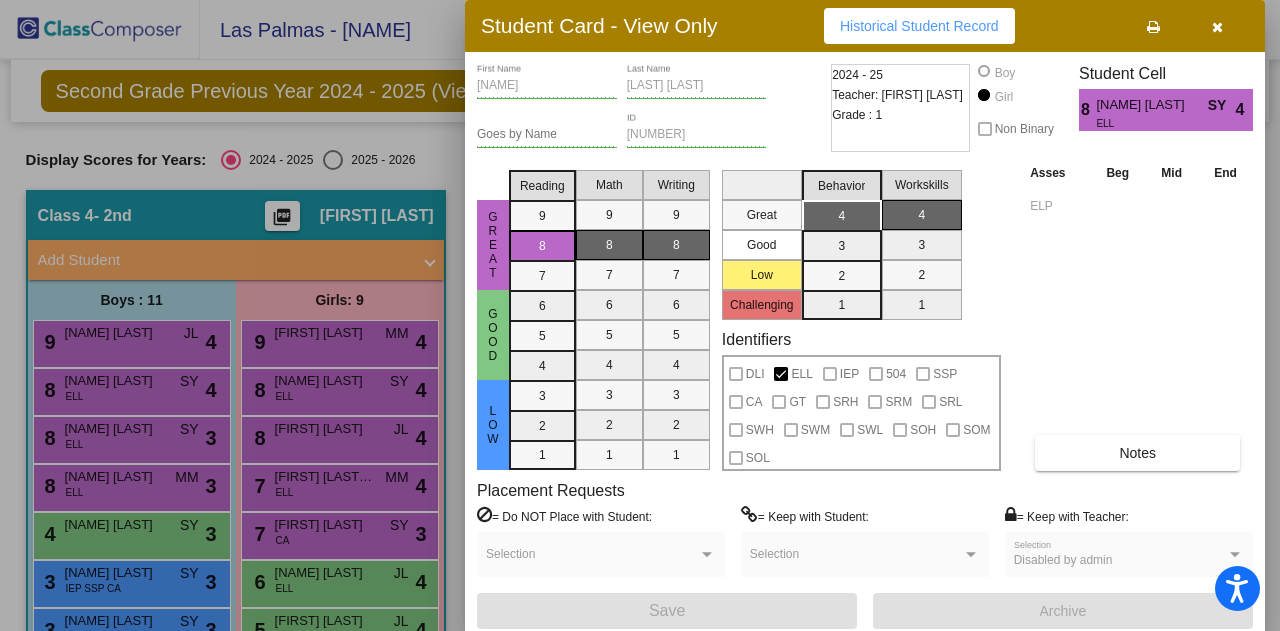 click at bounding box center [1217, 26] 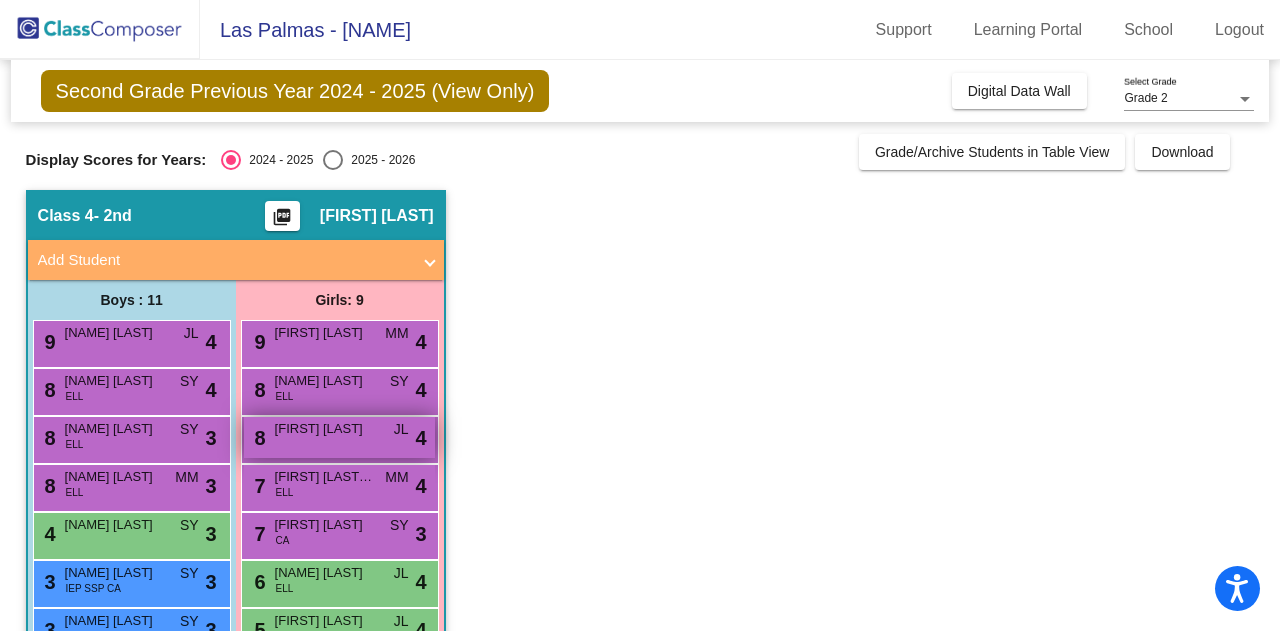 click on "[NUMBER] [FIRST] [LAST] JL lock do_not_disturb_alt 4" at bounding box center [339, 437] 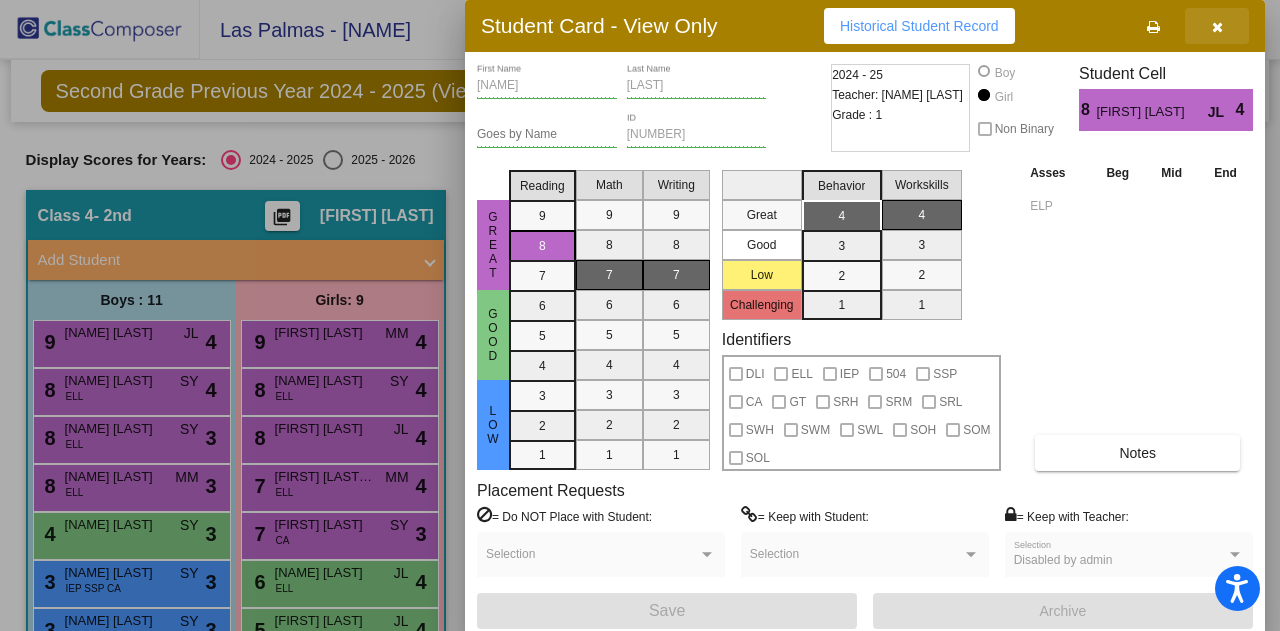click at bounding box center (1217, 27) 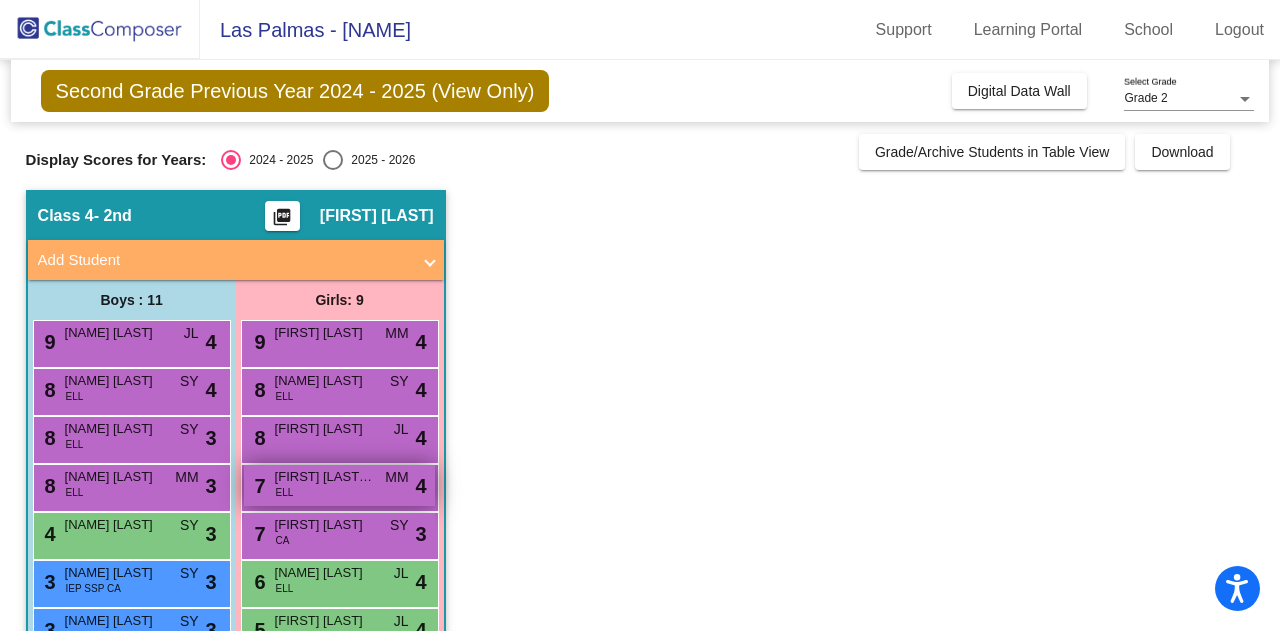 click on "[NUMBER] [FIRST] [LAST] [LAST] ELL MM lock do_not_disturb_alt 4" at bounding box center [339, 485] 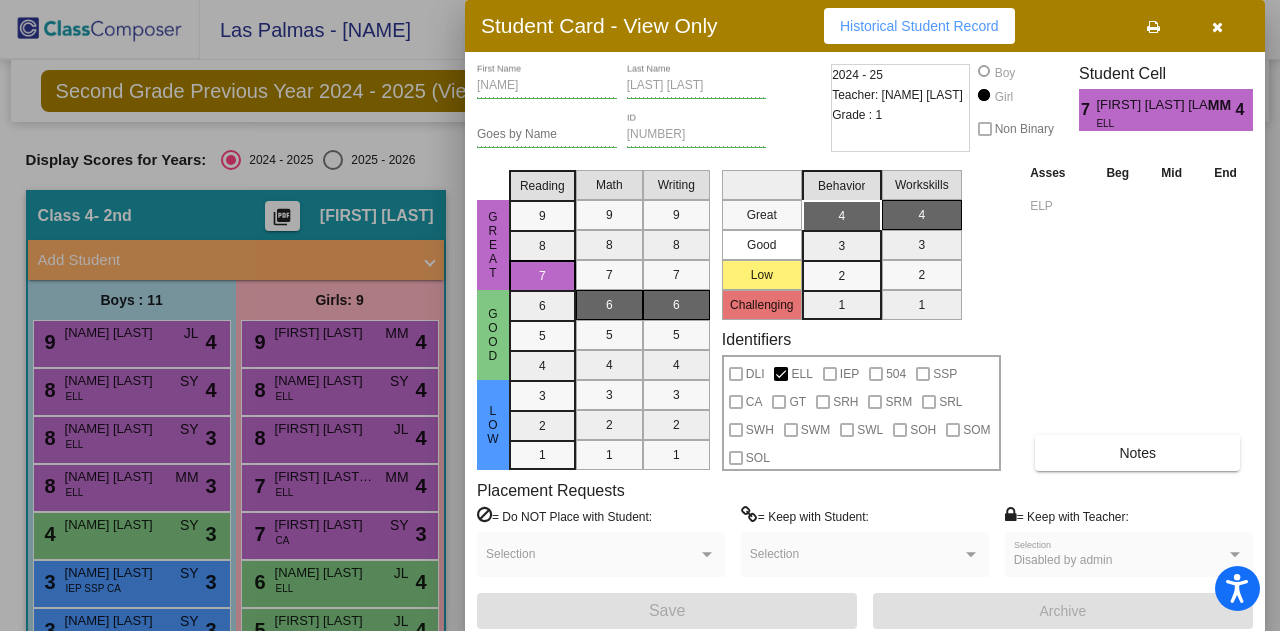 click at bounding box center [1217, 27] 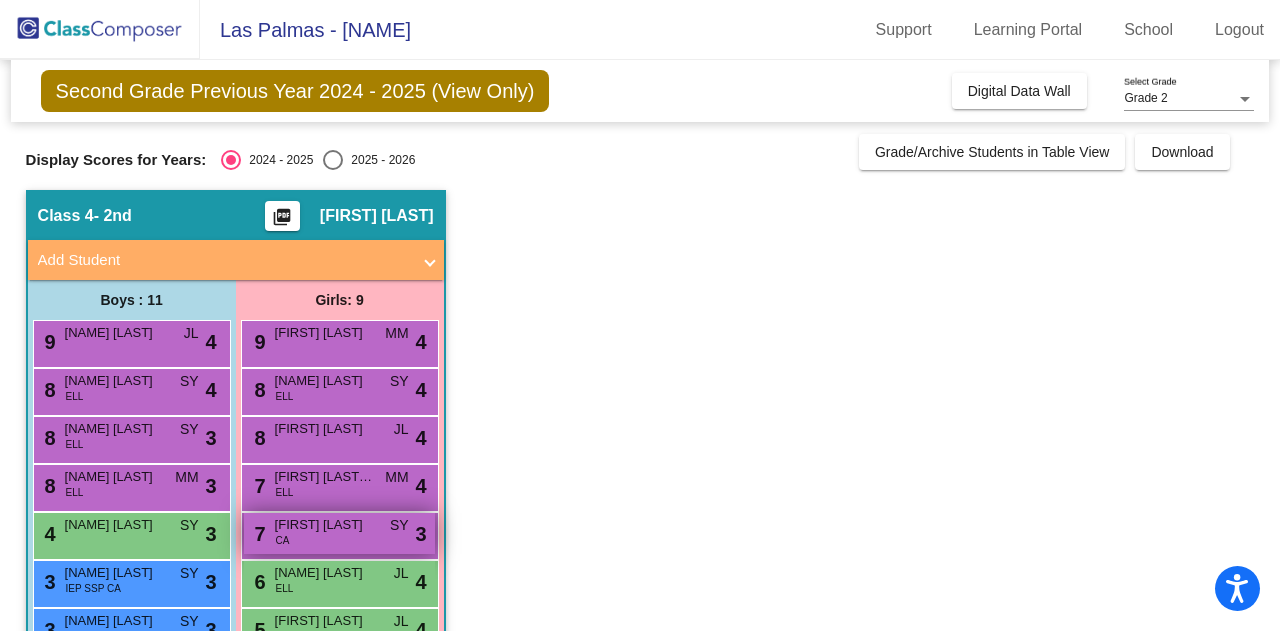 click on "7 [NAME] [LAST] [COUNTRY] lock do_not_disturb_alt 3" at bounding box center [339, 533] 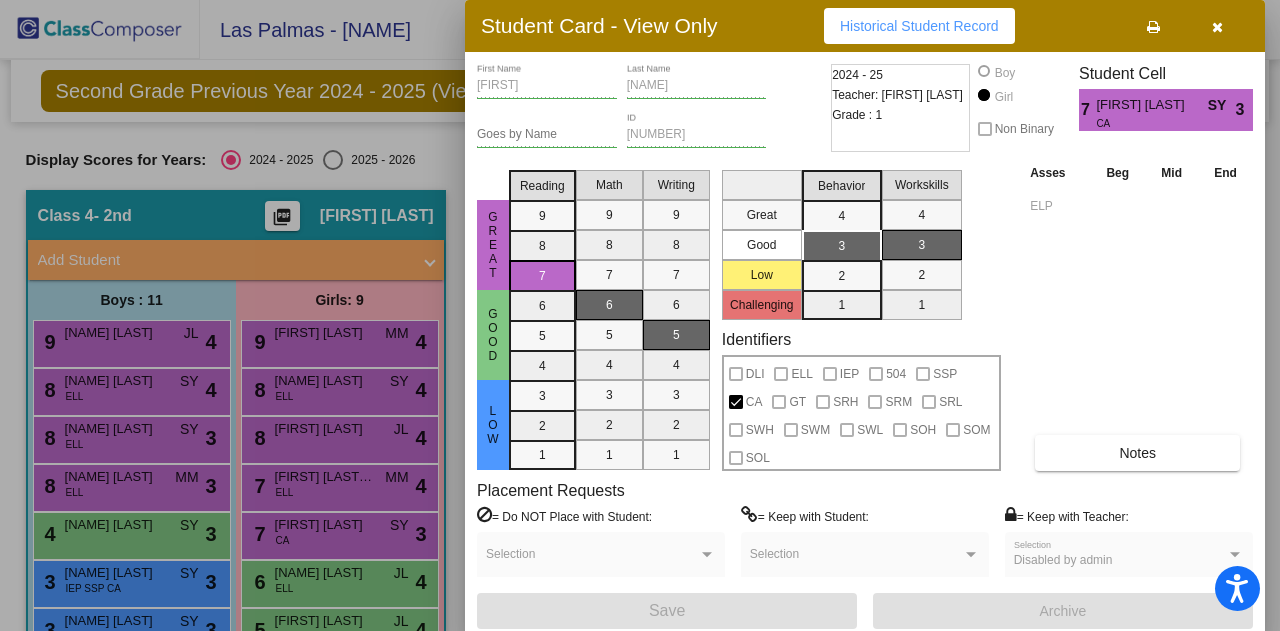click at bounding box center (1217, 27) 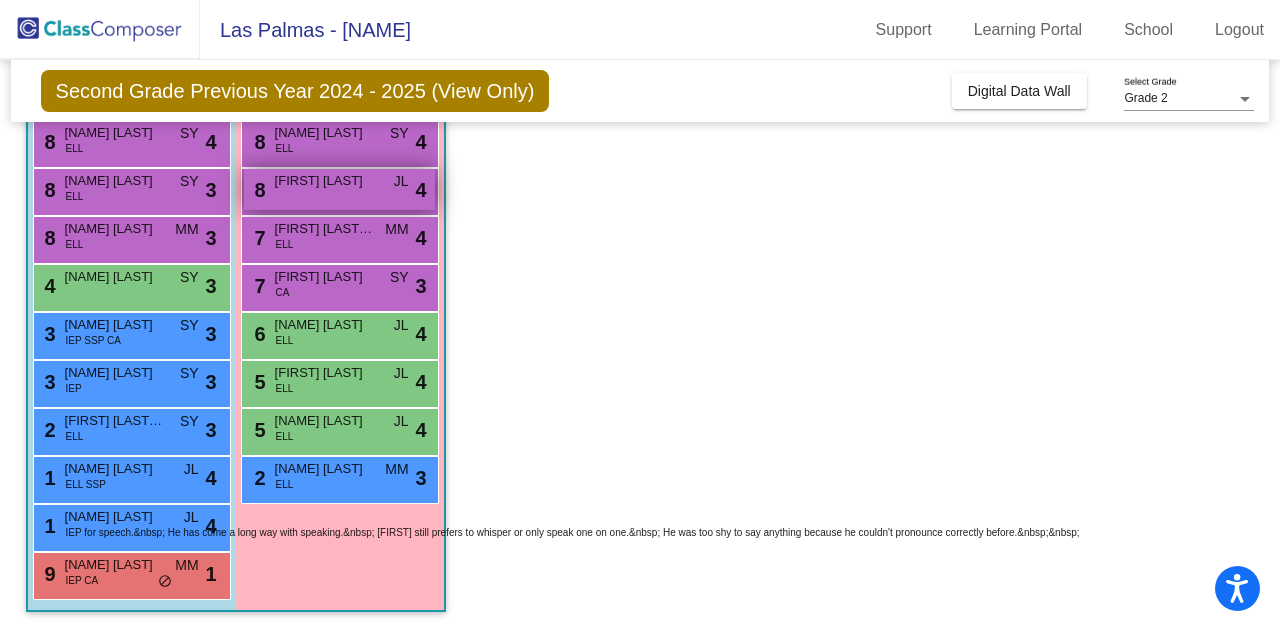 scroll, scrollTop: 248, scrollLeft: 0, axis: vertical 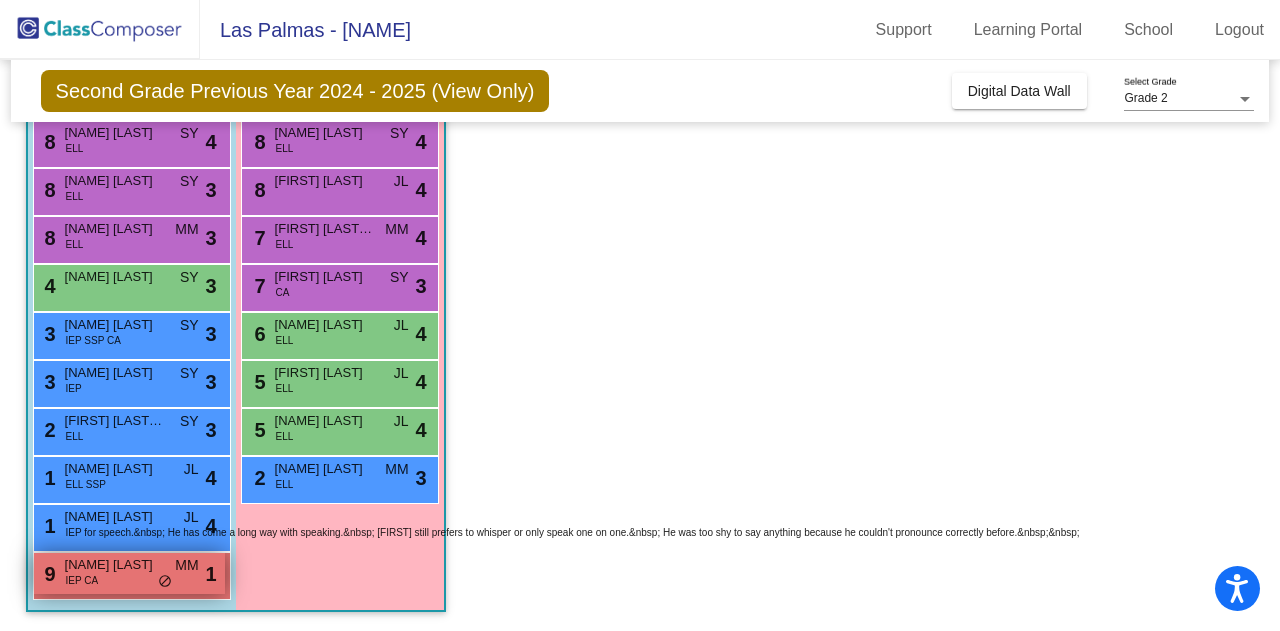 click on "9 [NAME] [LAST] IEP CA MM lock do_not_disturb_alt 1" at bounding box center (129, 573) 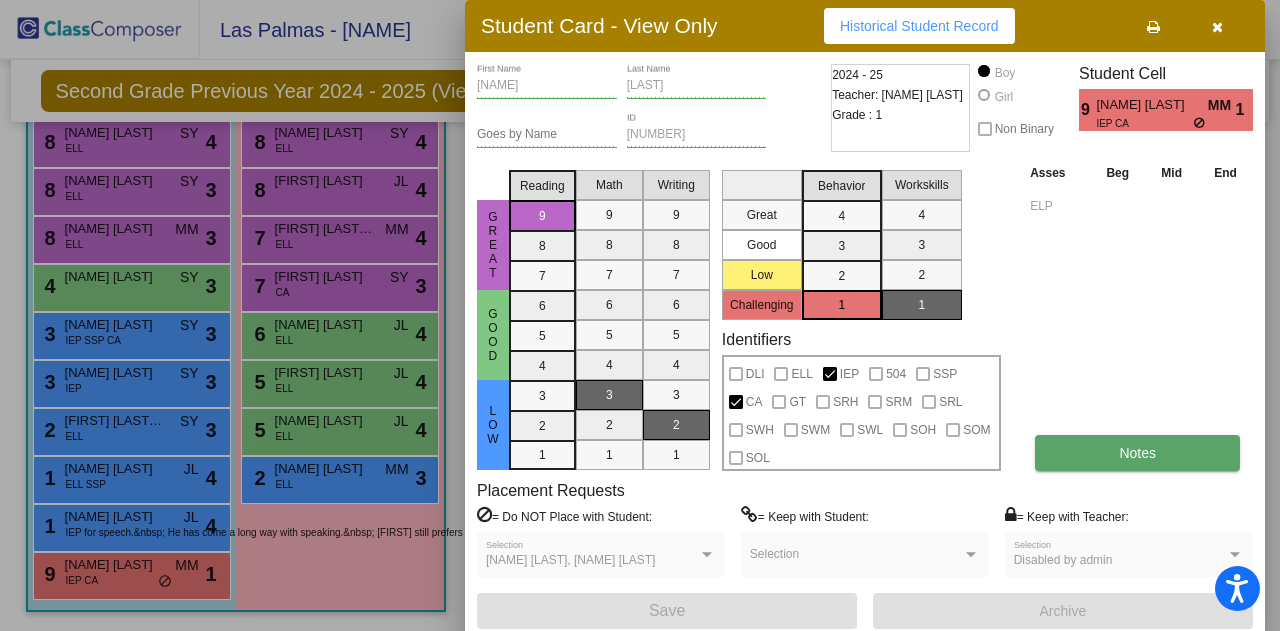click on "Notes" at bounding box center (1137, 453) 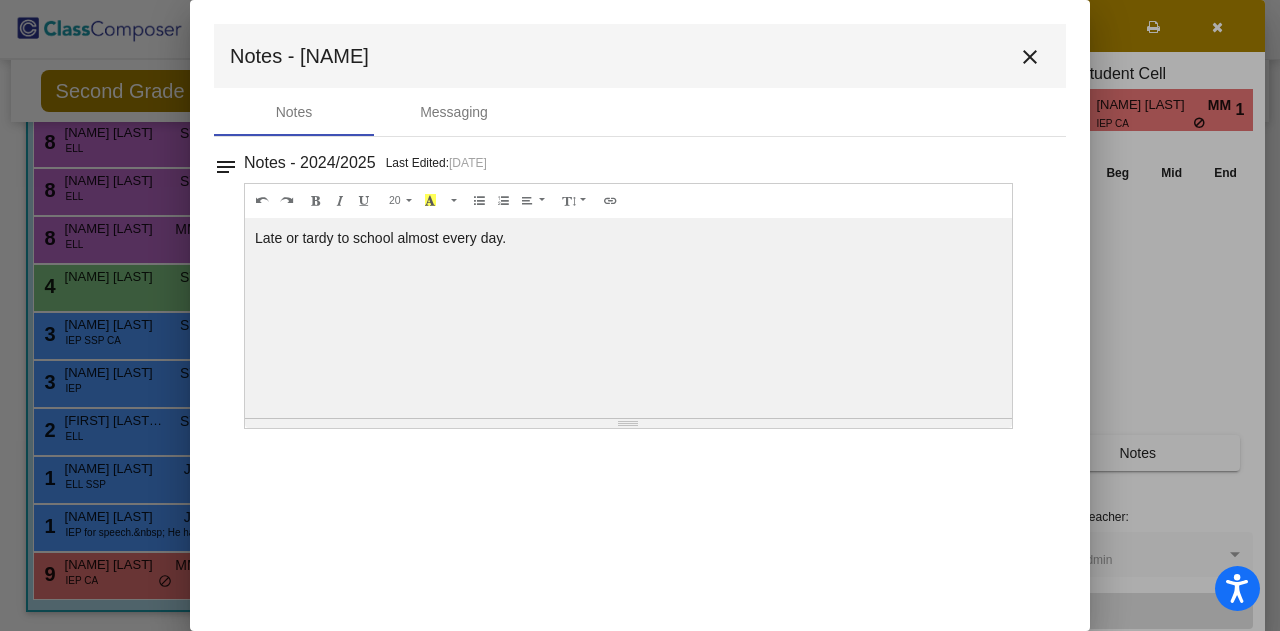 click on "close" at bounding box center (1030, 57) 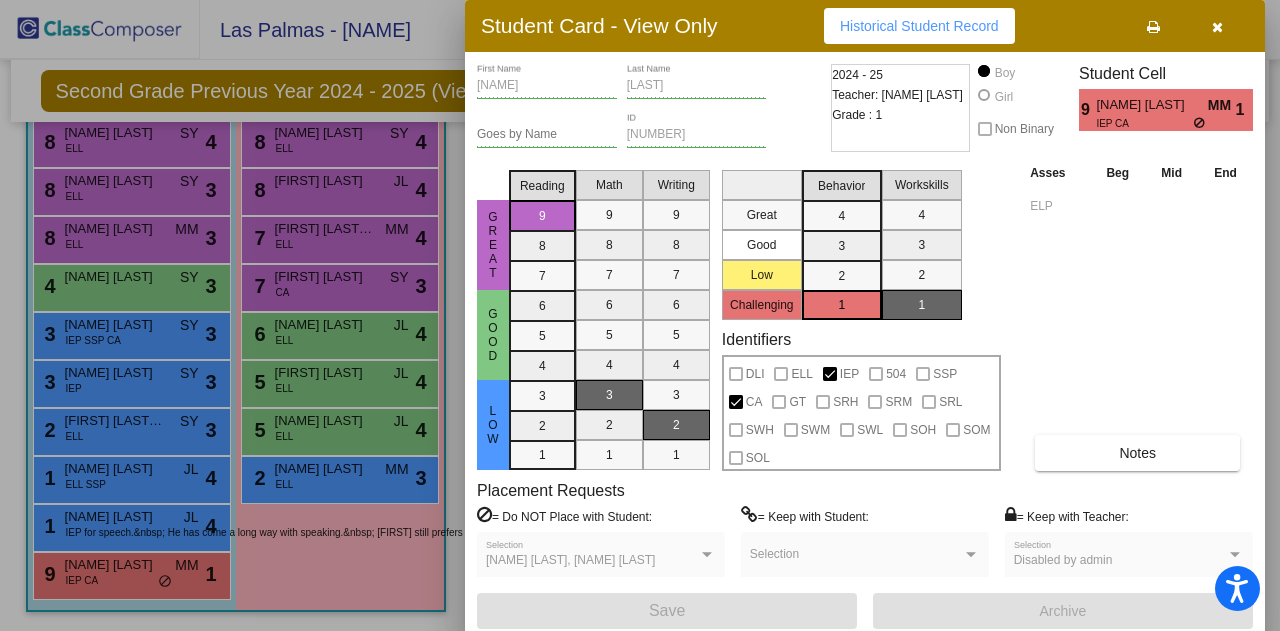 click at bounding box center [1217, 27] 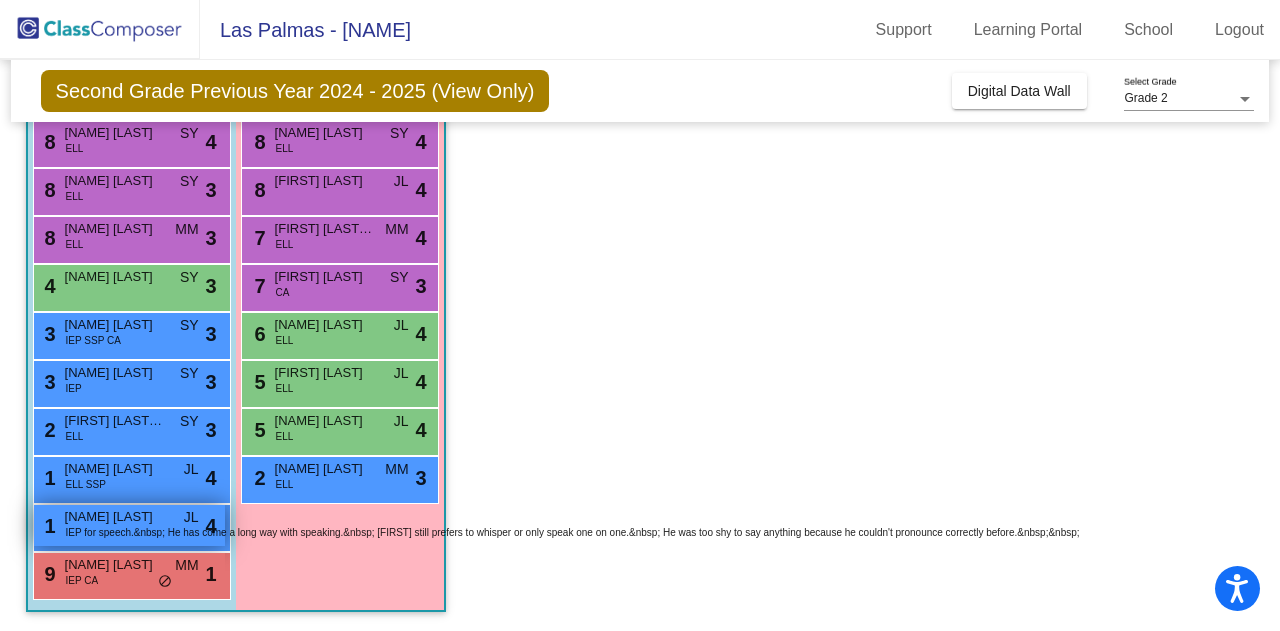 click on "[NUMBER] [FIRST] [LAST] [LAST] ELL IEP SSP JL lock do_not_disturb_alt 4" at bounding box center [129, 525] 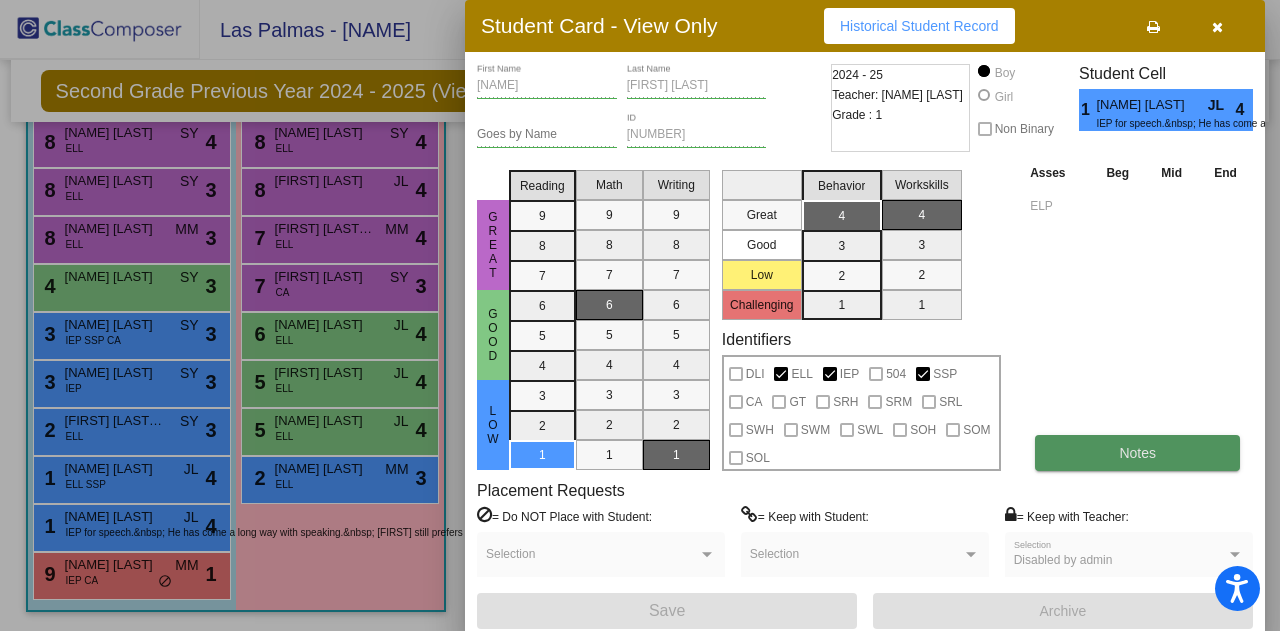 click on "Notes" at bounding box center (1137, 453) 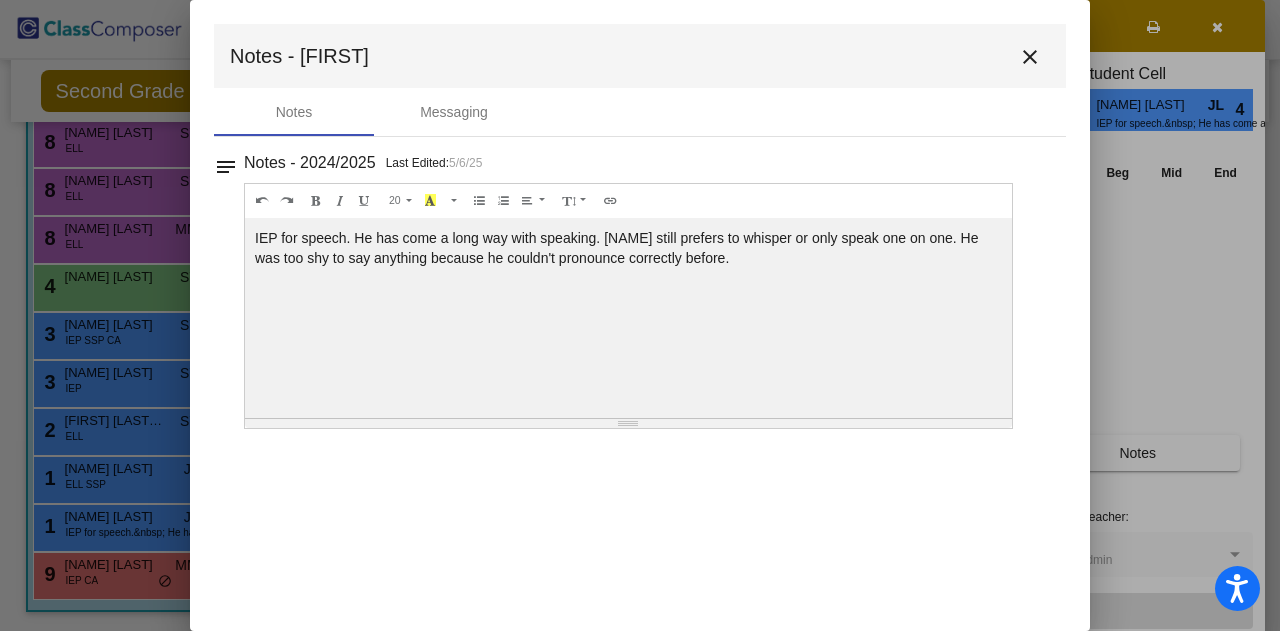 click on "close" at bounding box center (1030, 57) 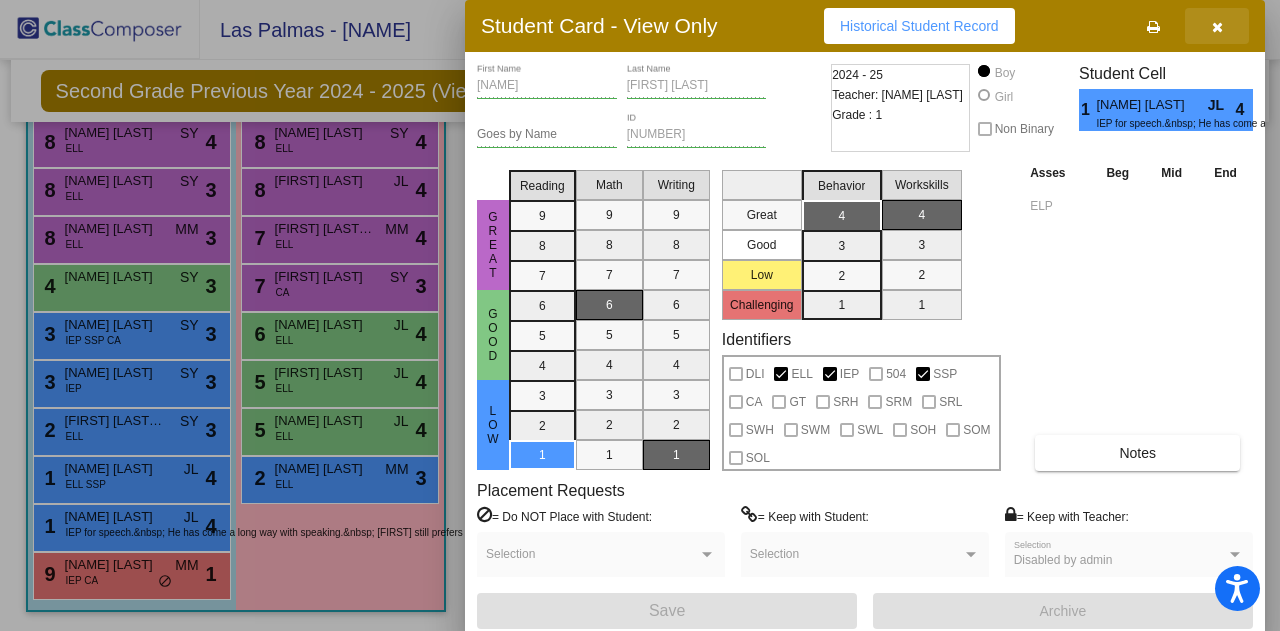 click at bounding box center (1217, 27) 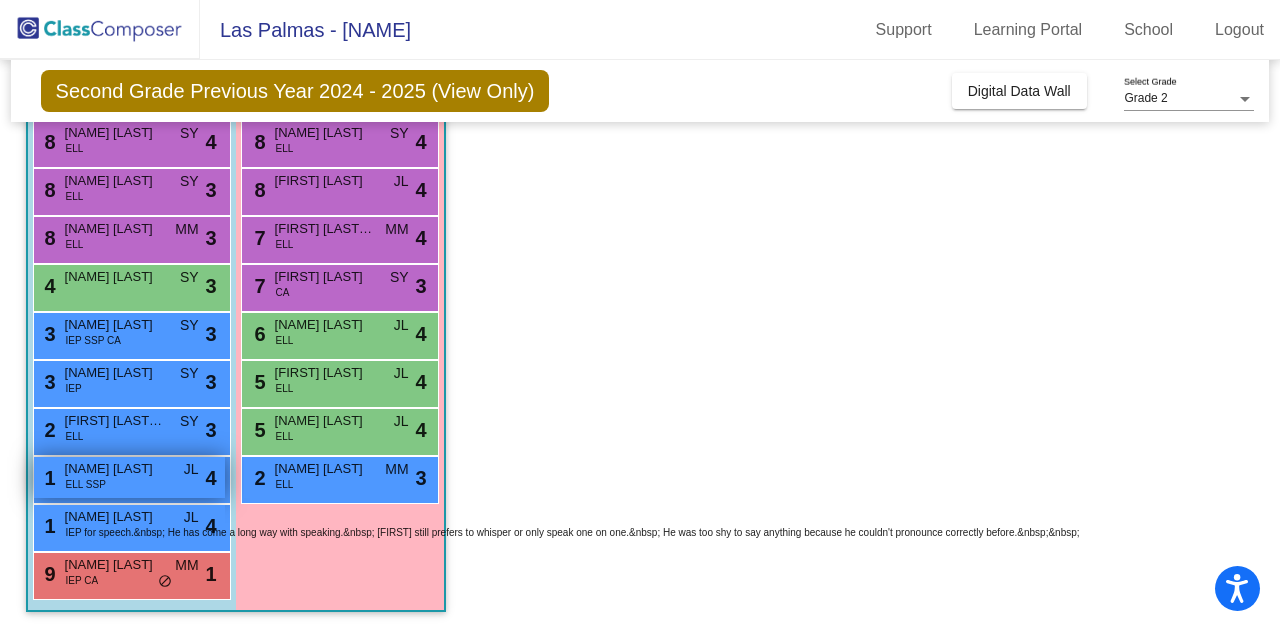 click on "1 [NAME] [LAST] [COUNTRY] ELL SSP JL lock do_not_disturb_alt 4" at bounding box center [129, 477] 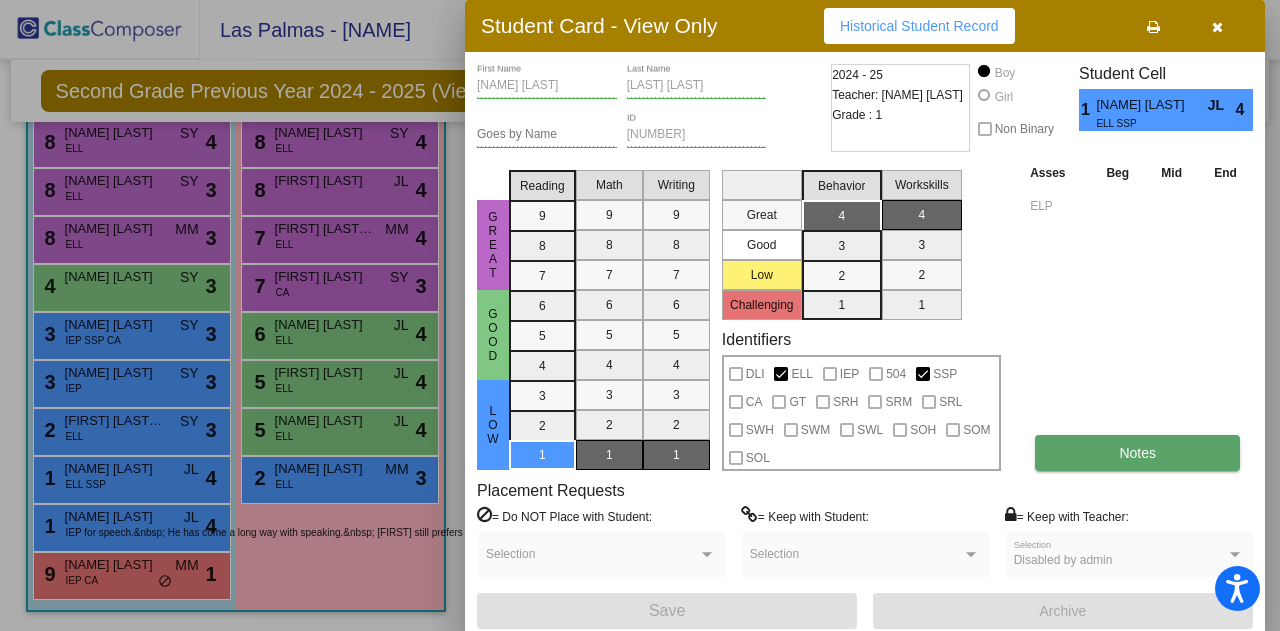 click on "Notes" at bounding box center [1137, 453] 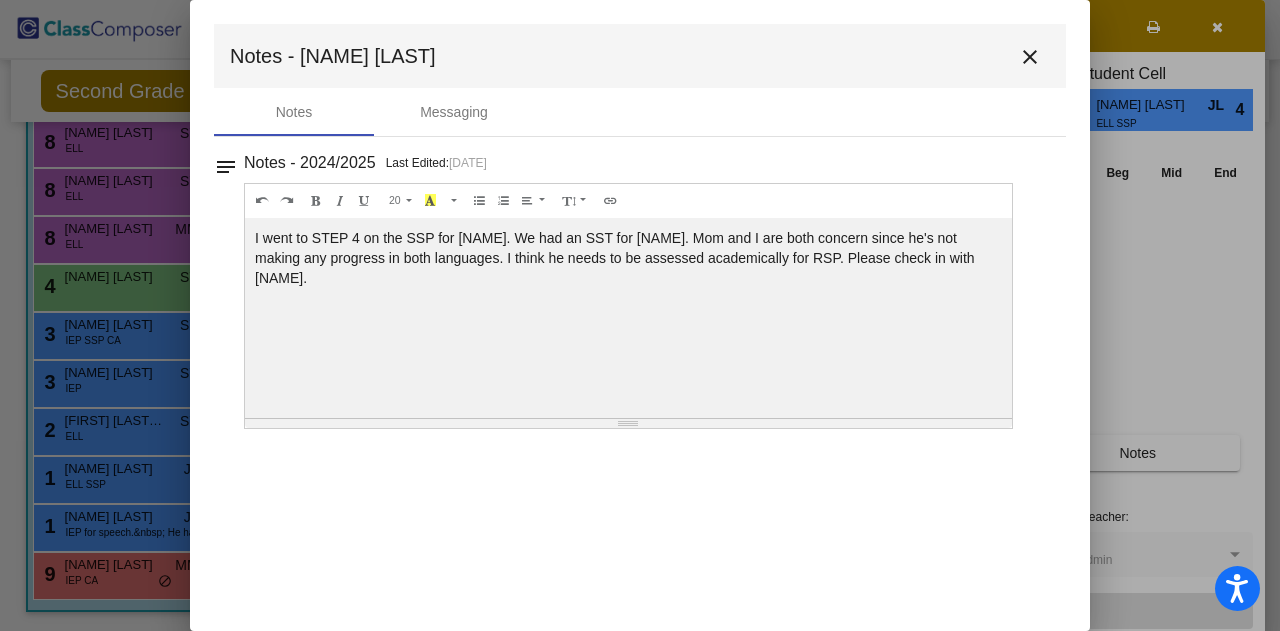 click on "close" at bounding box center [1030, 57] 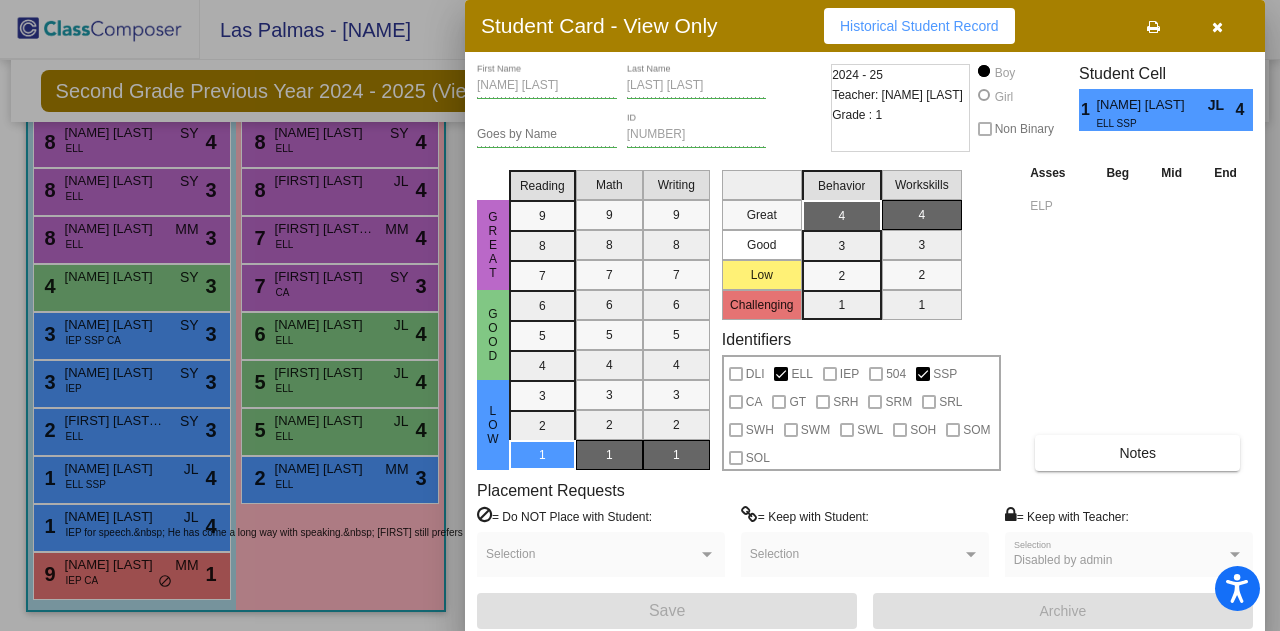 click at bounding box center (640, 315) 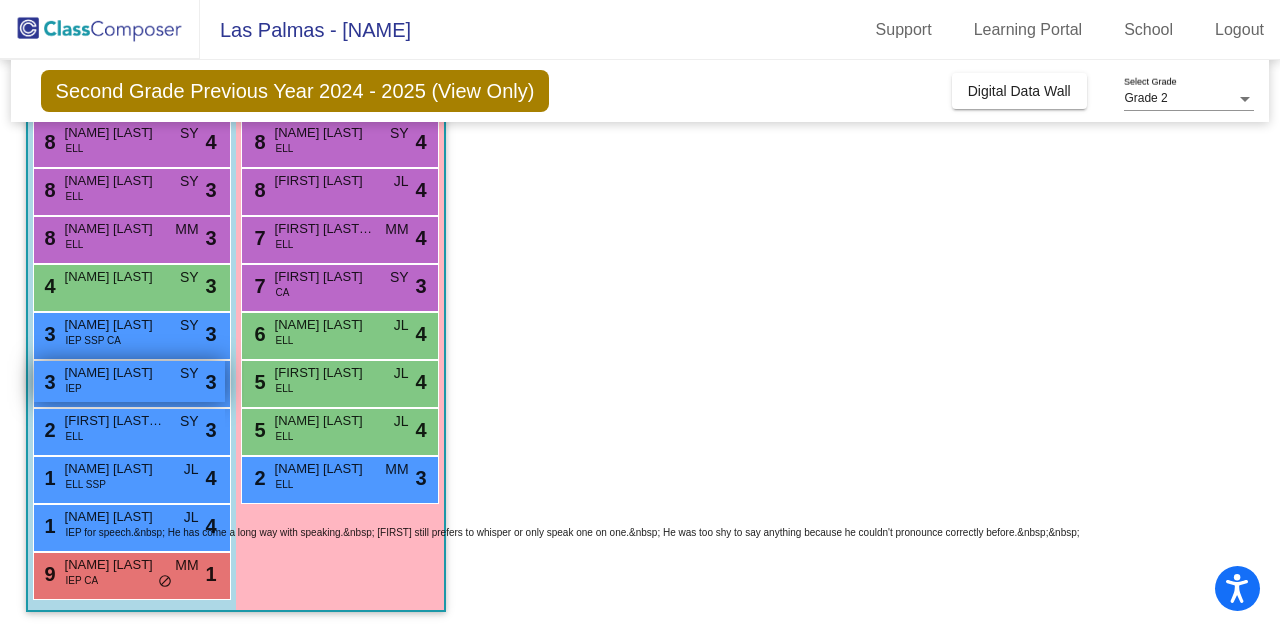 click on "[NUMBER] [FIRST] [LAST] IEP SY lock do_not_disturb_alt 3" at bounding box center [129, 381] 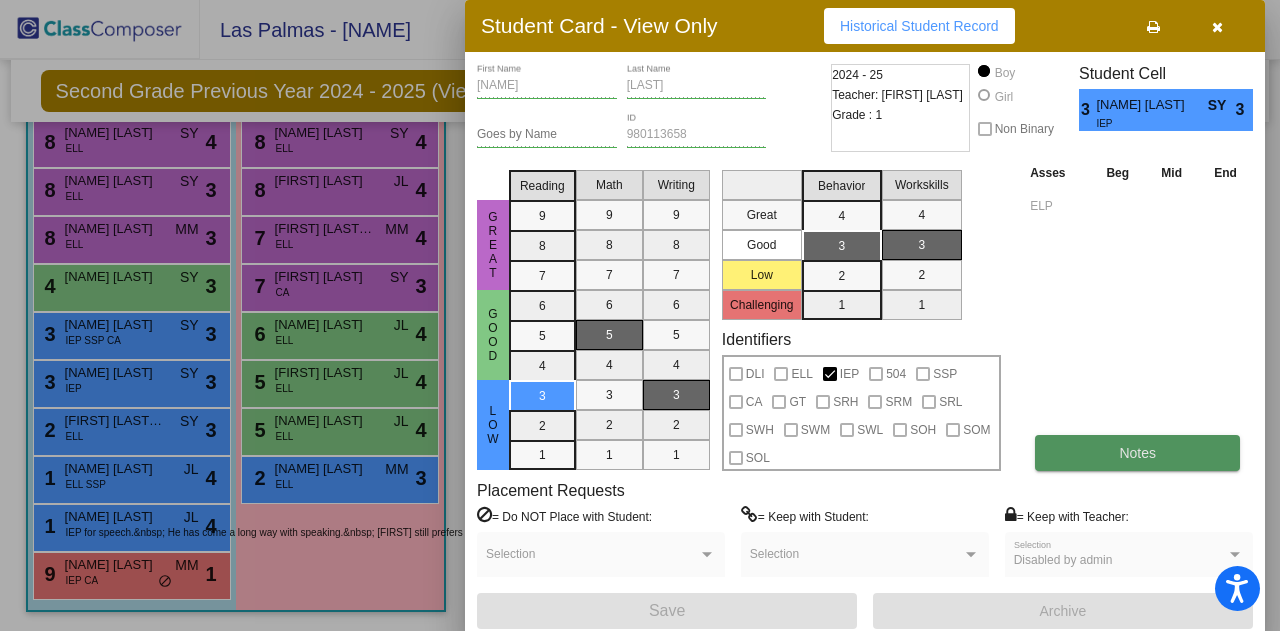 click on "Notes" at bounding box center [1137, 453] 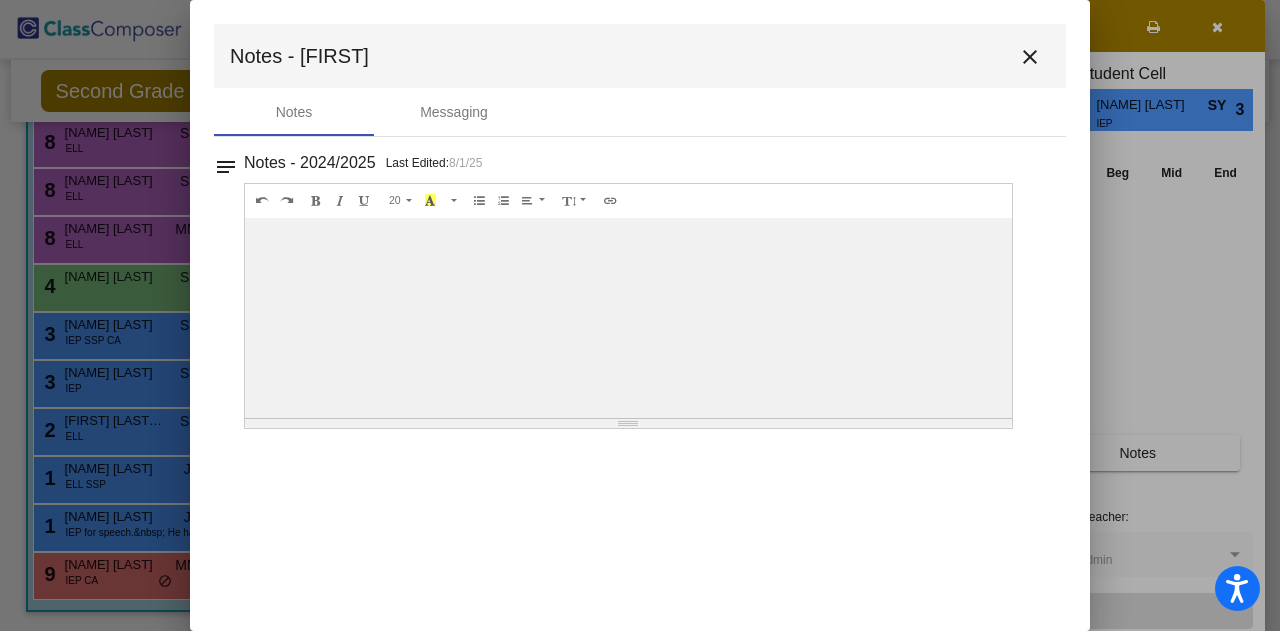 click on "close" at bounding box center (1030, 57) 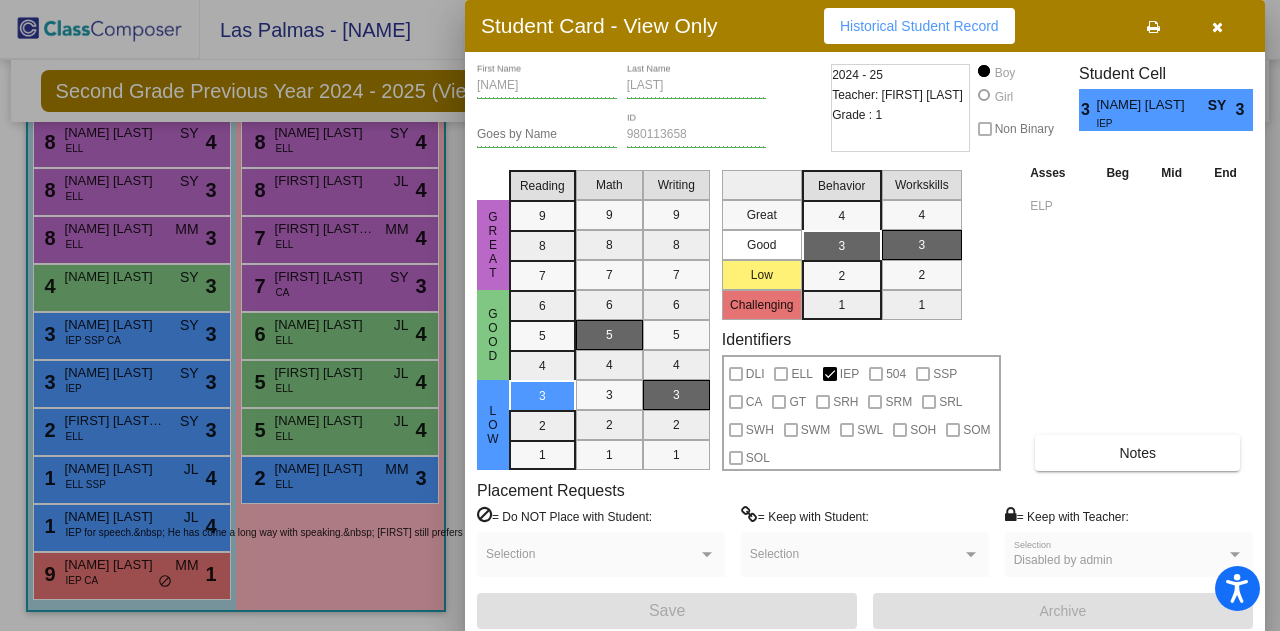 click at bounding box center (640, 315) 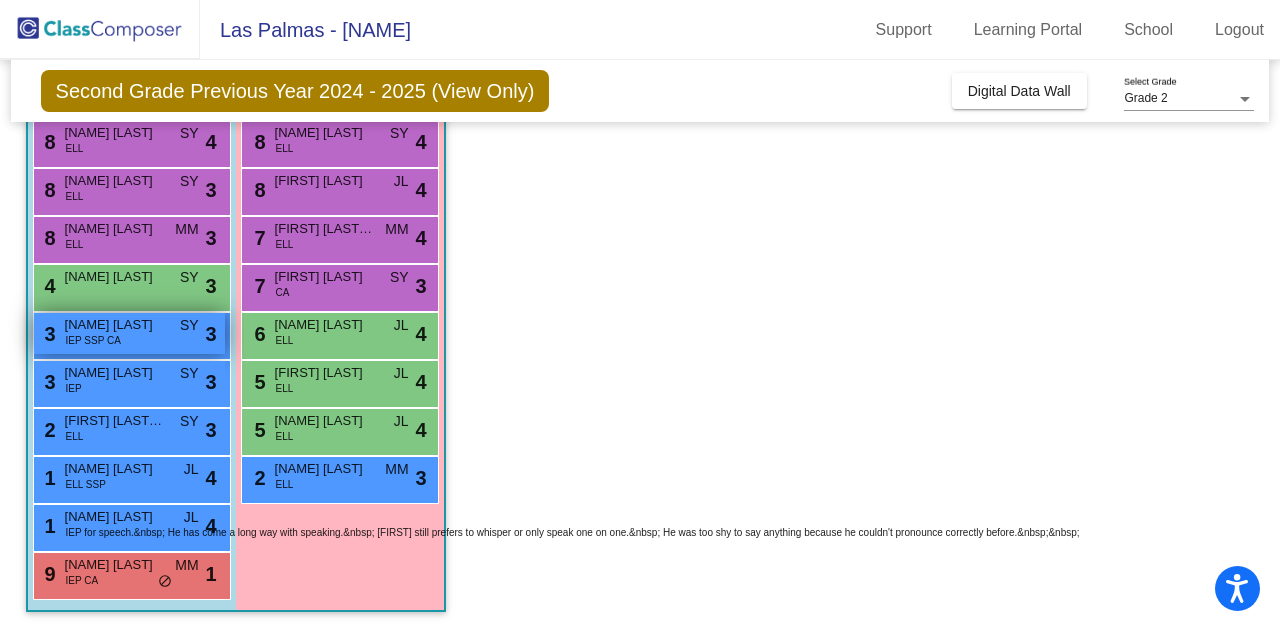 click on "[NAME] [LAST]" at bounding box center [115, 325] 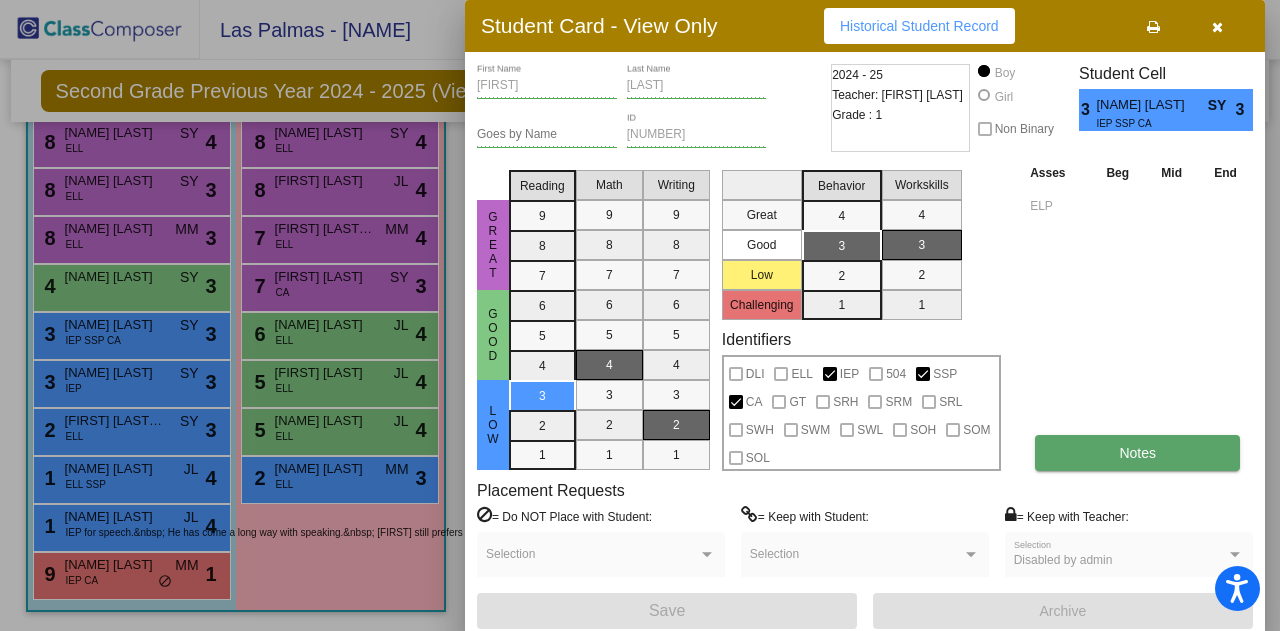 click on "Notes" at bounding box center [1137, 453] 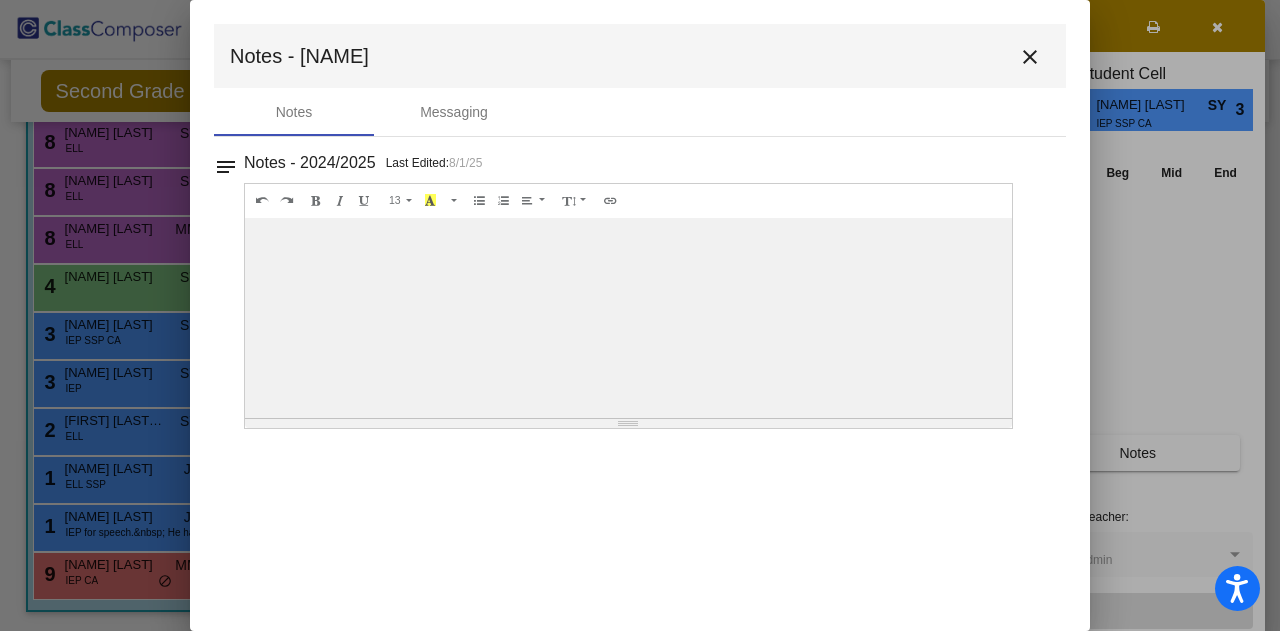 click on "close" at bounding box center [1030, 57] 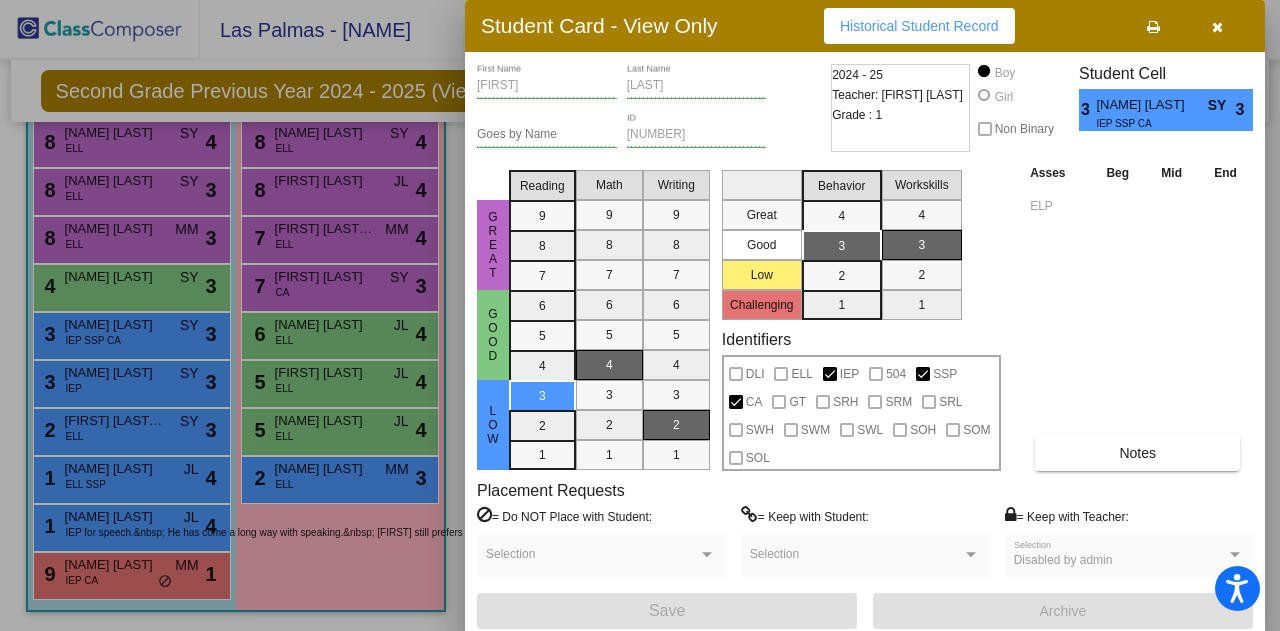 click at bounding box center (1217, 27) 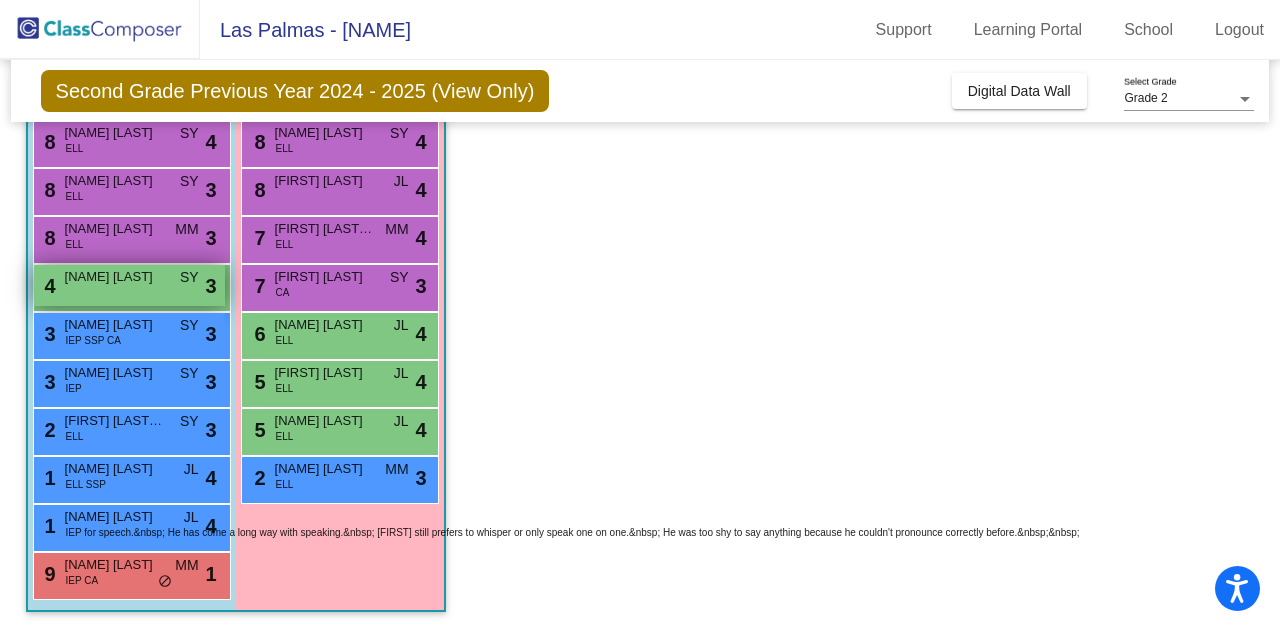 scroll, scrollTop: 48, scrollLeft: 0, axis: vertical 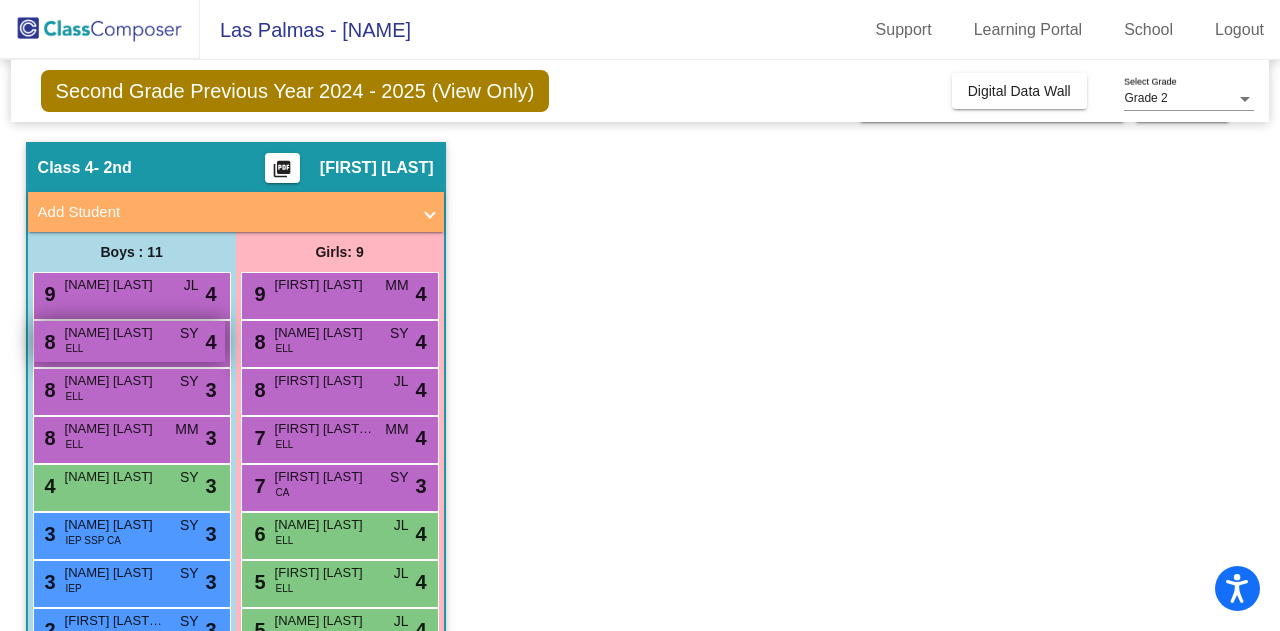 click on "8 [NAME] [LAST] ELL SY lock do_not_disturb_alt 4" at bounding box center [129, 341] 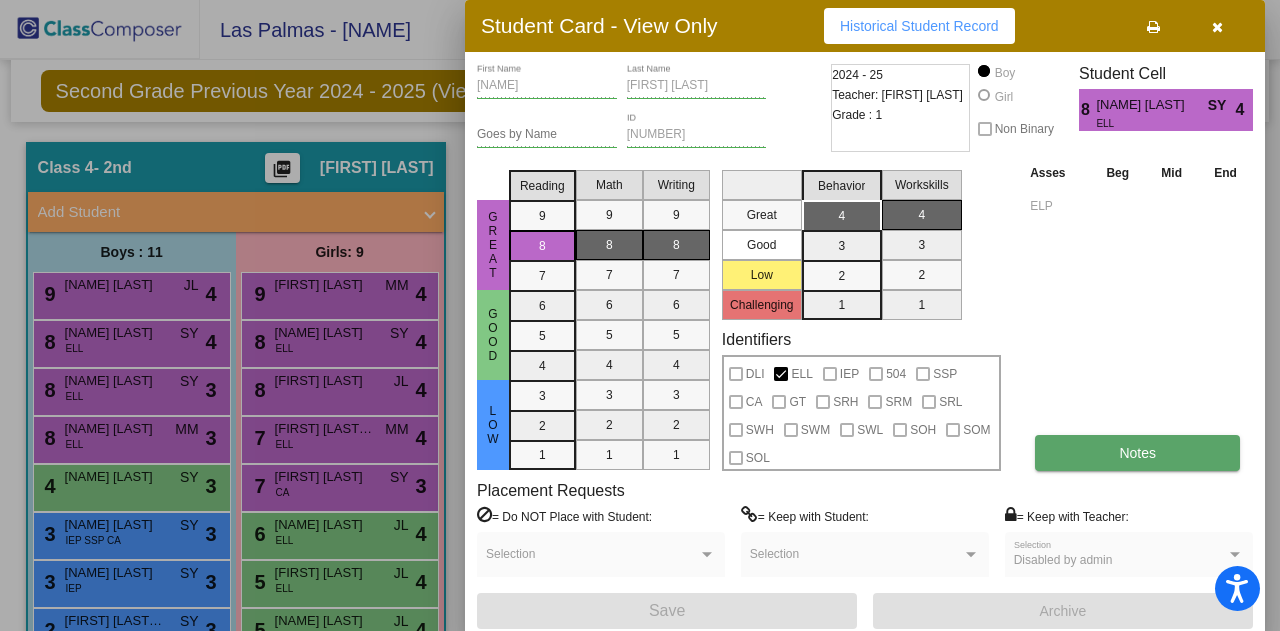 click on "Notes" at bounding box center (1137, 453) 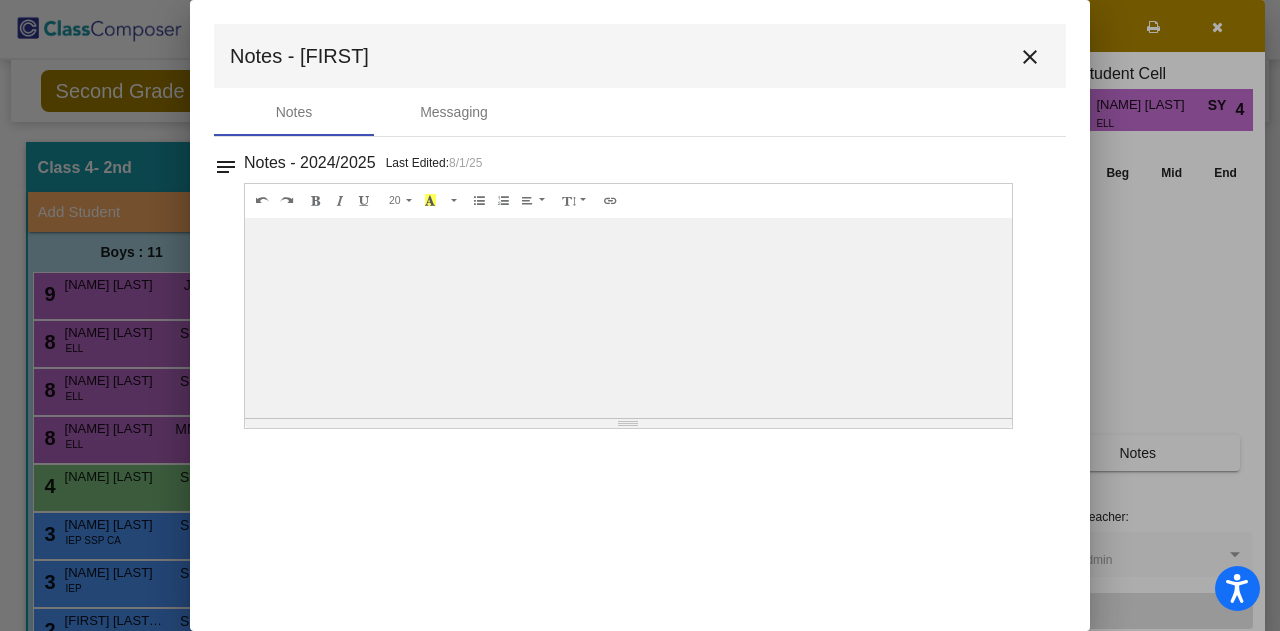 click on "close" at bounding box center (1030, 57) 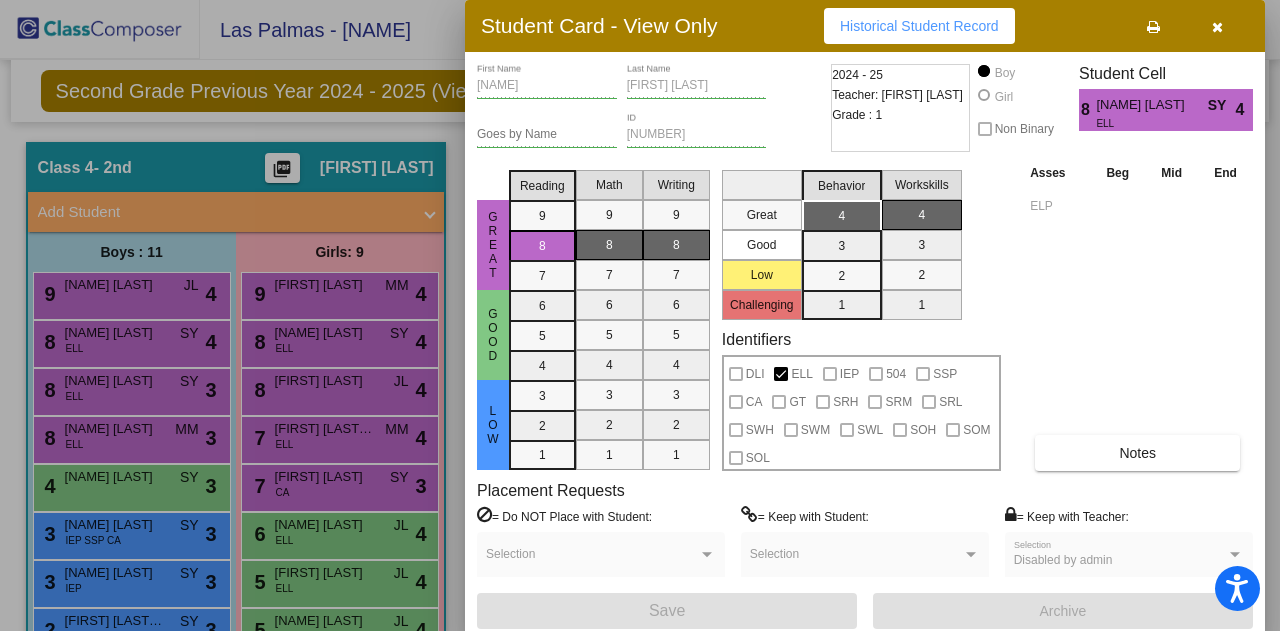 click at bounding box center [1217, 27] 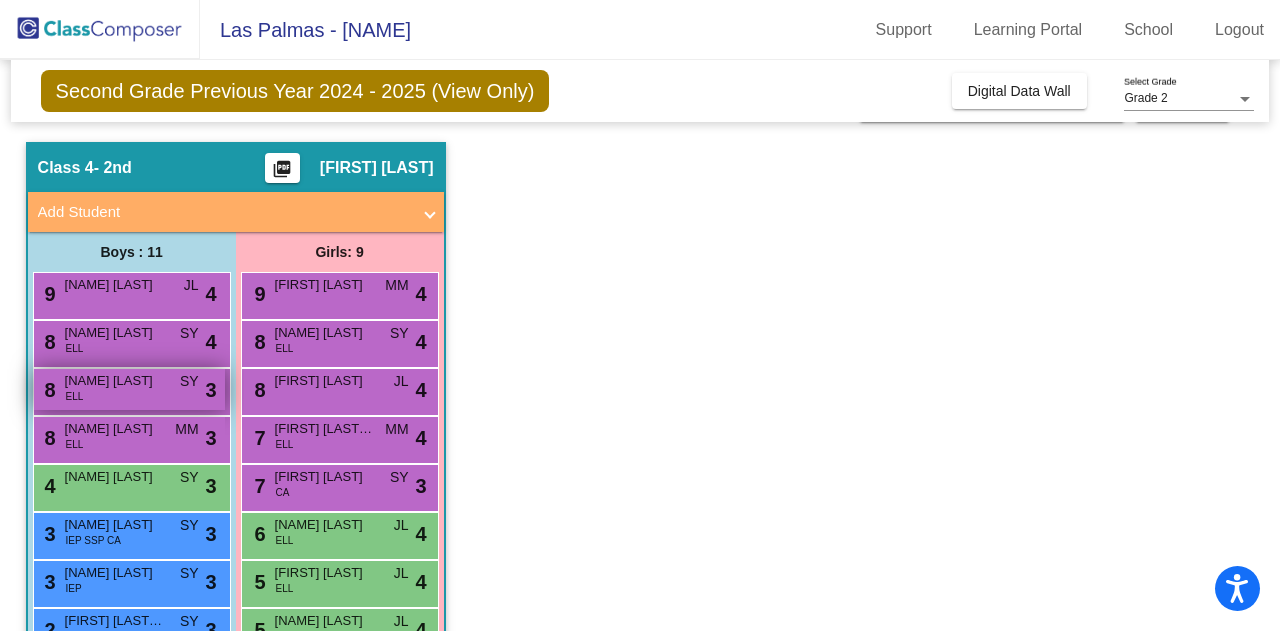 click on "[NAME] [LAST]" at bounding box center (115, 381) 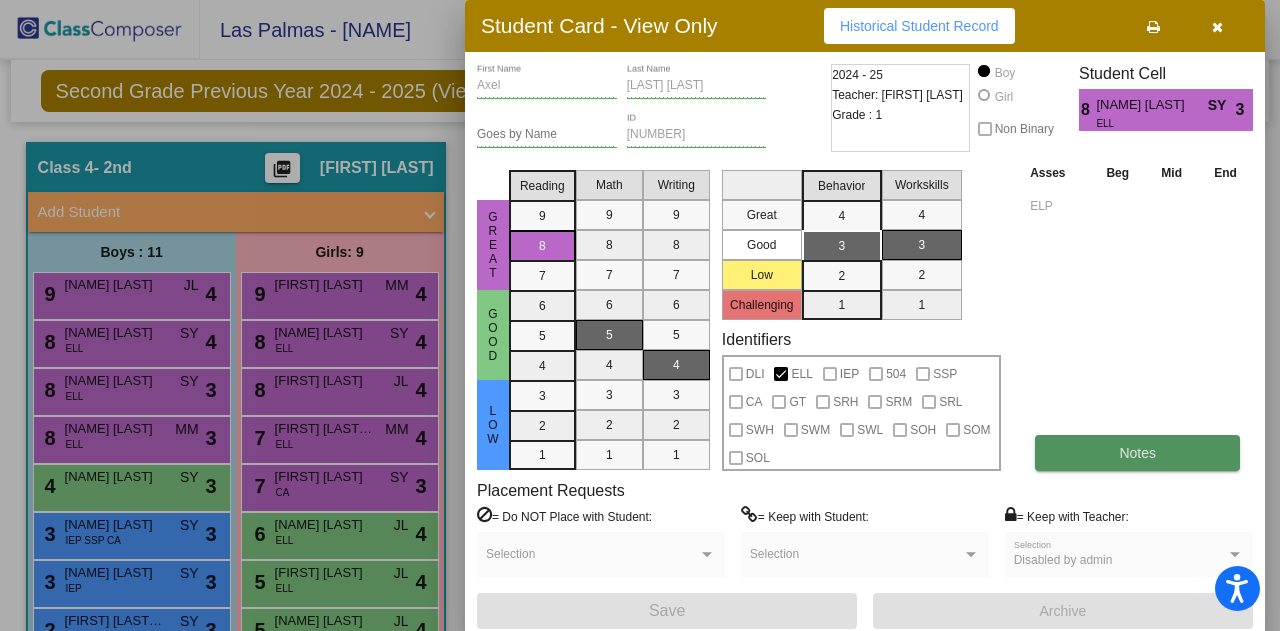click on "Notes" at bounding box center [1137, 453] 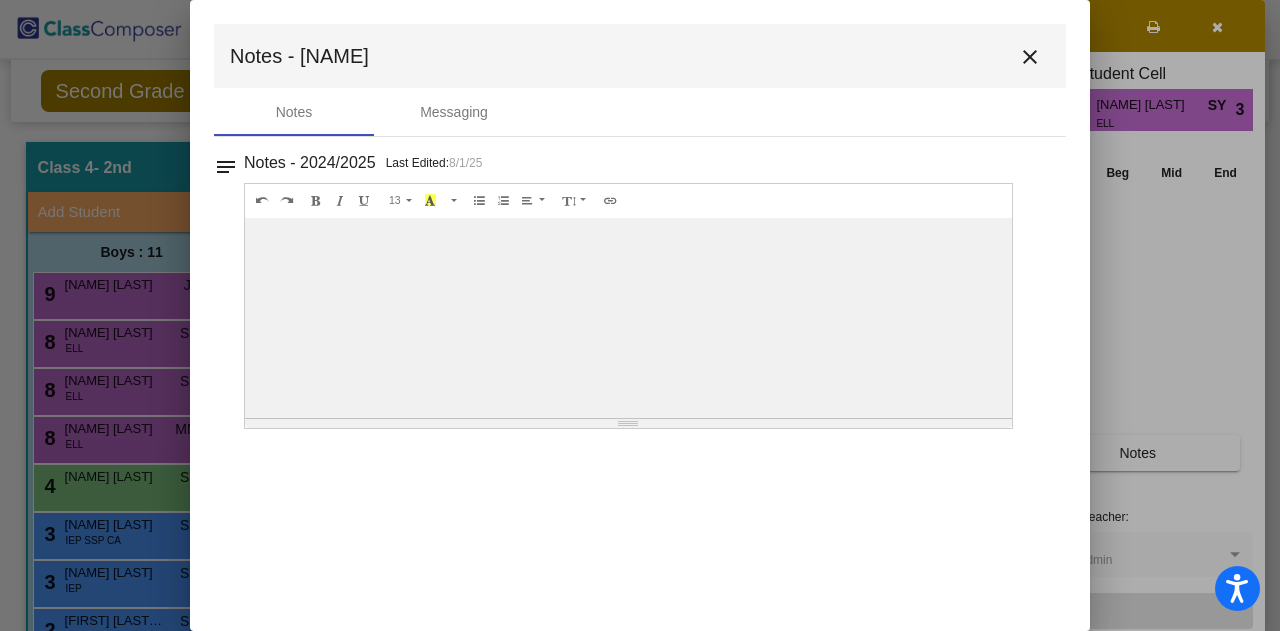 click on "close" at bounding box center (1030, 57) 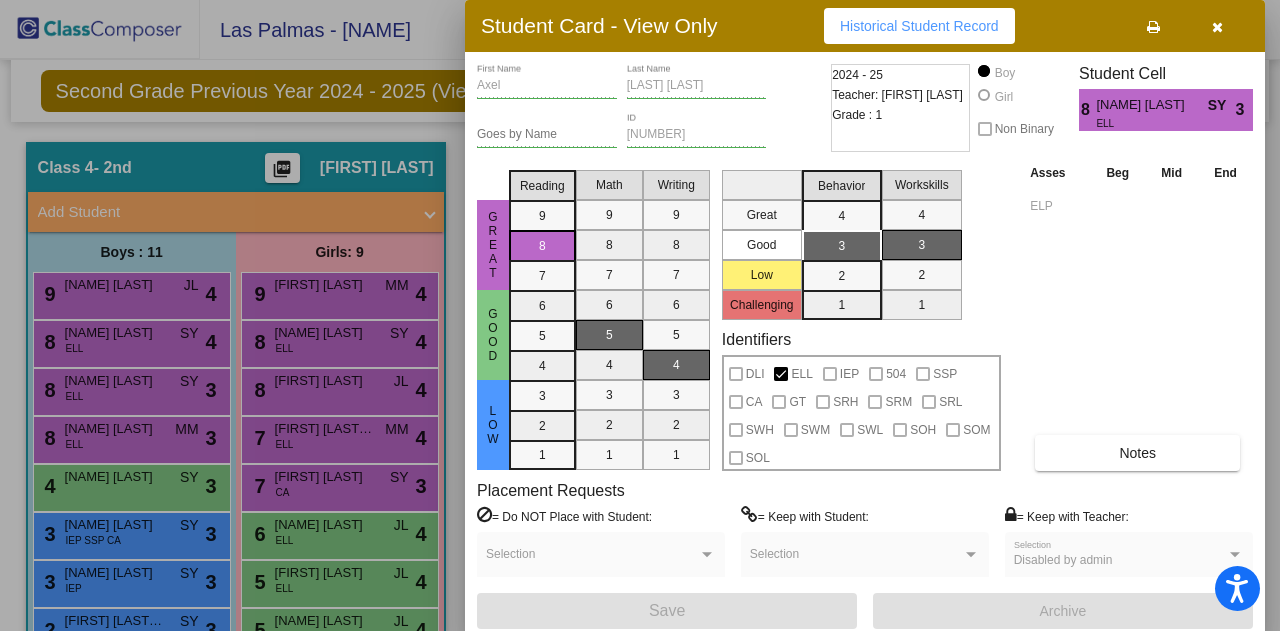 click at bounding box center [1217, 27] 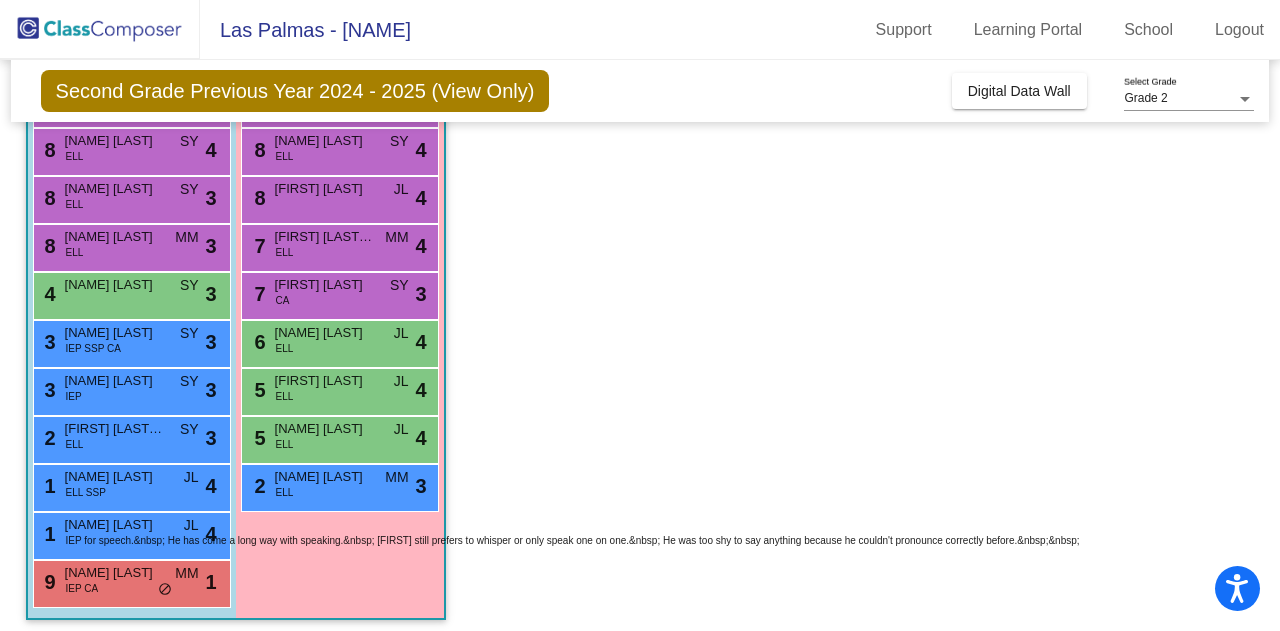 scroll, scrollTop: 248, scrollLeft: 0, axis: vertical 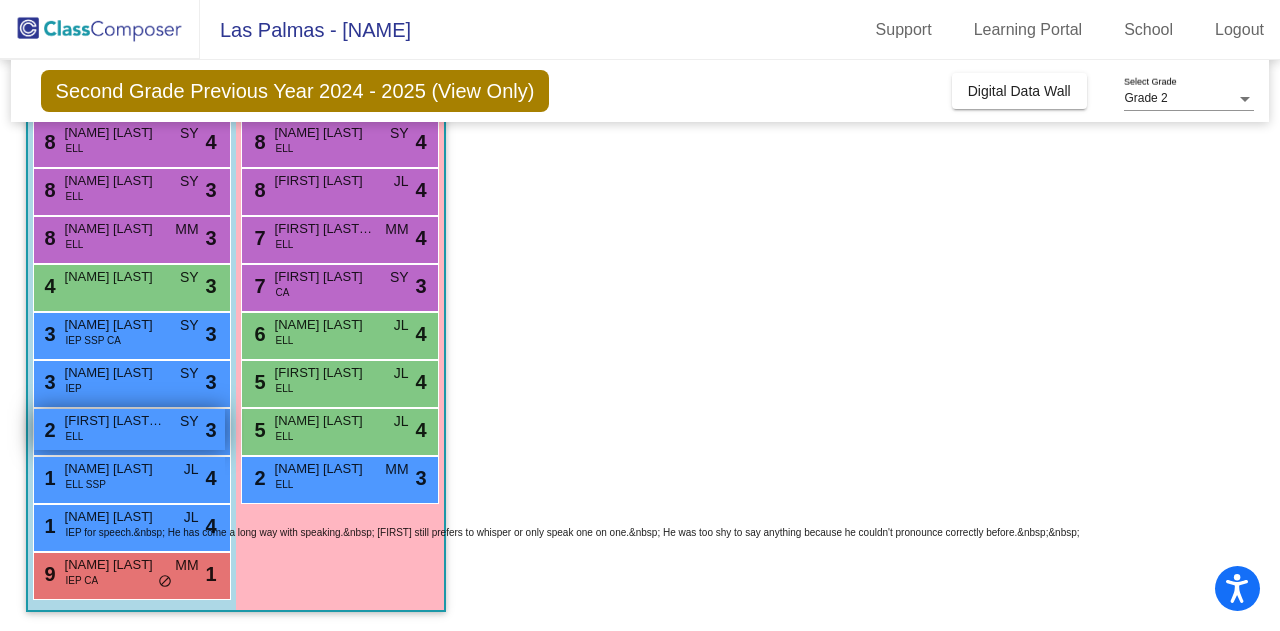 click on "[NUMBER] [FIRST] [LAST] [LAST] ELL SY lock do_not_disturb_alt 3" at bounding box center (129, 429) 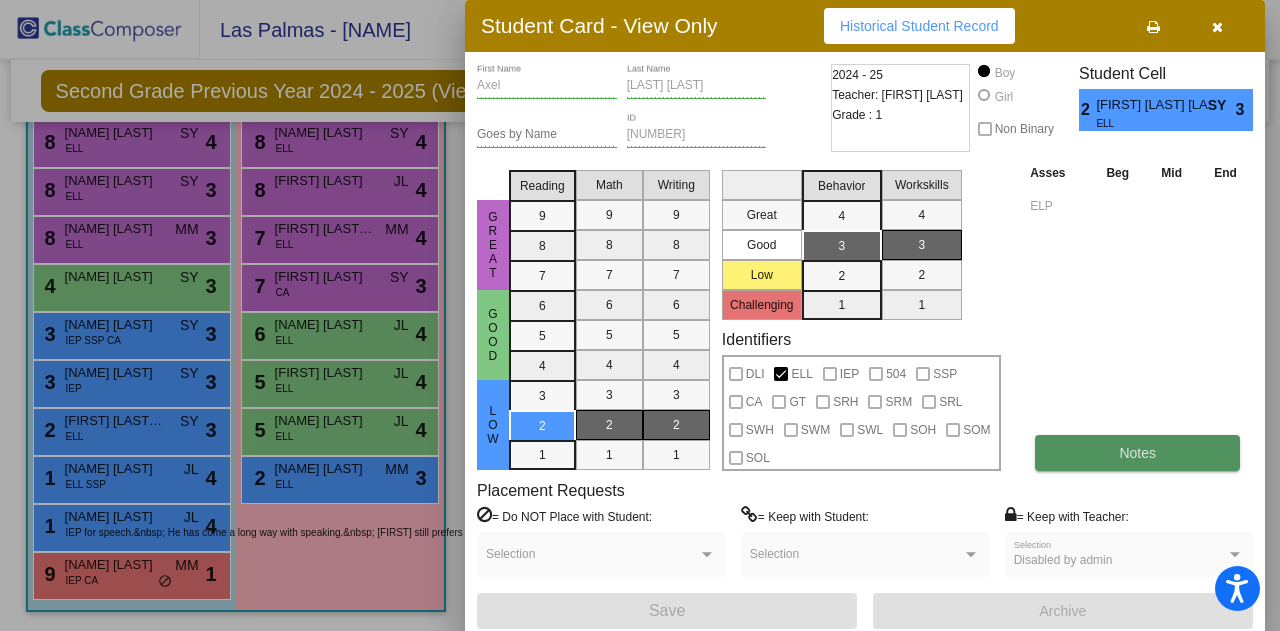 click on "Notes" at bounding box center (1137, 453) 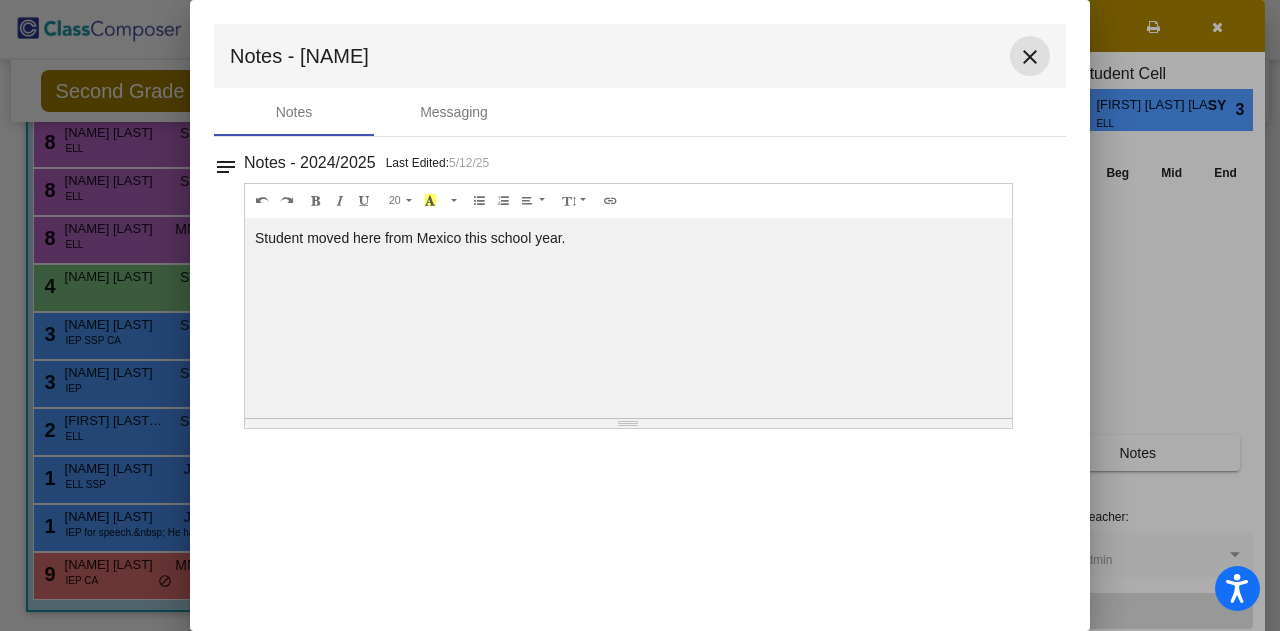 click on "close" at bounding box center [1030, 57] 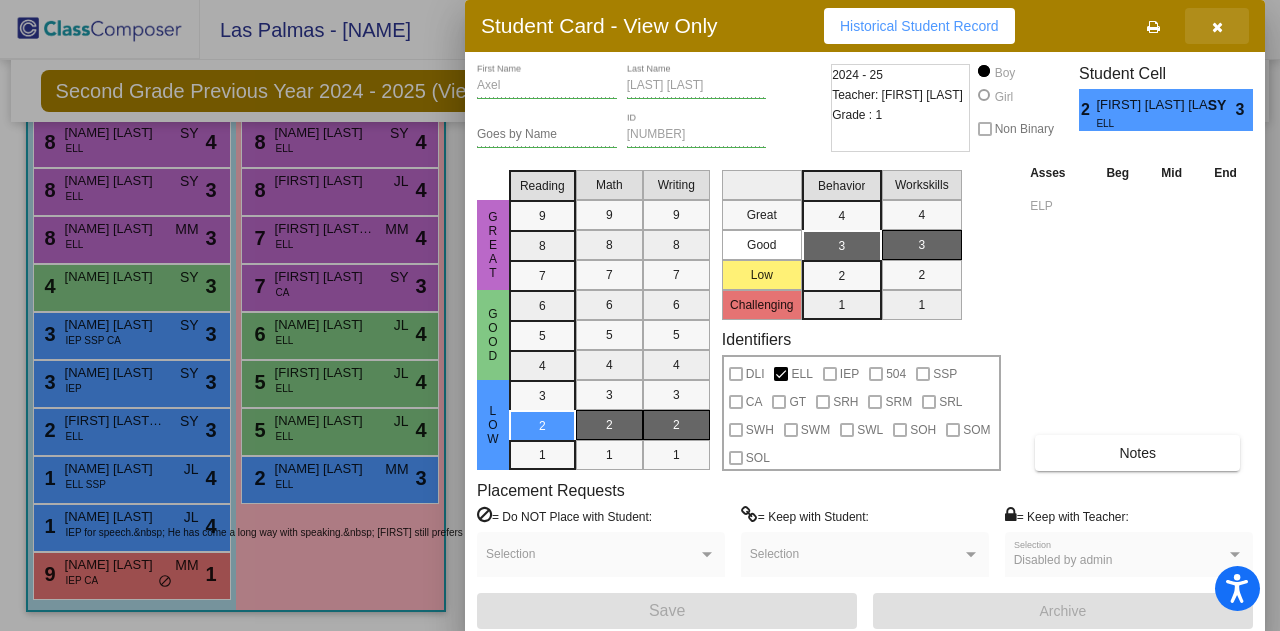 click at bounding box center (1217, 27) 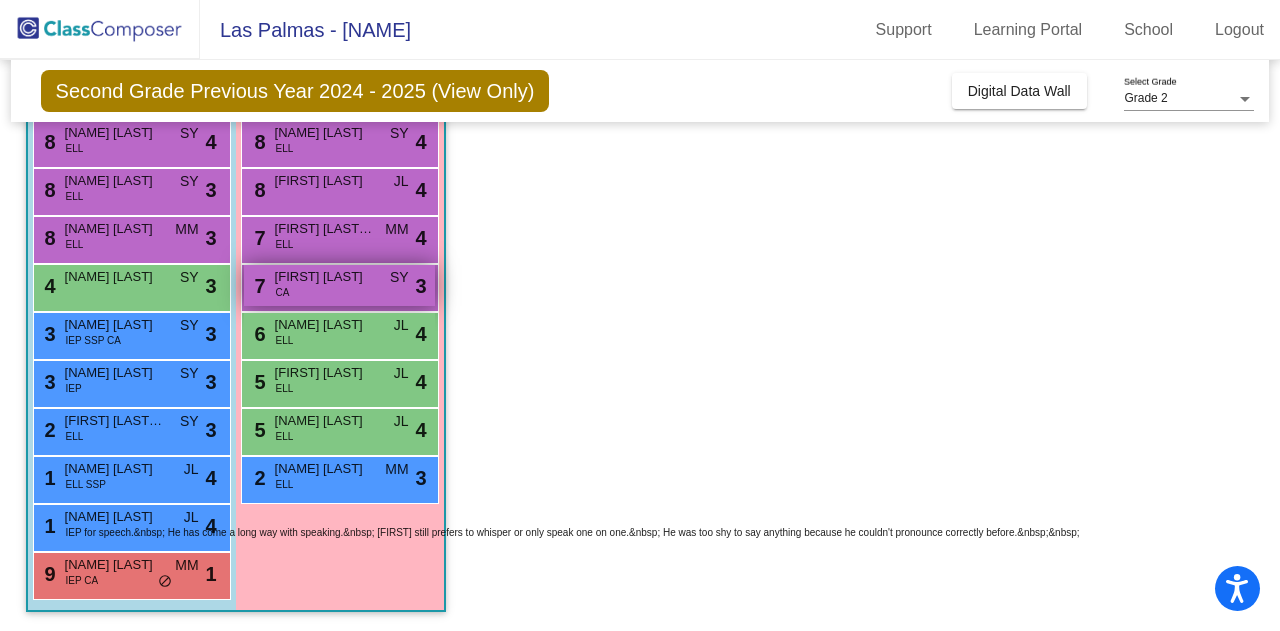 click on "7 [NAME] [LAST] [COUNTRY] lock do_not_disturb_alt 3" at bounding box center [339, 285] 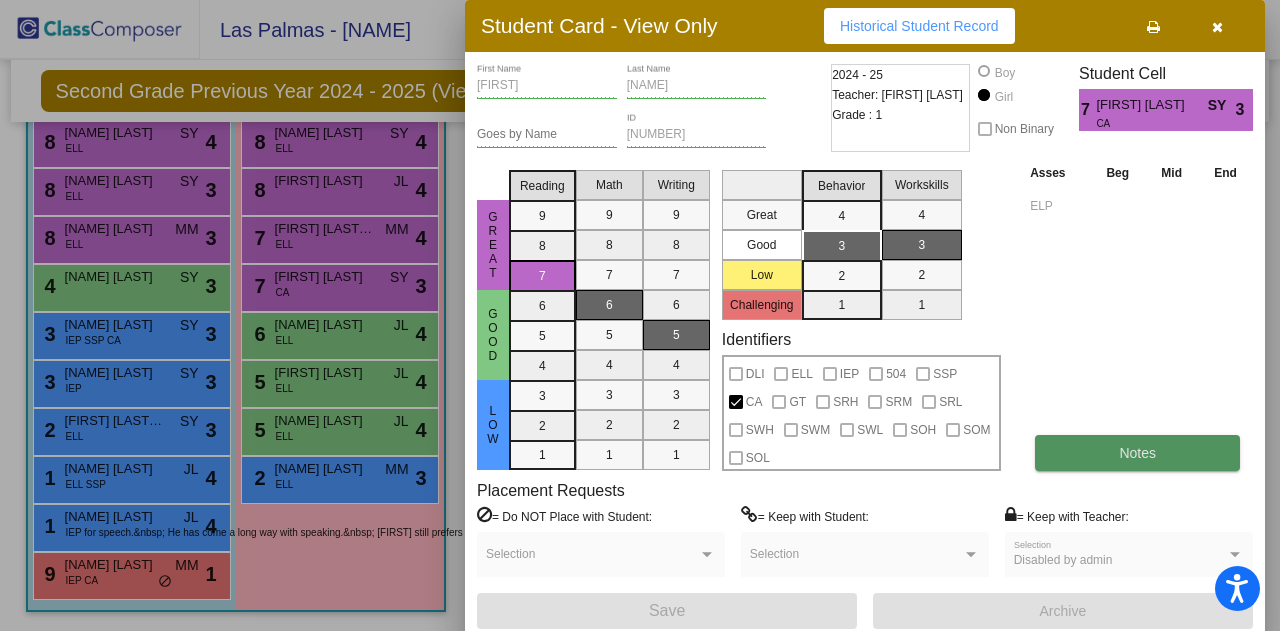 click on "Notes" at bounding box center [1137, 453] 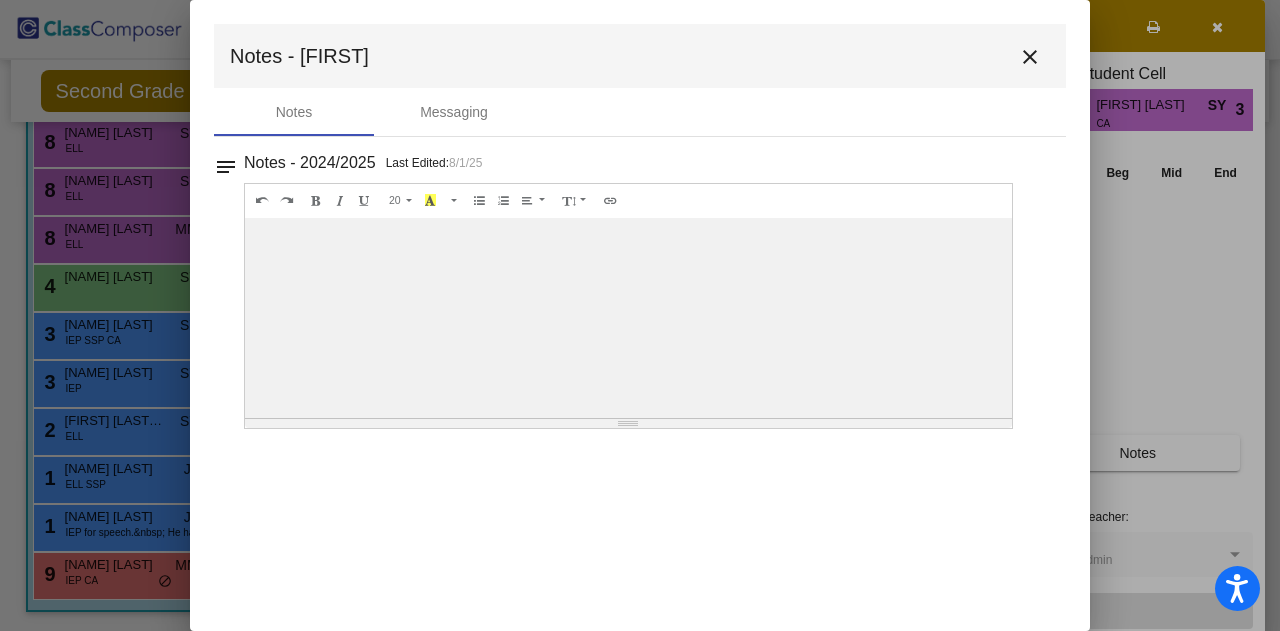click on "close" at bounding box center (1030, 57) 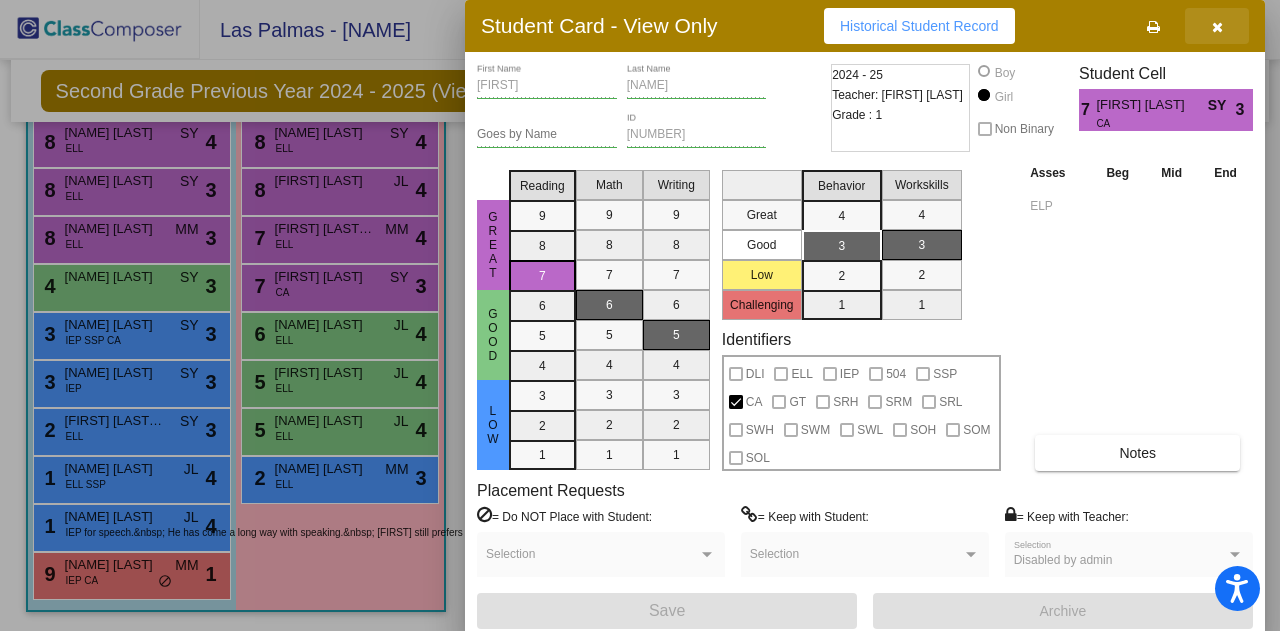 click at bounding box center (1217, 27) 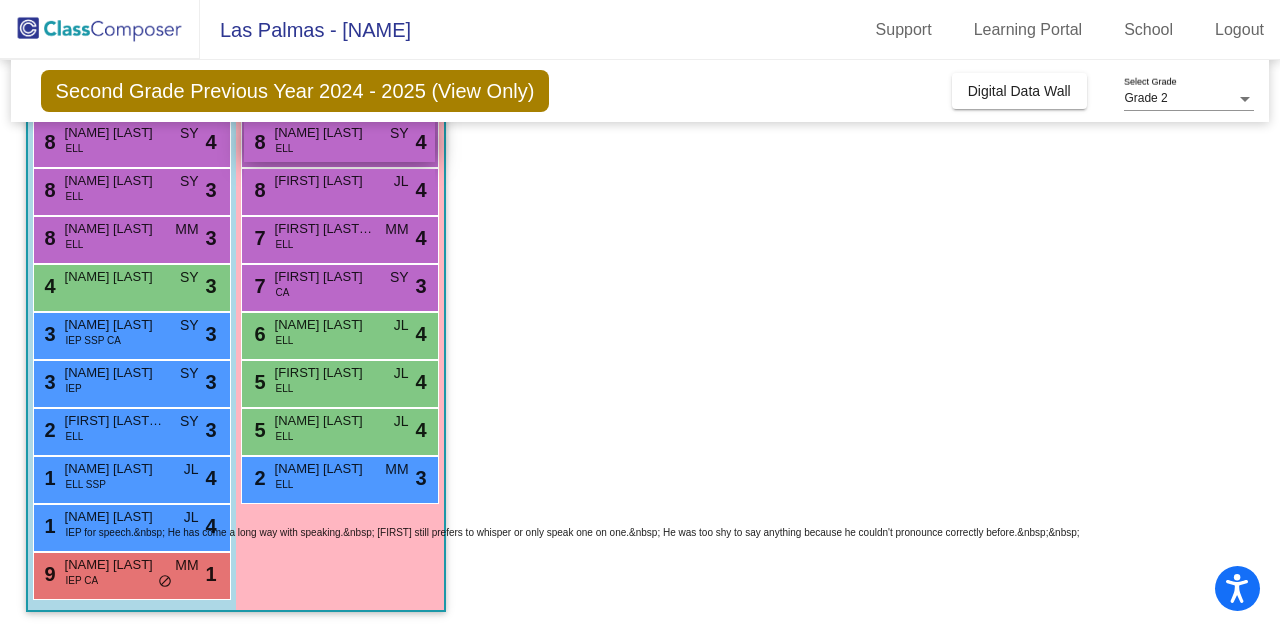 click on "8 [NAME] [LAST] ELL SY lock do_not_disturb_alt 4" at bounding box center (339, 141) 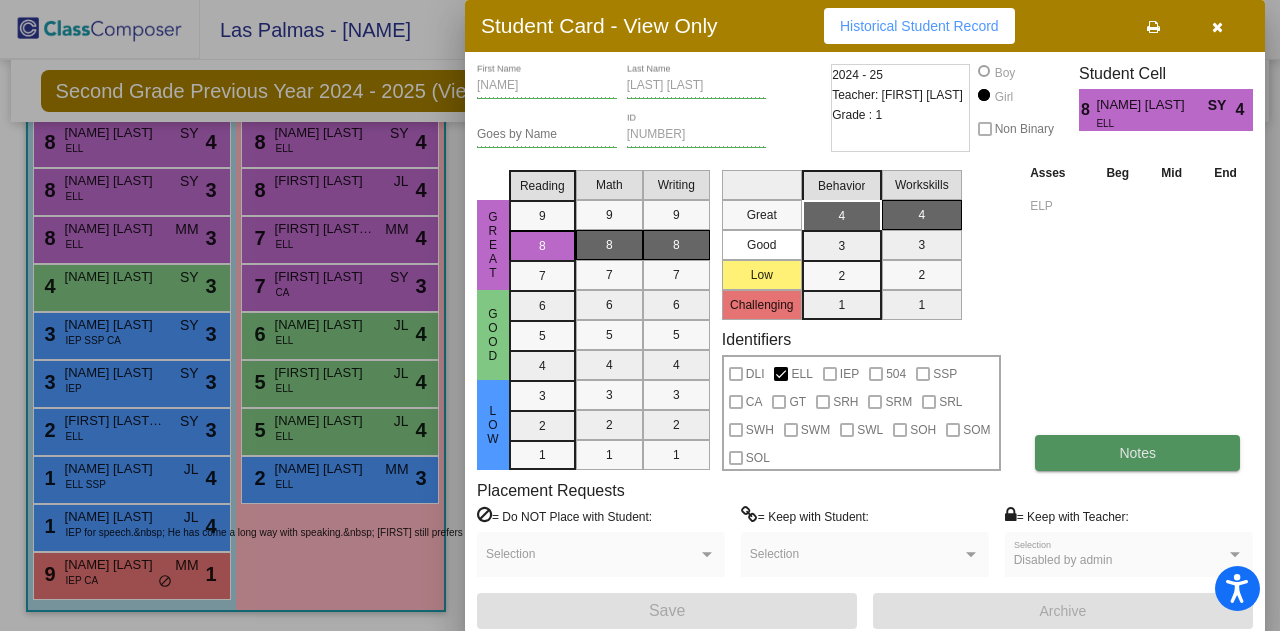 click on "Notes" at bounding box center [1137, 453] 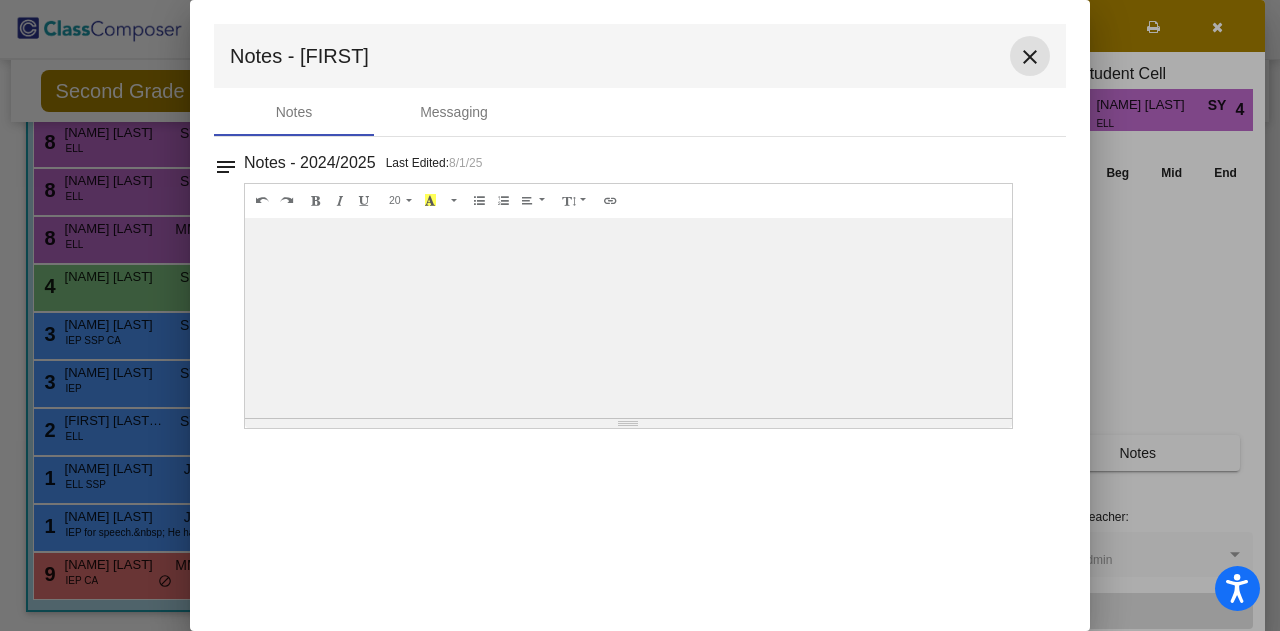 click on "close" at bounding box center (1030, 57) 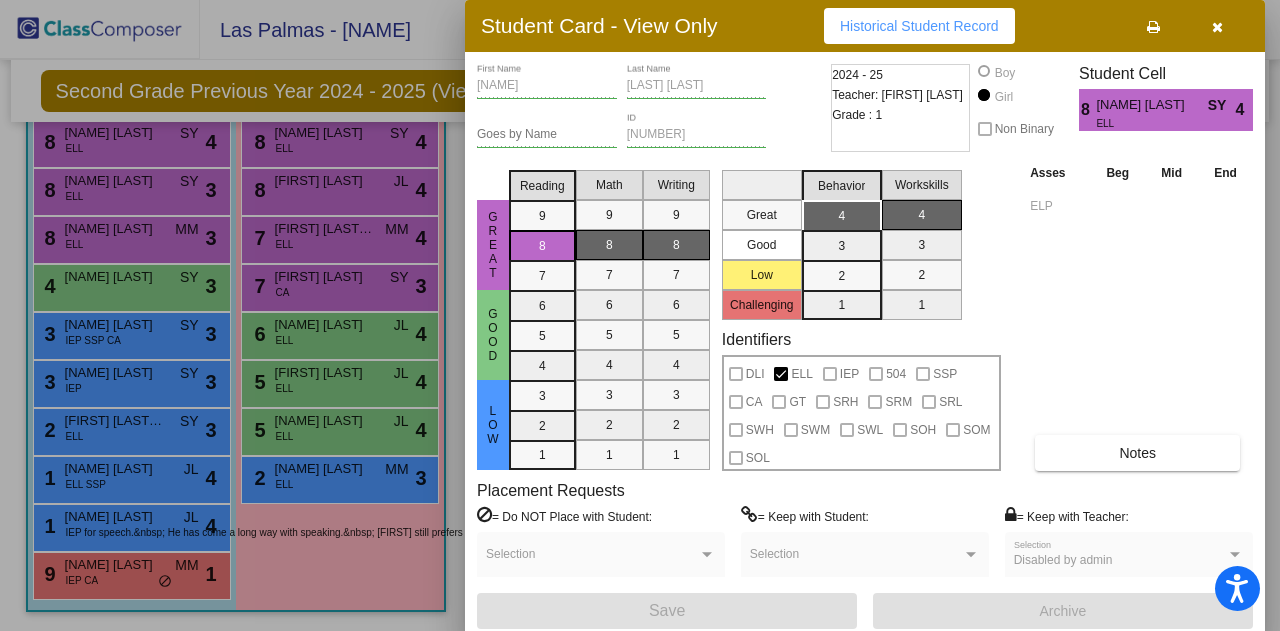 click at bounding box center [1217, 27] 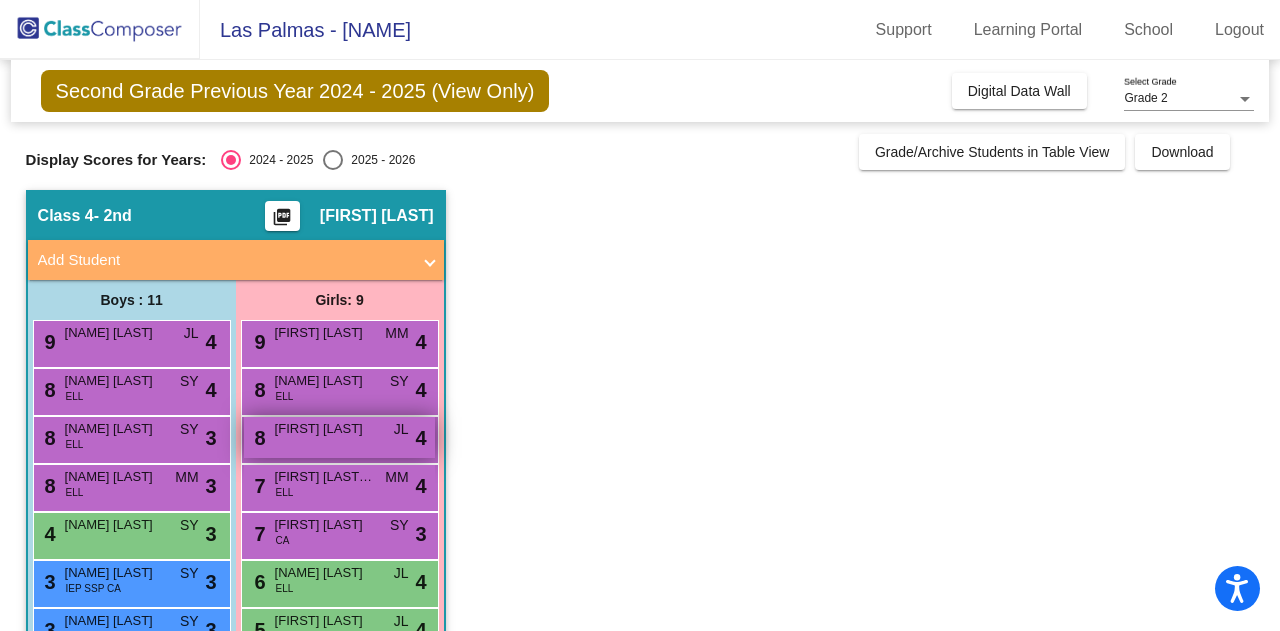 scroll, scrollTop: 100, scrollLeft: 0, axis: vertical 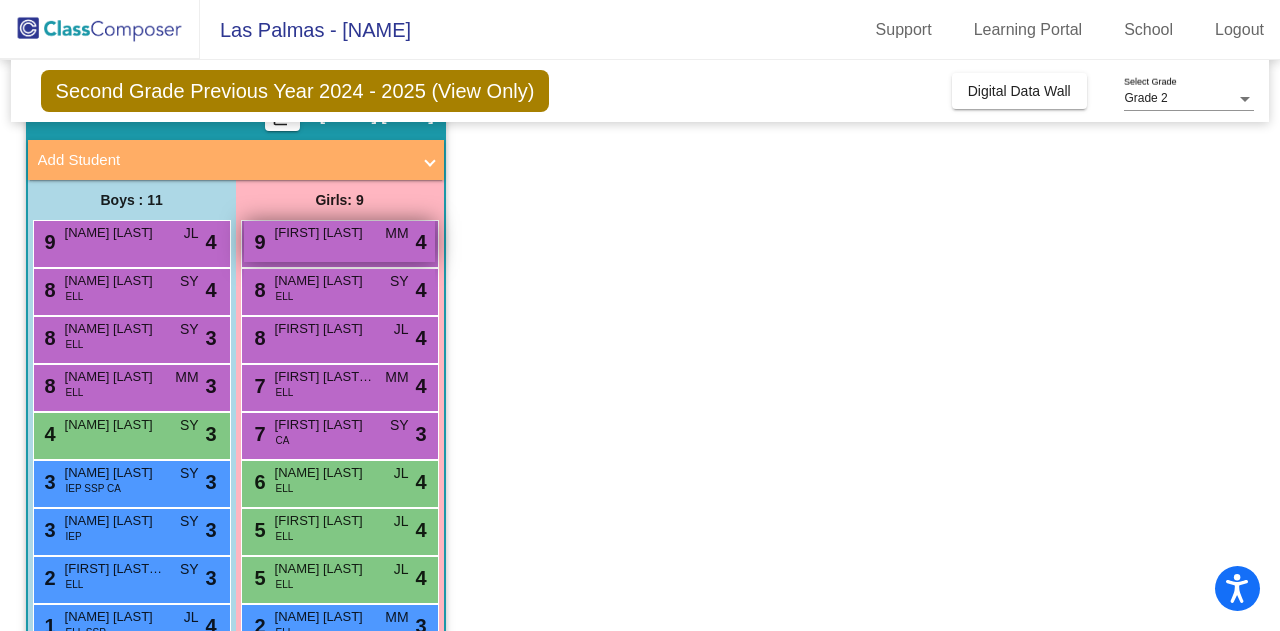 click on "9 [NAME] [LAST] MM lock do_not_disturb_alt 4" at bounding box center (339, 241) 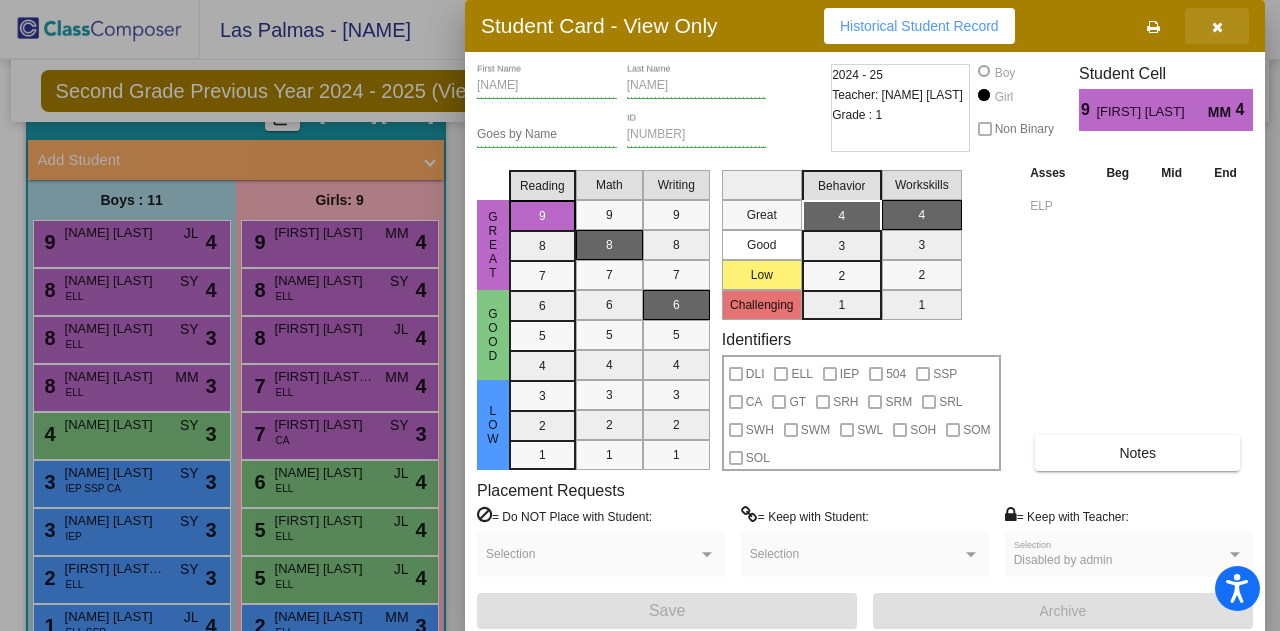 click at bounding box center [1217, 27] 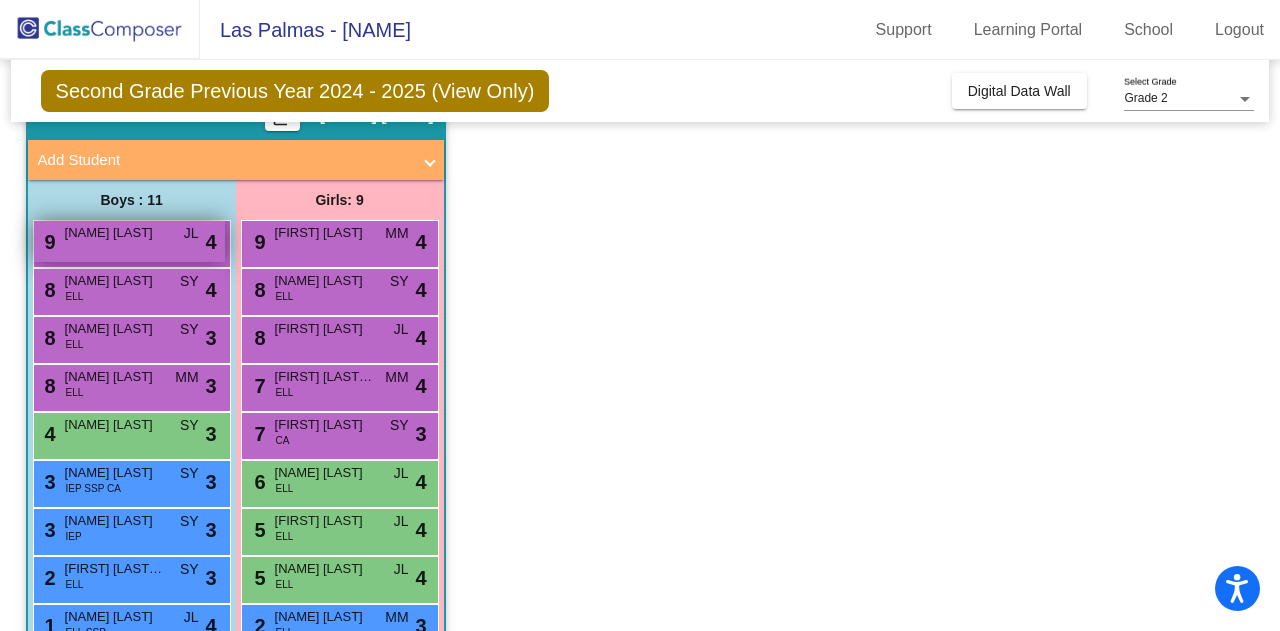 click on "[NAME] [LAST]" at bounding box center (115, 233) 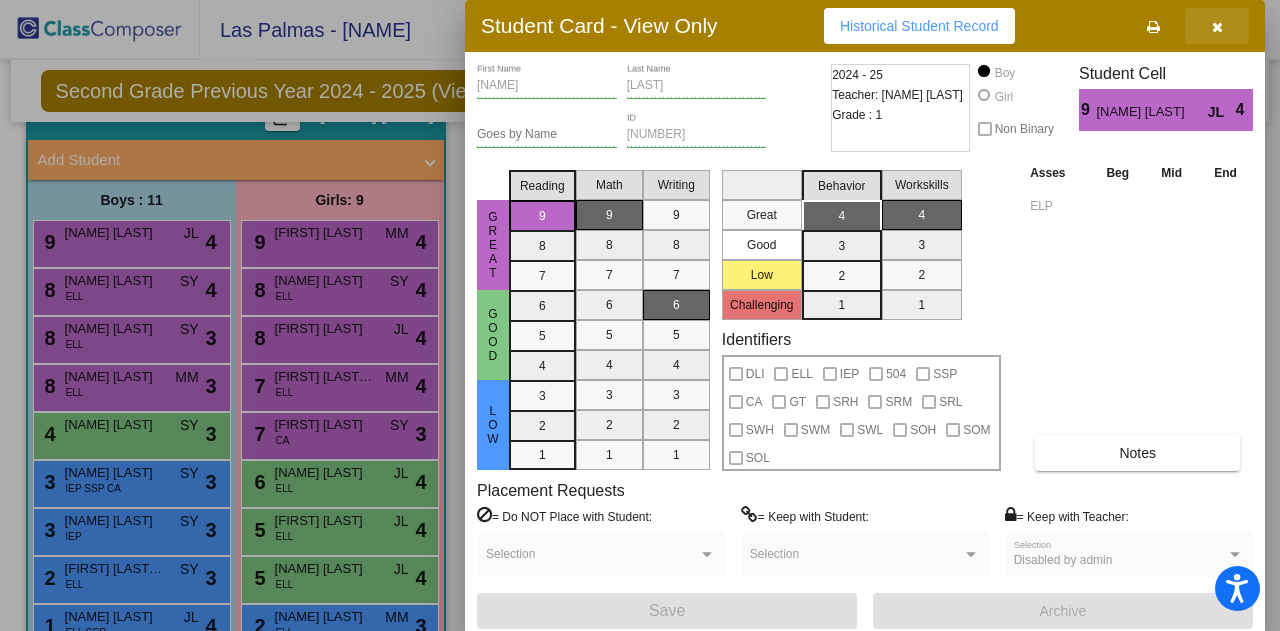 click at bounding box center [1217, 27] 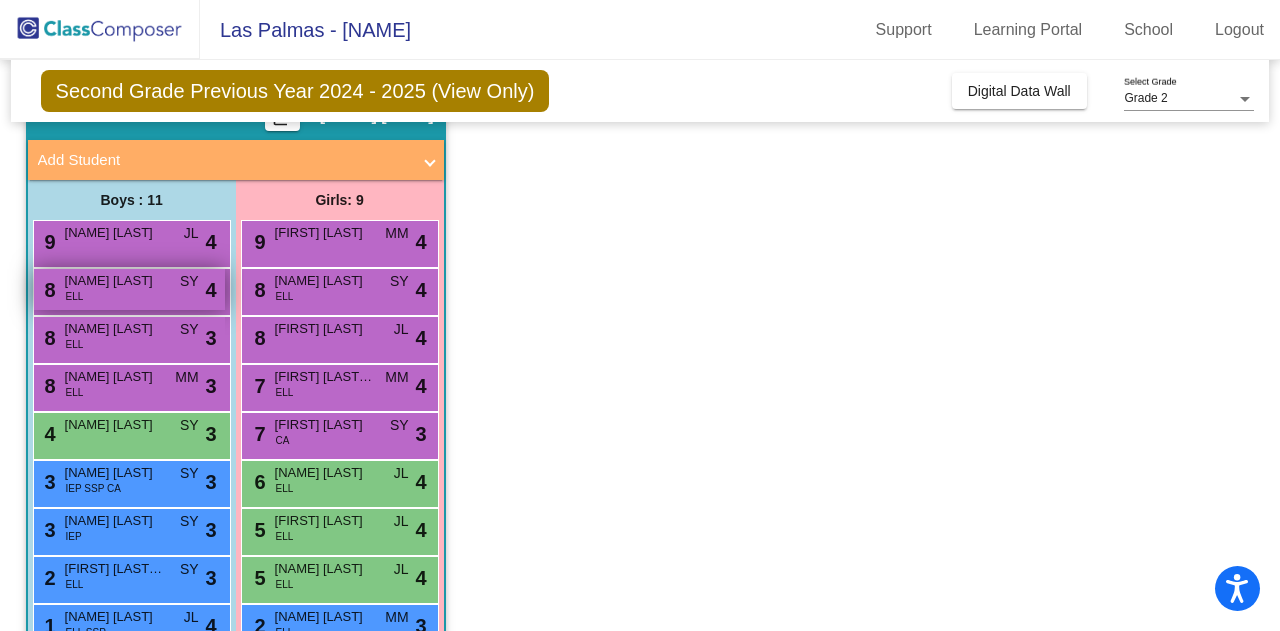 click on "8 [NAME] [LAST] ELL SY lock do_not_disturb_alt 4" at bounding box center (129, 289) 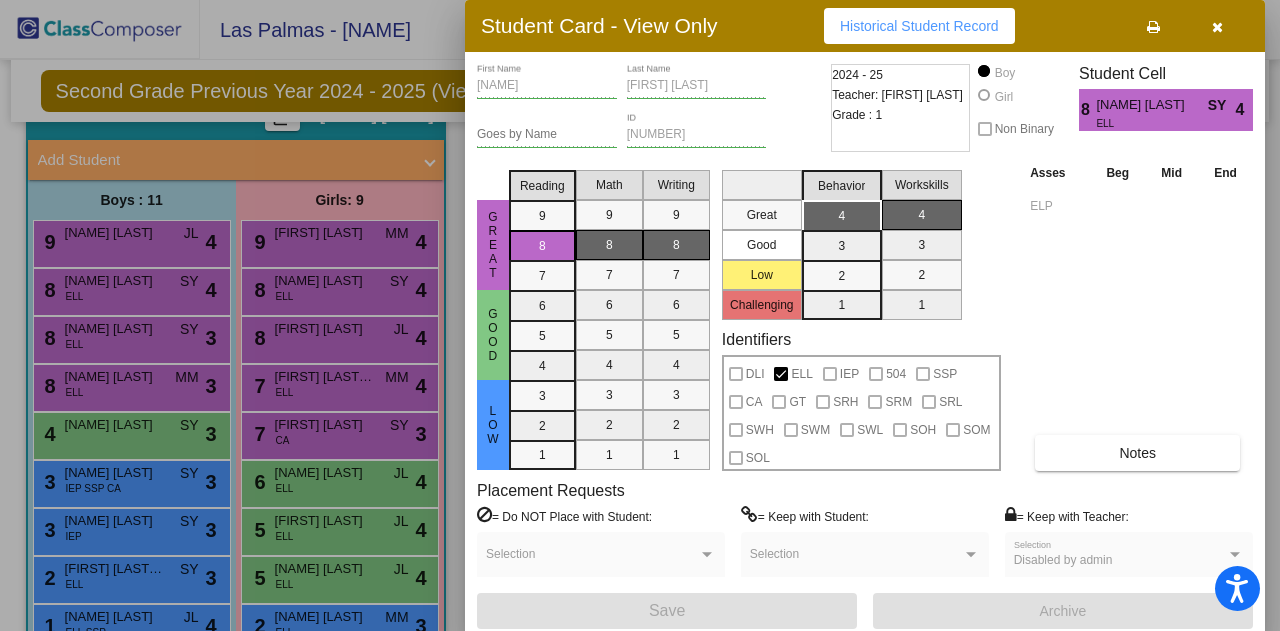 click at bounding box center (1217, 27) 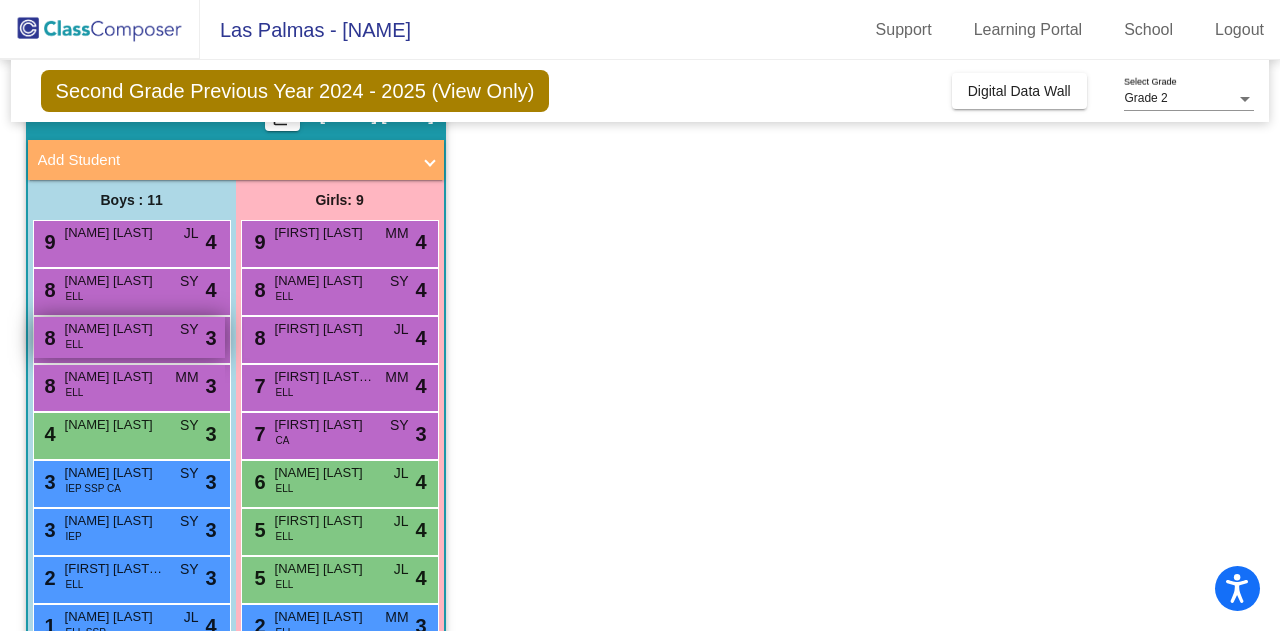 click on "[NAME] [LAST]" at bounding box center [115, 329] 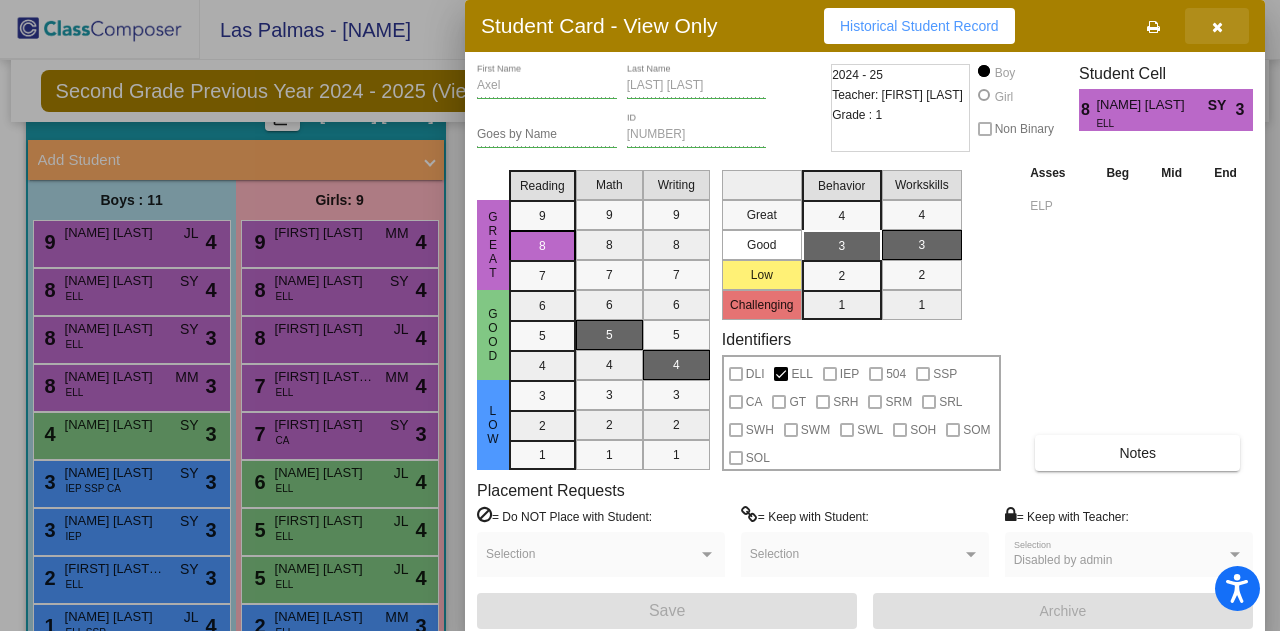 click at bounding box center [1217, 27] 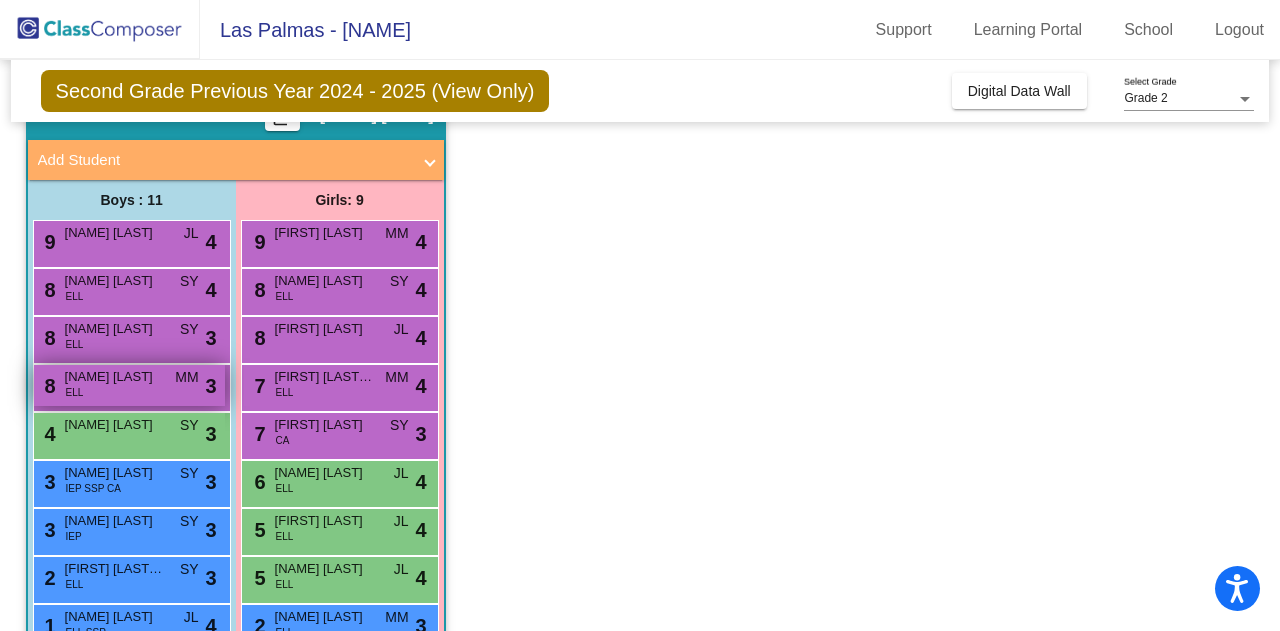 click on "8 [NAME] [LAST] ELL MM lock do_not_disturb_alt 3" at bounding box center (129, 385) 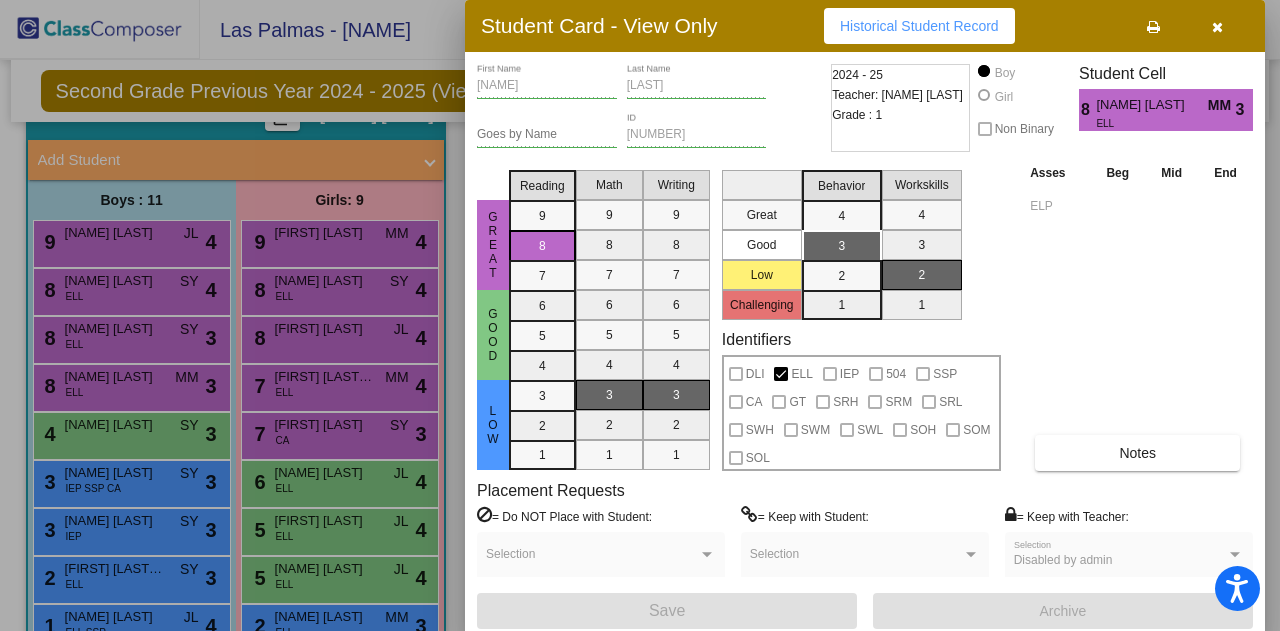 click at bounding box center [1217, 27] 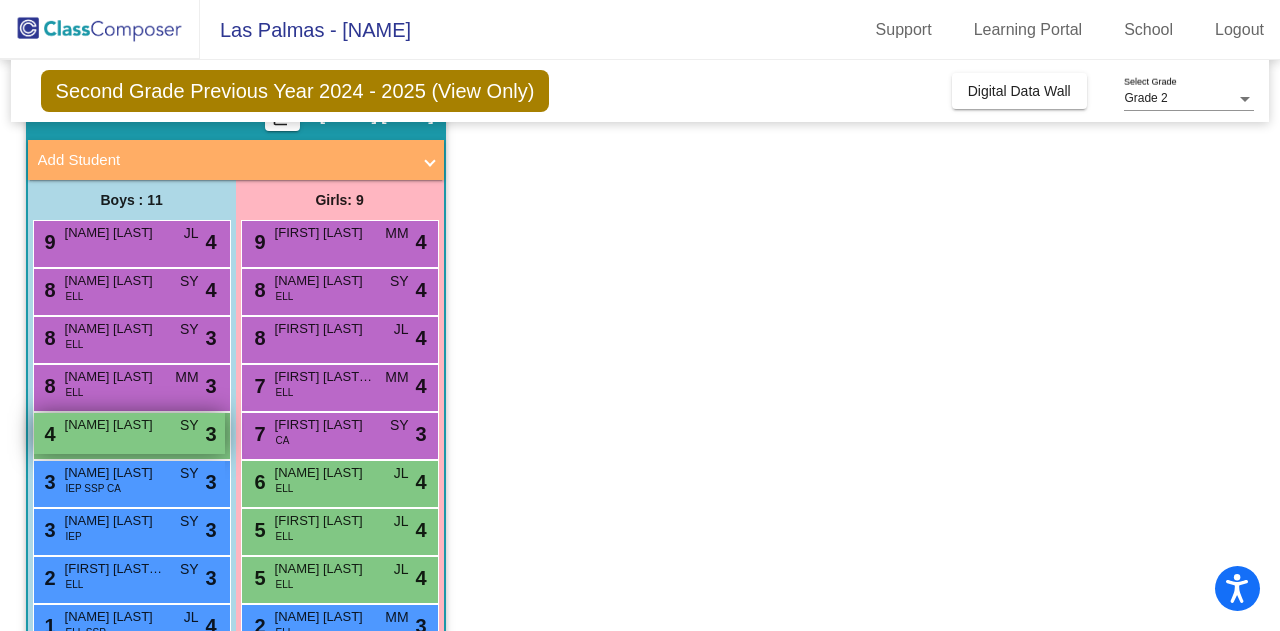click on "[NAME] [LAST]" at bounding box center (115, 425) 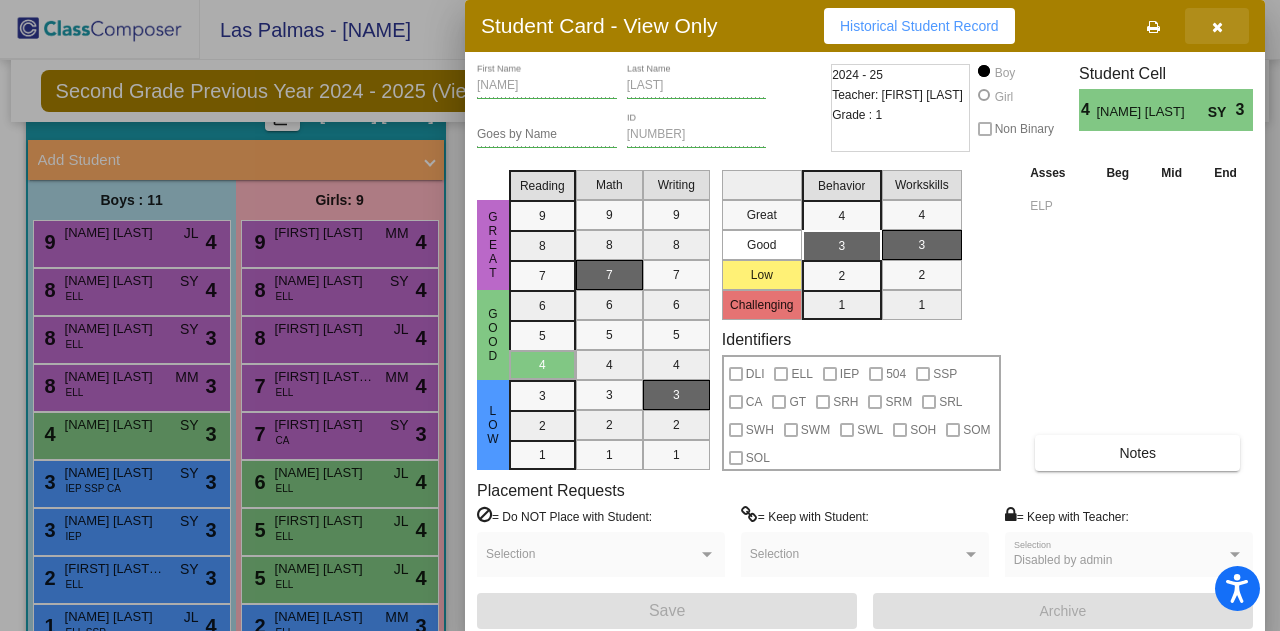 click at bounding box center [1217, 27] 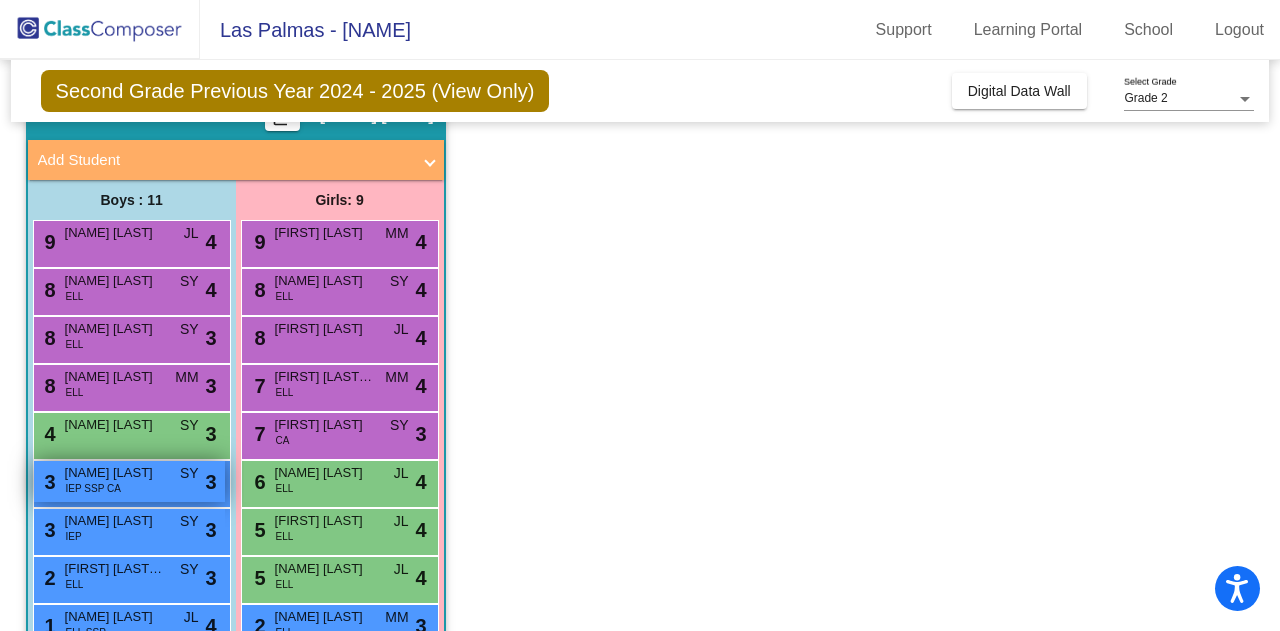click on "IEP SSP CA" at bounding box center [93, 488] 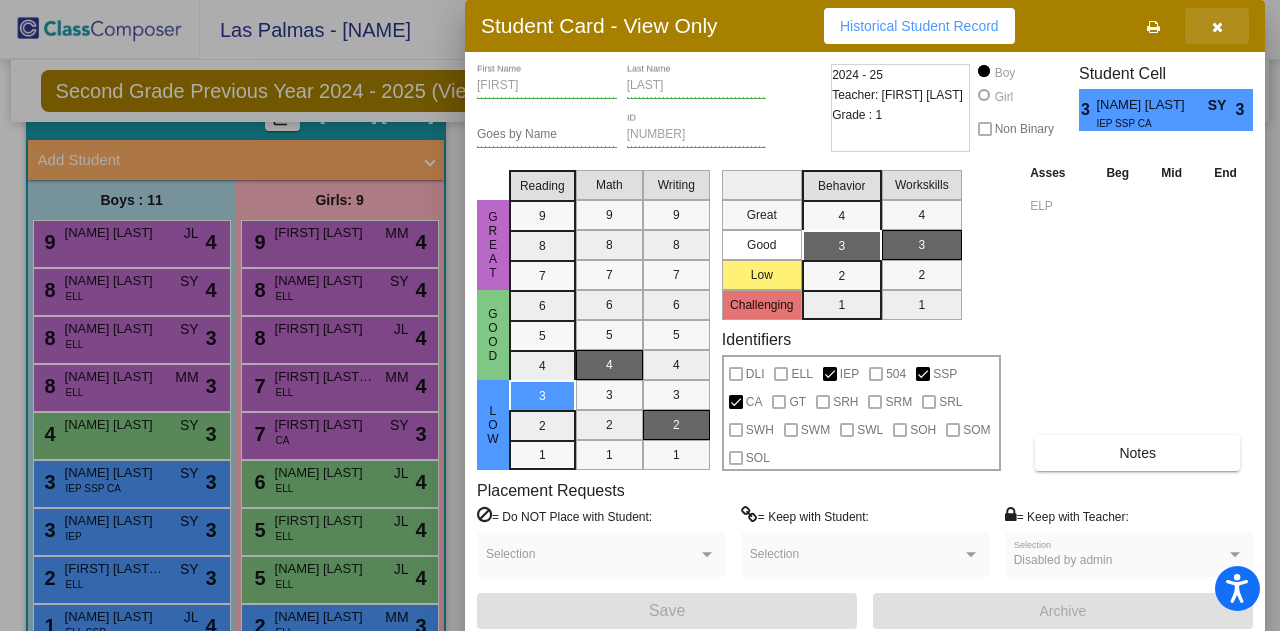 click at bounding box center [1217, 27] 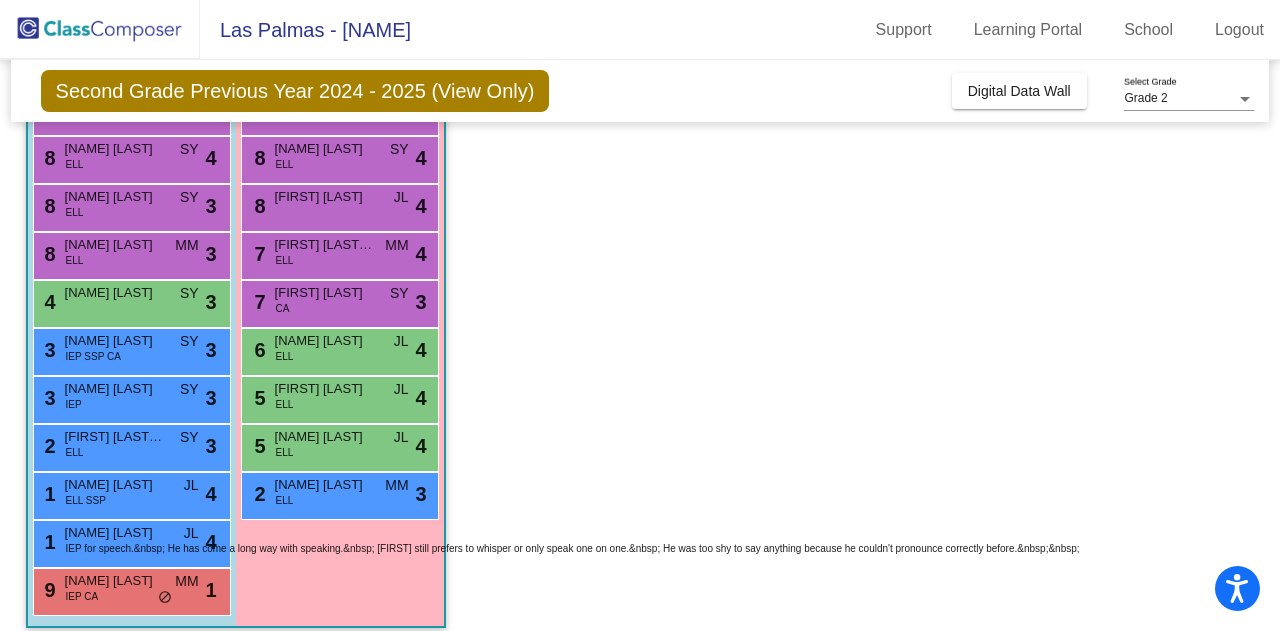 scroll, scrollTop: 248, scrollLeft: 0, axis: vertical 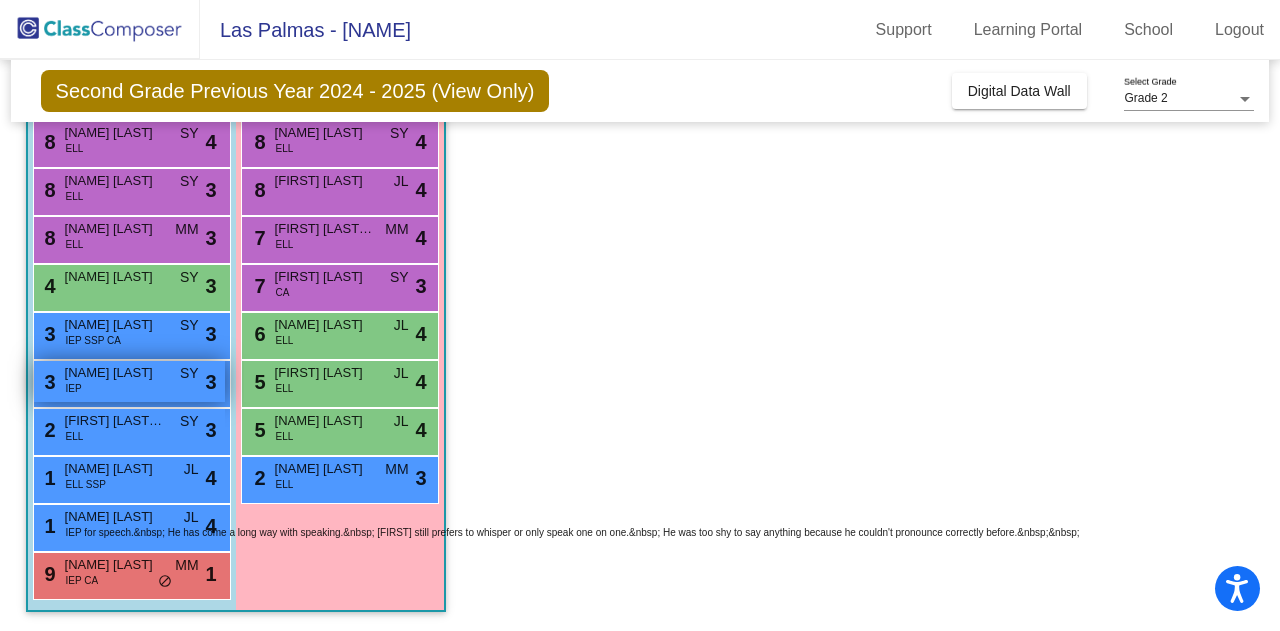 click on "[NUMBER] [FIRST] [LAST] IEP SY lock do_not_disturb_alt 3" at bounding box center (129, 381) 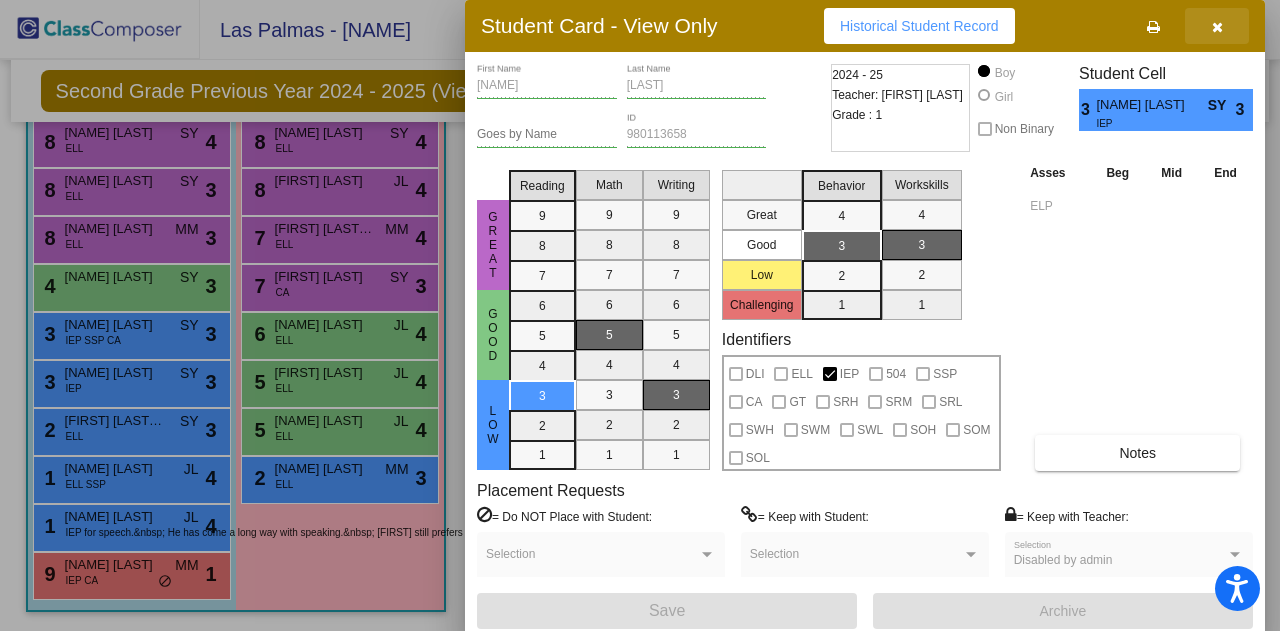 click at bounding box center [1217, 27] 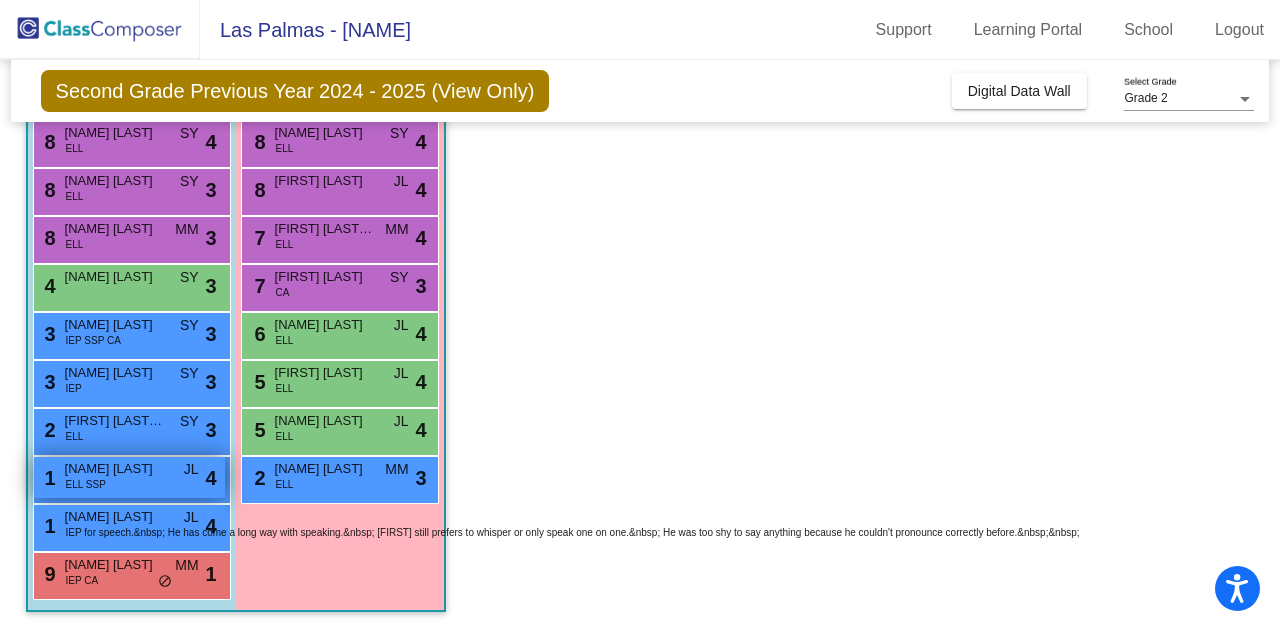 click on "ELL SSP" at bounding box center [86, 484] 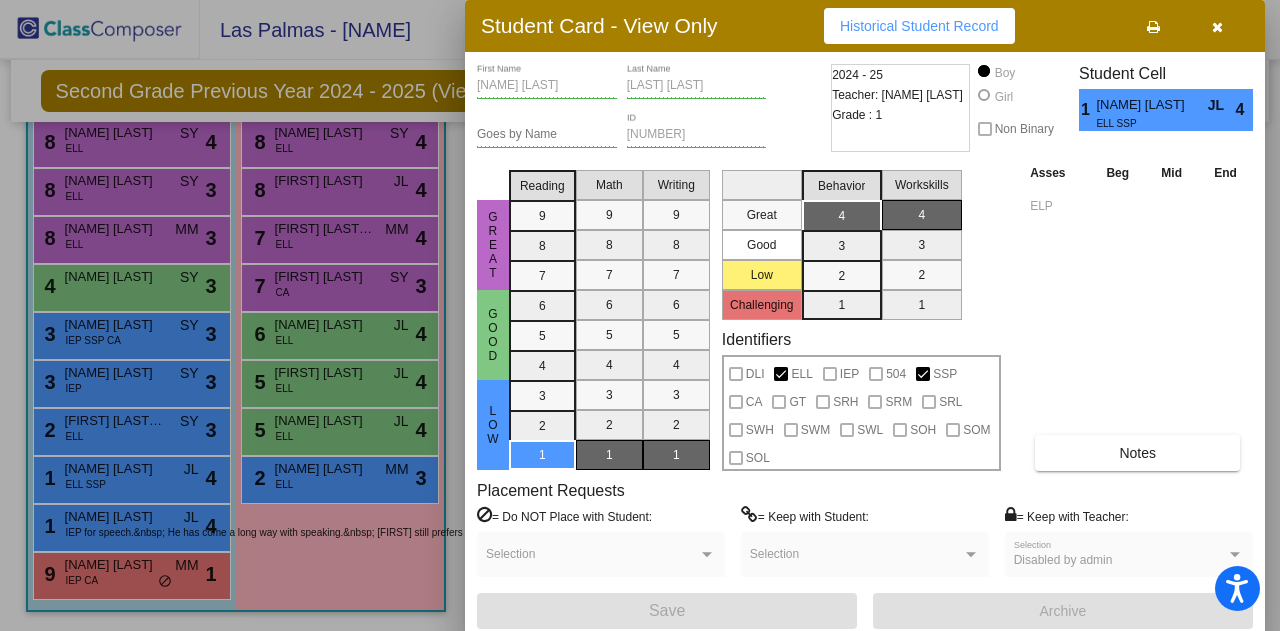 click at bounding box center [1217, 26] 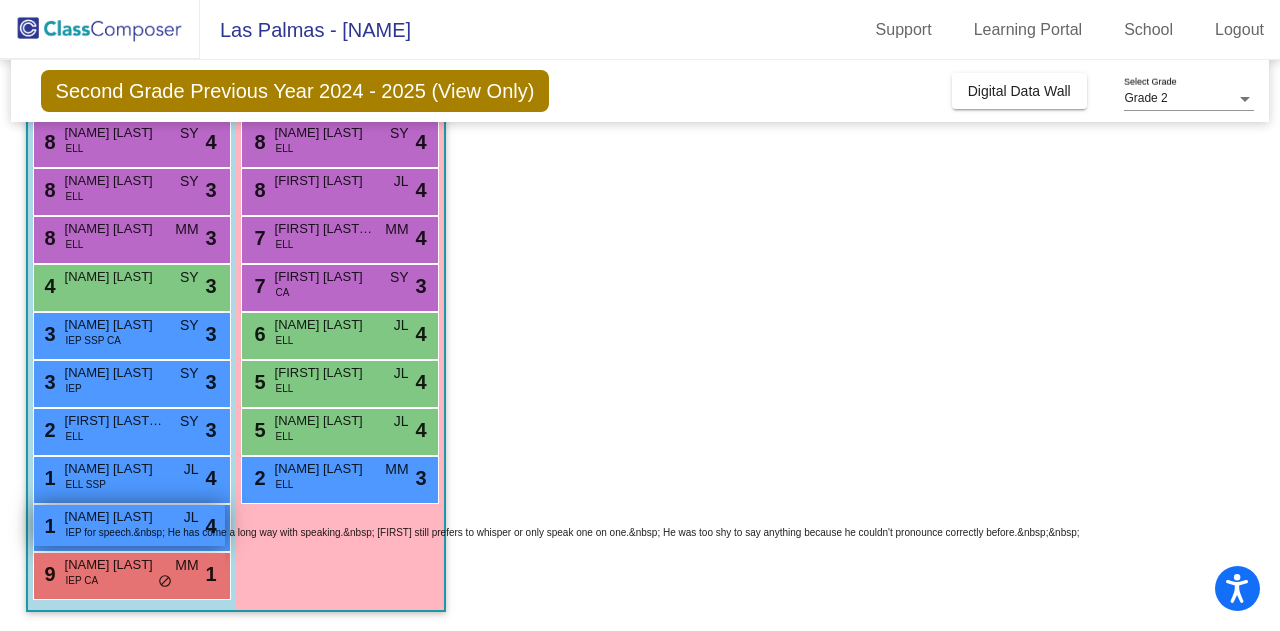 click on "[NUMBER] [FIRST] [LAST] [LAST] ELL IEP SSP JL lock do_not_disturb_alt 4" at bounding box center (129, 525) 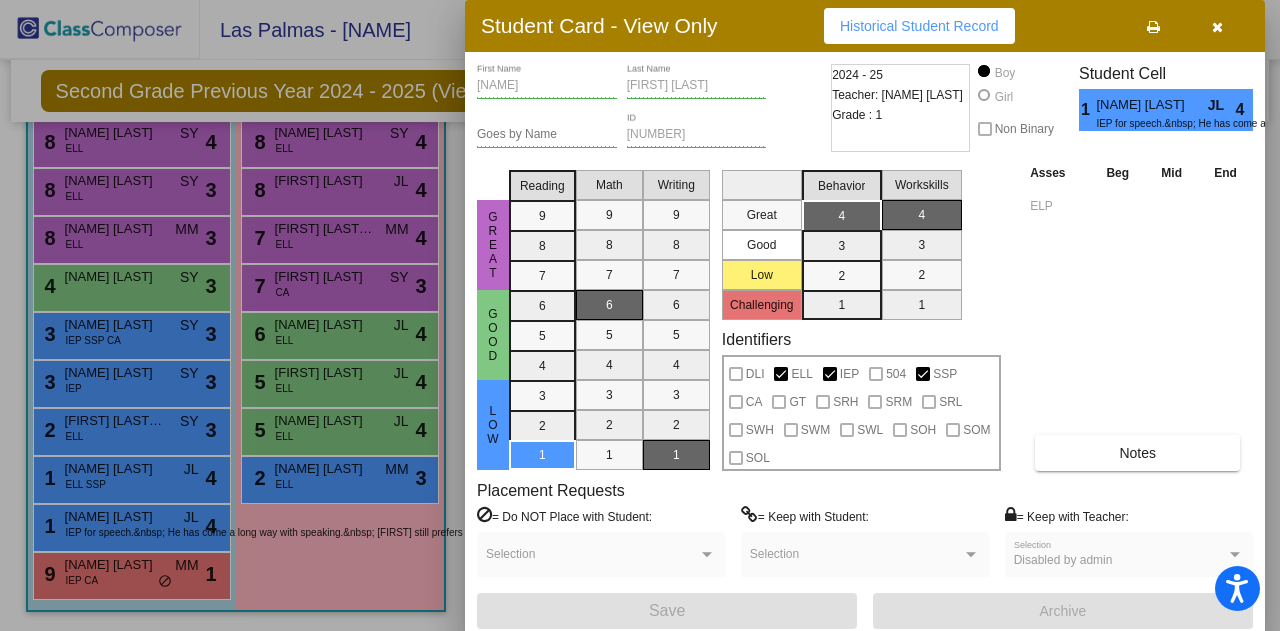 click at bounding box center [1217, 27] 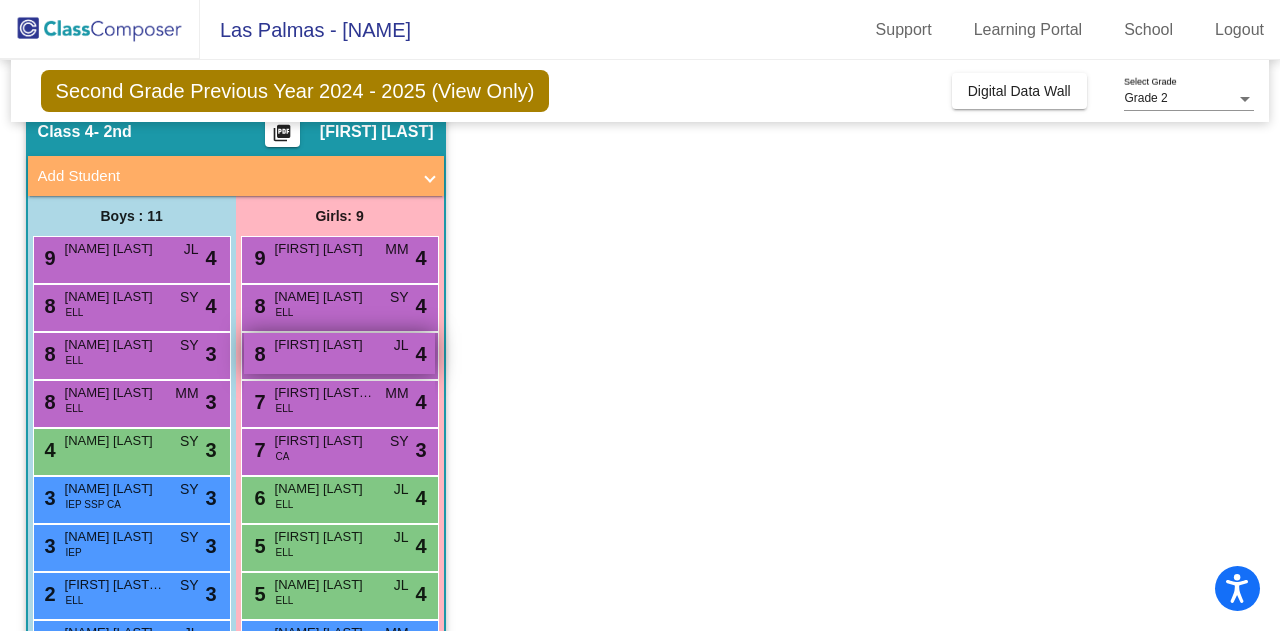 scroll, scrollTop: 48, scrollLeft: 0, axis: vertical 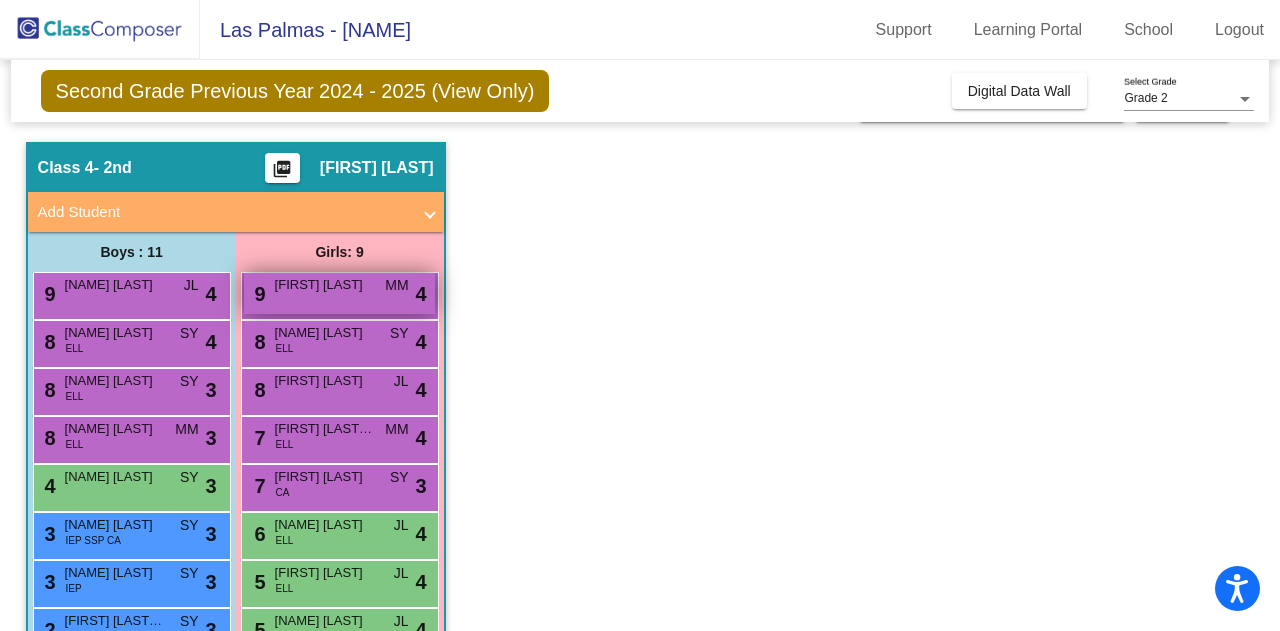 click on "9 [NAME] [LAST] MM lock do_not_disturb_alt 4" at bounding box center (339, 293) 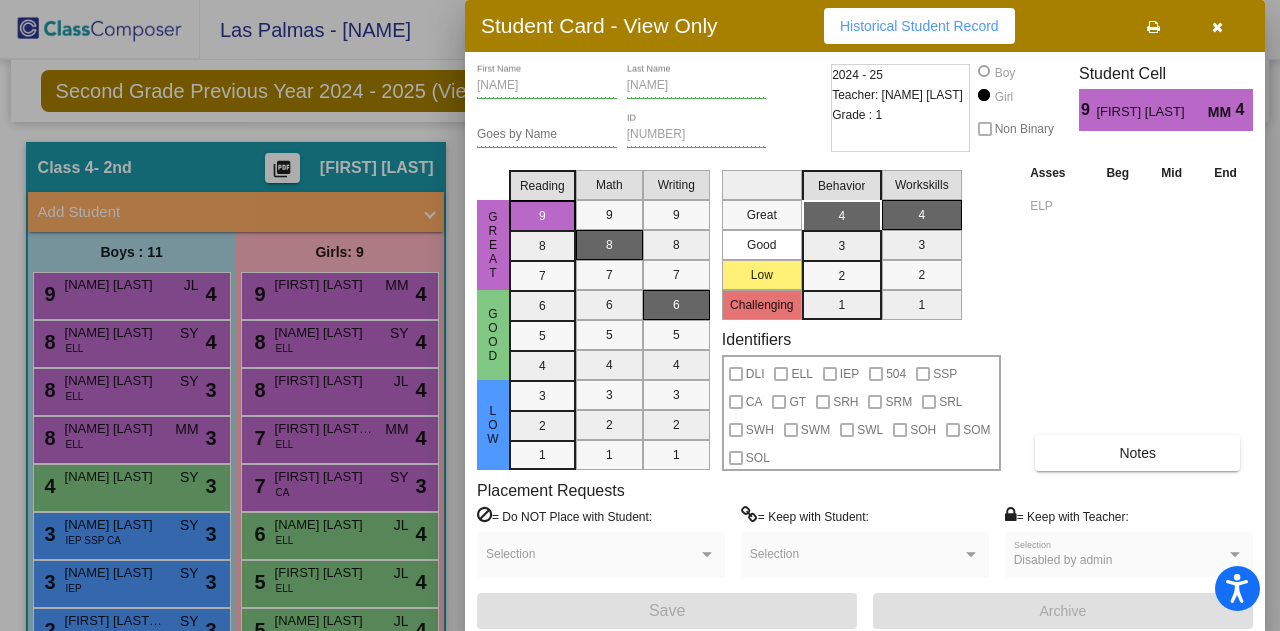 click at bounding box center [1217, 27] 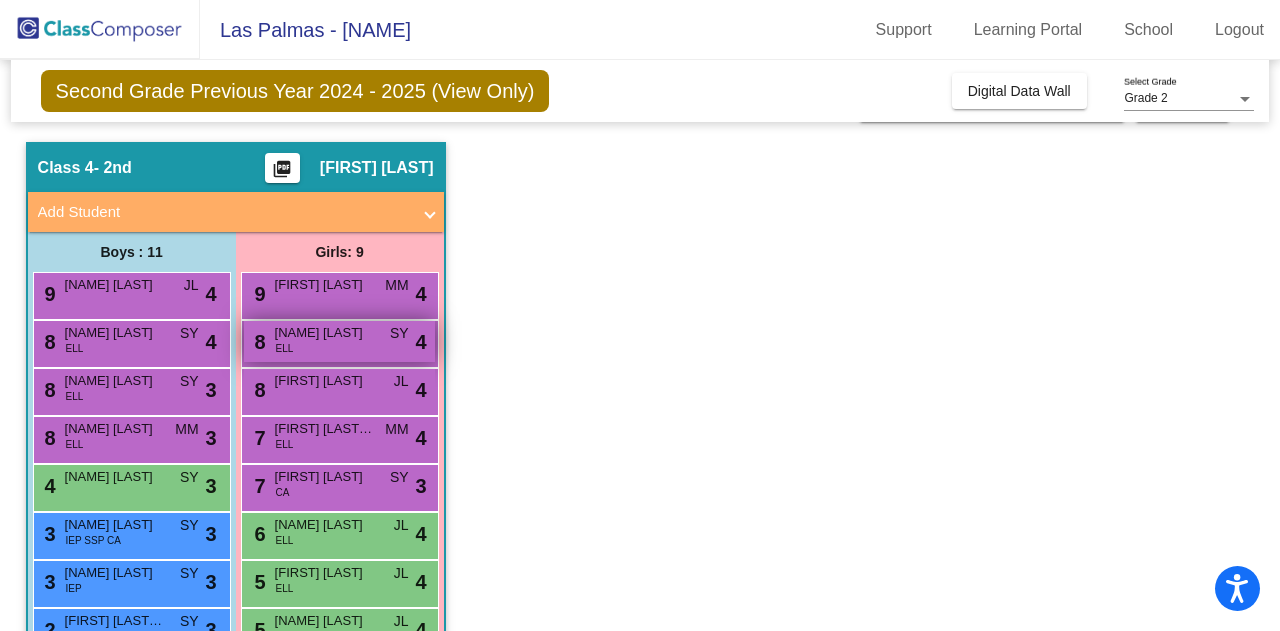 click on "8 [NAME] [LAST] ELL SY lock do_not_disturb_alt 4" at bounding box center [339, 341] 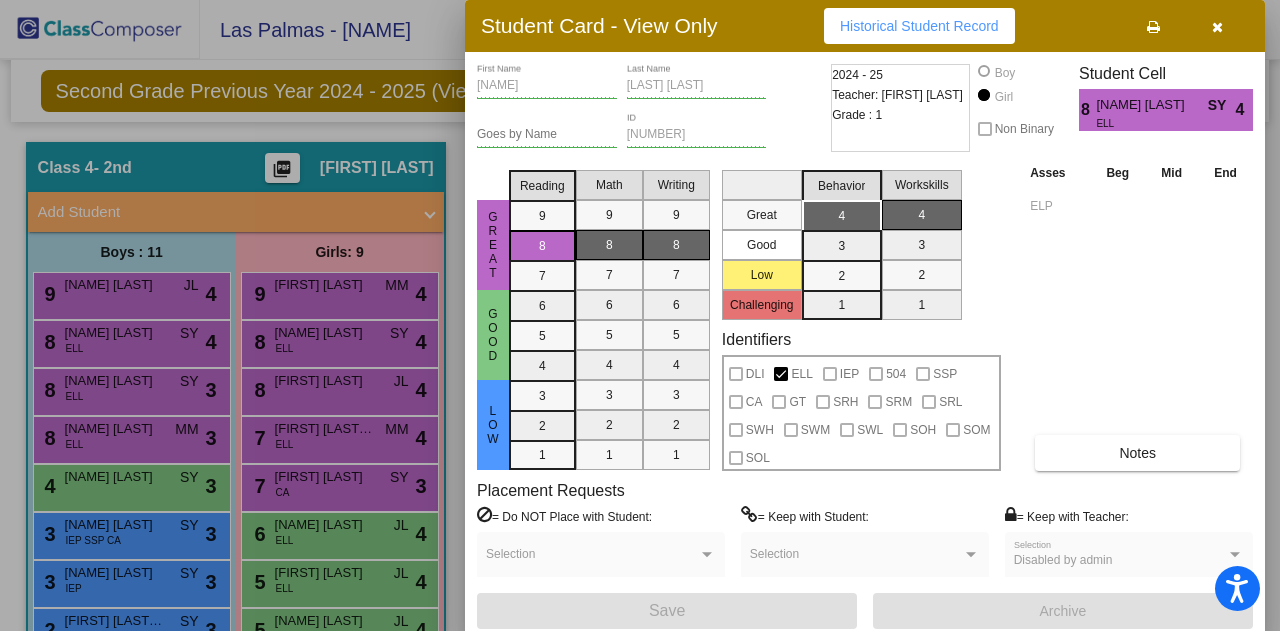 click at bounding box center (1217, 27) 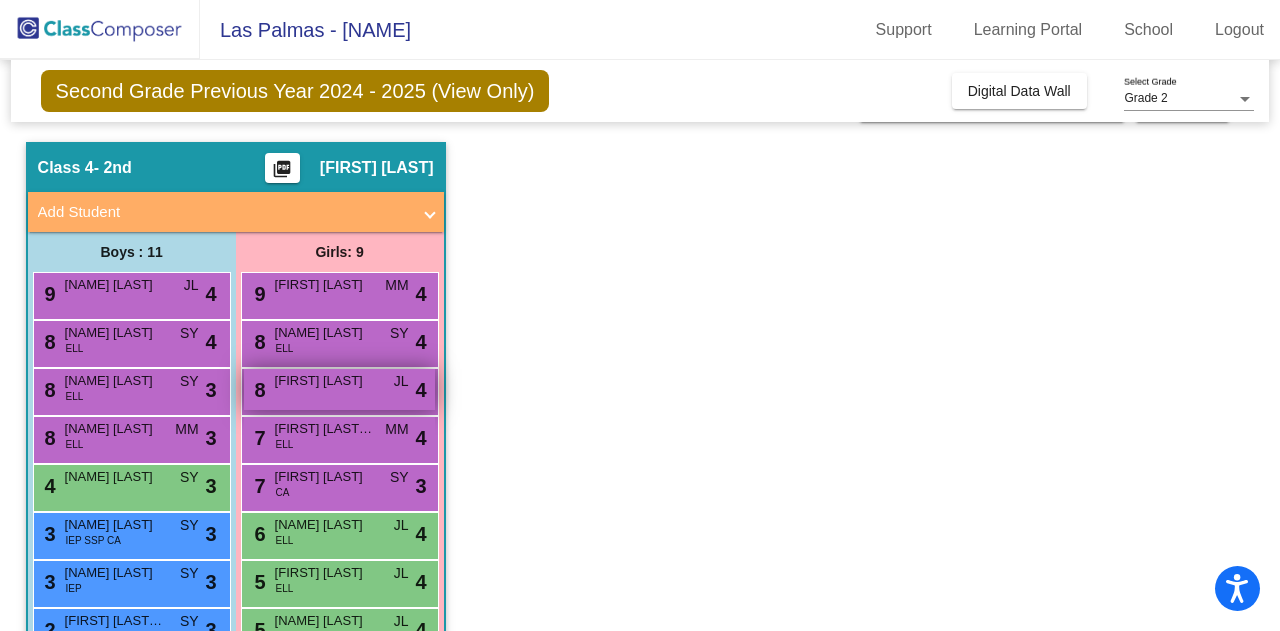click on "[FIRST] [LAST]" at bounding box center (325, 381) 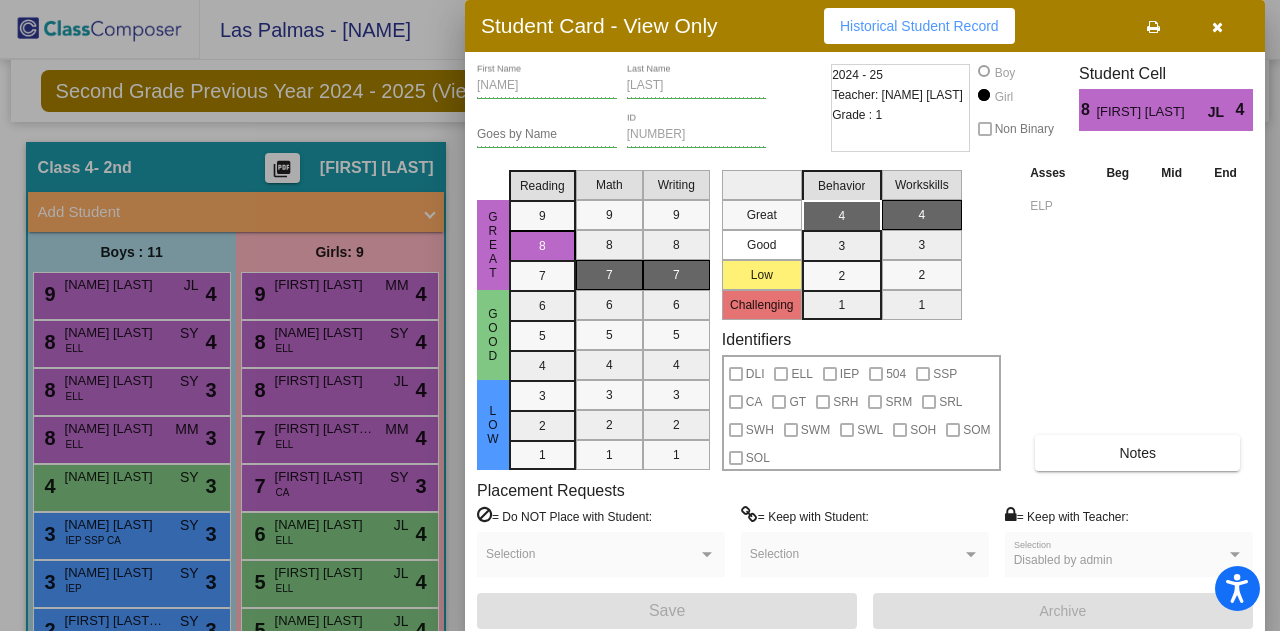 click at bounding box center (1217, 27) 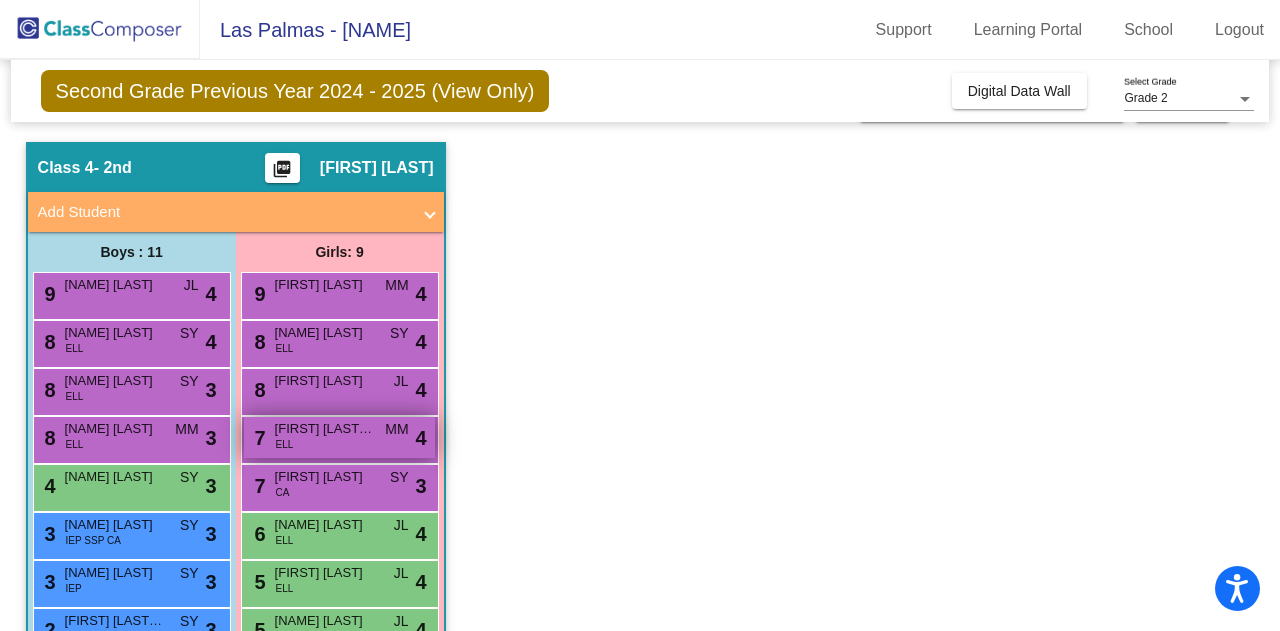 click on "[NUMBER] [FIRST] [LAST] [LAST] ELL MM lock do_not_disturb_alt 4" at bounding box center [339, 437] 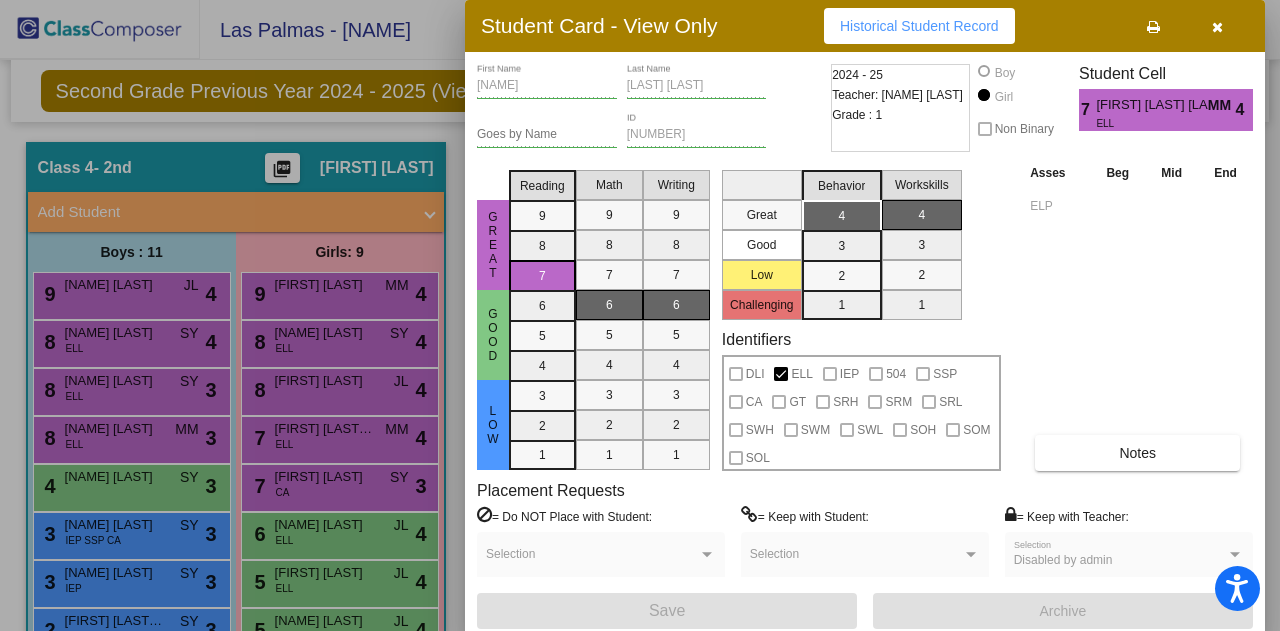 click at bounding box center [1217, 27] 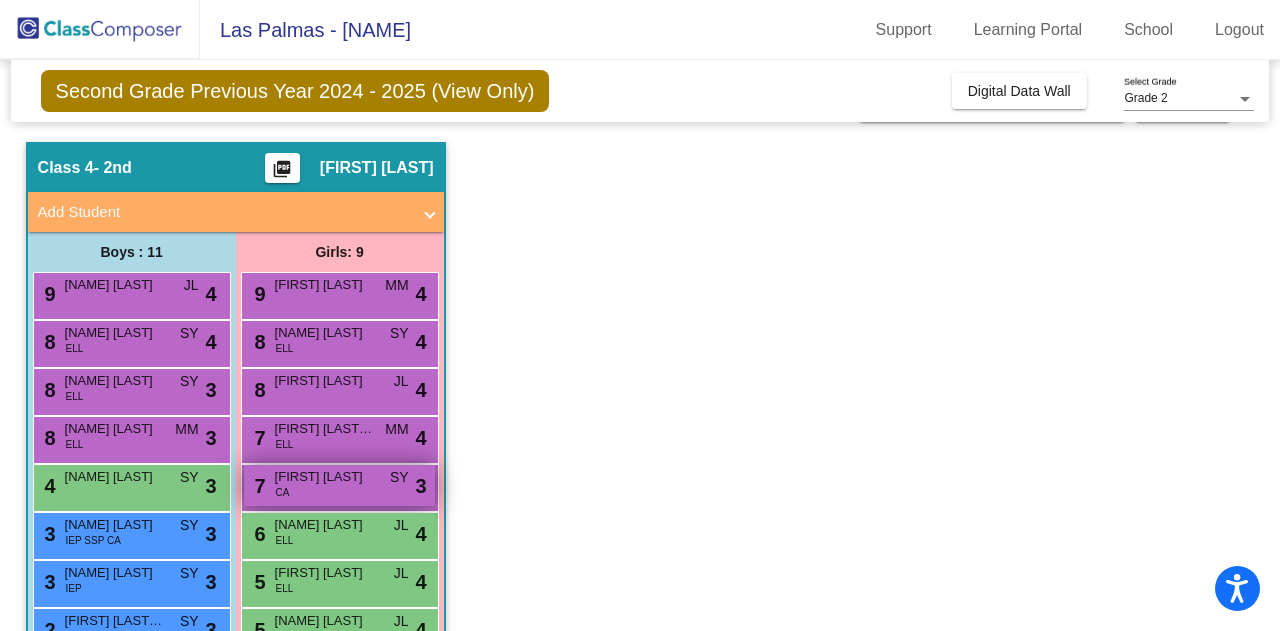 click on "7 [NAME] [LAST] [COUNTRY] lock do_not_disturb_alt 3" at bounding box center [339, 485] 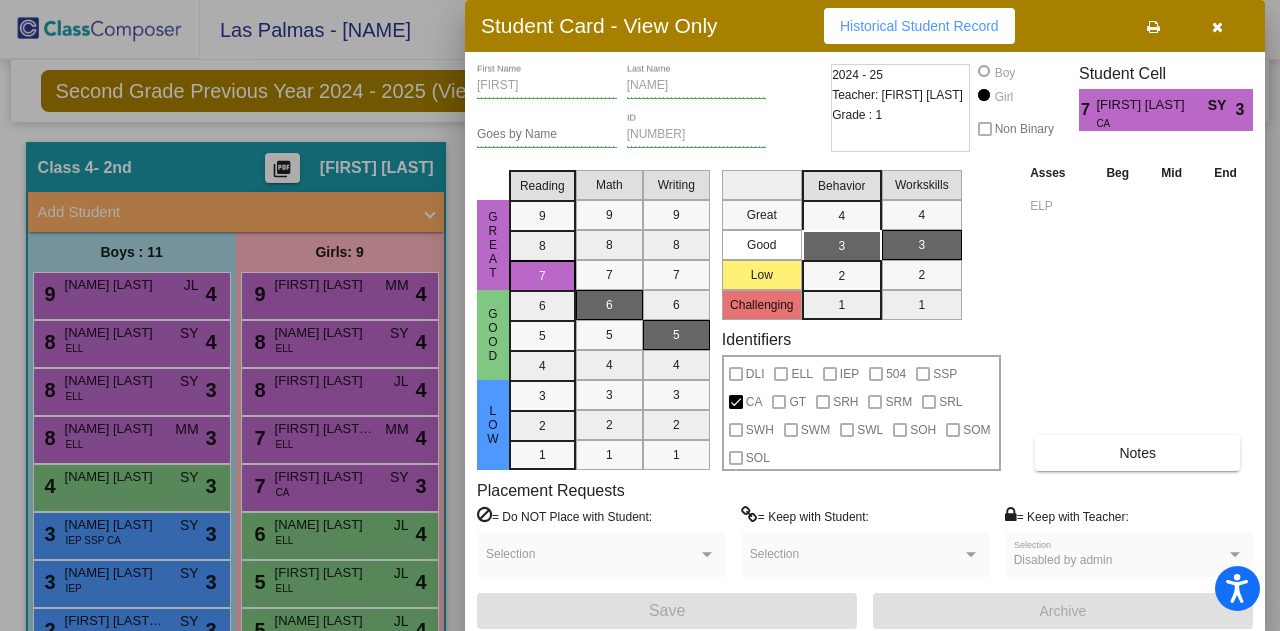 click at bounding box center [1217, 27] 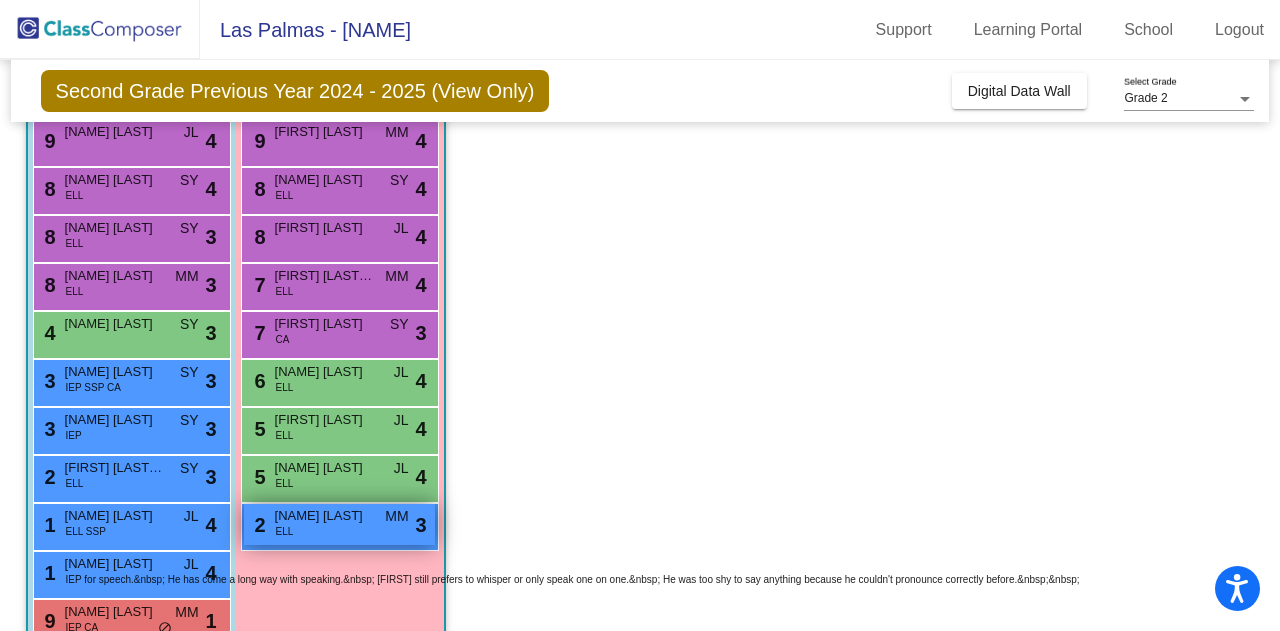 scroll, scrollTop: 248, scrollLeft: 0, axis: vertical 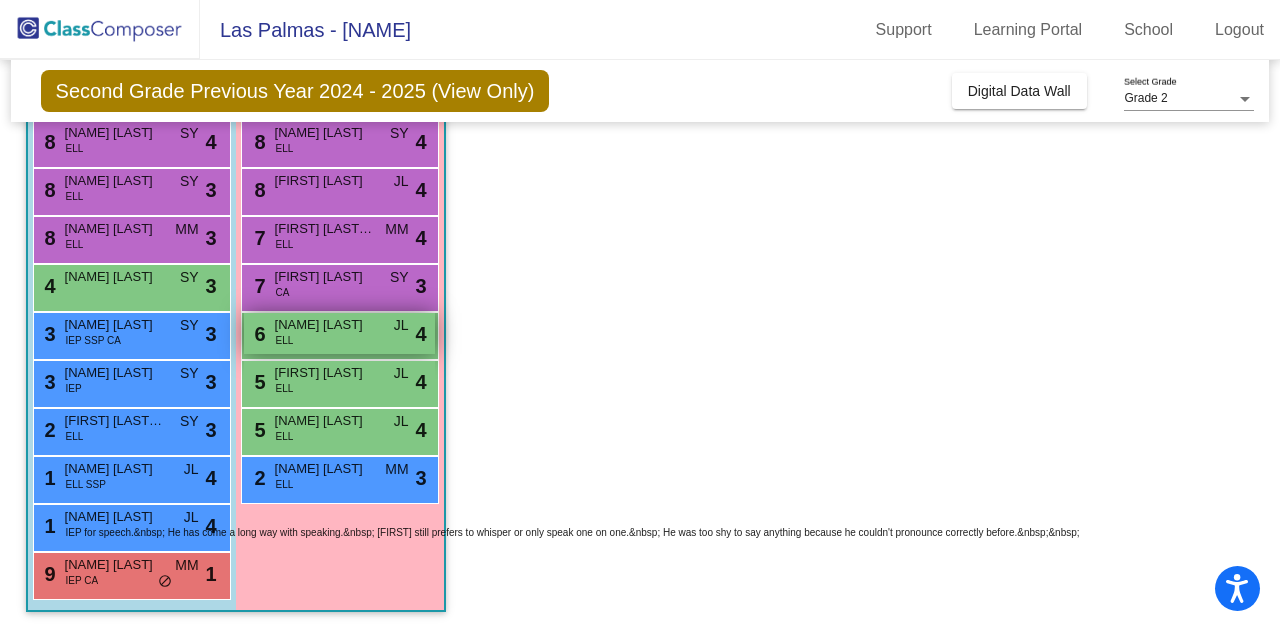 click on "[NAME] [LAST]" at bounding box center [325, 325] 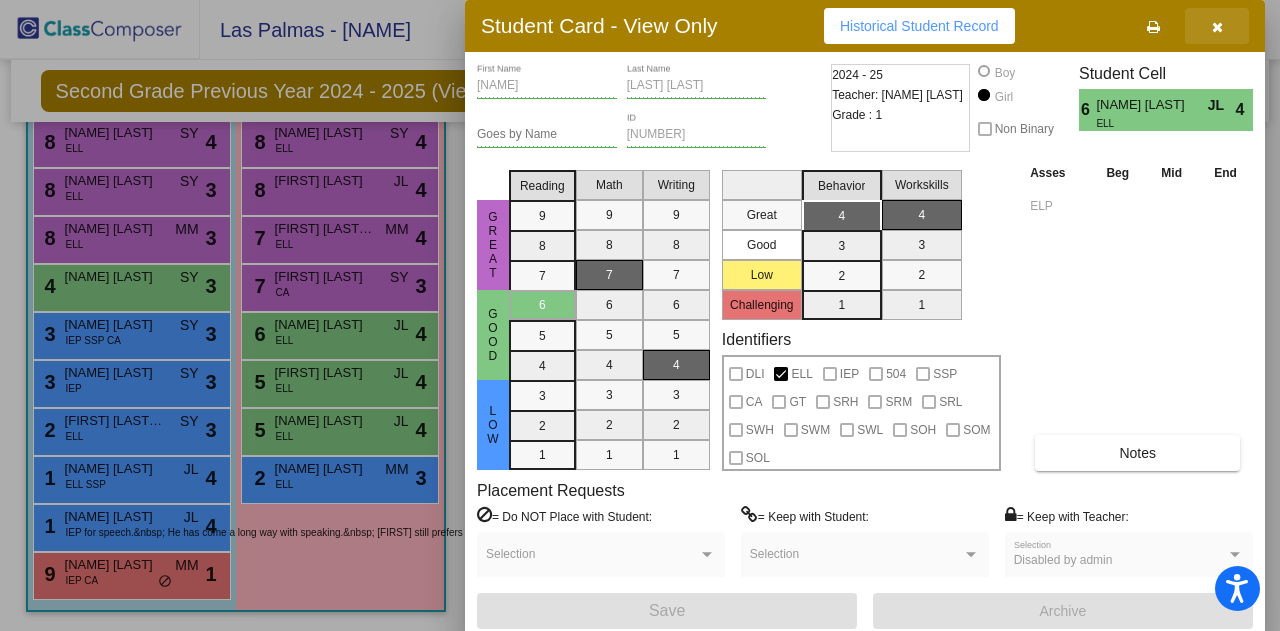 click at bounding box center [1217, 27] 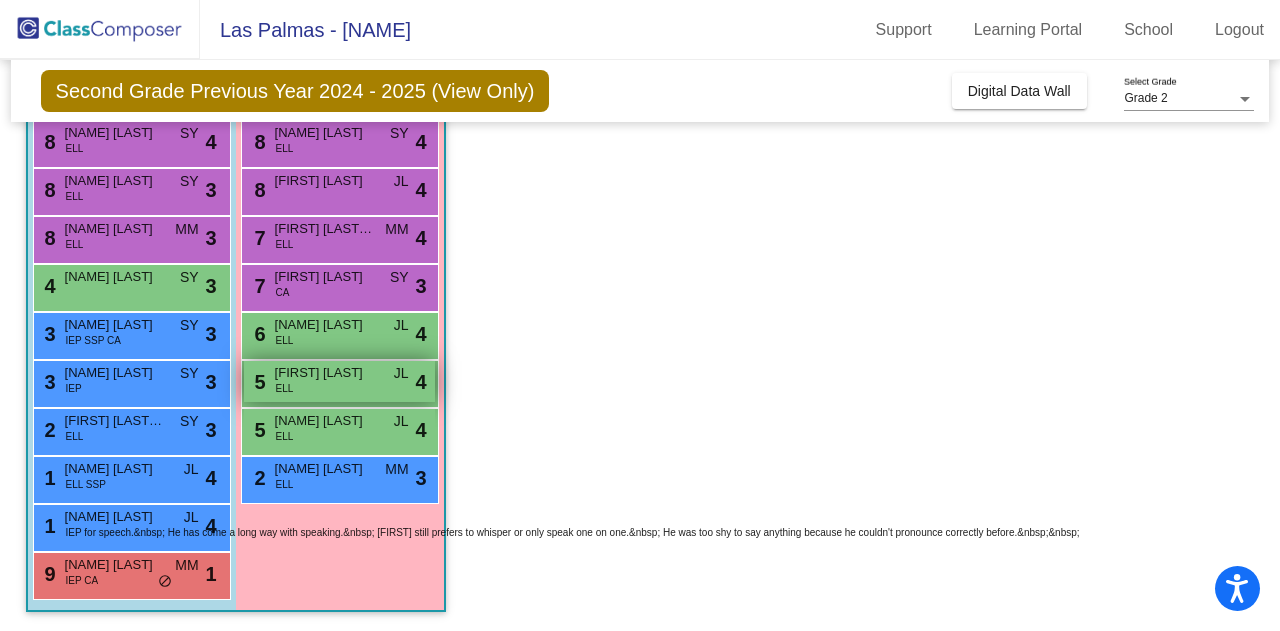 click on "5 [NAME] [LAST] ELL JL lock do_not_disturb_alt 4" at bounding box center [339, 381] 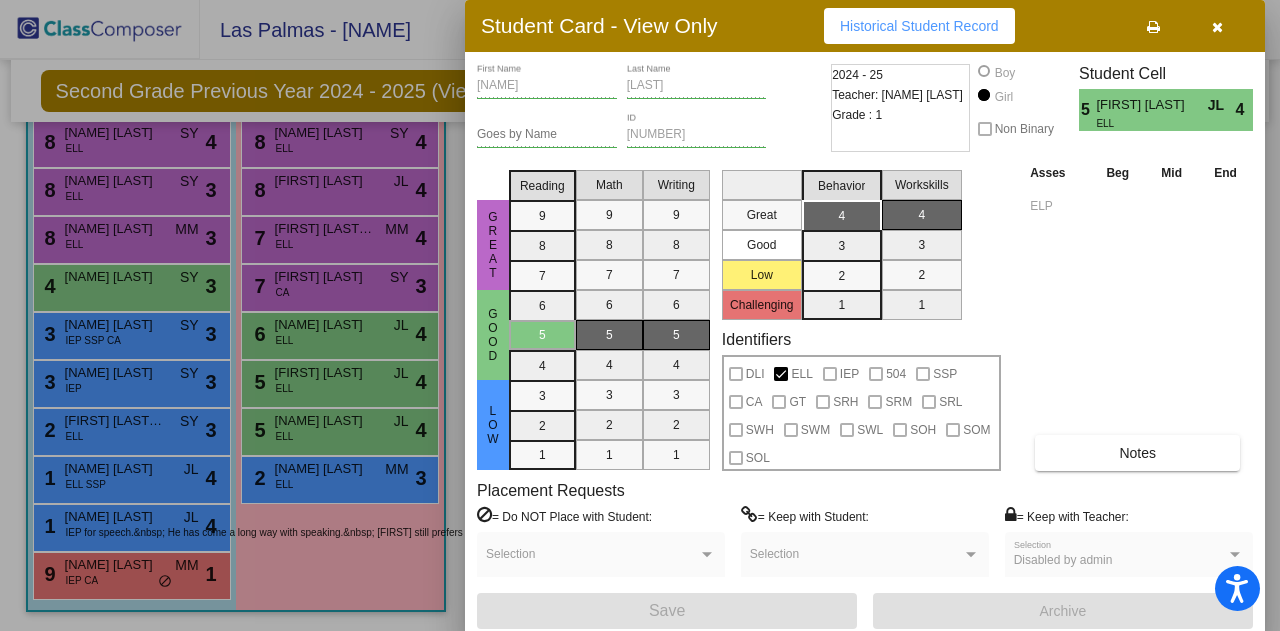 click at bounding box center (1217, 27) 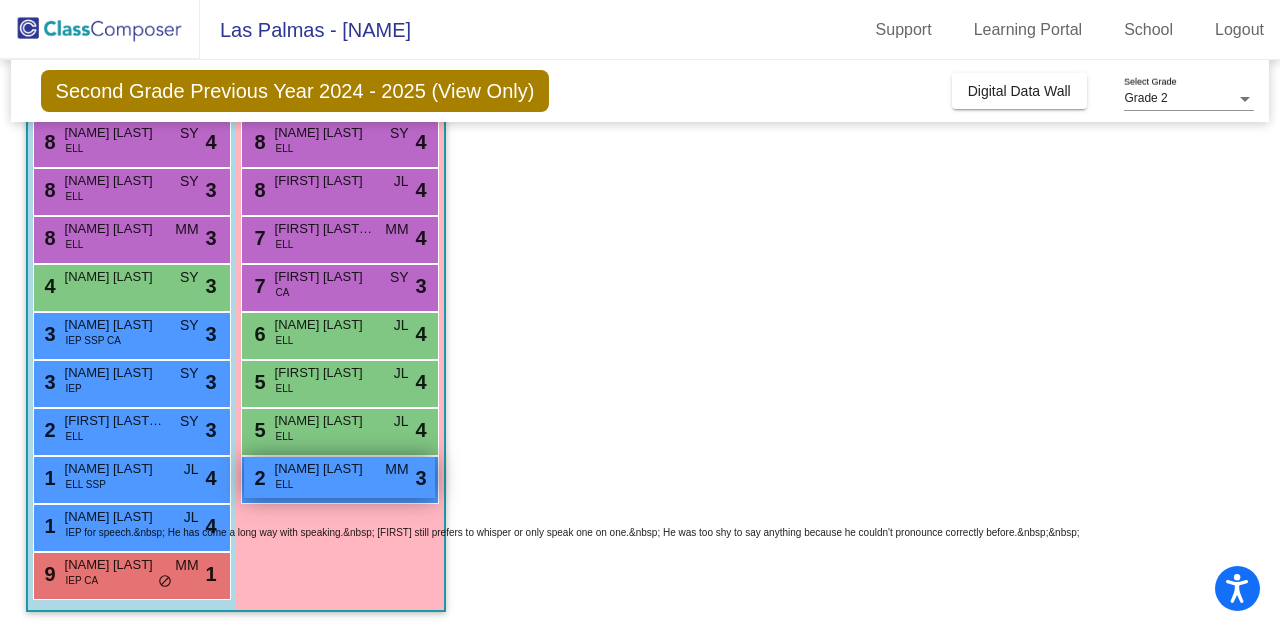 click on "[NUMBER] [FIRST] [LAST] [LAST] ELL MM lock do_not_disturb_alt 3" at bounding box center [339, 477] 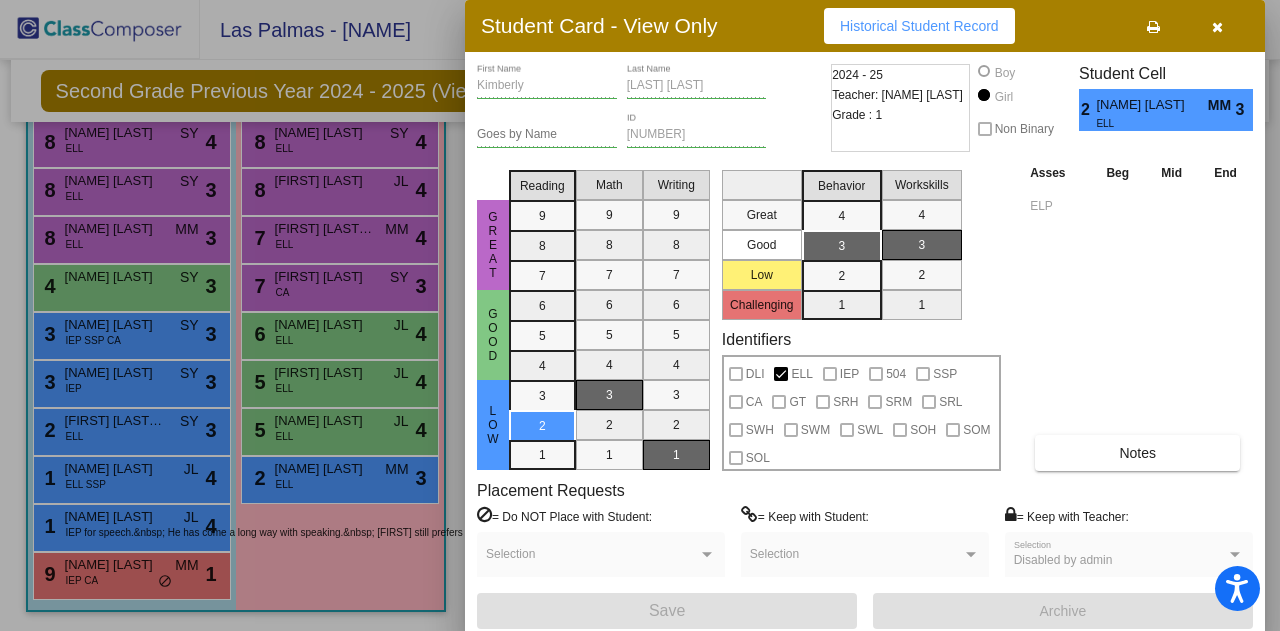 click at bounding box center [1217, 26] 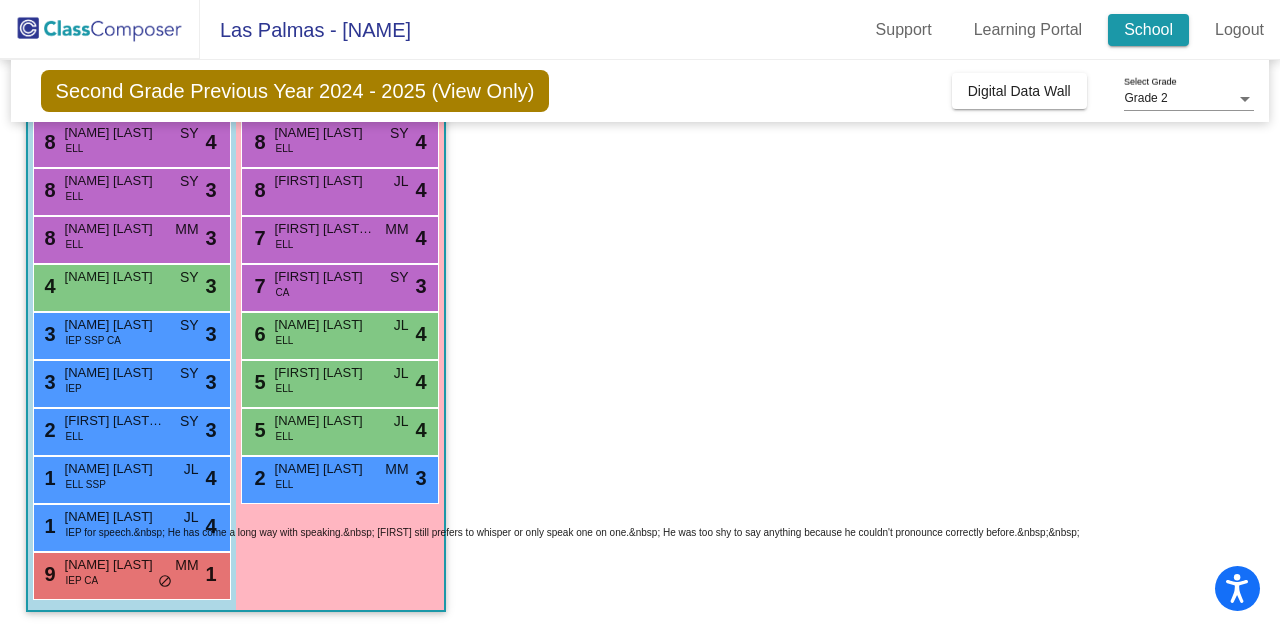 click on "School" 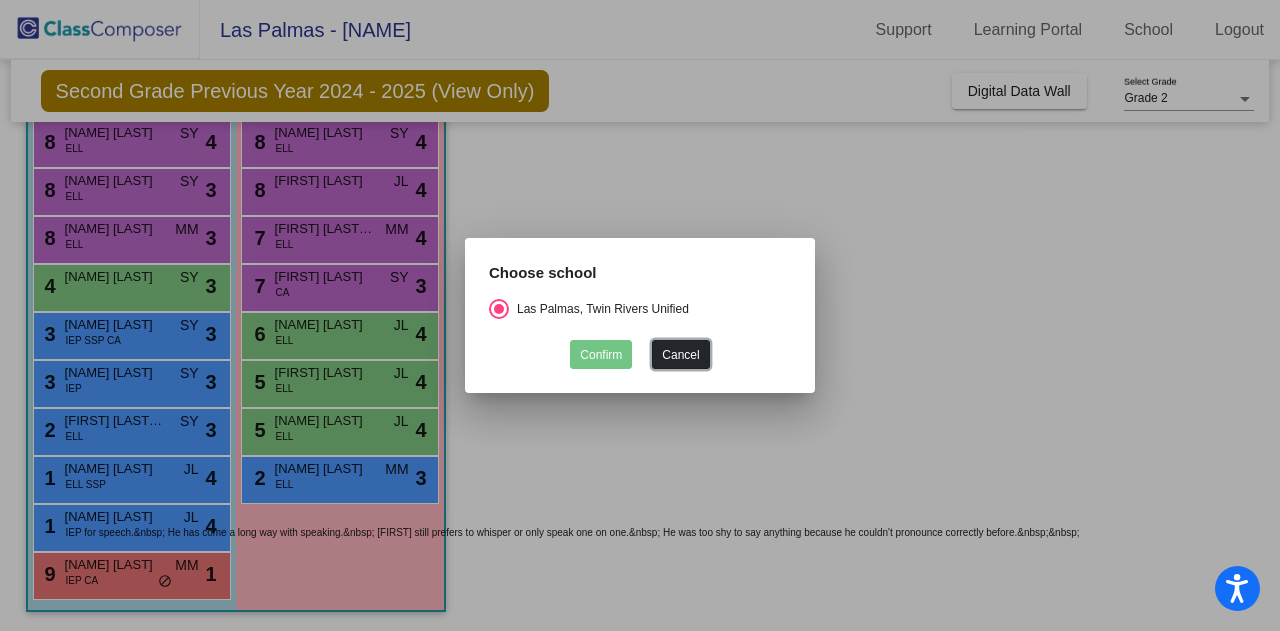click on "Cancel" at bounding box center [680, 354] 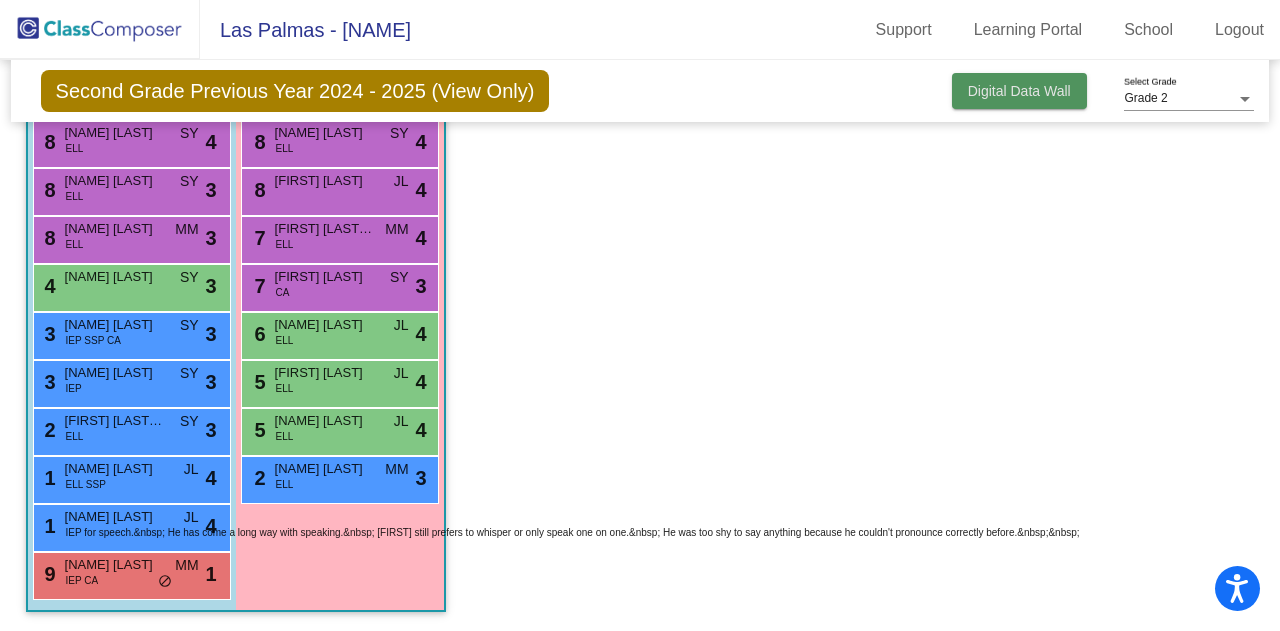 click on "Digital Data Wall" 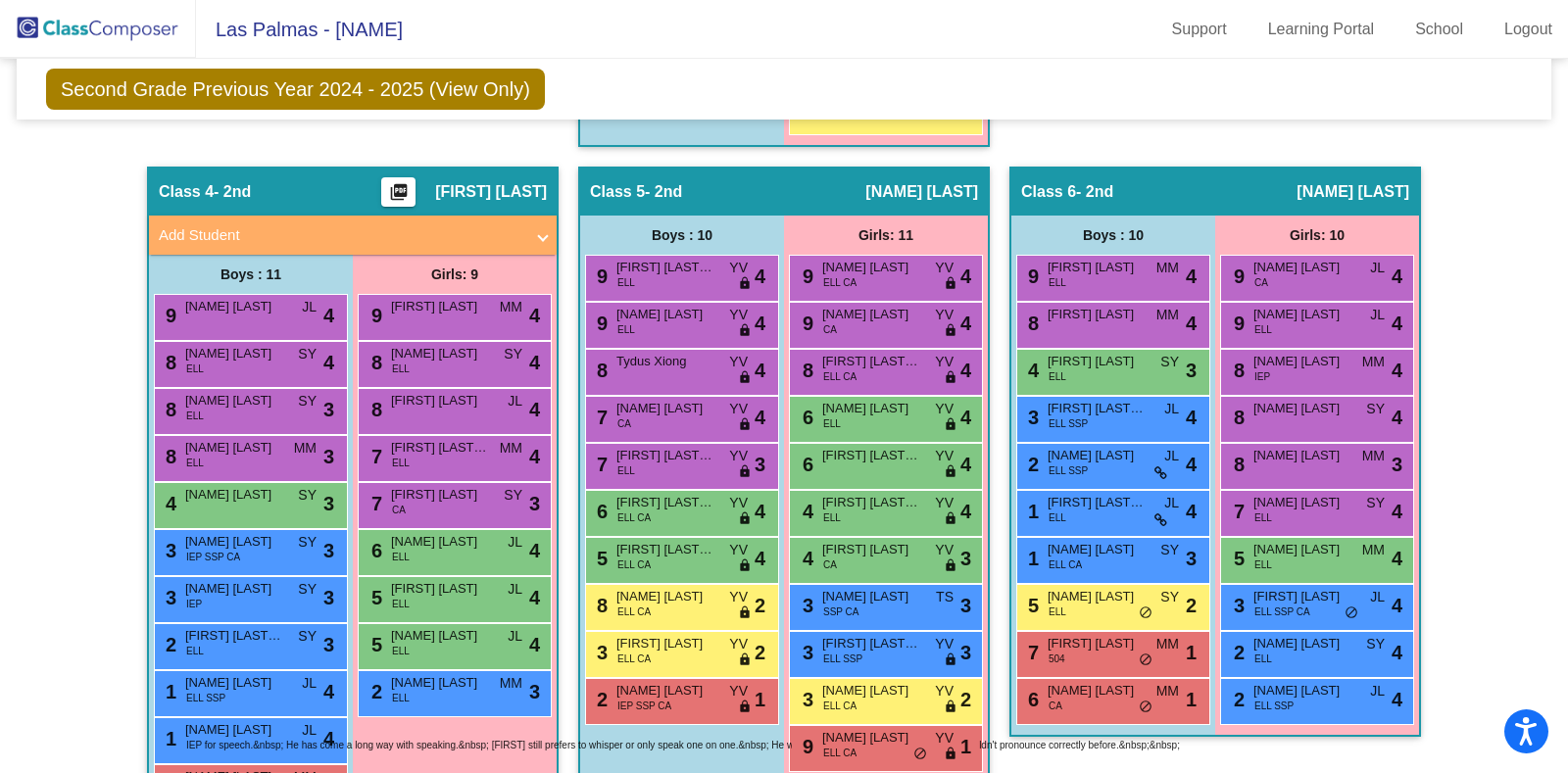 scroll, scrollTop: 1438, scrollLeft: 0, axis: vertical 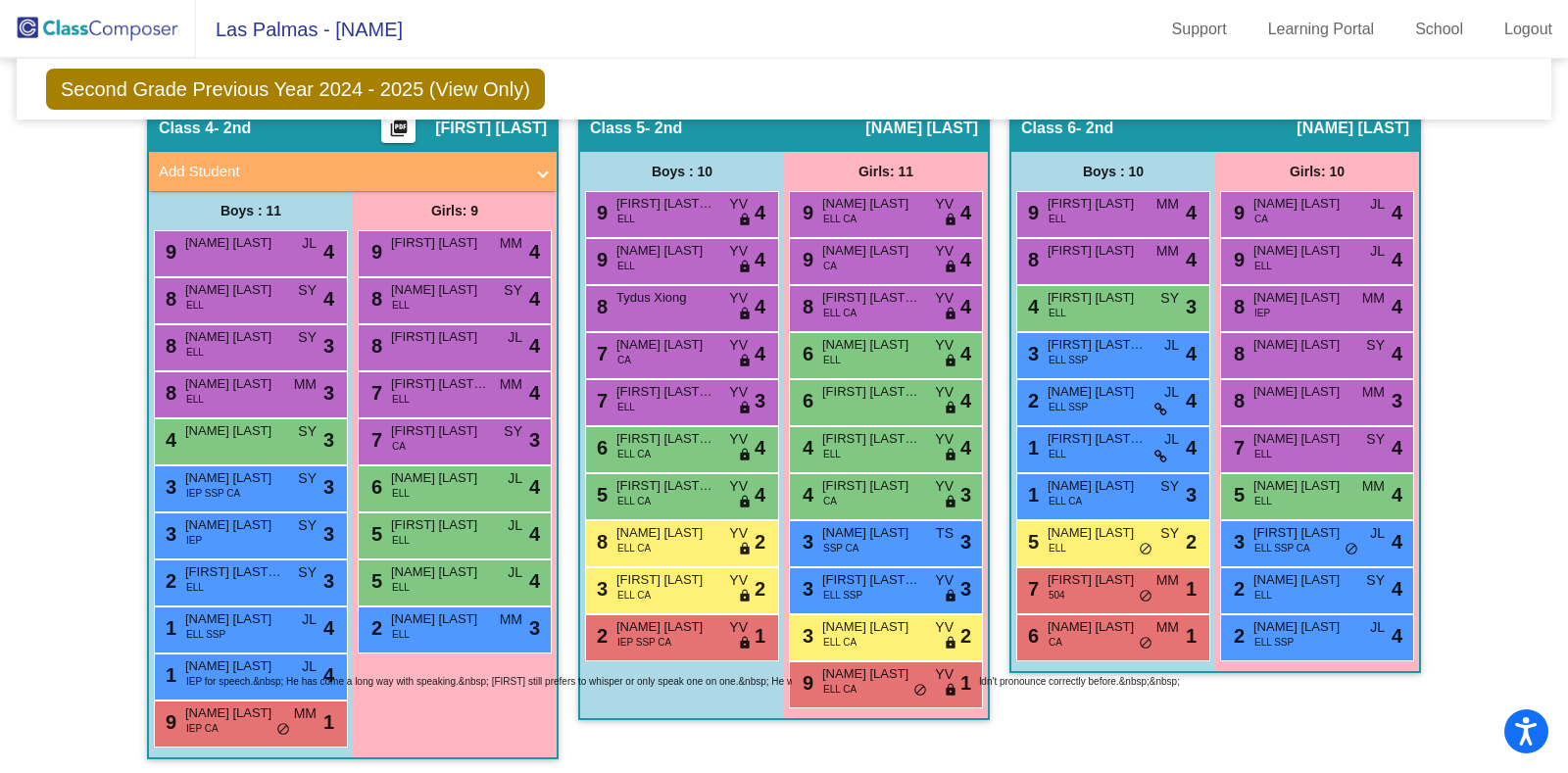 drag, startPoint x: 1192, startPoint y: 0, endPoint x: 1054, endPoint y: 707, distance: 720.34228 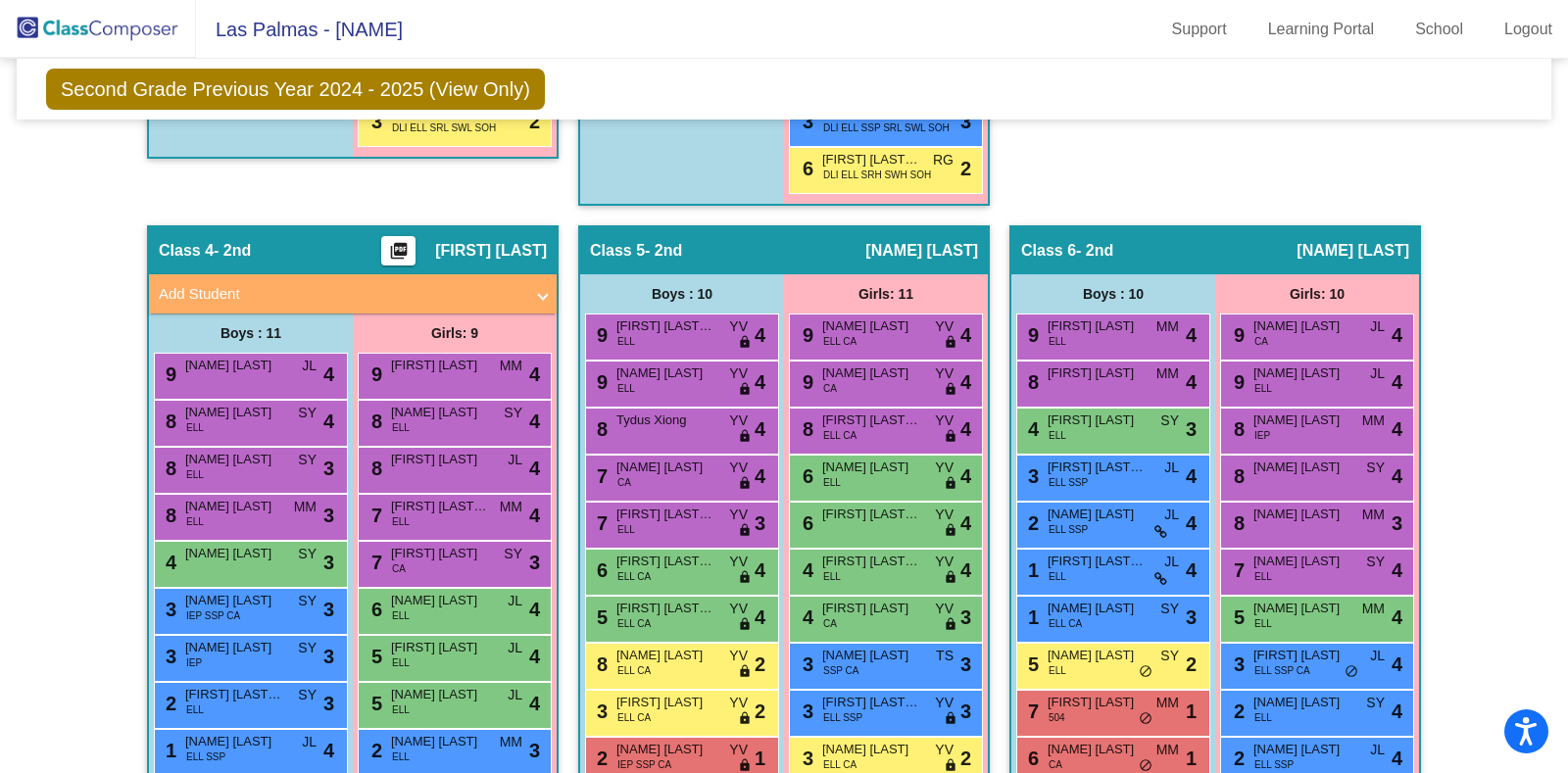 scroll, scrollTop: 1438, scrollLeft: 0, axis: vertical 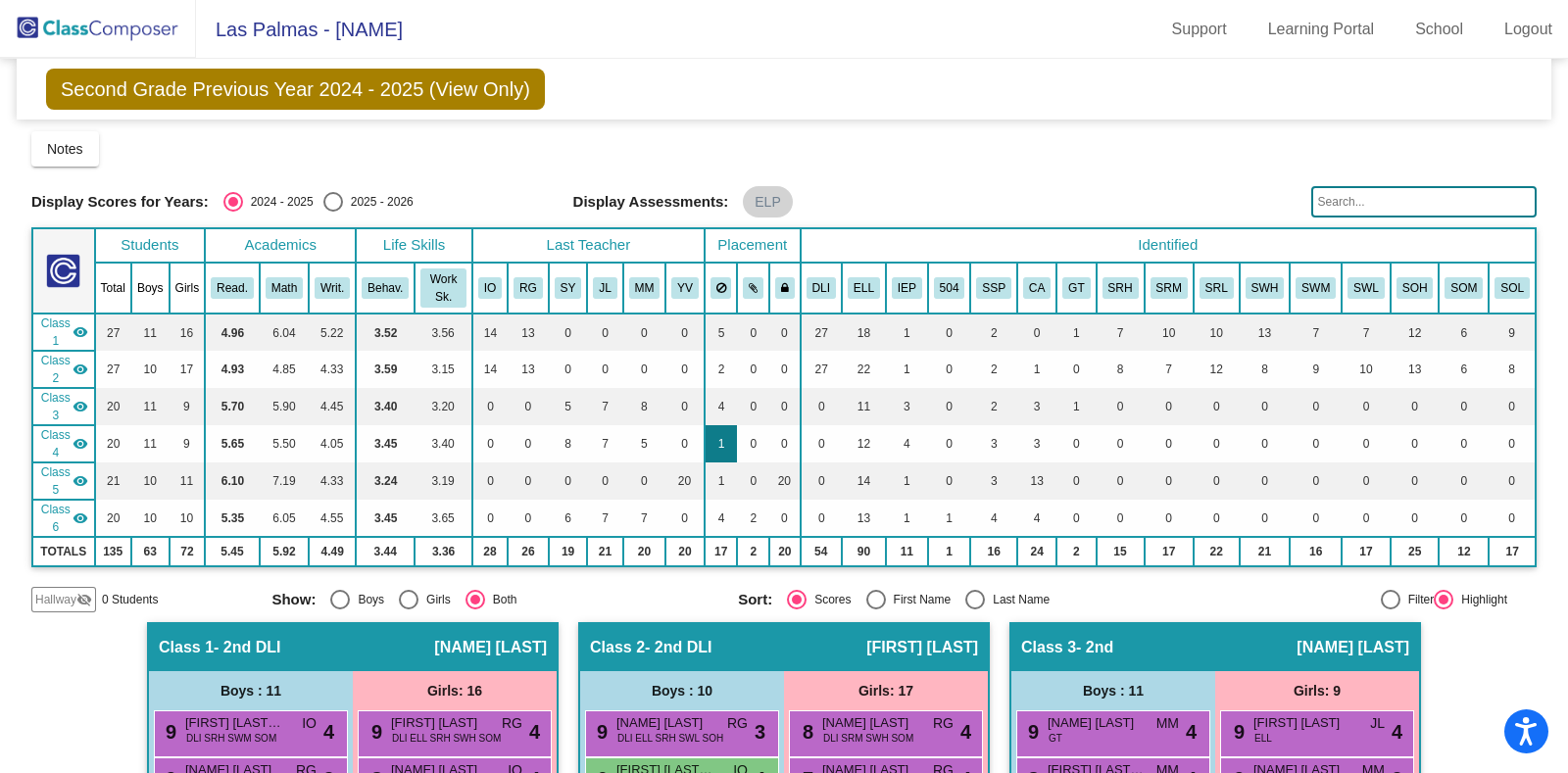 click on "1" 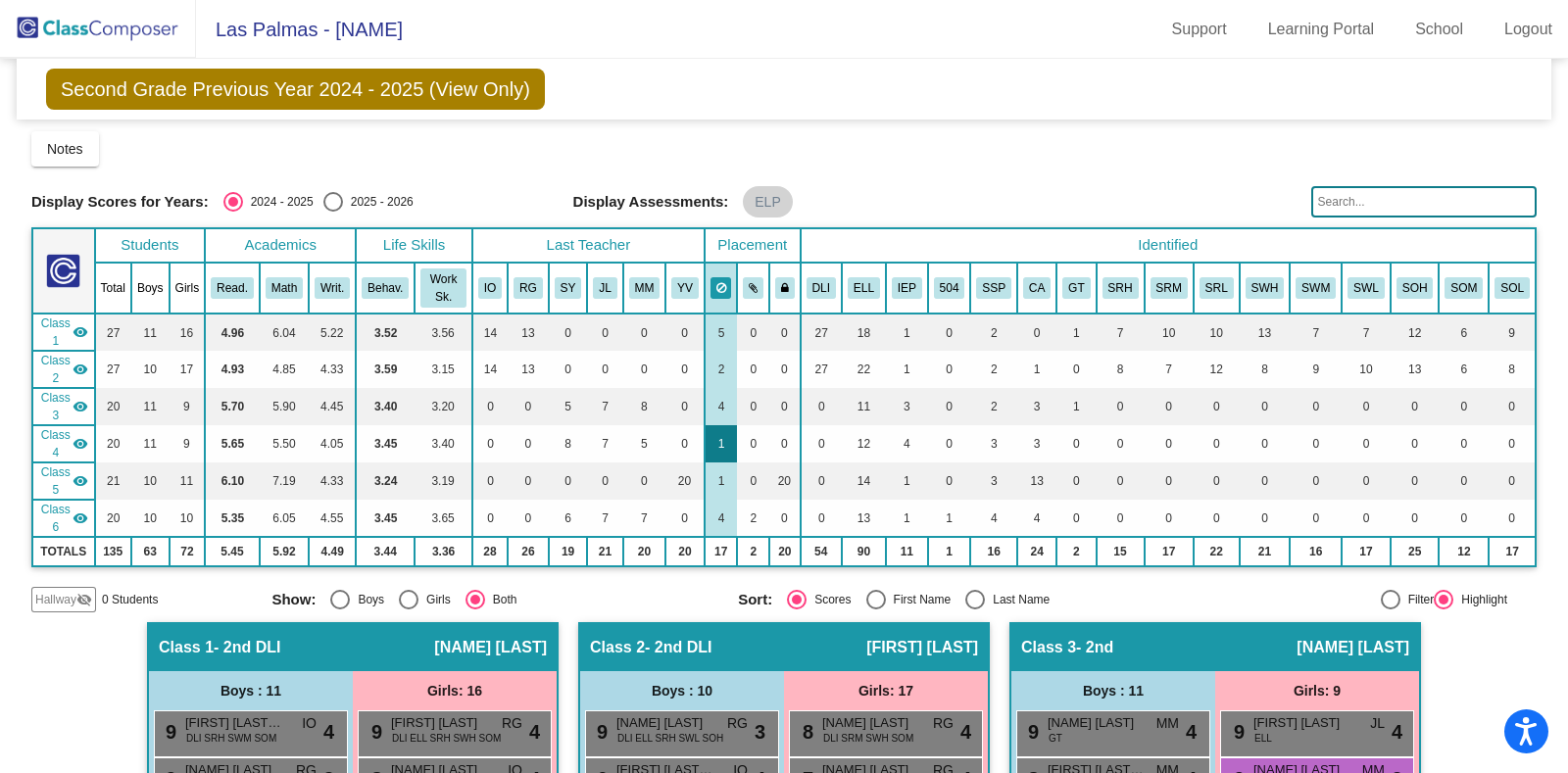 click on "1" 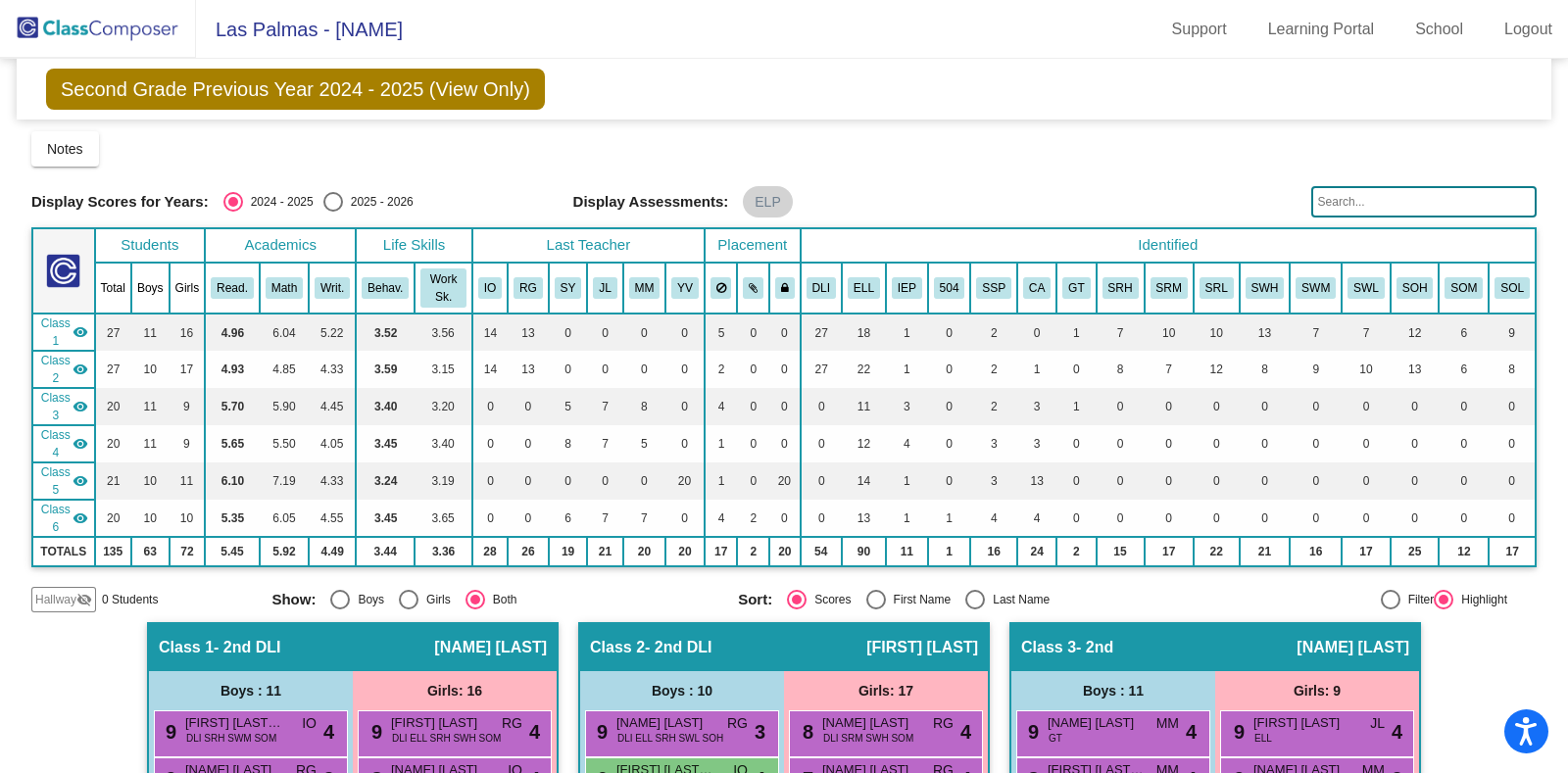 click on "Hallway   - Hallway Class  picture_as_pdf  Add Student  First Name Last Name Student Id  (Recommended)   Boy   Girl   Non Binary Add Close  Boys : 0    No Students   Girls: 0   No Students   Class 1   - 2nd DLI  picture_as_pdf [FIRST] [LAST]  Add Student  First Name Last Name Student Id  (Recommended)   Boy   Girl   Non Binary Add Close  Boys : 11  9 [FIRST] [LAST] [LAST] DLI SRH SWM SOM IO lock do_not_disturb_alt 4 9 [FIRST] [LAST] DLI GT SRM SWL SOL RG lock do_not_disturb_alt 3 6 [FIRST] [LAST] [LAST] DLI SRH SWH SOH IO lock do_not_disturb_alt 3 5 [FIRST] [LAST] [LAST] DLI SRL SWL SOL IO lock do_not_disturb_alt 4 5 [FIRST] [LAST] [LAST] DLI ELL SRH SWH SOH IO lock do_not_disturb_alt 3 4 [FIRST] [LAST] [LAST] DLI ELL SRL SWM SOM IO lock do_not_disturb_alt 4 4 [FIRST] [LAST] [LAST] DLI ELL SRL SWL SOL RG lock do_not_disturb_alt 3 3 [FIRST] [LAST] DLI ELL SRL SWL SOL IO lock do_not_disturb_alt 4 3 [FIRST] [LAST] [LAST] DLI ELL IEP SRM SWM SOM RG lock do_not_disturb_alt 3 2 [FIRST] [LAST] RG lock" 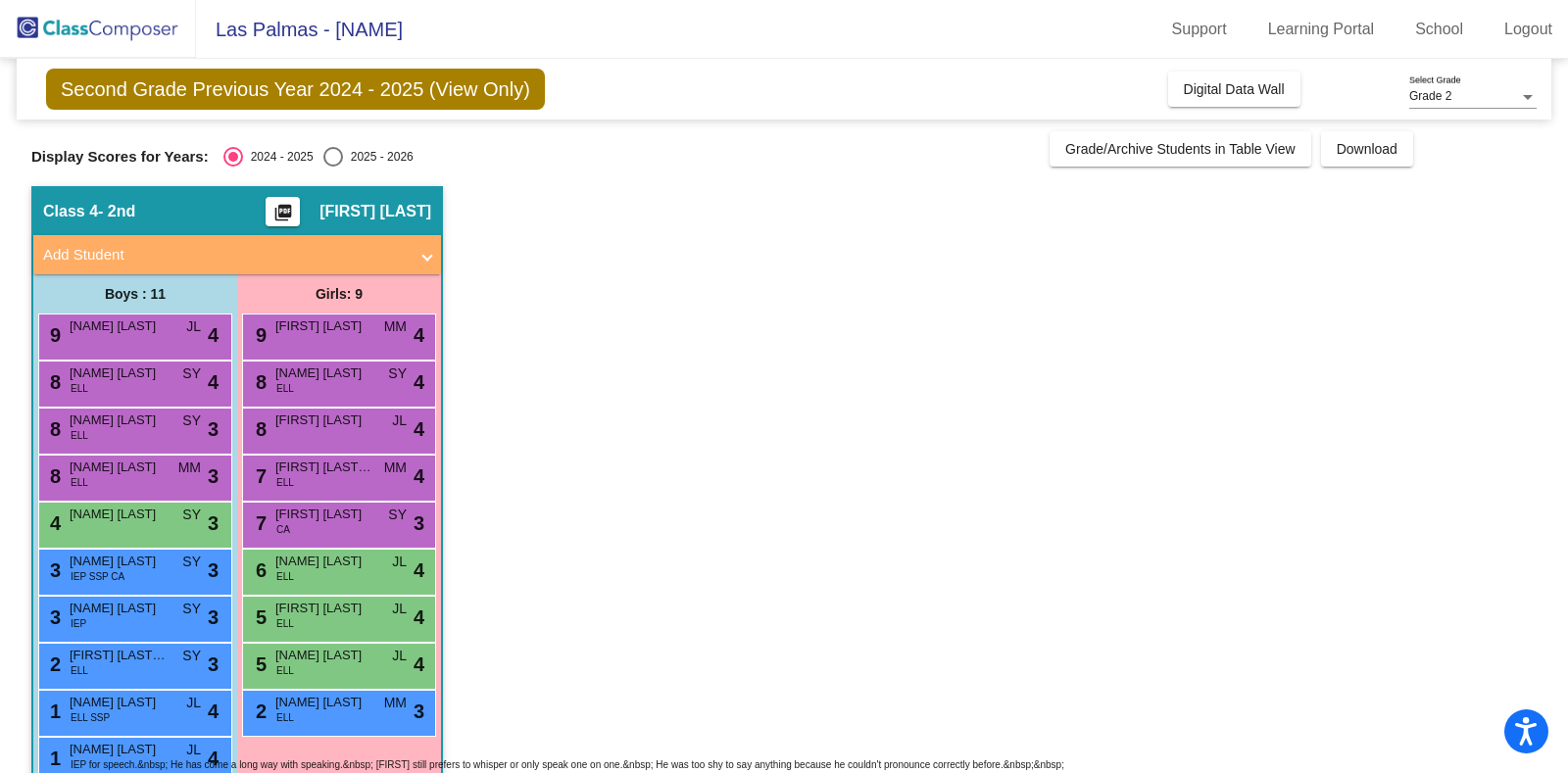 scroll, scrollTop: 88, scrollLeft: 0, axis: vertical 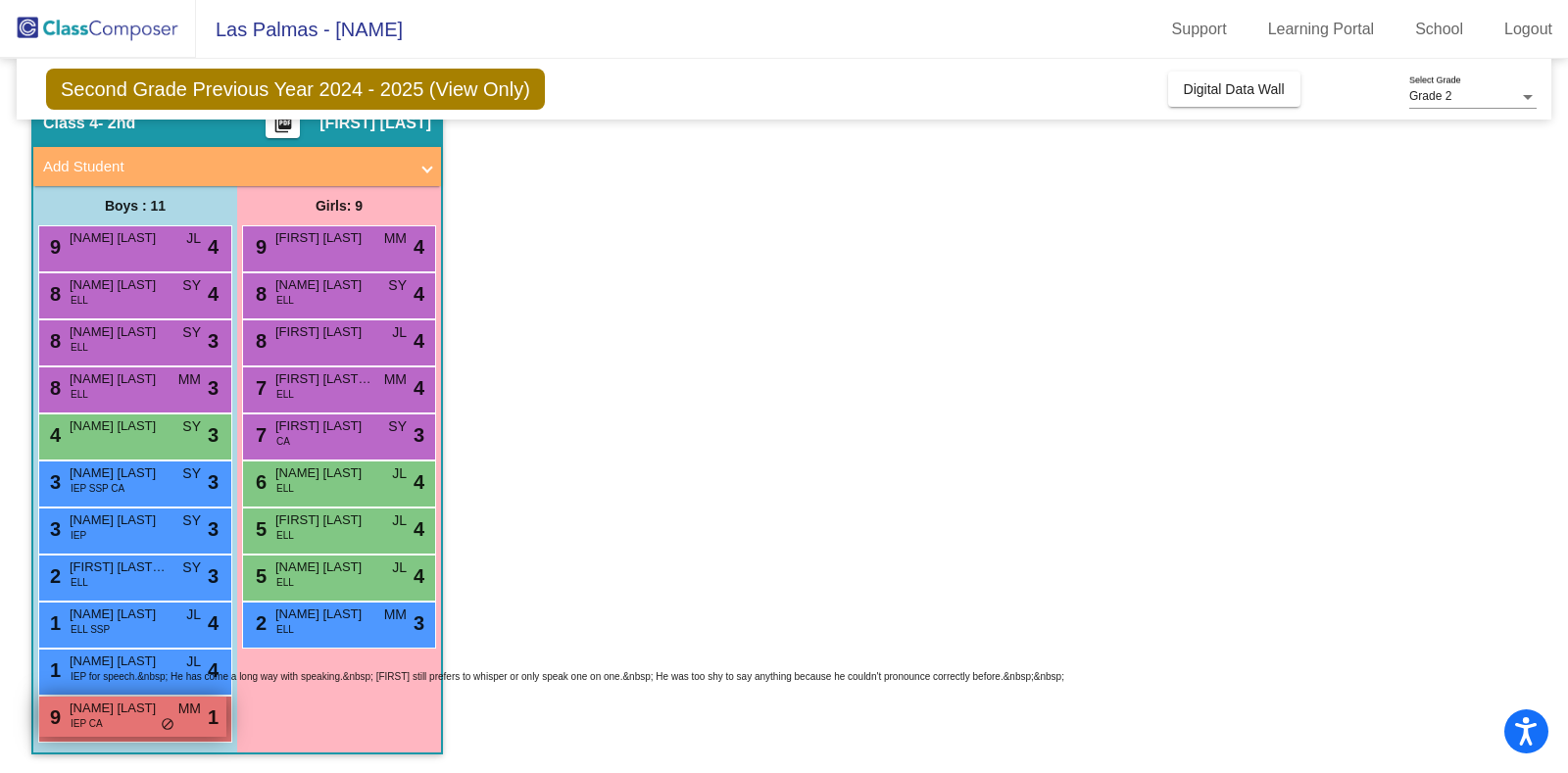 click on "IEP CA" at bounding box center [86, 723] 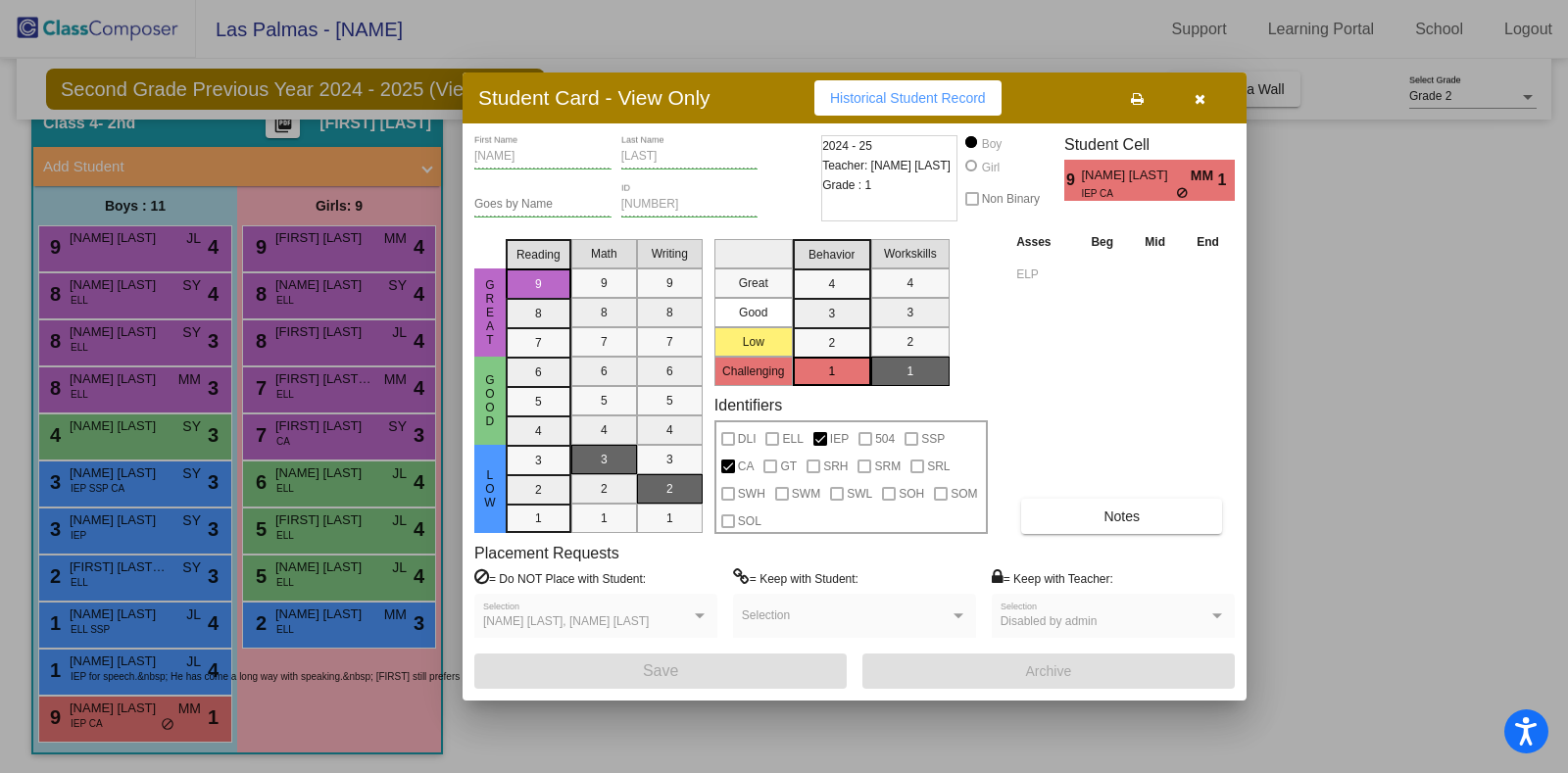 click at bounding box center (1200, 99) 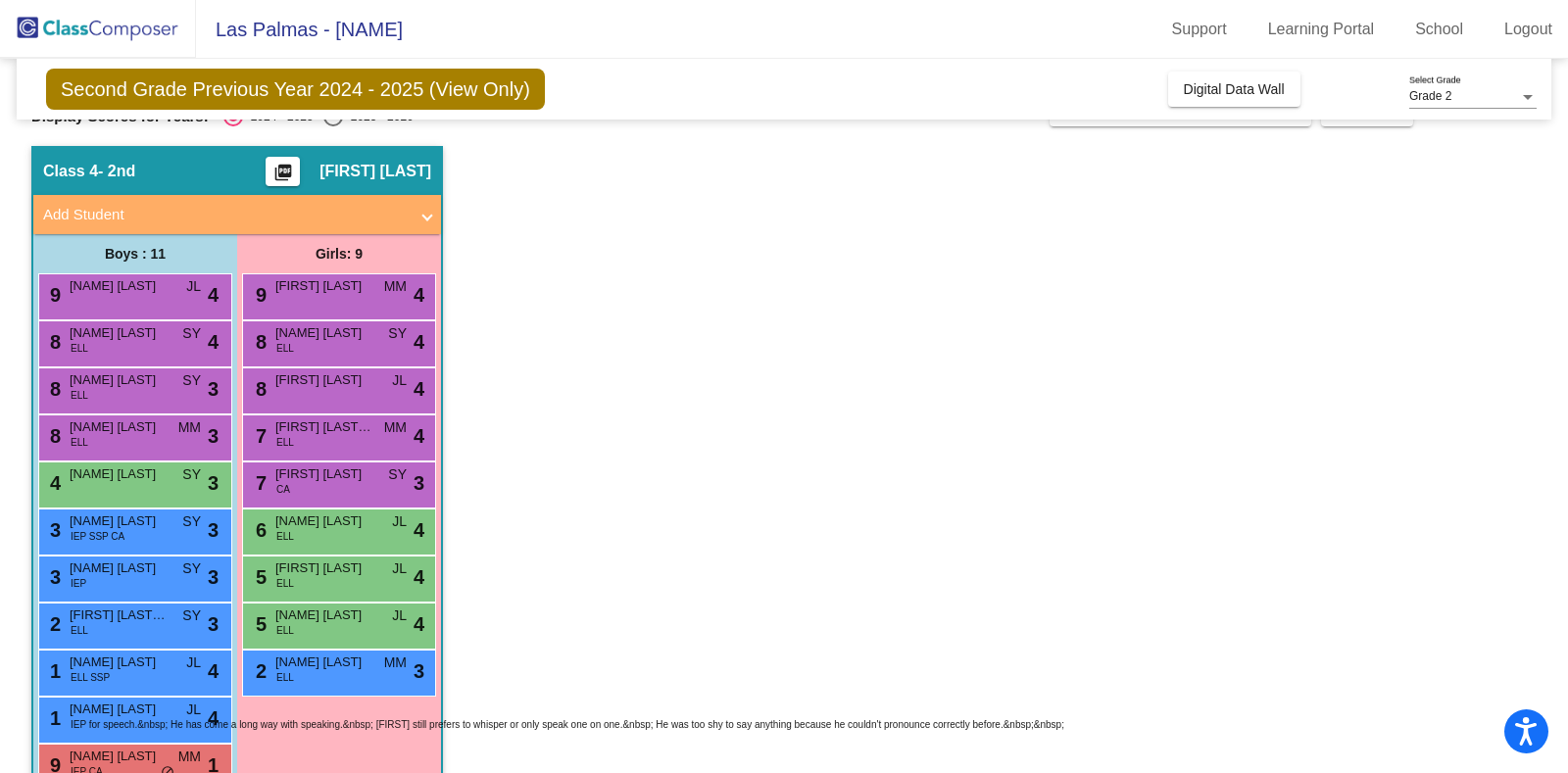 scroll, scrollTop: 0, scrollLeft: 0, axis: both 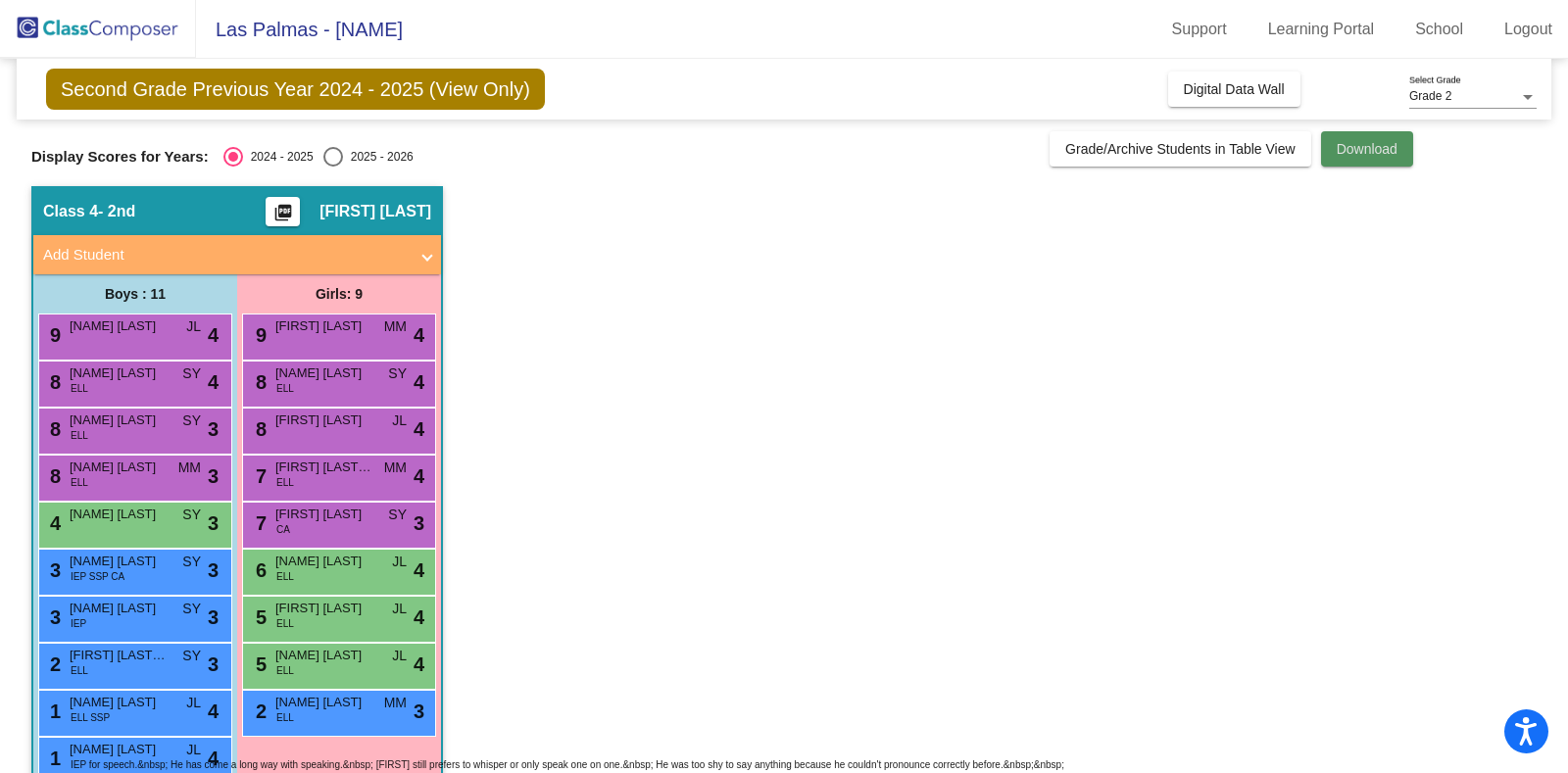 click on "Download" 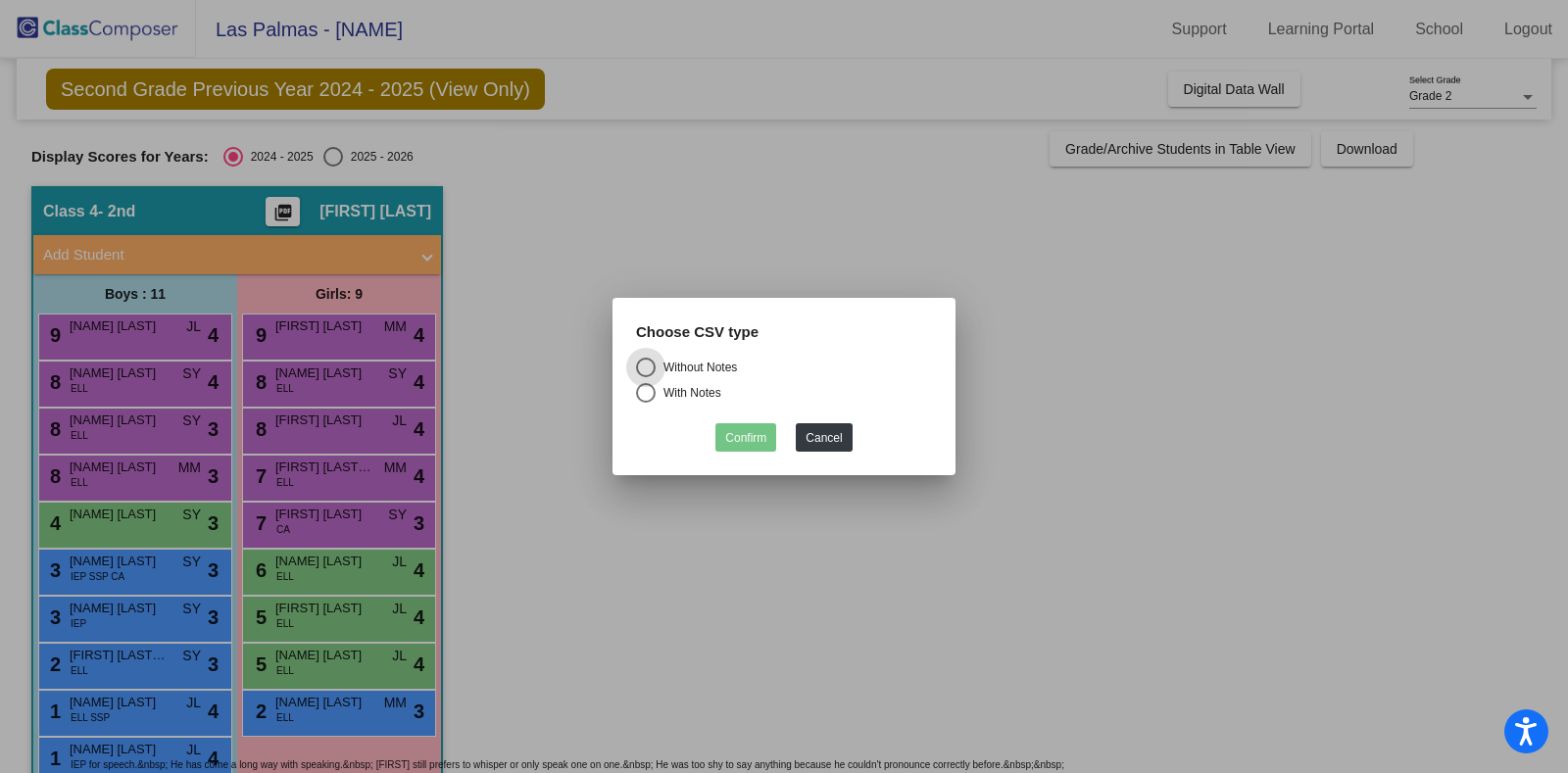 click at bounding box center [646, 393] 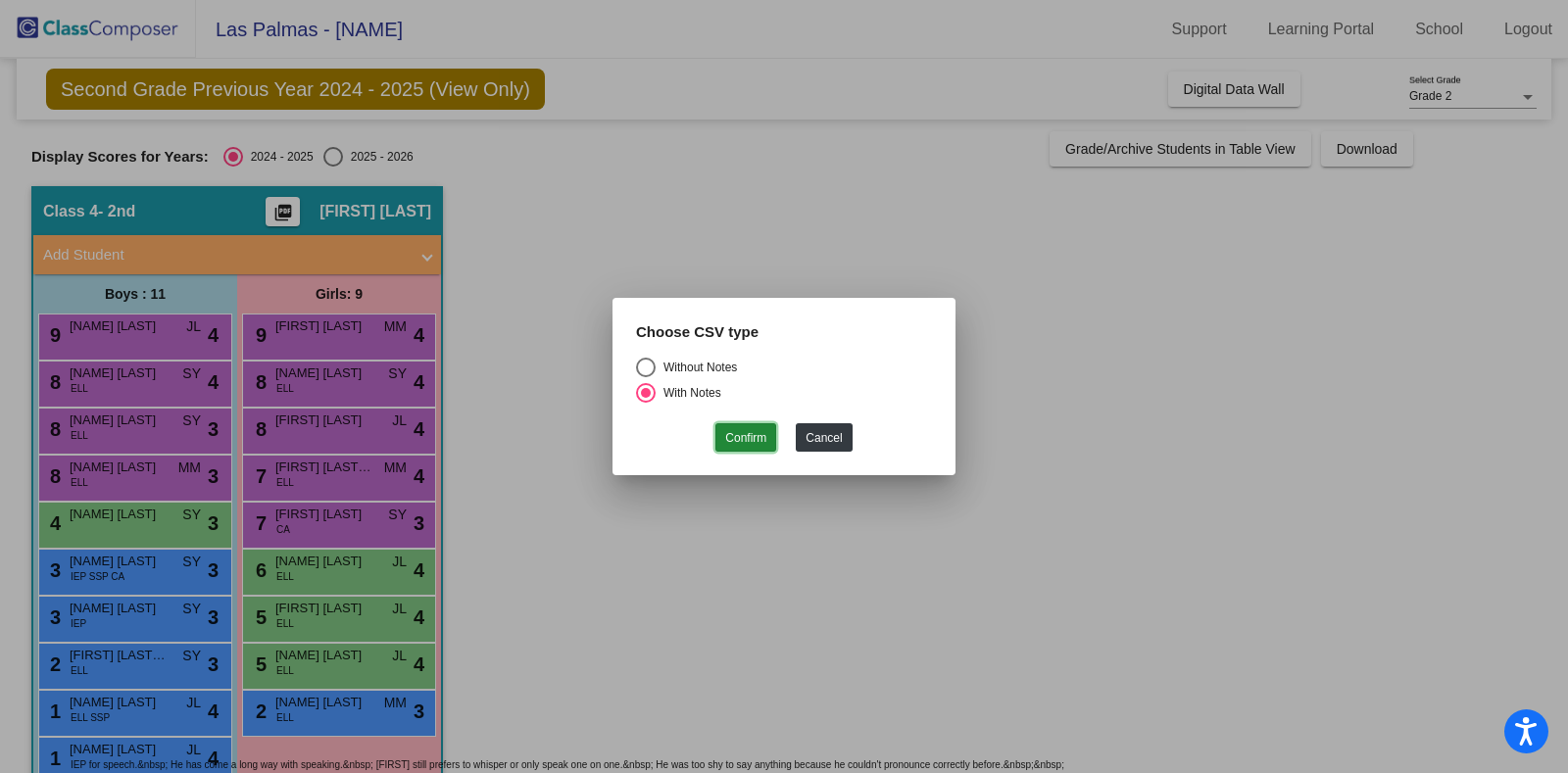 click on "Confirm" at bounding box center [746, 437] 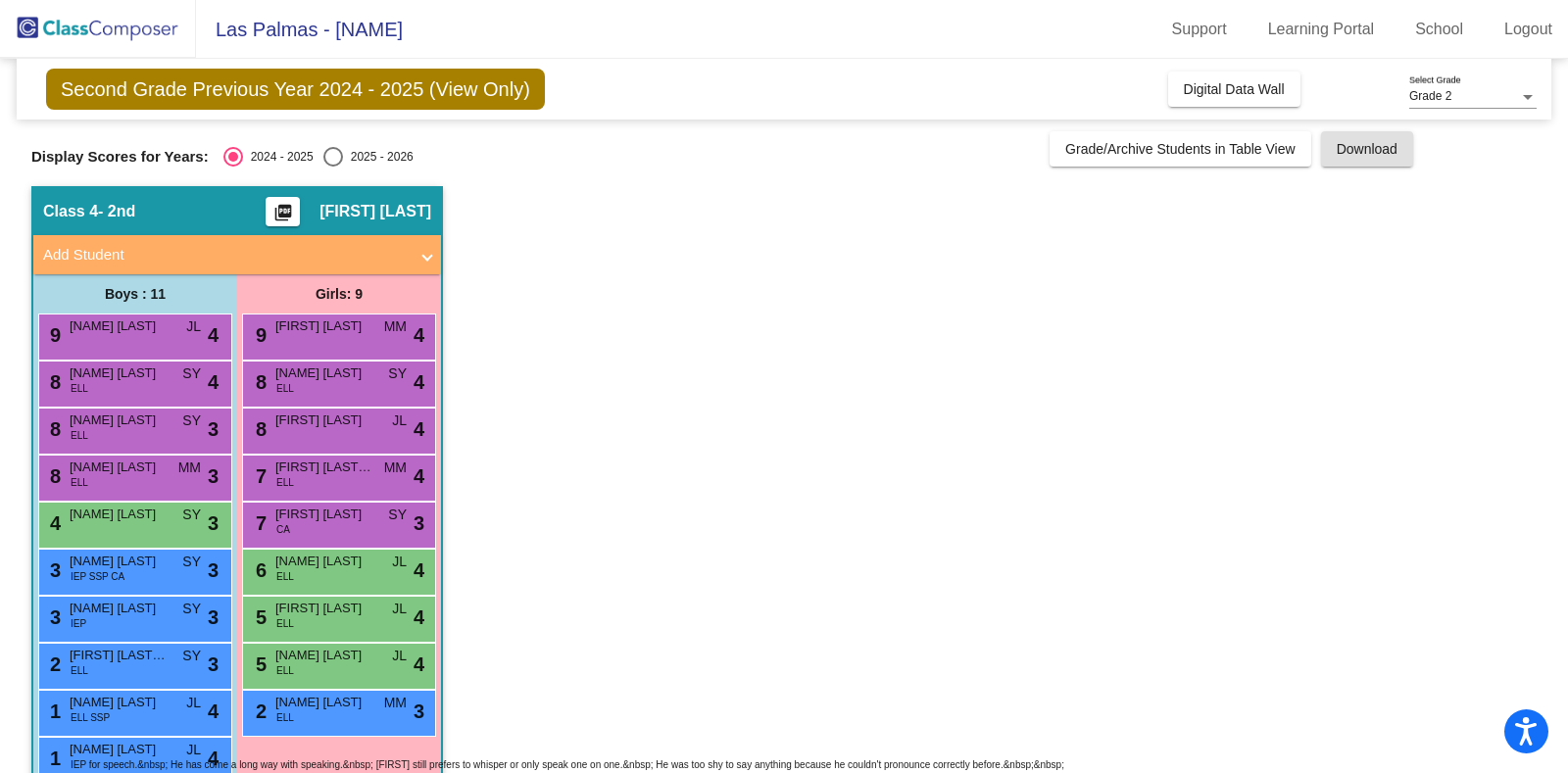 scroll, scrollTop: 88, scrollLeft: 0, axis: vertical 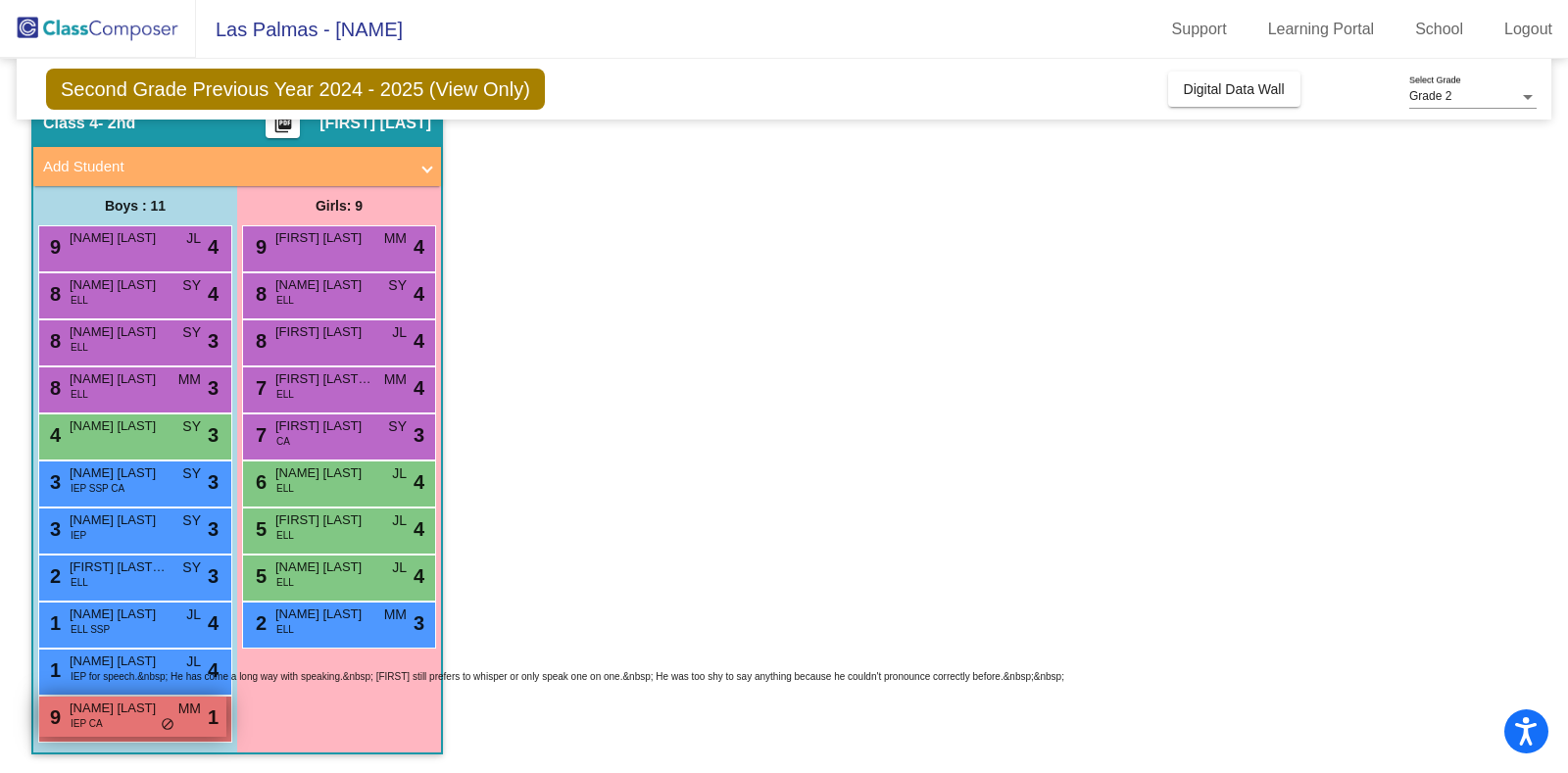 click on "9 [NAME] [LAST] IEP CA MM lock do_not_disturb_alt 1" at bounding box center (132, 716) 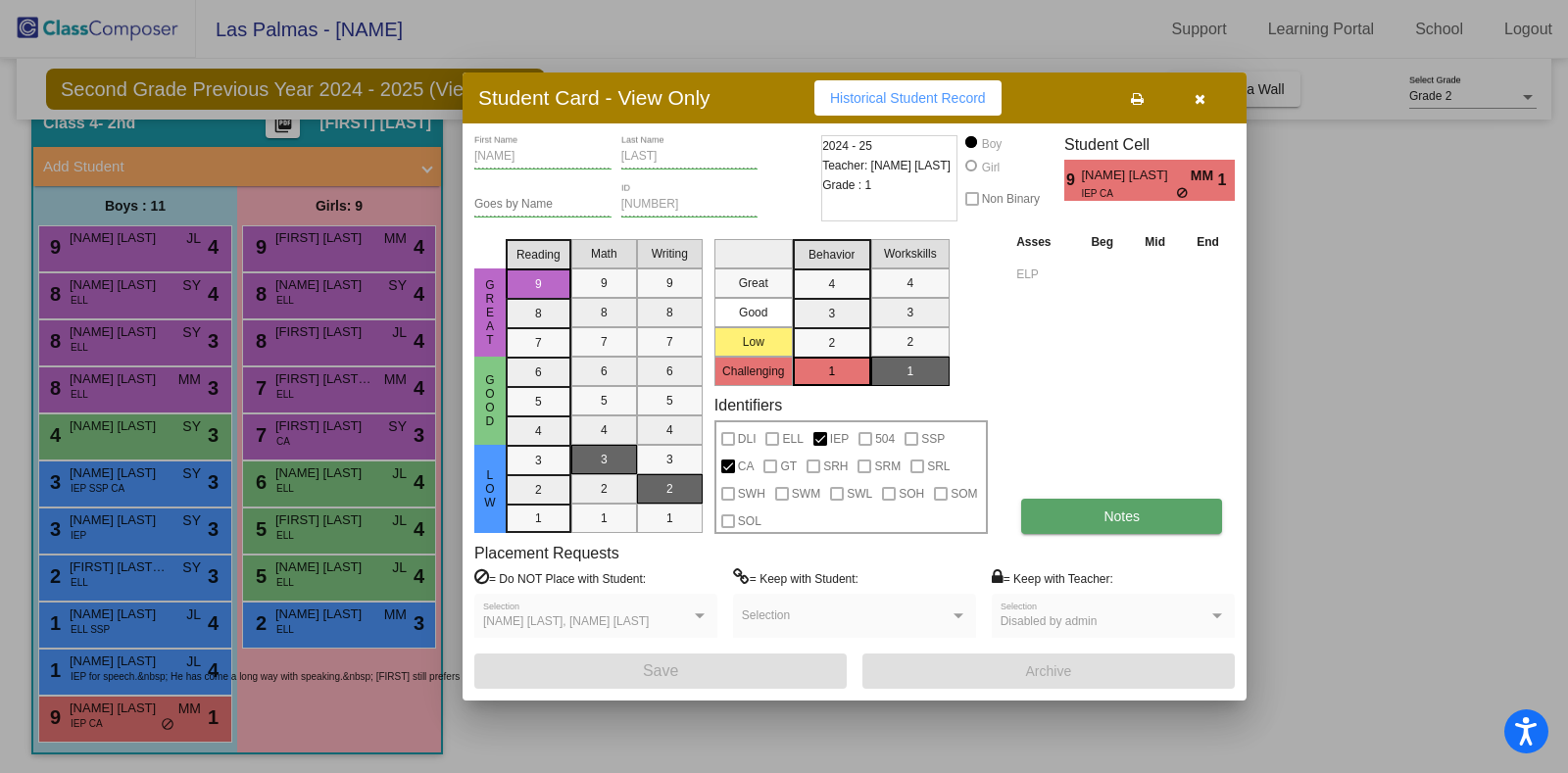 click on "Notes" at bounding box center (1121, 516) 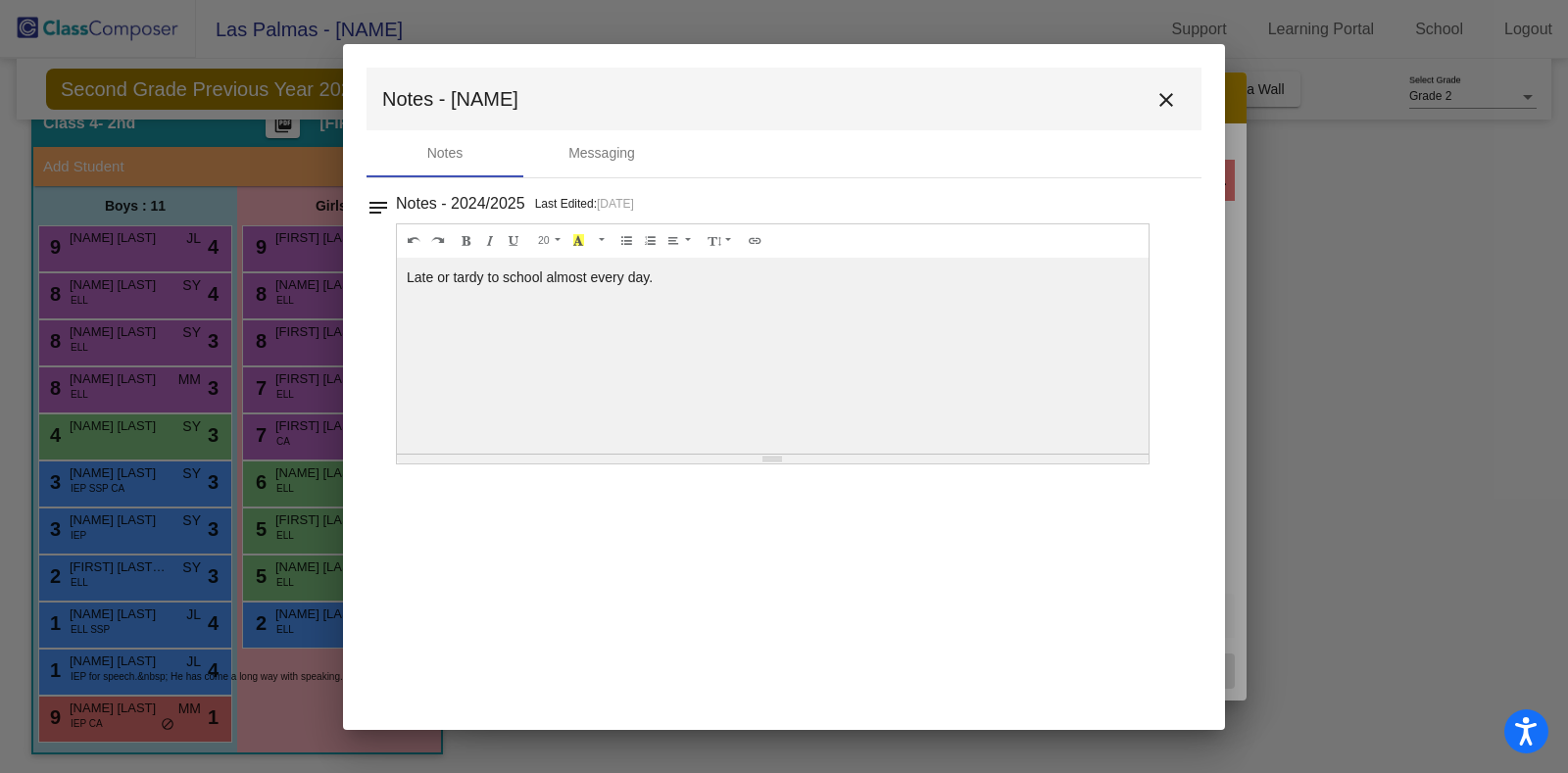 click on "close" at bounding box center (1166, 100) 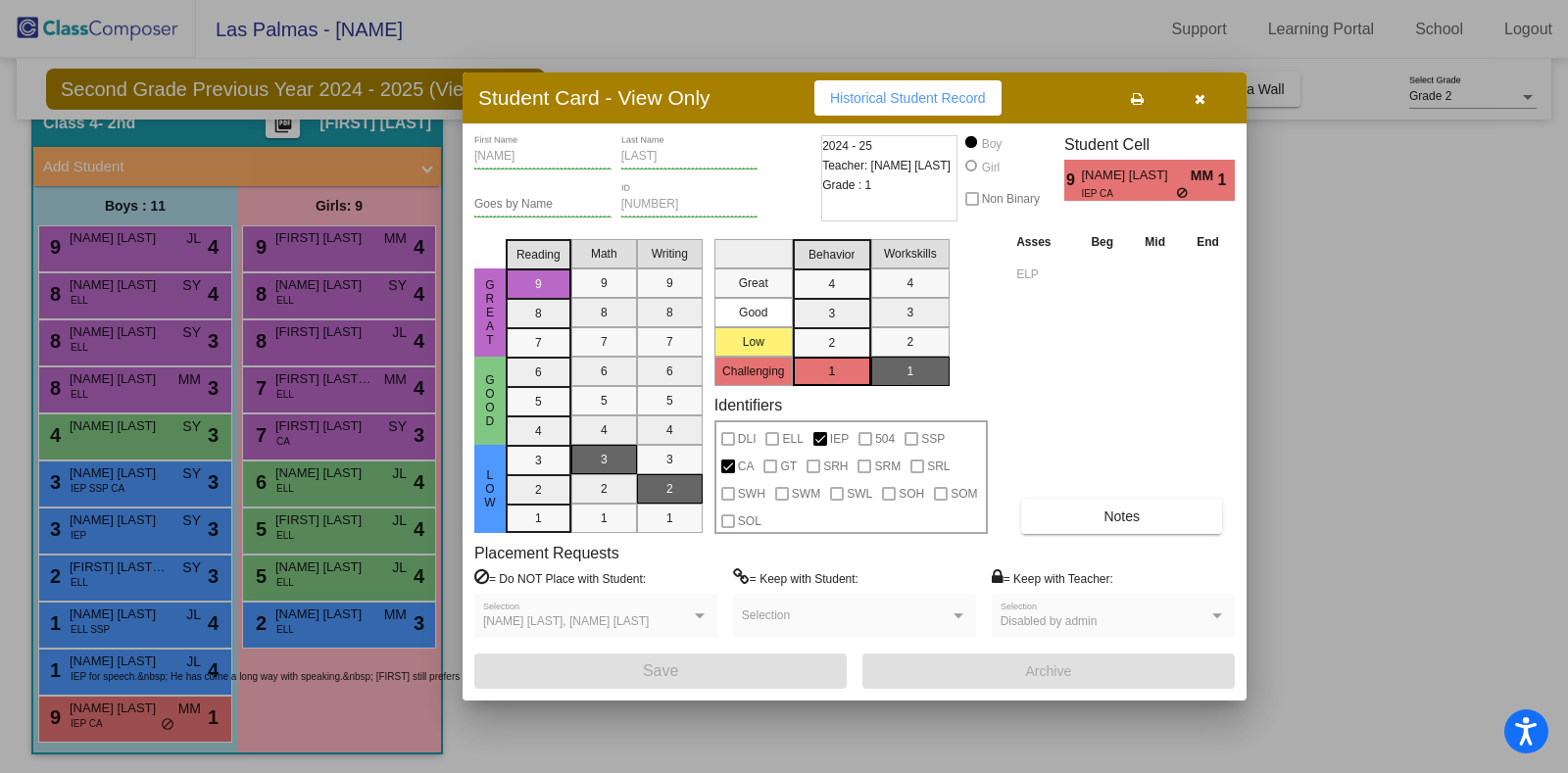click at bounding box center (1200, 99) 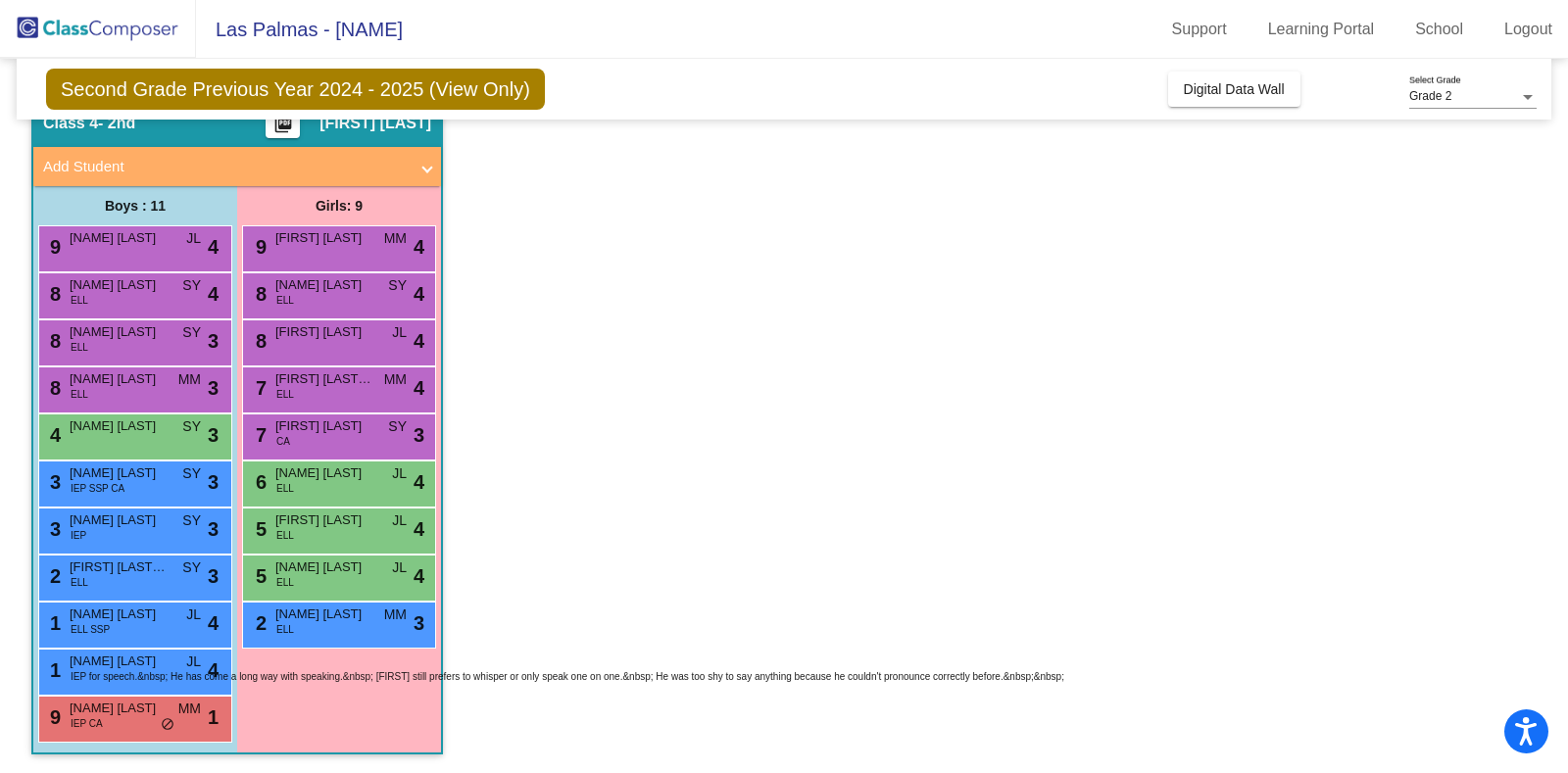 scroll, scrollTop: 0, scrollLeft: 0, axis: both 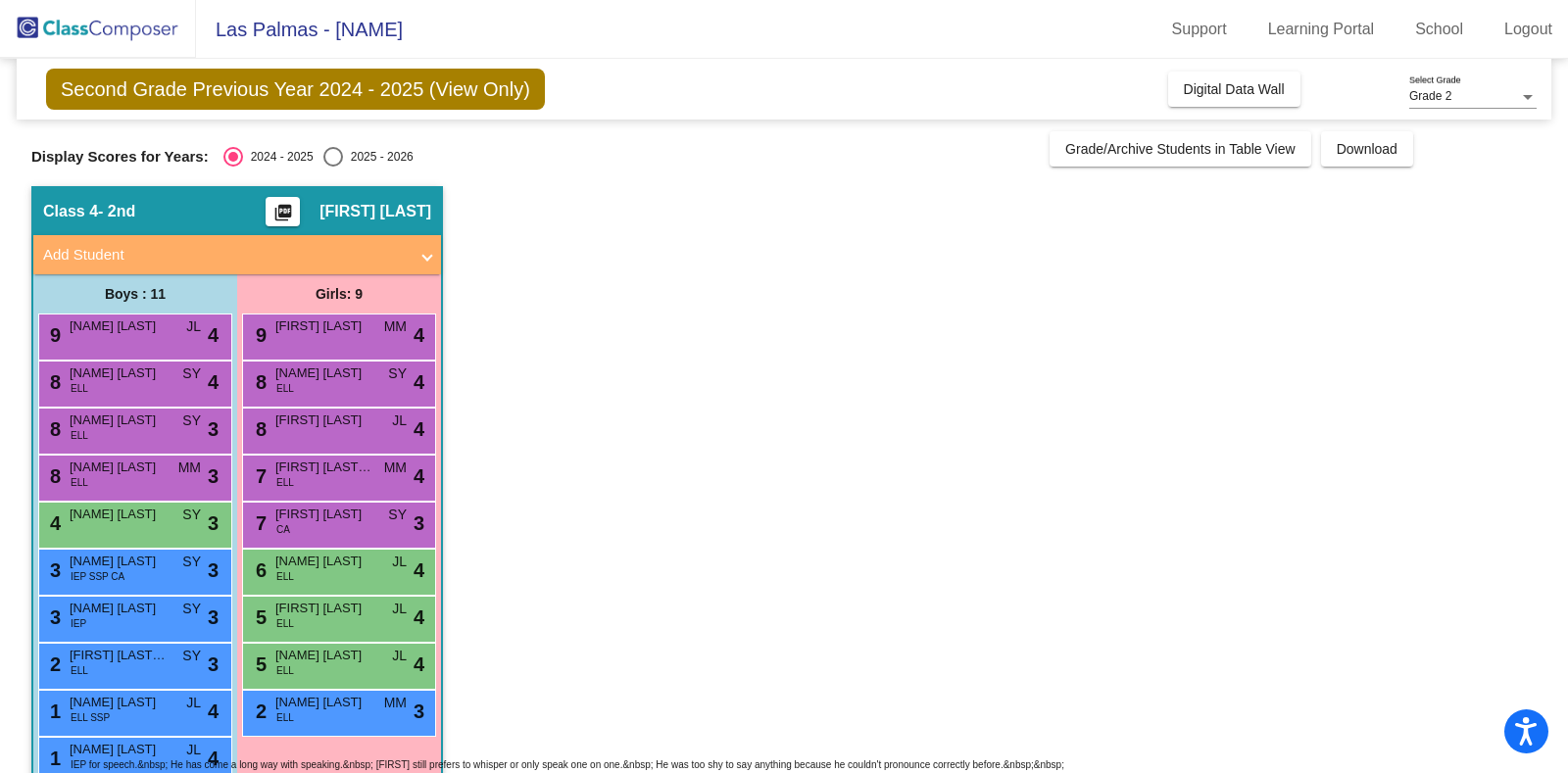 click 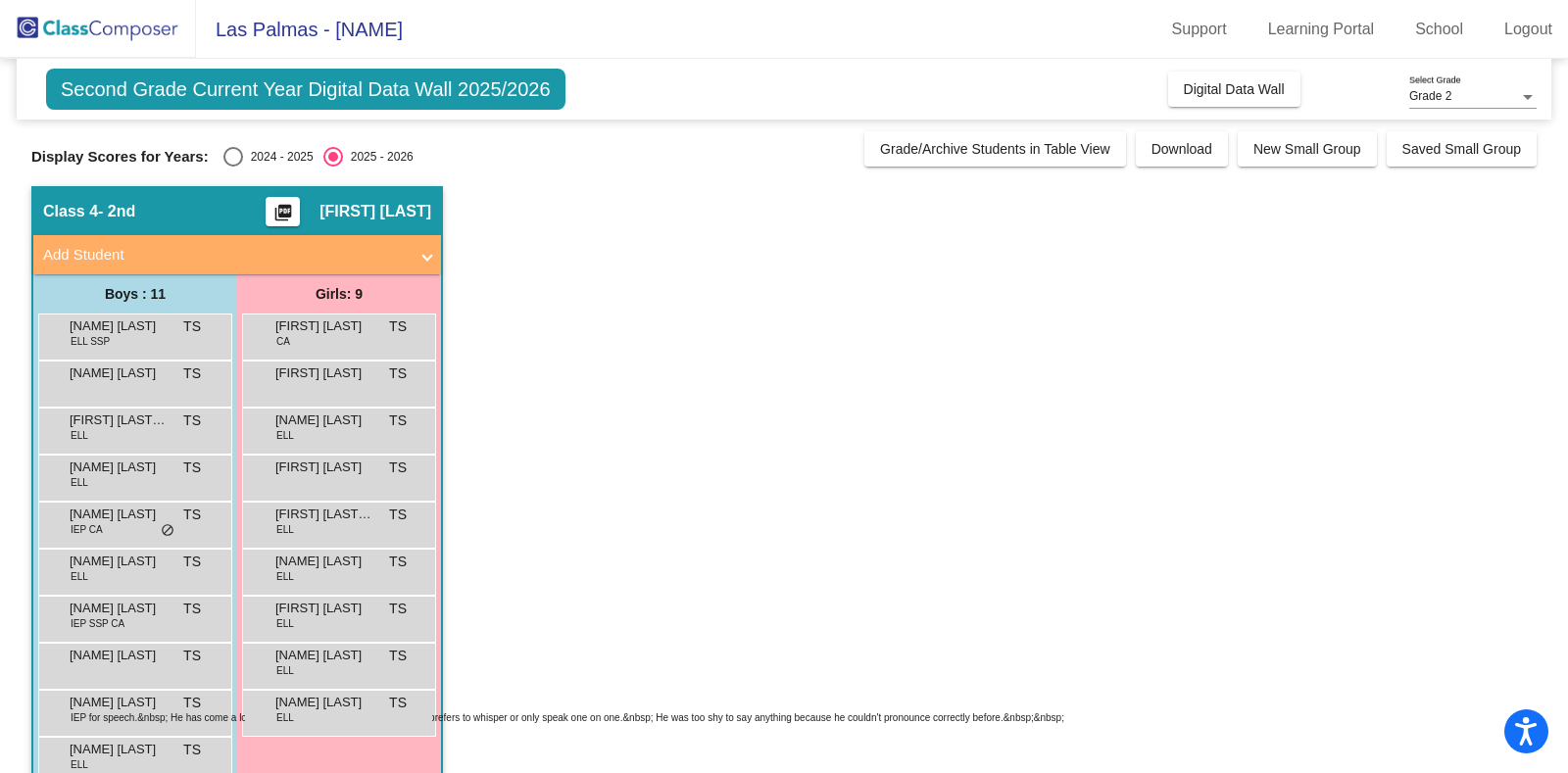 click at bounding box center [233, 157] 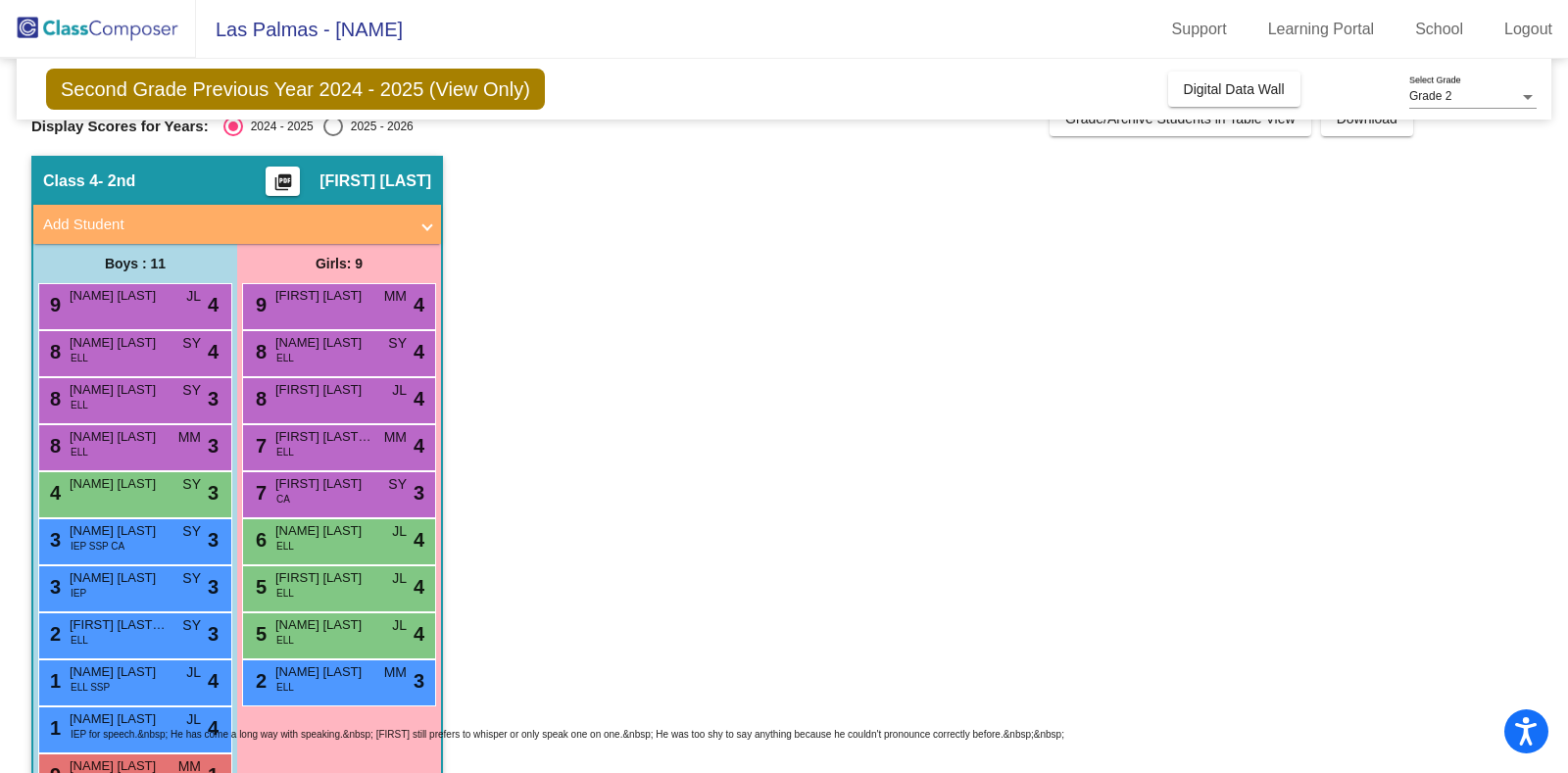 scroll, scrollTop: 0, scrollLeft: 0, axis: both 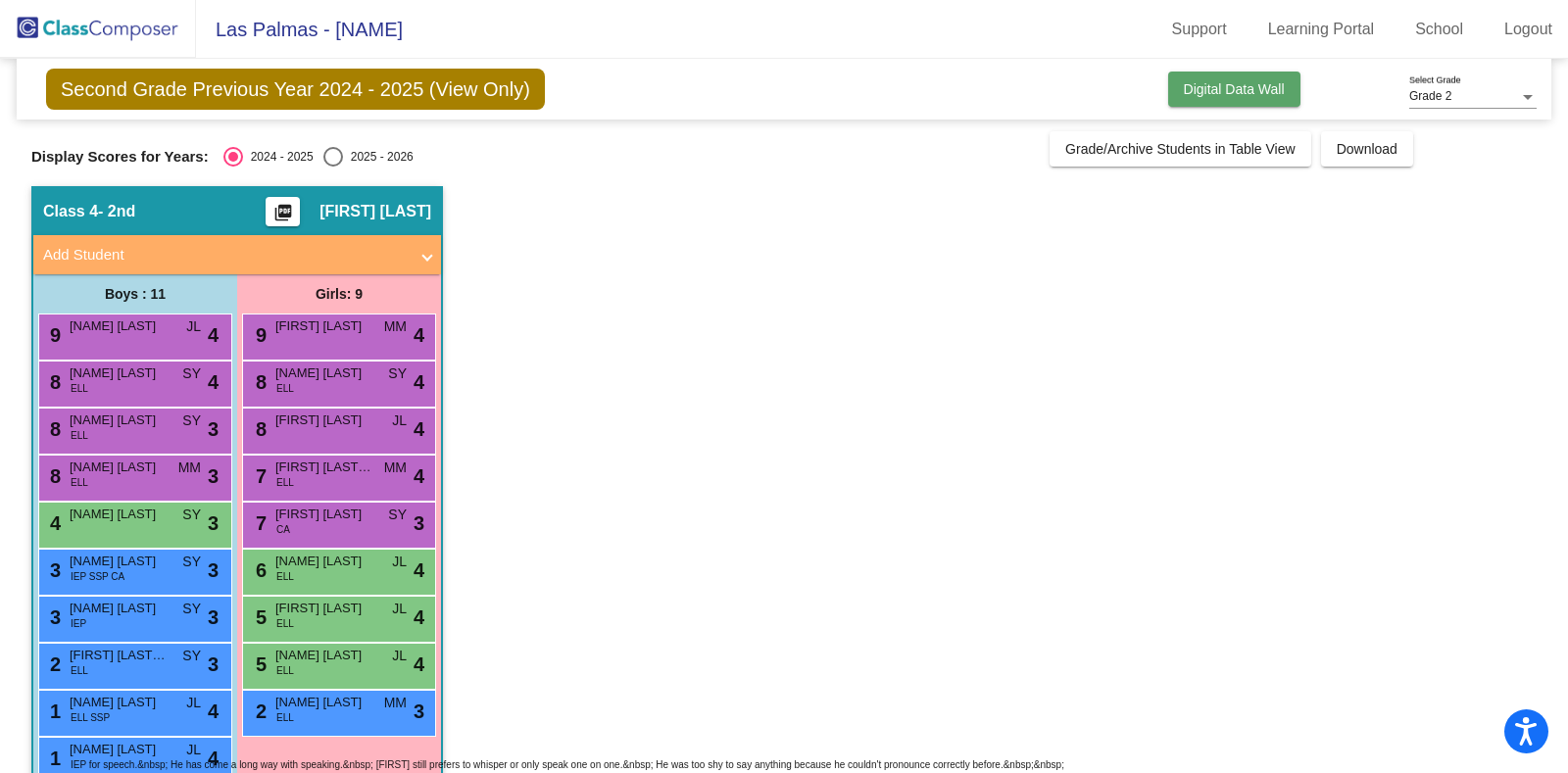 click on "Digital Data Wall" 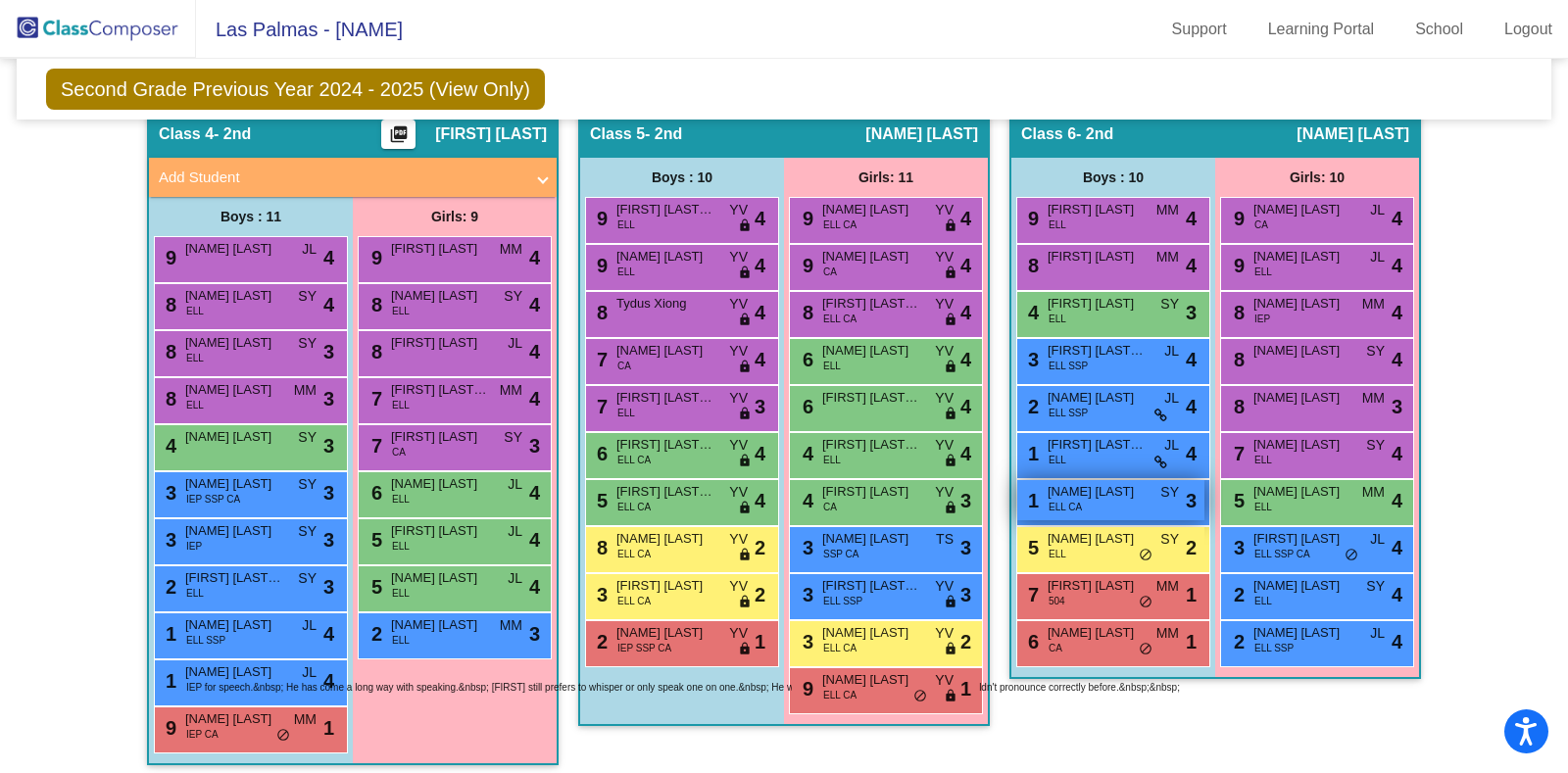 scroll, scrollTop: 1438, scrollLeft: 0, axis: vertical 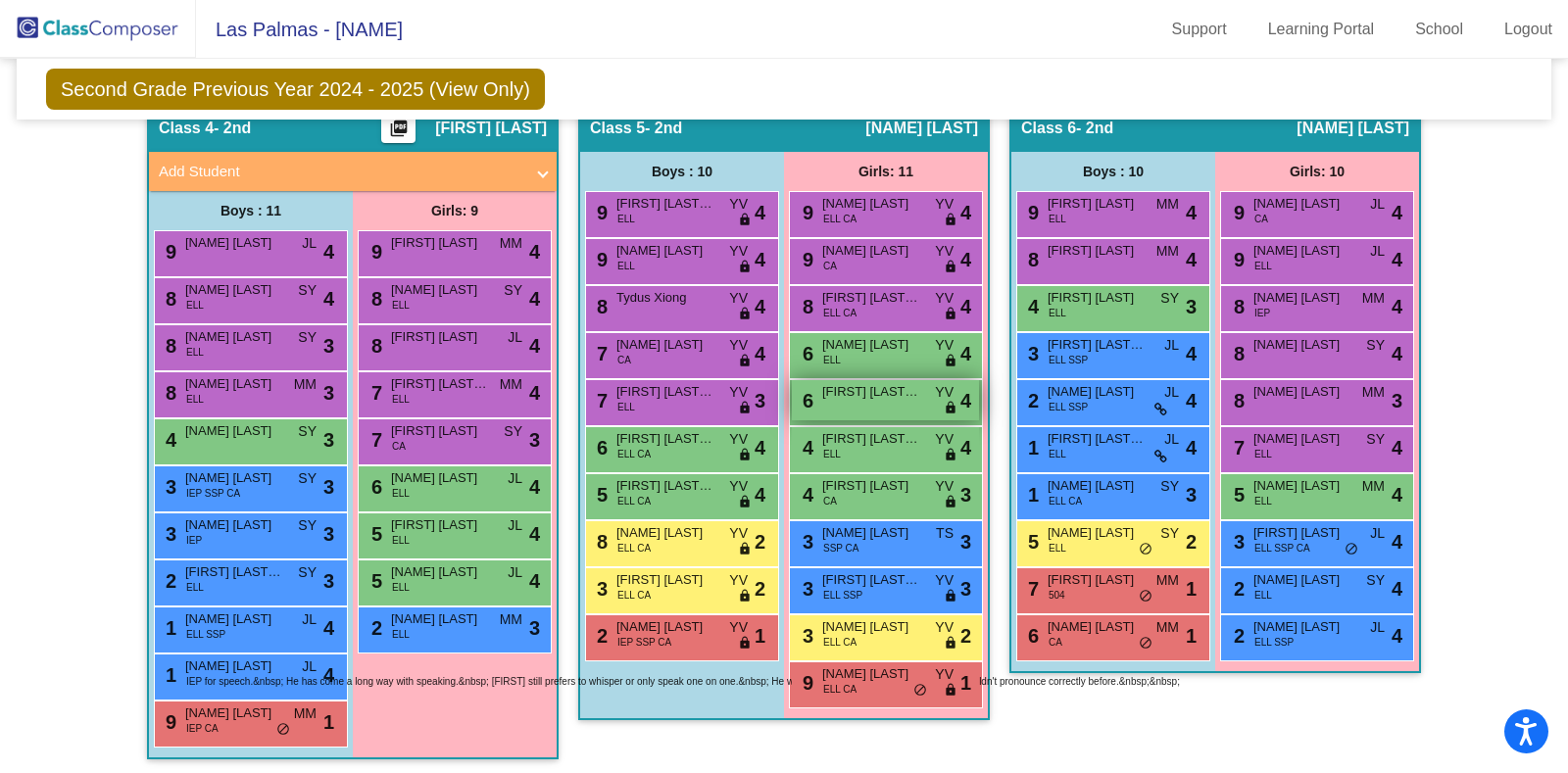 click on "[FIRST] [LAST] [LAST]" at bounding box center (871, 392) 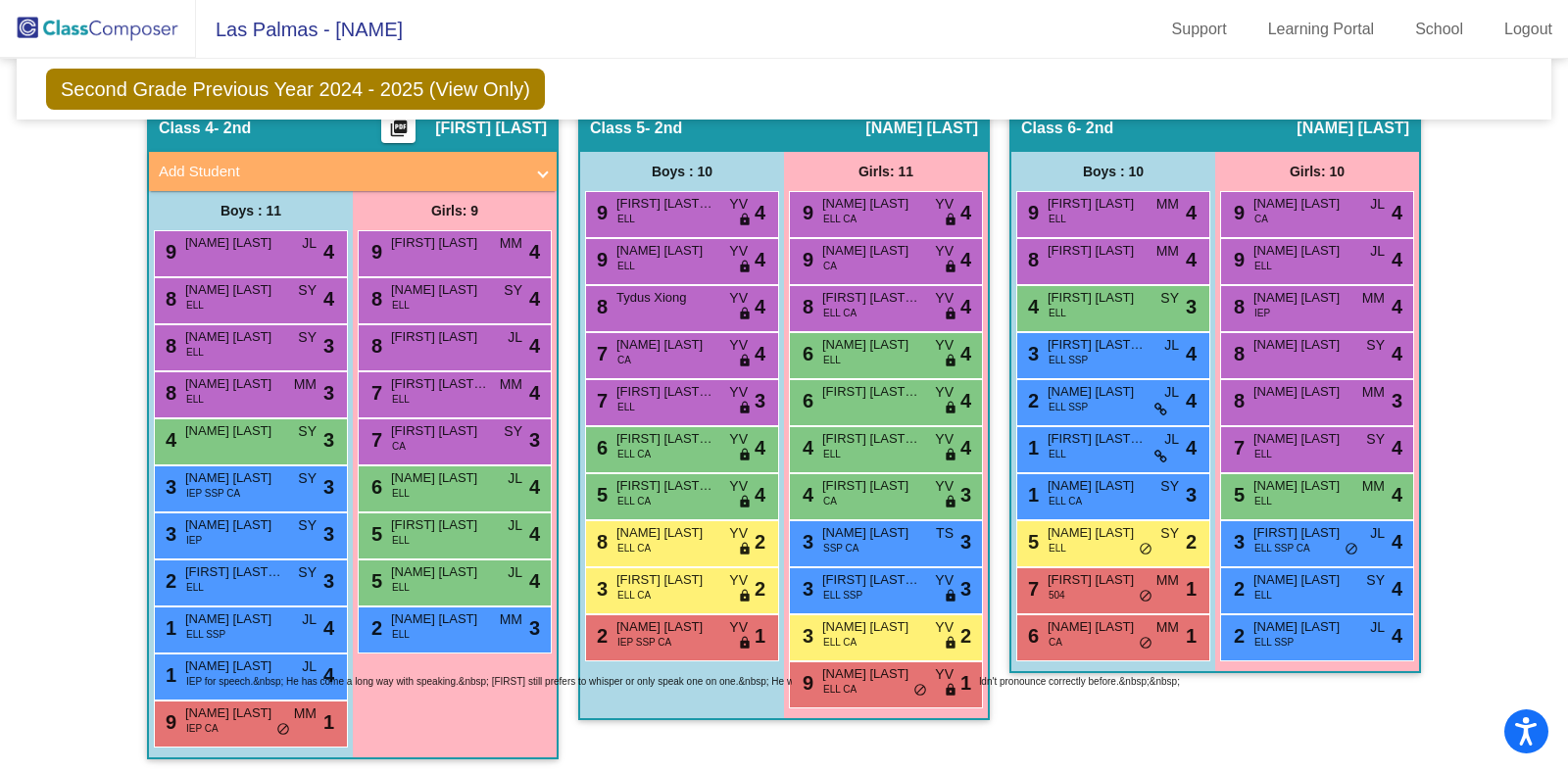 click on "Class 6 - 2nd picture_as_pdf [NAME] [LAST] Add Student First Name Last Name Student Id (Recommended) Boy Girl Non Binary Add Close Boys : 10 9 [LAST] [LAST] ELL MM lock do_not_disturb_alt 4 8 [NAME] [LAST] MM lock do_not_disturb_alt 4 4 [NAME] [LAST] ELL SY lock do_not_disturb_alt 3 3 [NAME] [LAST] [COUNTRY] ELL SSP JL lock do_not_disturb_alt 4 2 [NAME] [LAST] ELL JL lock do_not_disturb_alt 4 1 [NAME] [LAST] [COUNTRY] ELL CA SY lock do_not_disturb_alt 3 5 [NAME] [LAST] ELL SY lock do_not_disturb_alt 2 7 [NAME] [LAST] 504 MM lock do_not_disturb_alt 1 Girls: 10 9 [NAME] [LAST] CA JL lock do_not_disturb_alt 4 9 [NAME] [LAST] ELL JL lock do_not_disturb_alt 4 8 [NAME] [LAST] IEP MM lock do_not_disturb_alt 4 8 [NAME] [LAST] SY lock do_not_disturb_alt 4 8 [NAME] [LAST] MM lock do_not_disturb_alt 3 7 [NAME] [LAST] ELL SY lock do_not_disturb_alt 4 5 [NAME] [LAST] ELL MM lock" 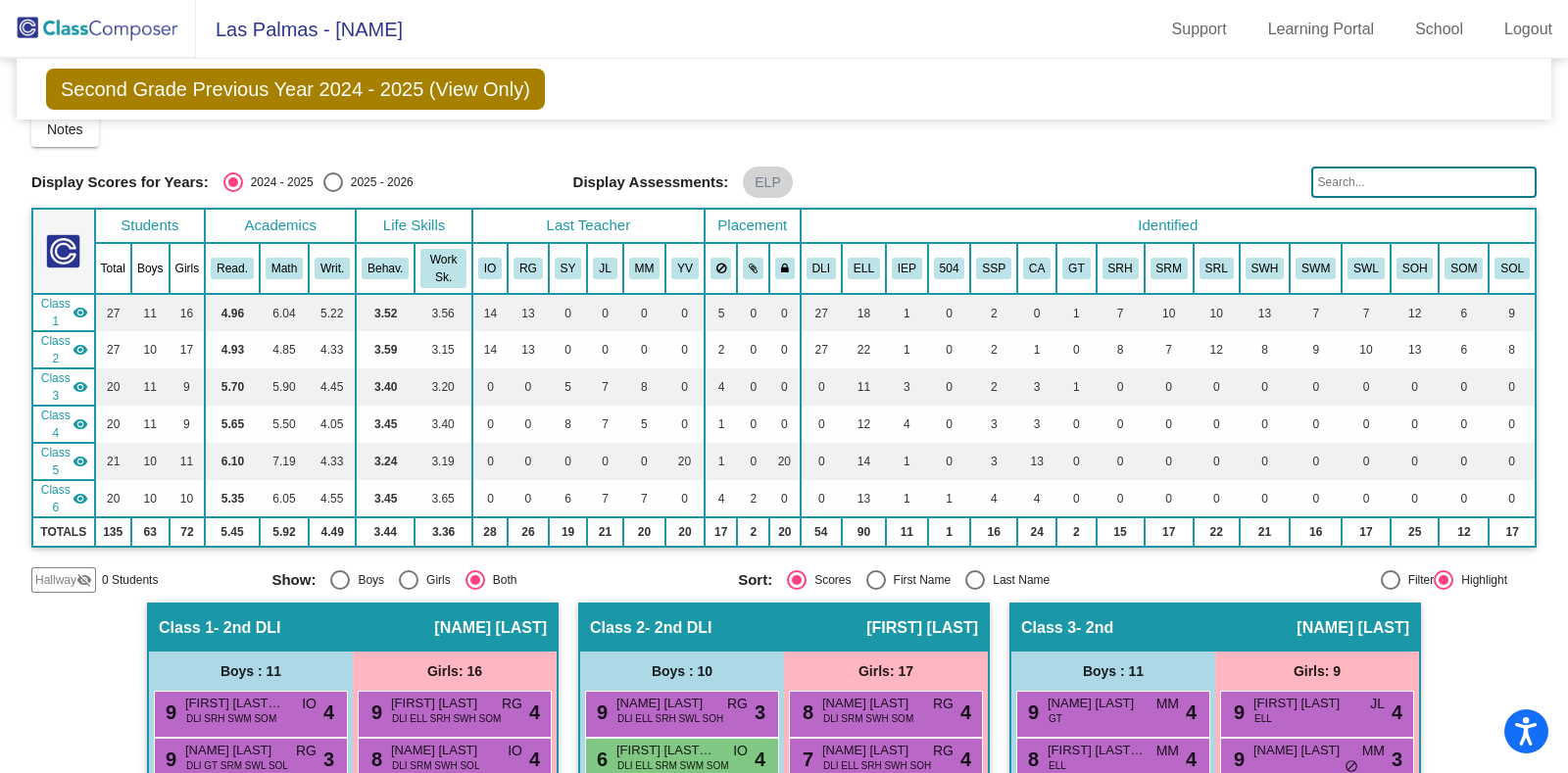 scroll, scrollTop: 0, scrollLeft: 0, axis: both 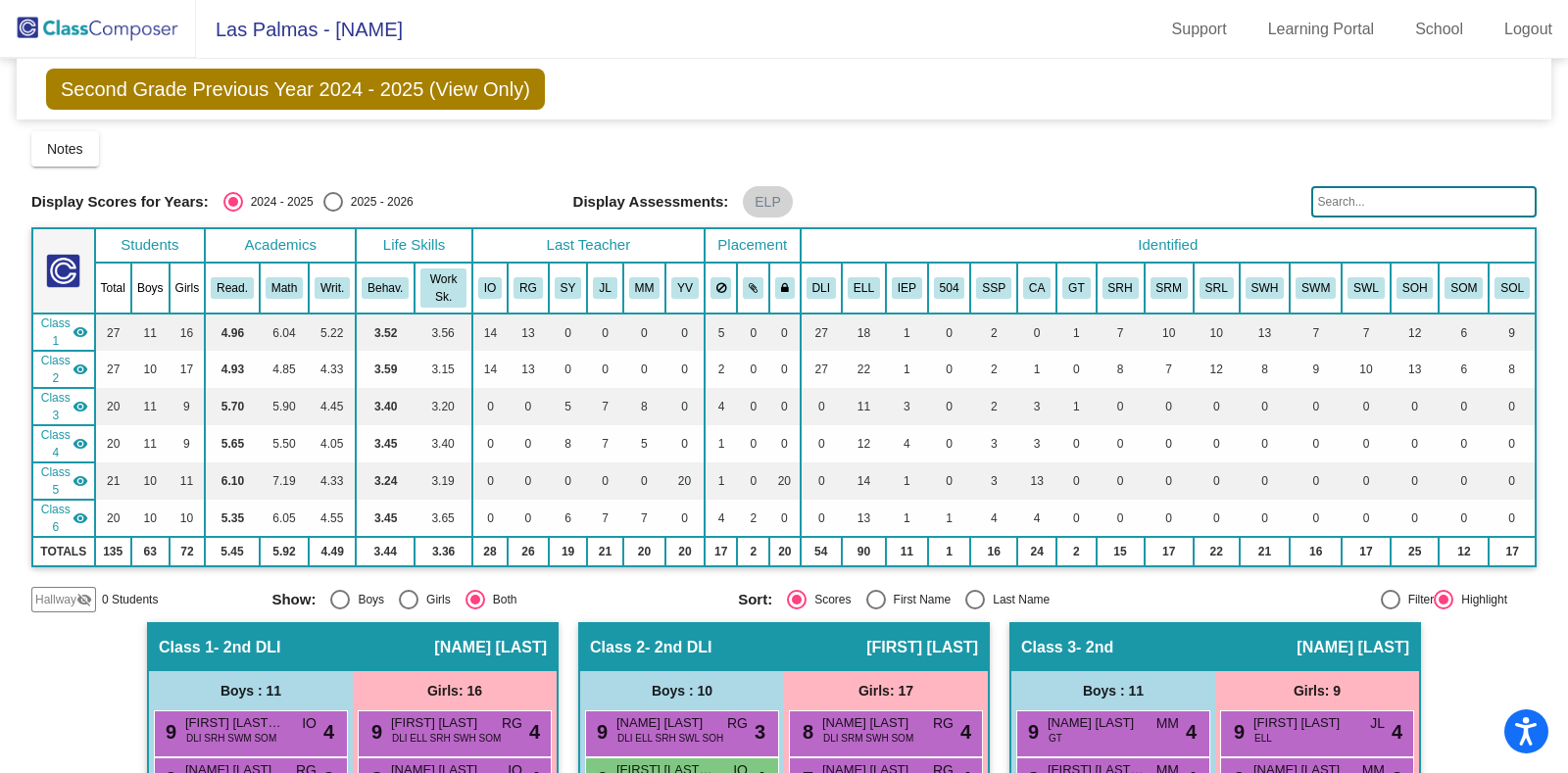 click 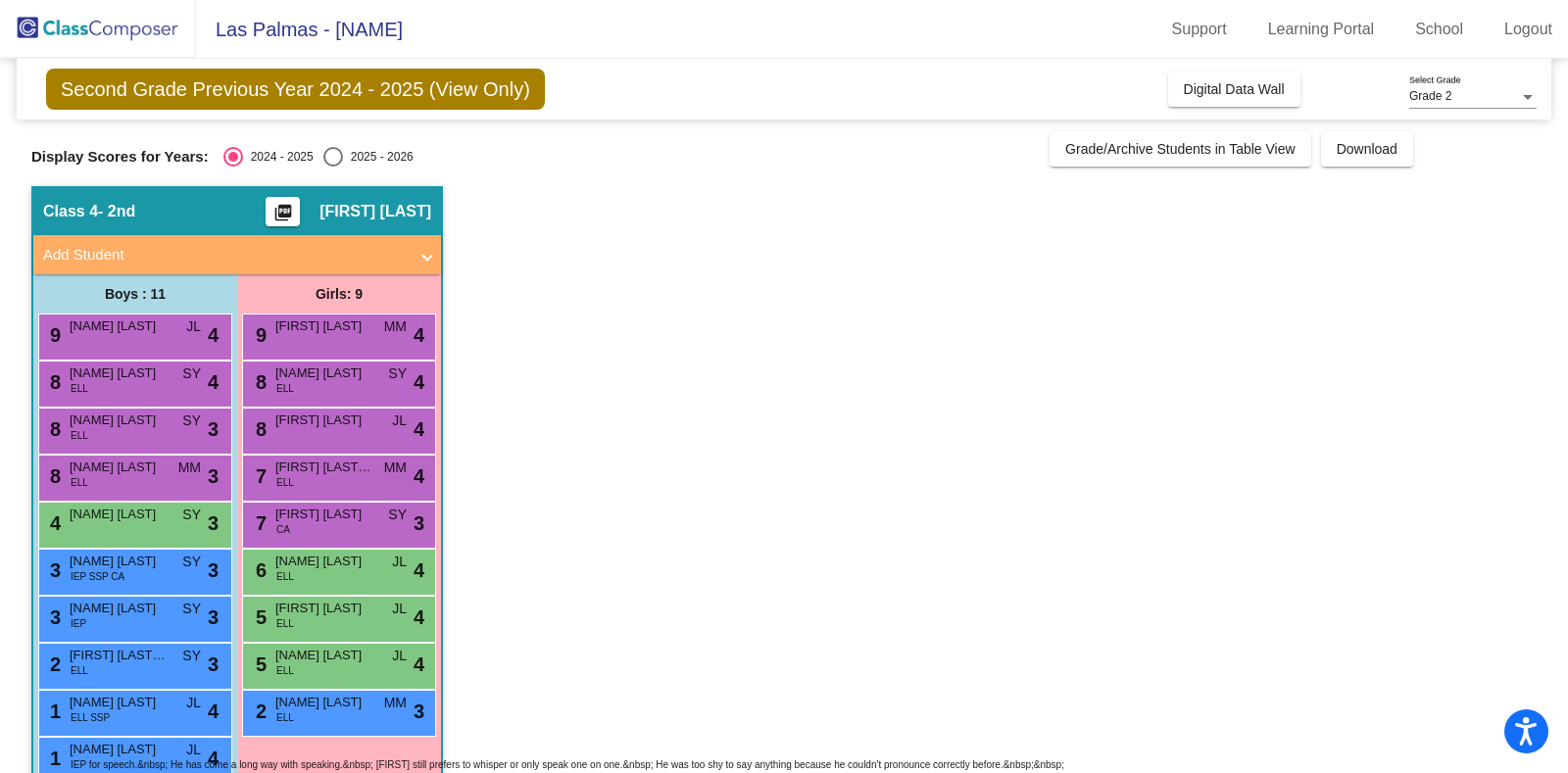 scroll, scrollTop: 88, scrollLeft: 0, axis: vertical 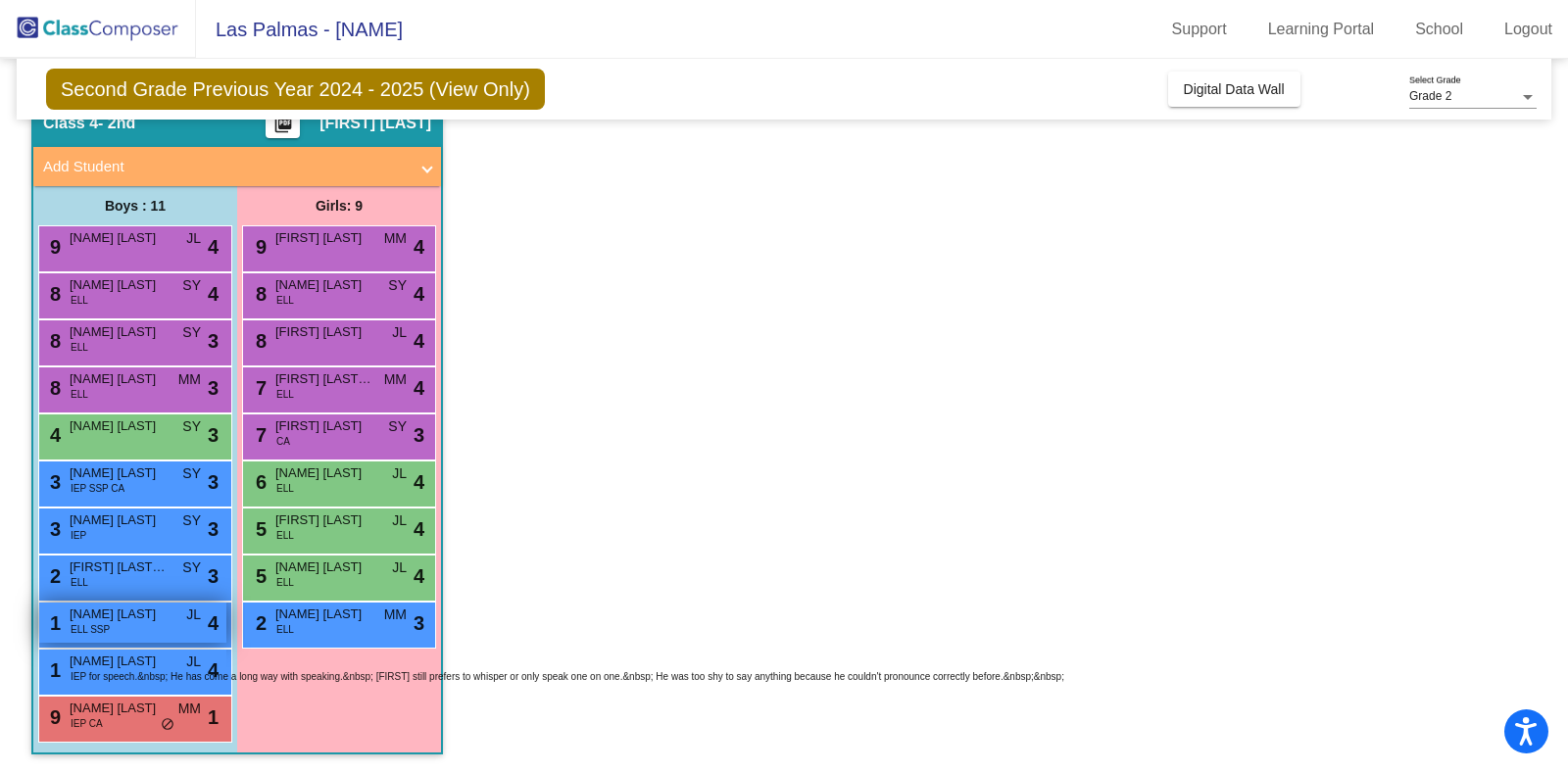 click on "1 [NAME] [LAST] [COUNTRY] ELL SSP JL lock do_not_disturb_alt 4" at bounding box center [132, 622] 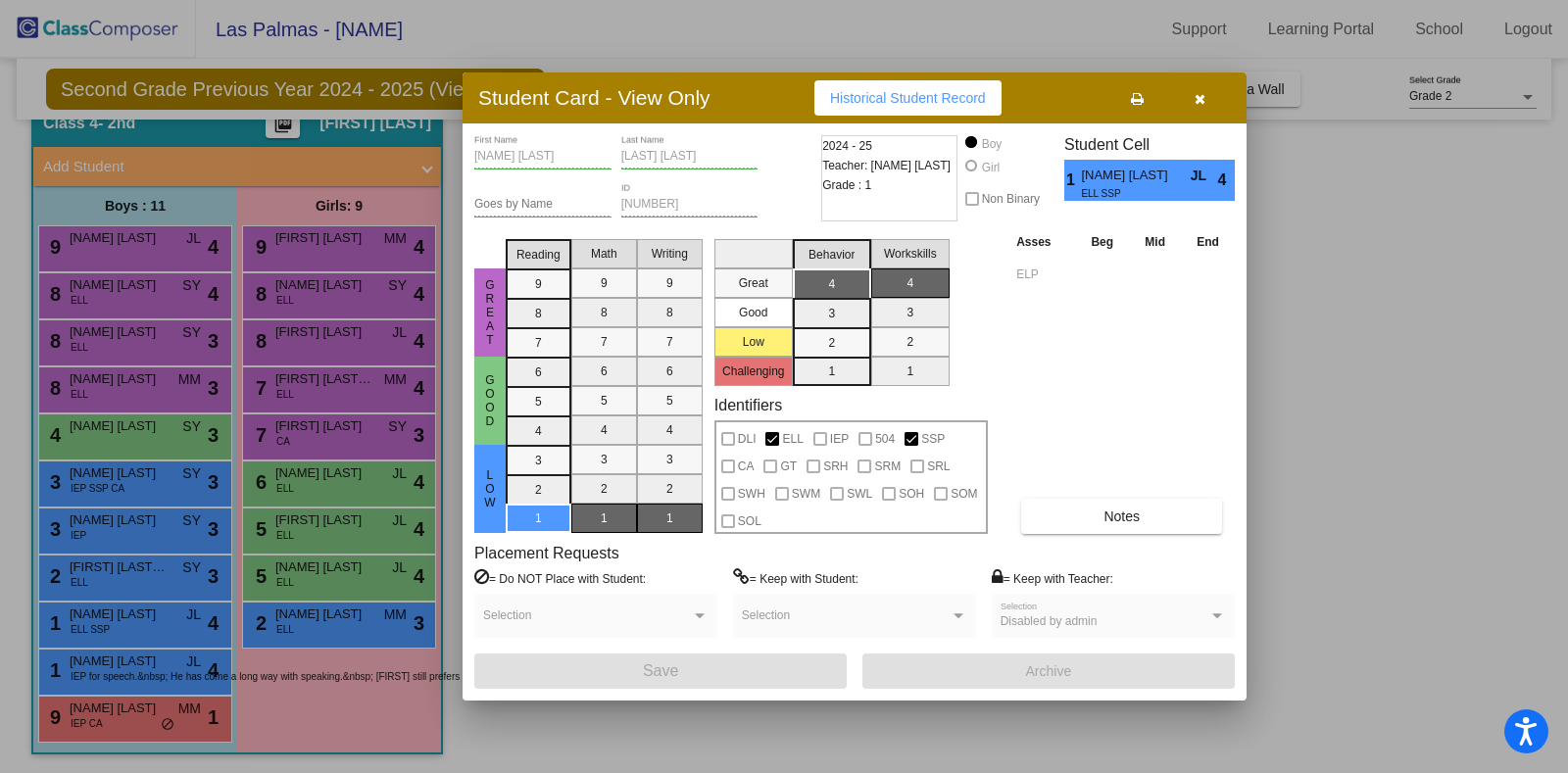 click at bounding box center [1200, 99] 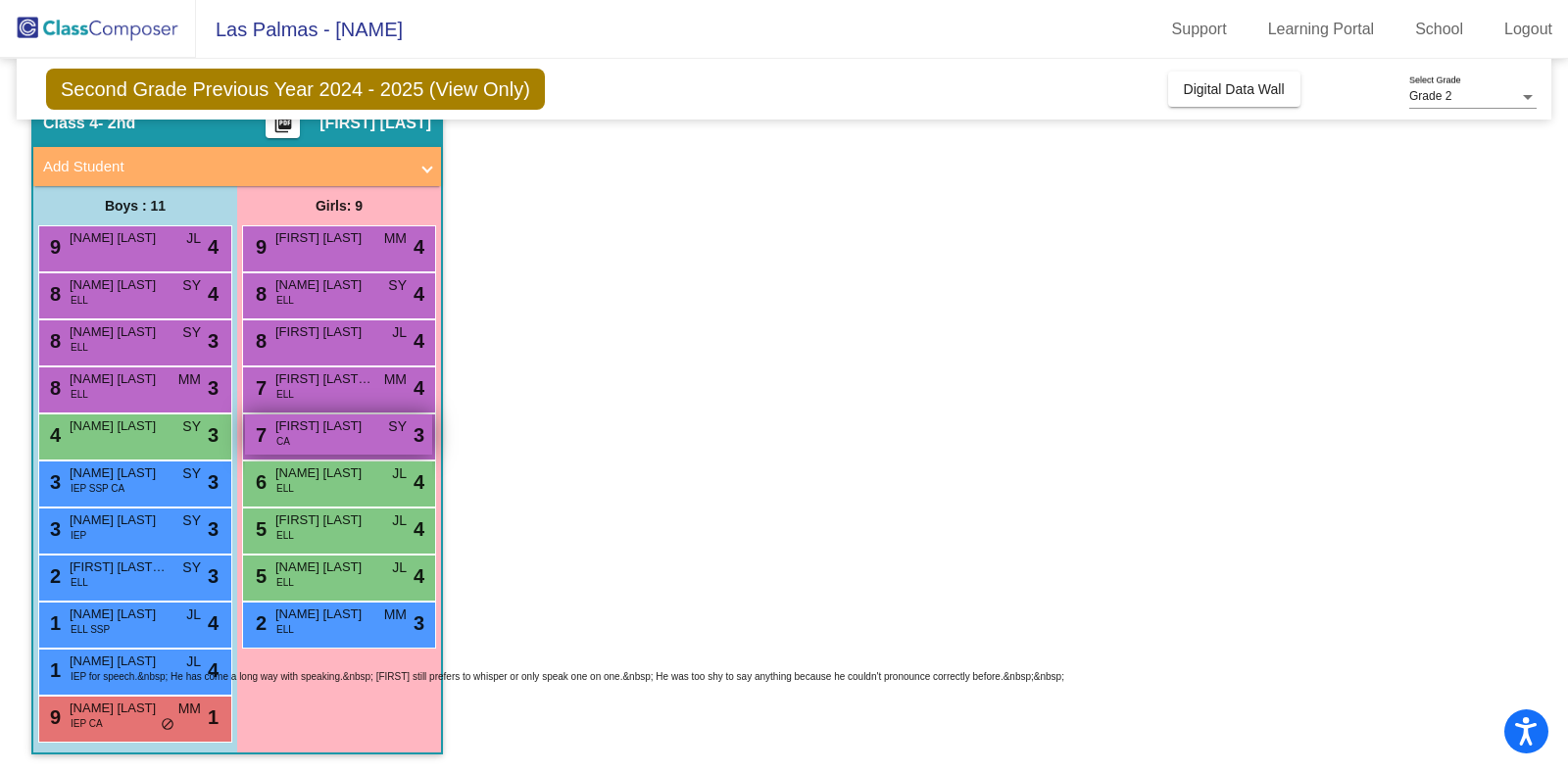 click on "7 [NAME] [LAST] [COUNTRY] lock do_not_disturb_alt 3" at bounding box center (338, 434) 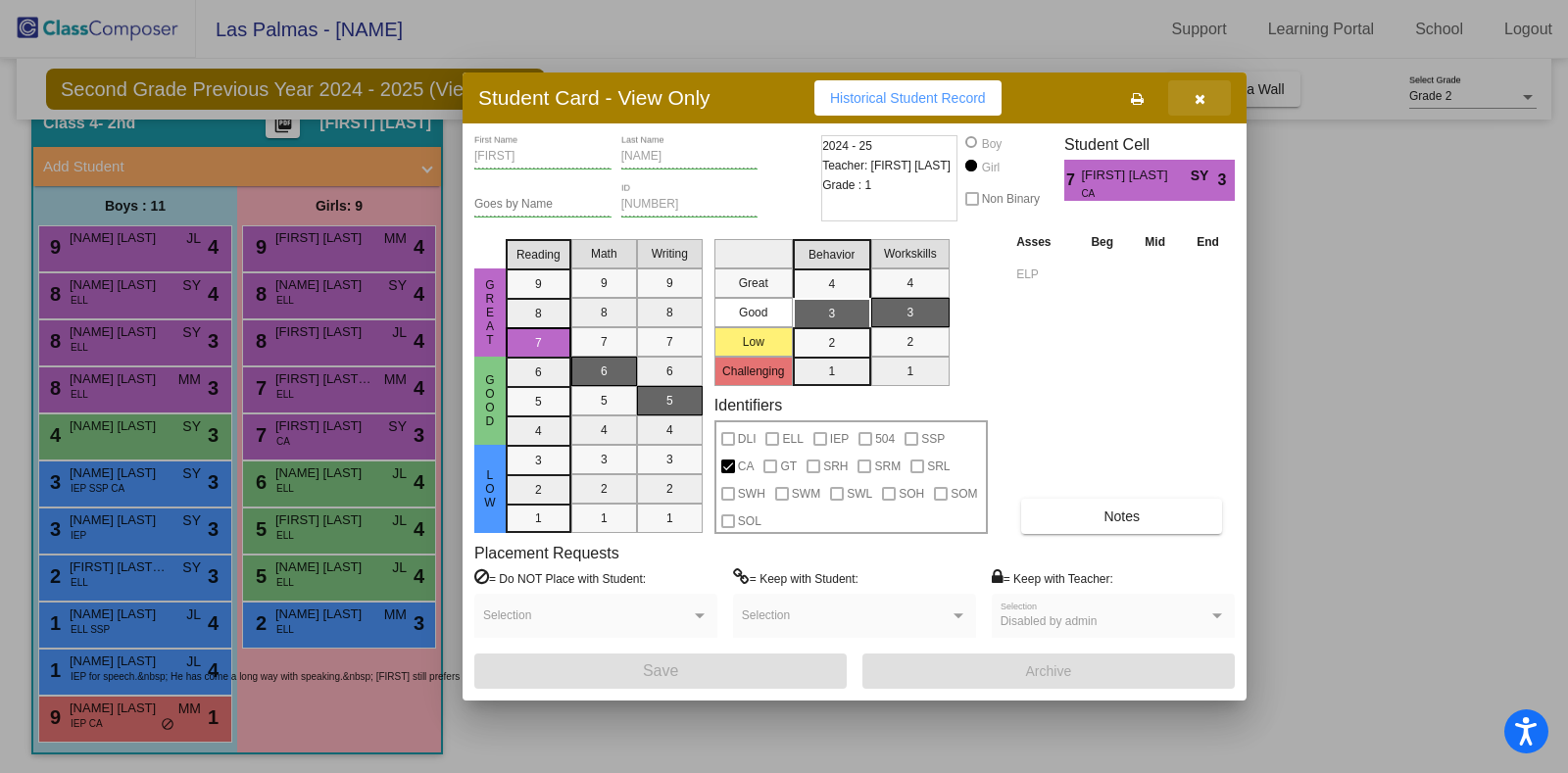 click at bounding box center (1200, 99) 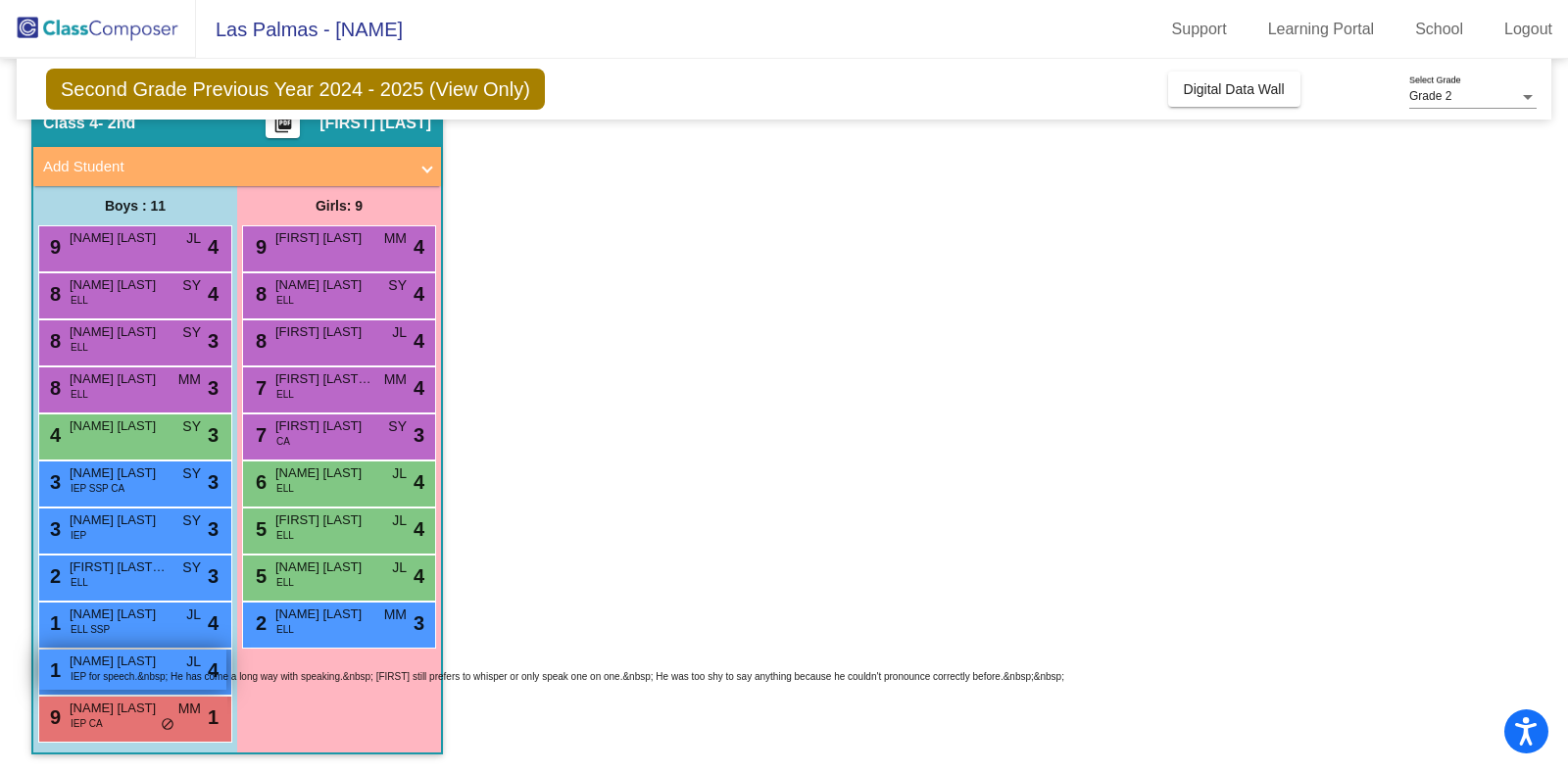click on "[NAME] [LAST]" at bounding box center (119, 661) 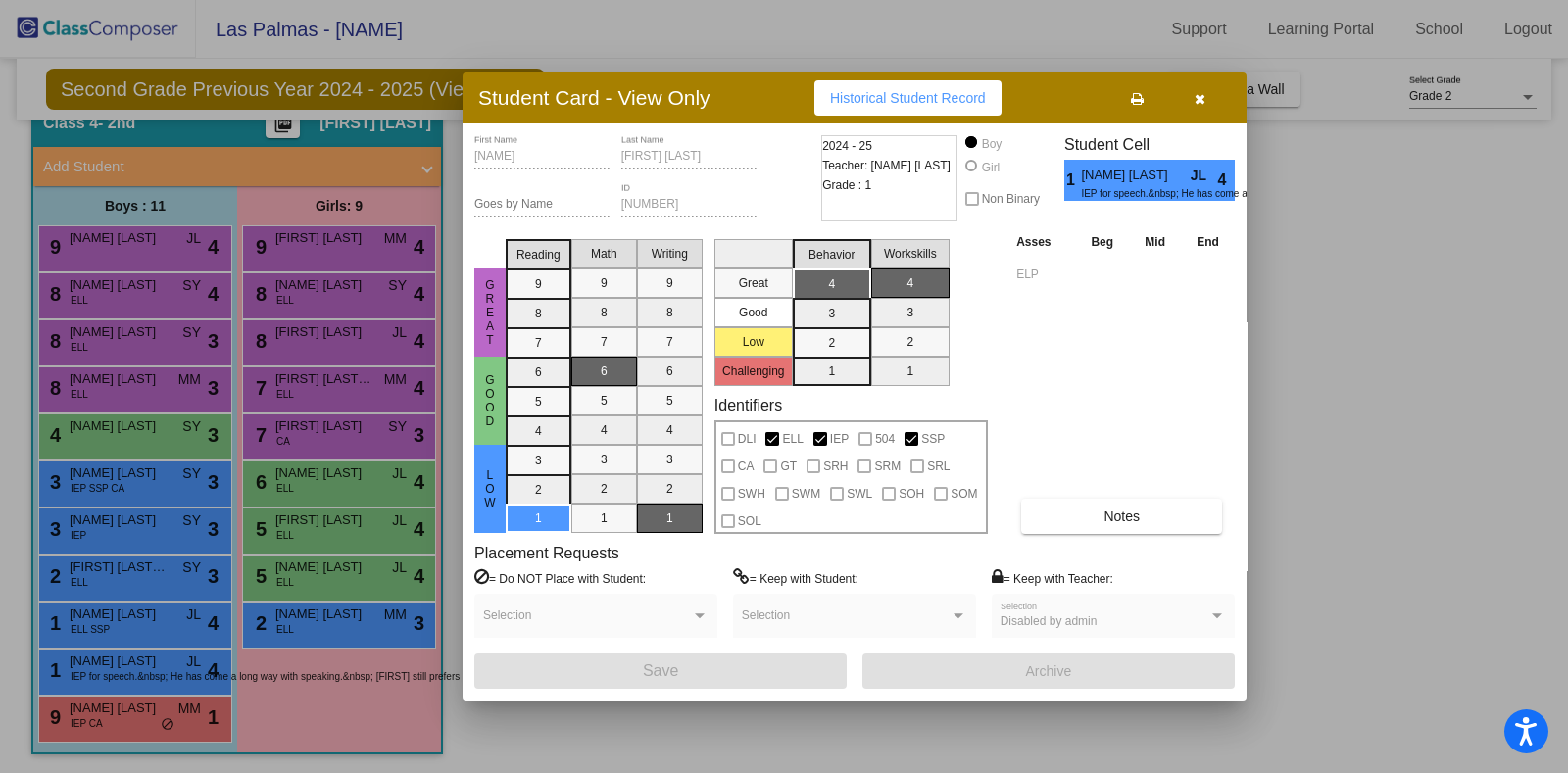 click at bounding box center (784, 386) 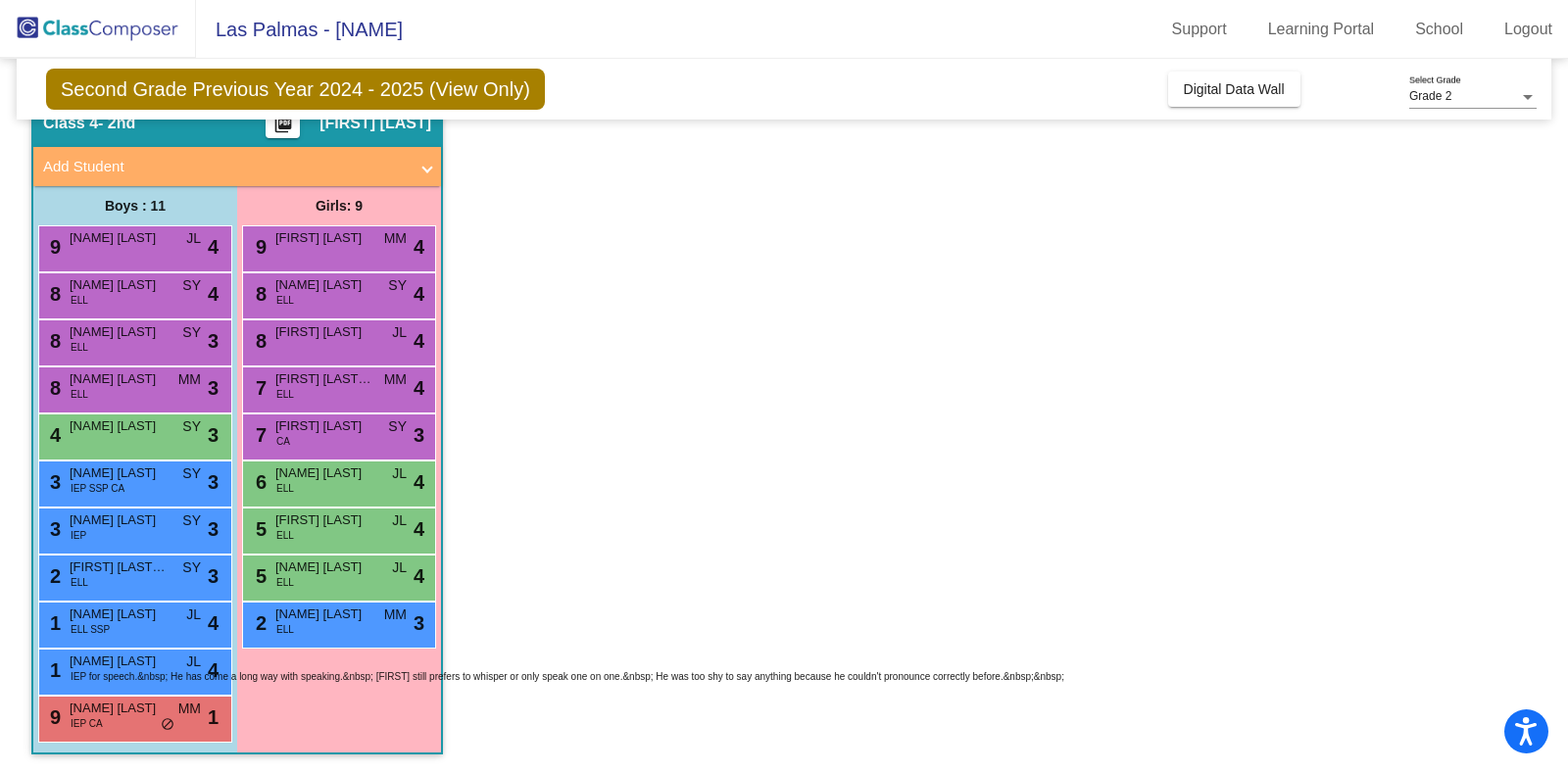 click on "1 [NAME] [LAST] [COUNTRY] ELL SSP JL lock do_not_disturb_alt 4" at bounding box center (132, 622) 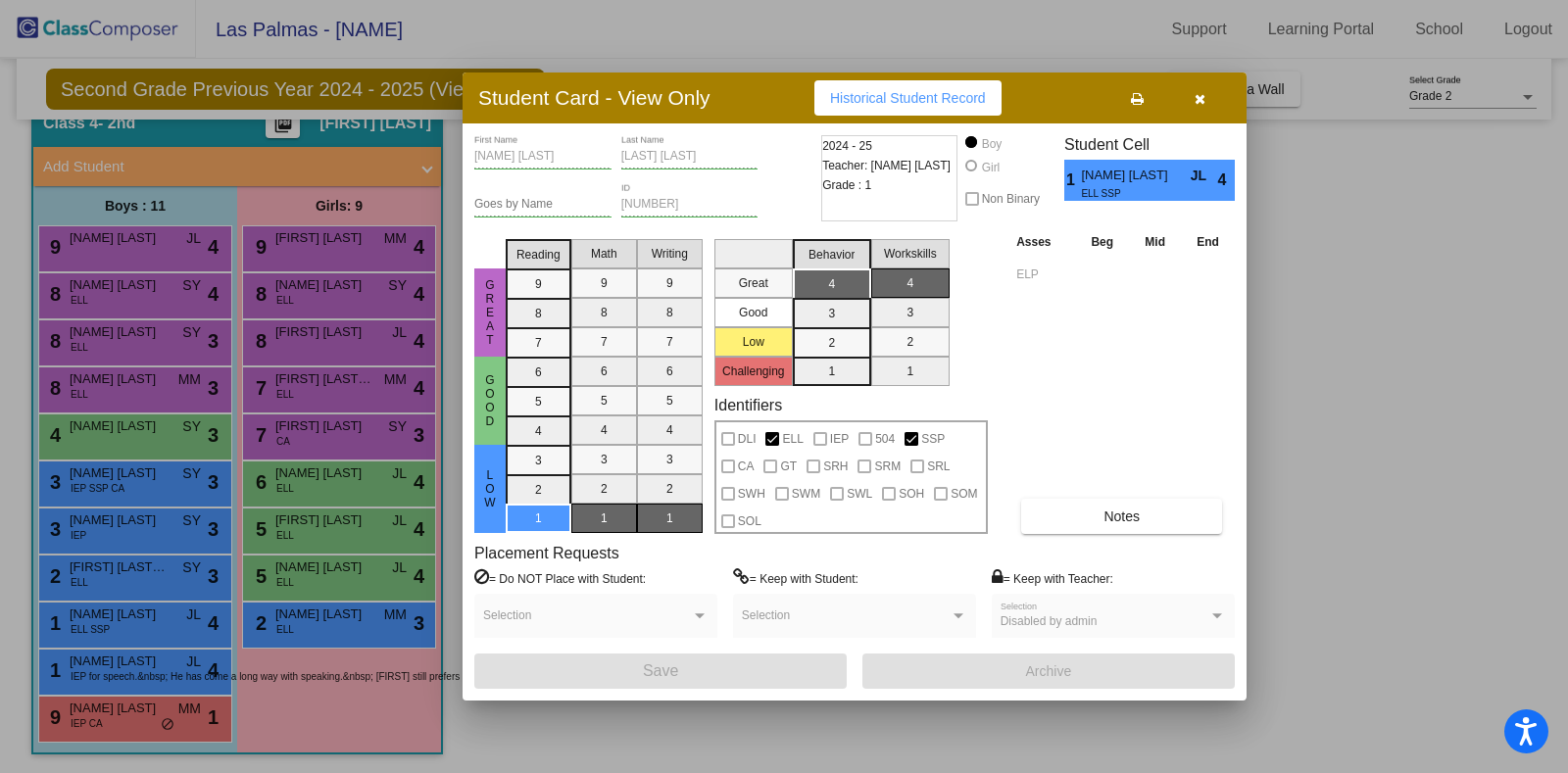 click at bounding box center (784, 386) 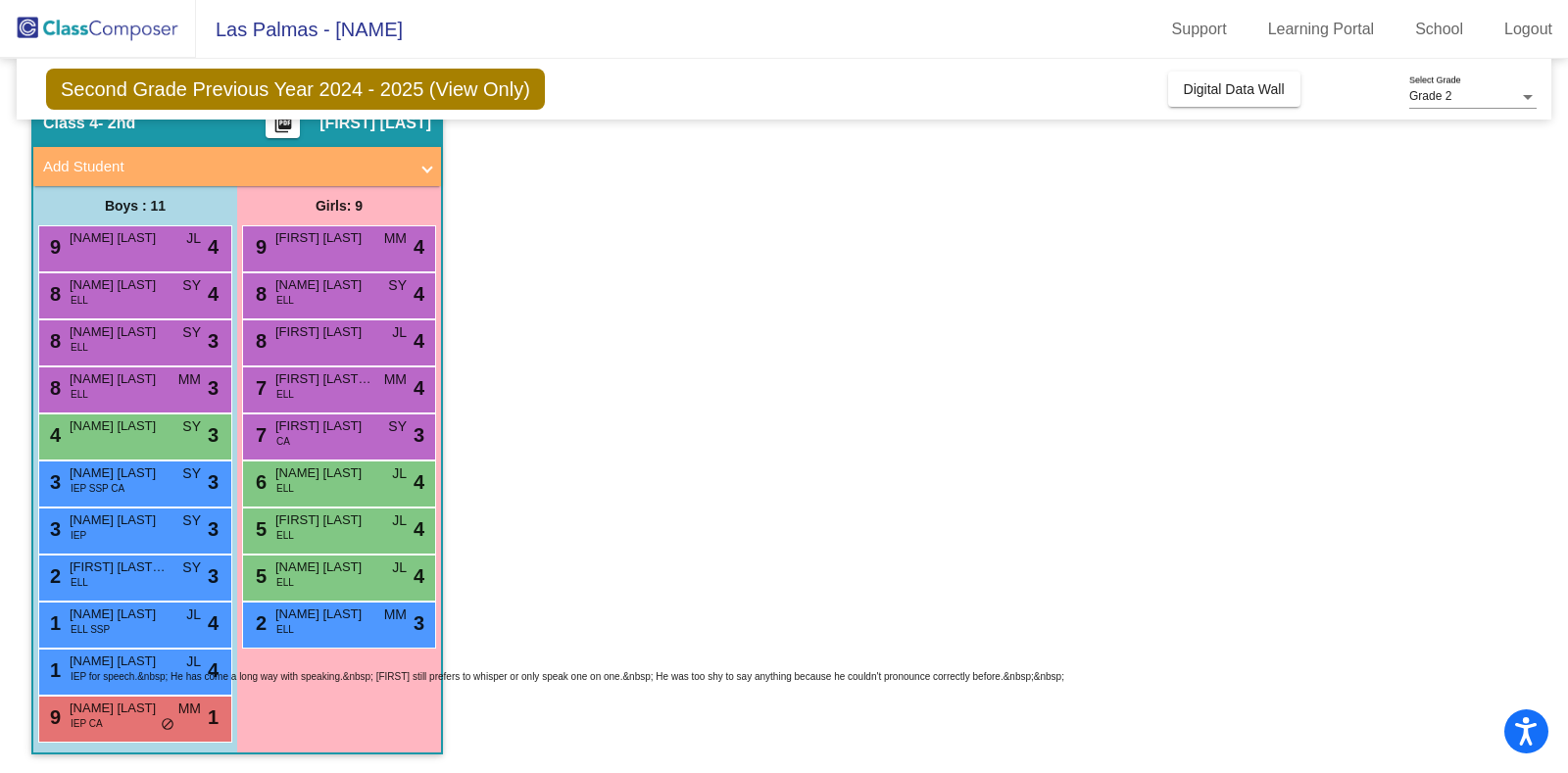 click on "[NUMBER] [FIRST] [LAST] [LAST] ELL SY lock do_not_disturb_alt 3" at bounding box center (132, 575) 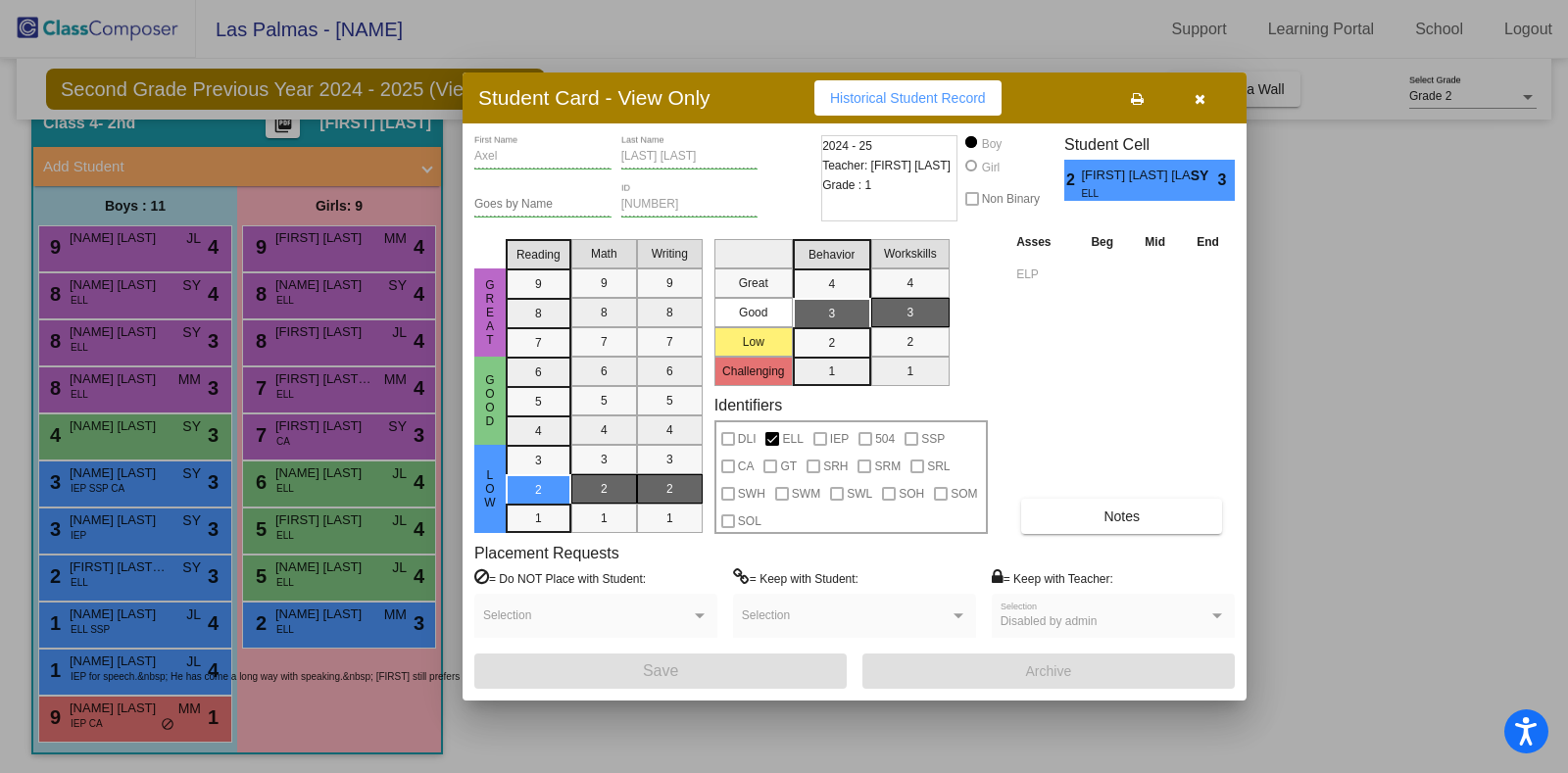 click at bounding box center (784, 386) 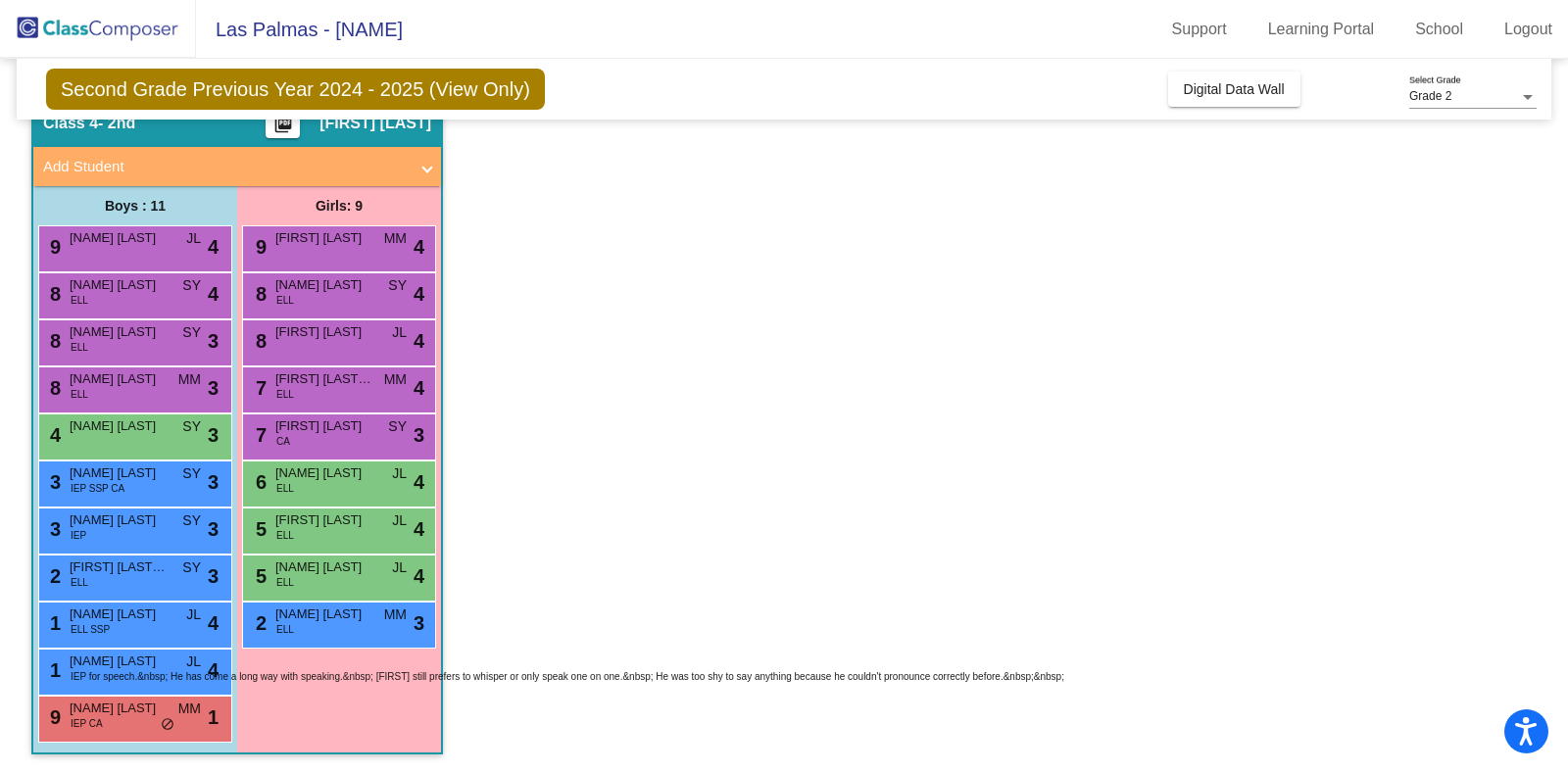 click on "[NUMBER] [FIRST] [LAST] IEP SY lock do_not_disturb_alt 3" at bounding box center (132, 528) 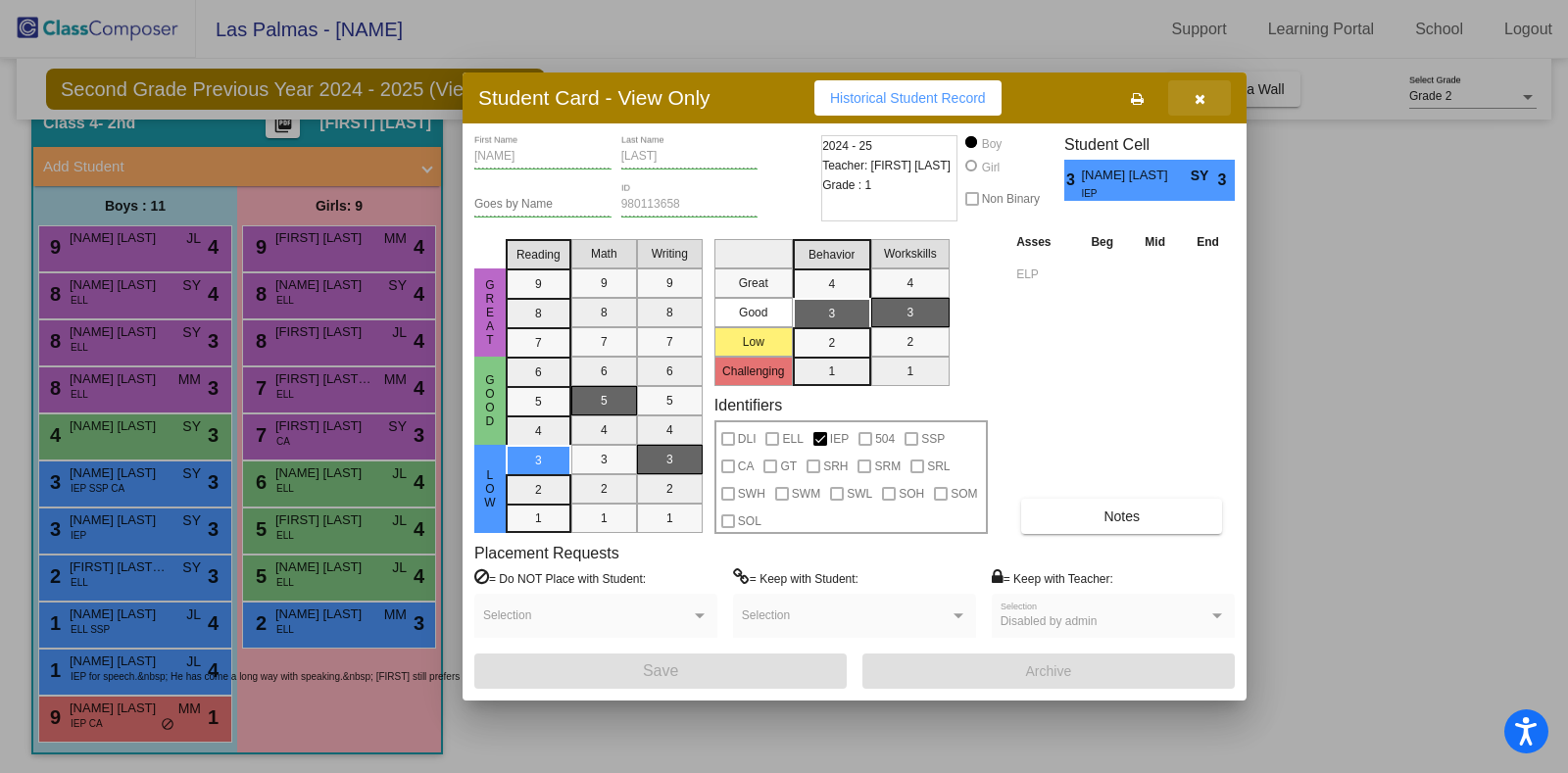 click at bounding box center [1200, 98] 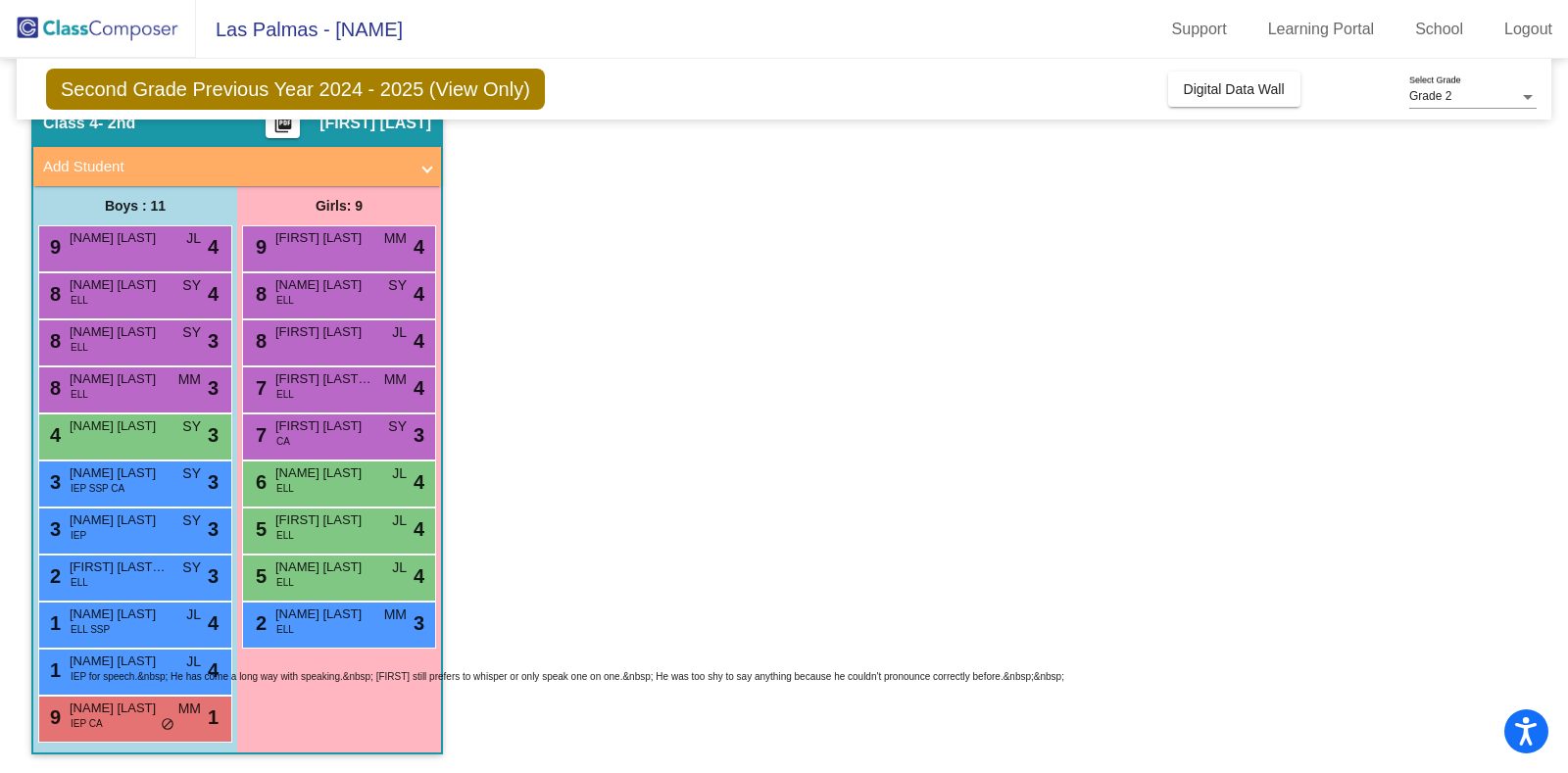 scroll, scrollTop: 0, scrollLeft: 0, axis: both 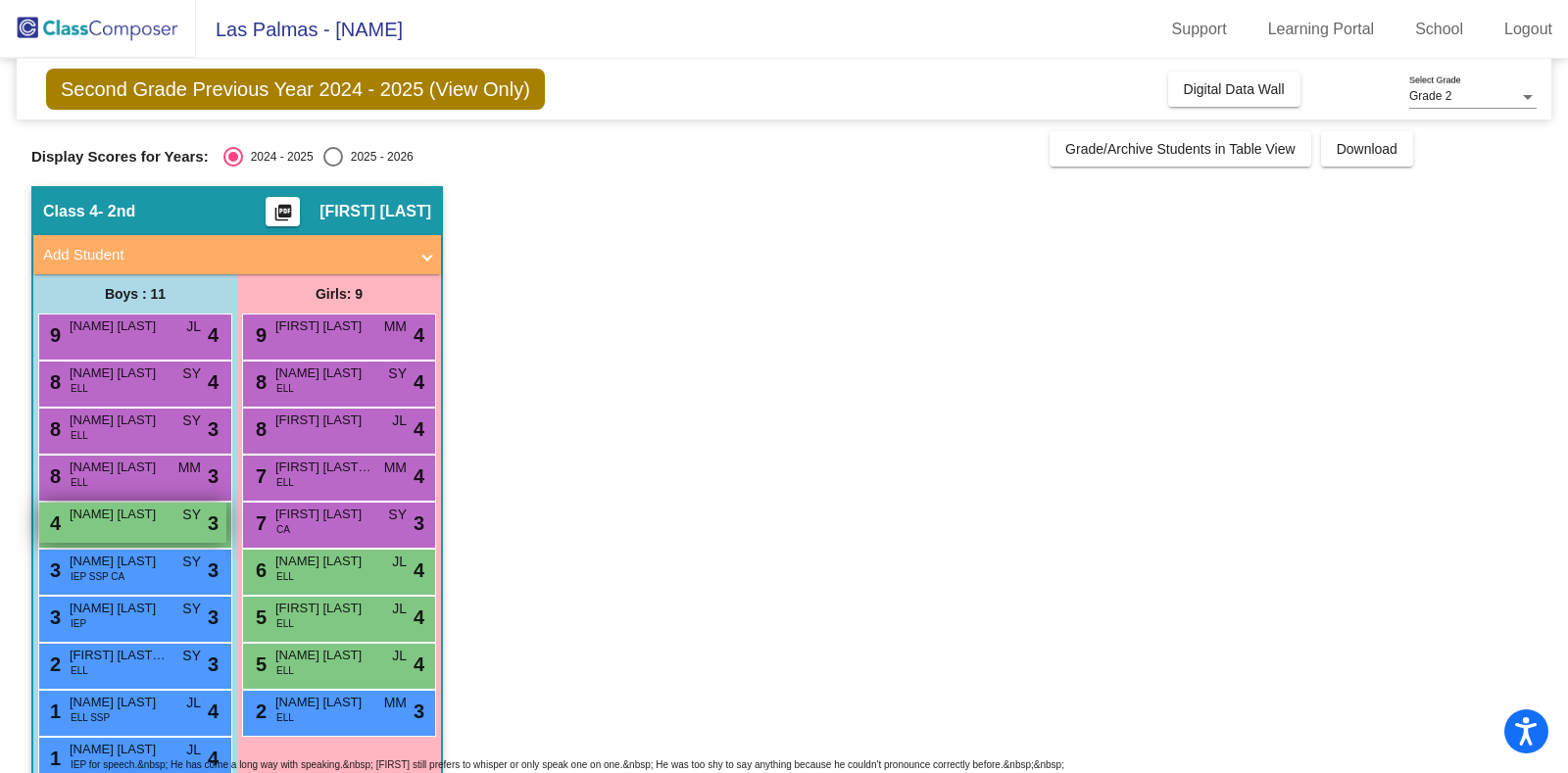 click on "[NUMBER] [FIRST] [LAST] ELL SY lock do_not_disturb_alt 3" at bounding box center [132, 522] 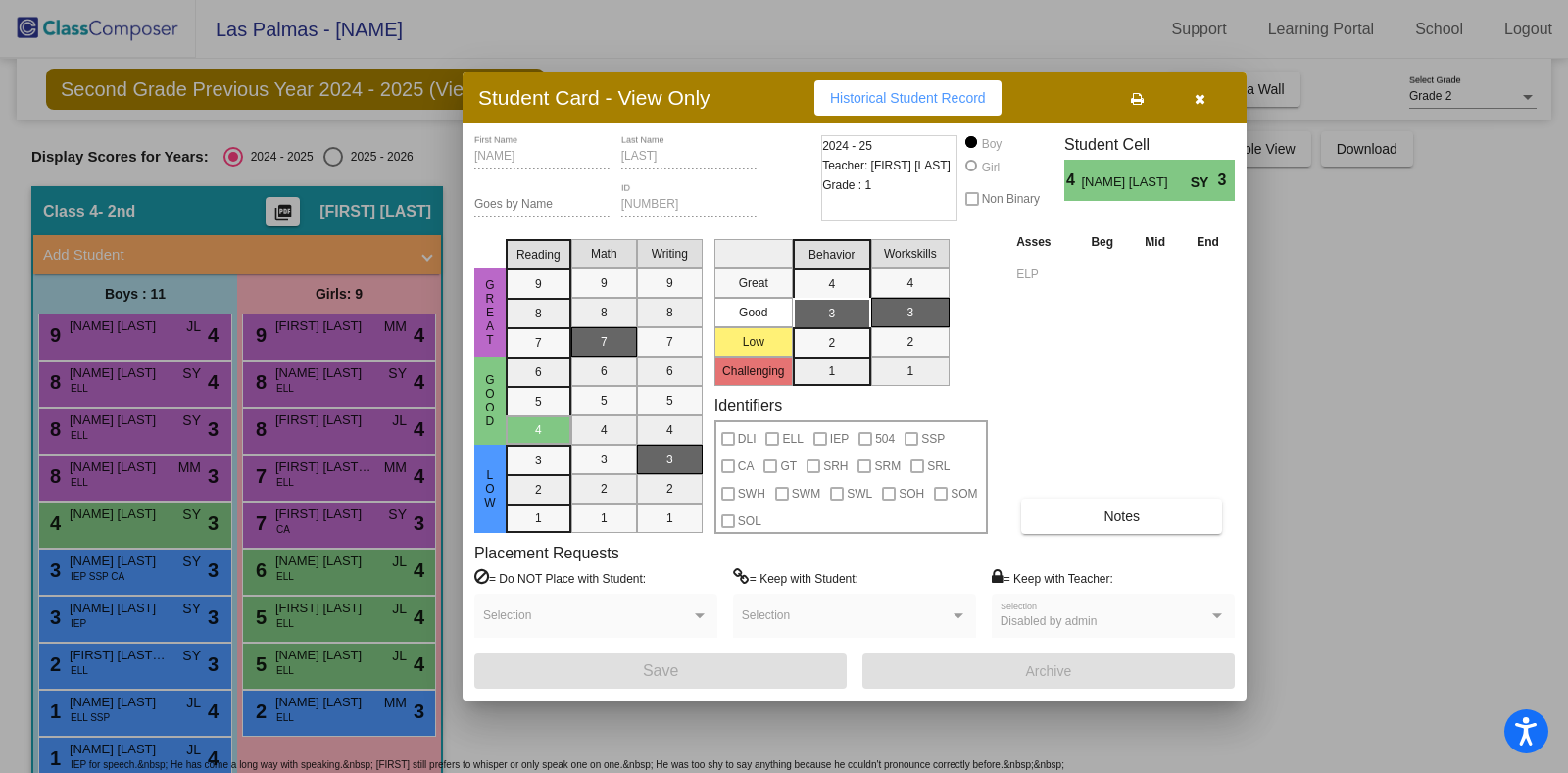 click at bounding box center [784, 386] 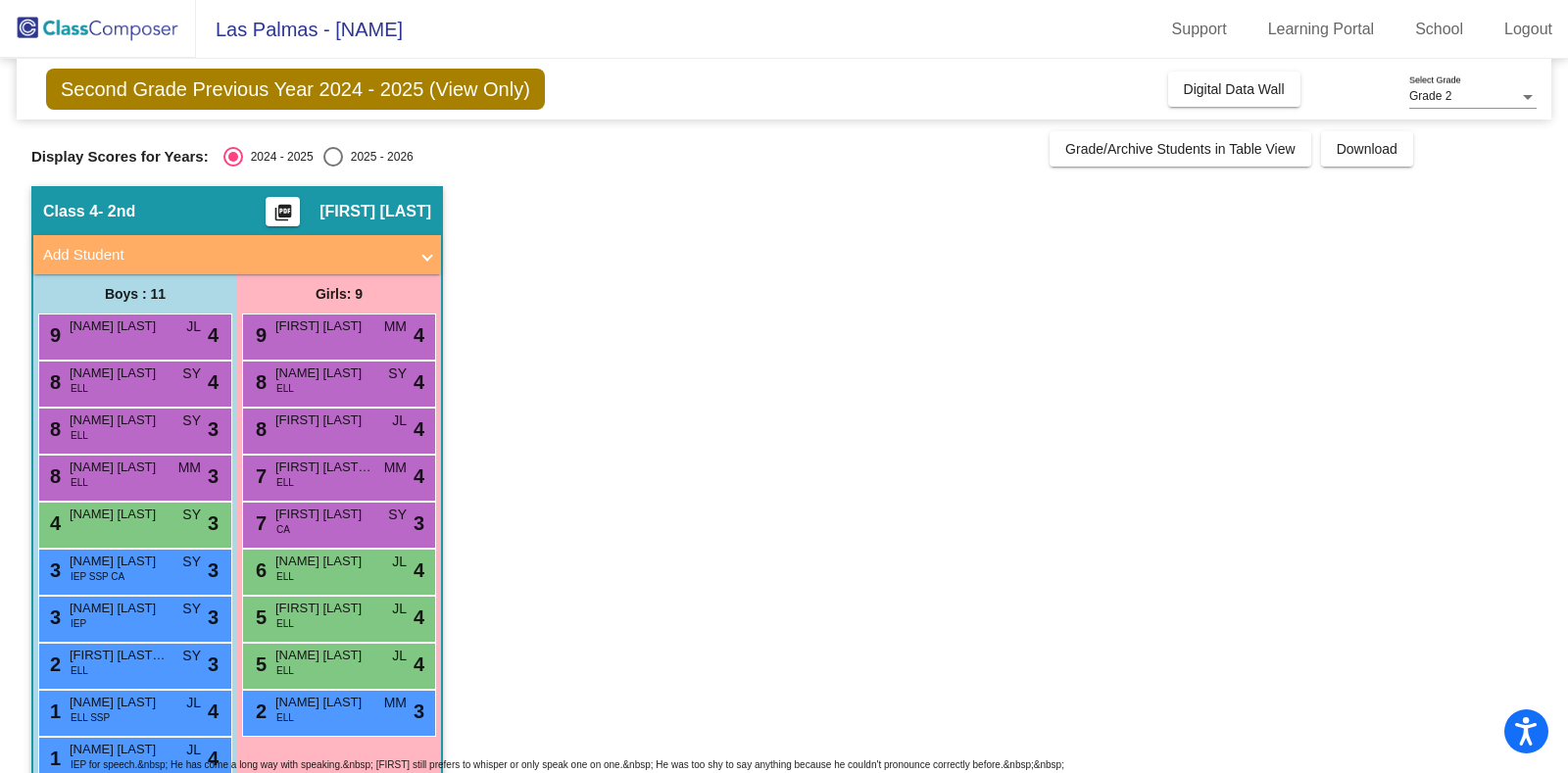 click on "SY" at bounding box center (191, 514) 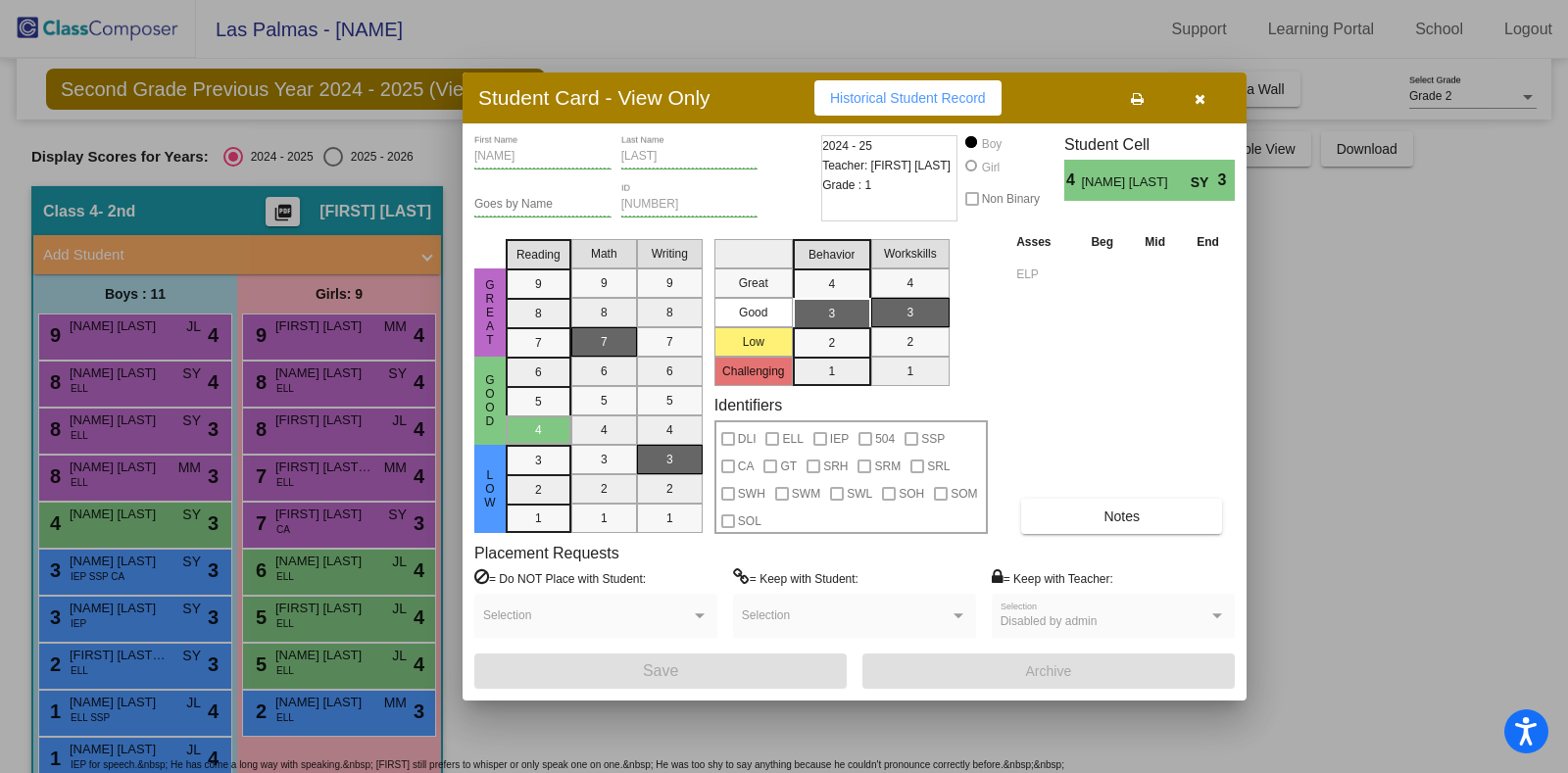 click at bounding box center (1200, 98) 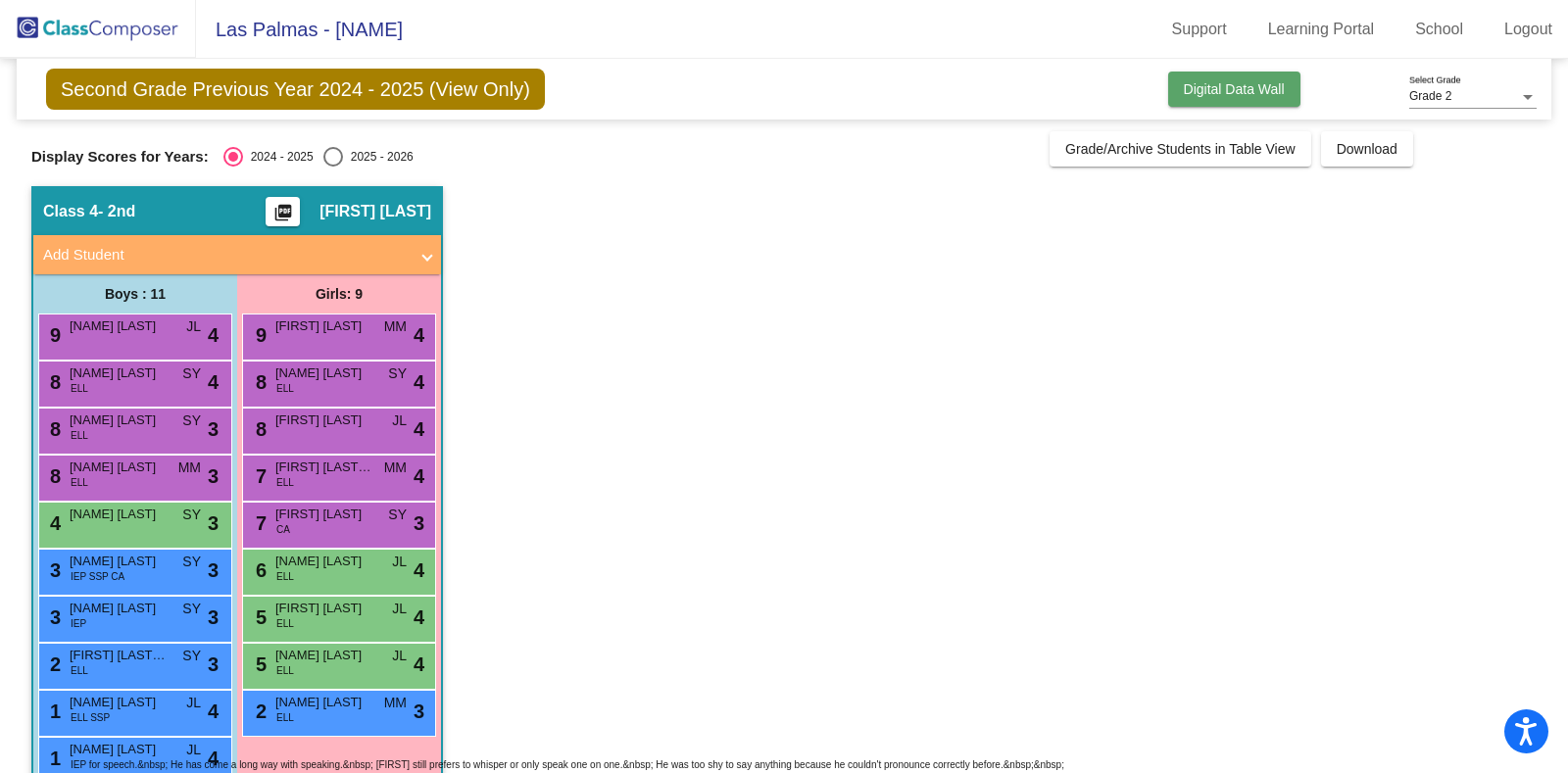 click on "Digital Data Wall" 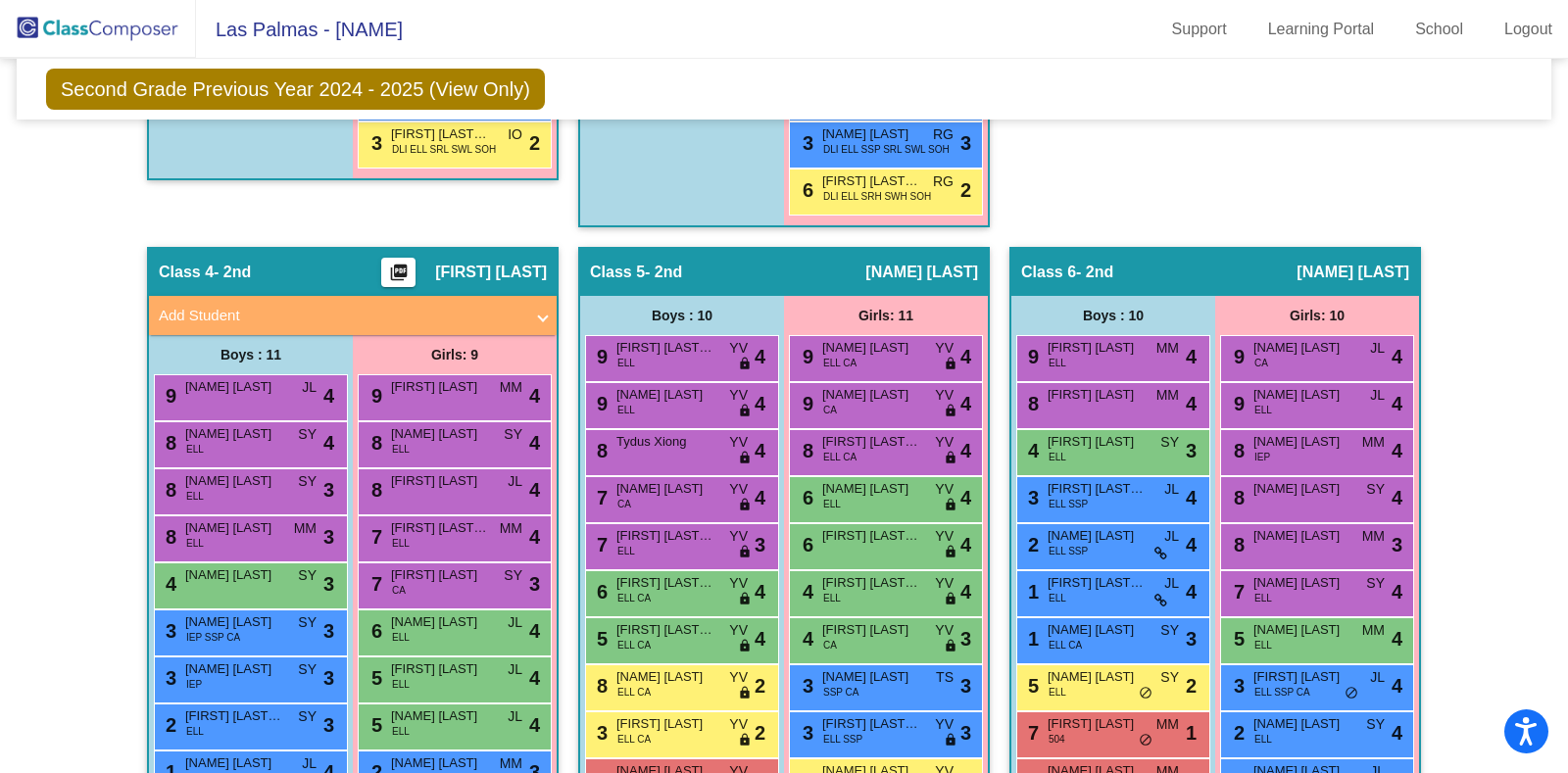 scroll, scrollTop: 1347, scrollLeft: 0, axis: vertical 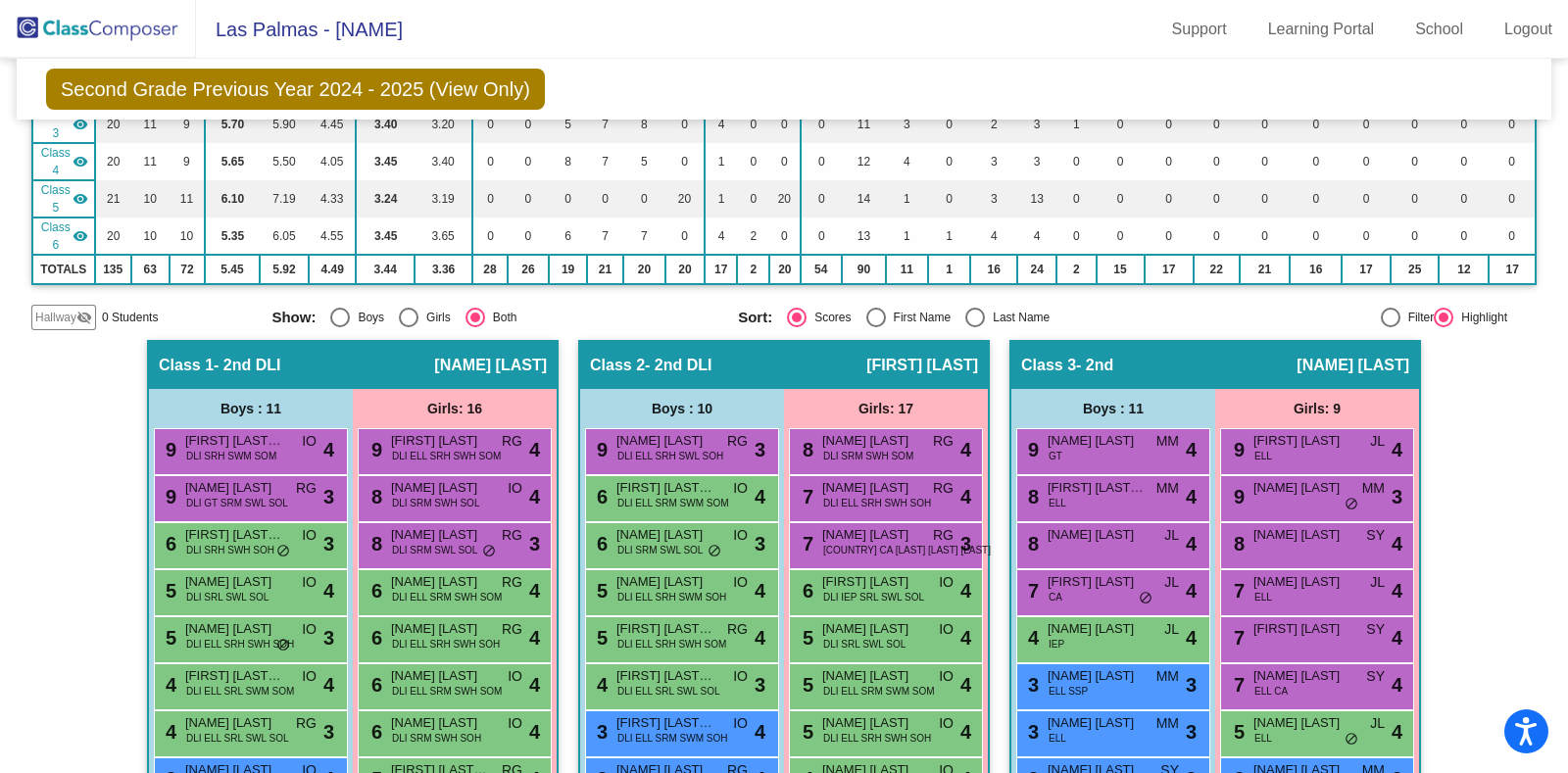 click 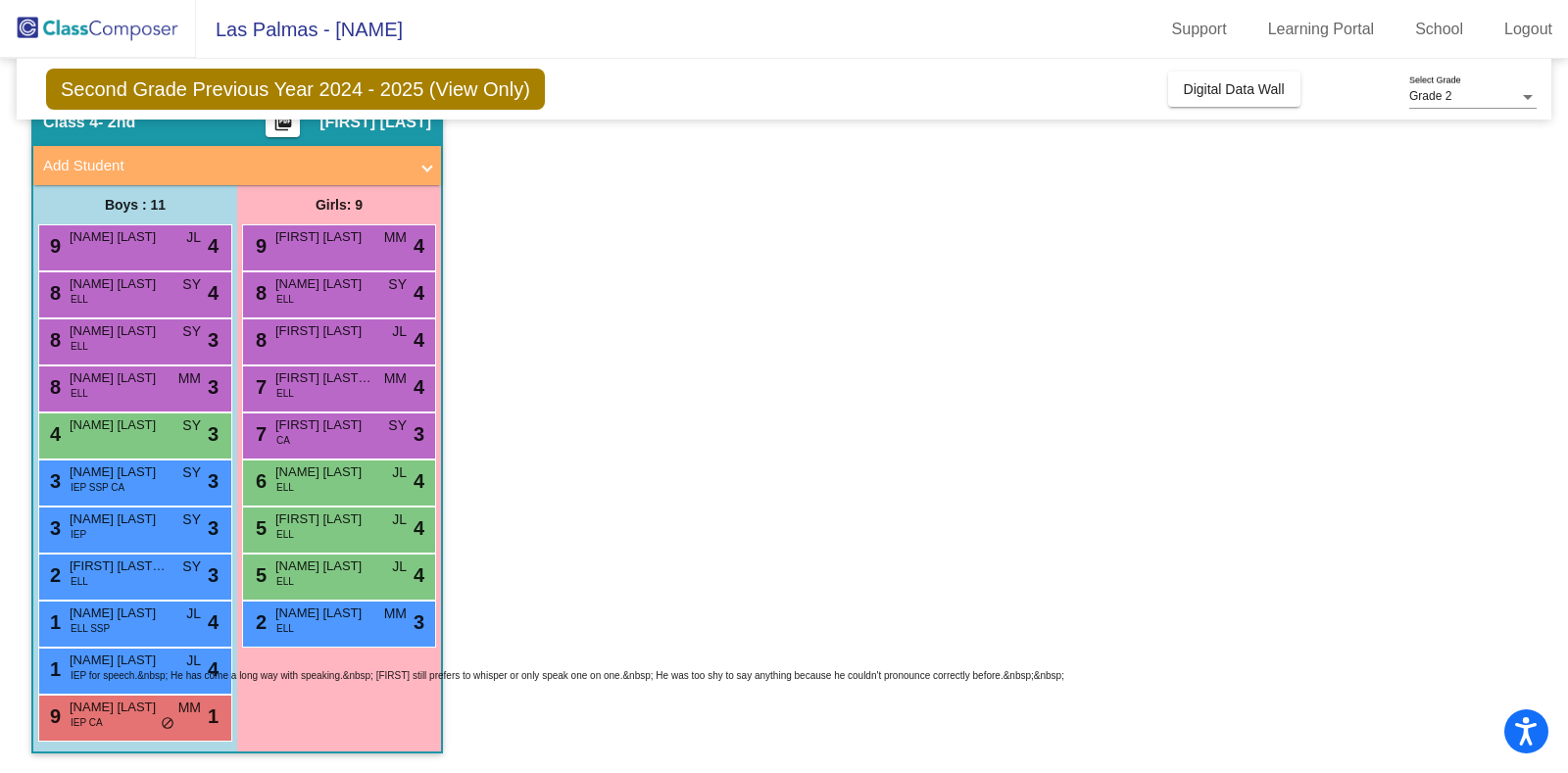 scroll, scrollTop: 88, scrollLeft: 0, axis: vertical 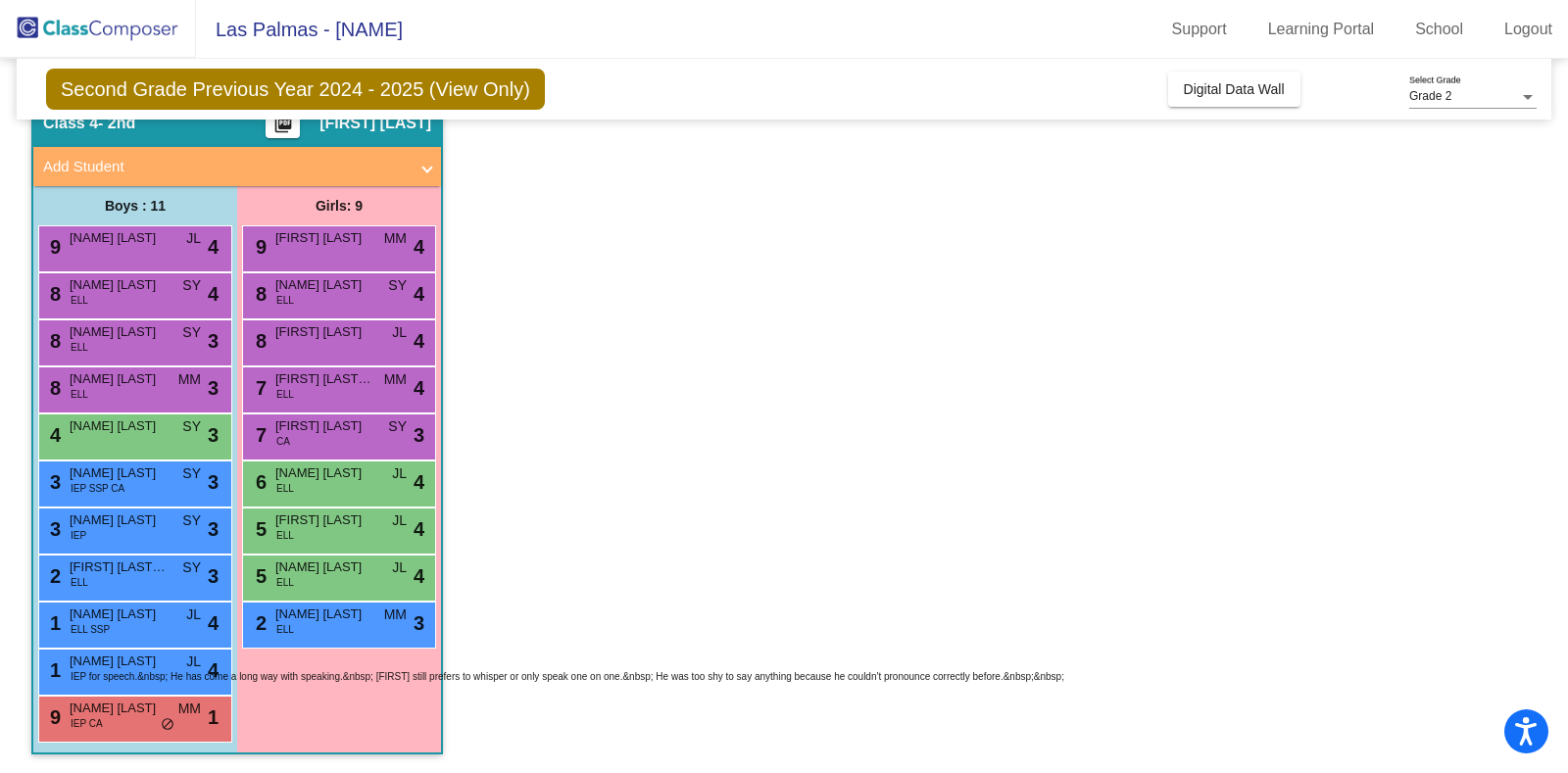 click on "Class 4 - 2nd picture_as_pdf [NAME] [LAST] Add Student First Name Last Name Student Id (Recommended) Boy Girl Non Binary Add Close Boys : 11 9 [NAME] [LAST] JL lock do_not_disturb_alt 4 8 [NAME] [LAST] ELL SY lock do_not_disturb_alt 4 8 [NAME] [LAST] ELL SY lock do_not_disturb_alt 3 8 [NAME] [LAST] ELL MM lock do_not_disturb_alt 3 4 [NAME] [LAST] SY lock do_not_disturb_alt 3 3 [NAME] [LAST] IEP SSP CA SY lock do_not_disturb_alt 3 3 [NAME] [LAST] IEP SY lock do_not_disturb_alt 3 2 [NAME] [LAST] ELL SY lock do_not_disturb_alt 3 1 [NAME] [LAST] ELL IEP SSP JL lock do_not_disturb_alt 4 1 [NAME] [LAST] ELL IEP SSP JL lock do_not_disturb_alt 4 9 [NAME] [LAST] IEP CA MM lock do_not_disturb_alt 1 Girls: 9 9 [NAME] [LAST] MM lock do_not_disturb_alt 4 8 [NAME] [LAST] ELL SY lock do_not_disturb_alt 4 8 [NAME] [LAST] JL lock do_not_disturb_alt 4 7 [NAME] [LAST] ELL MM lock do_not_disturb_alt 4 7 [NAME] [LAST] CA SY lock do_not_disturb_alt 3 6 ELL 4" 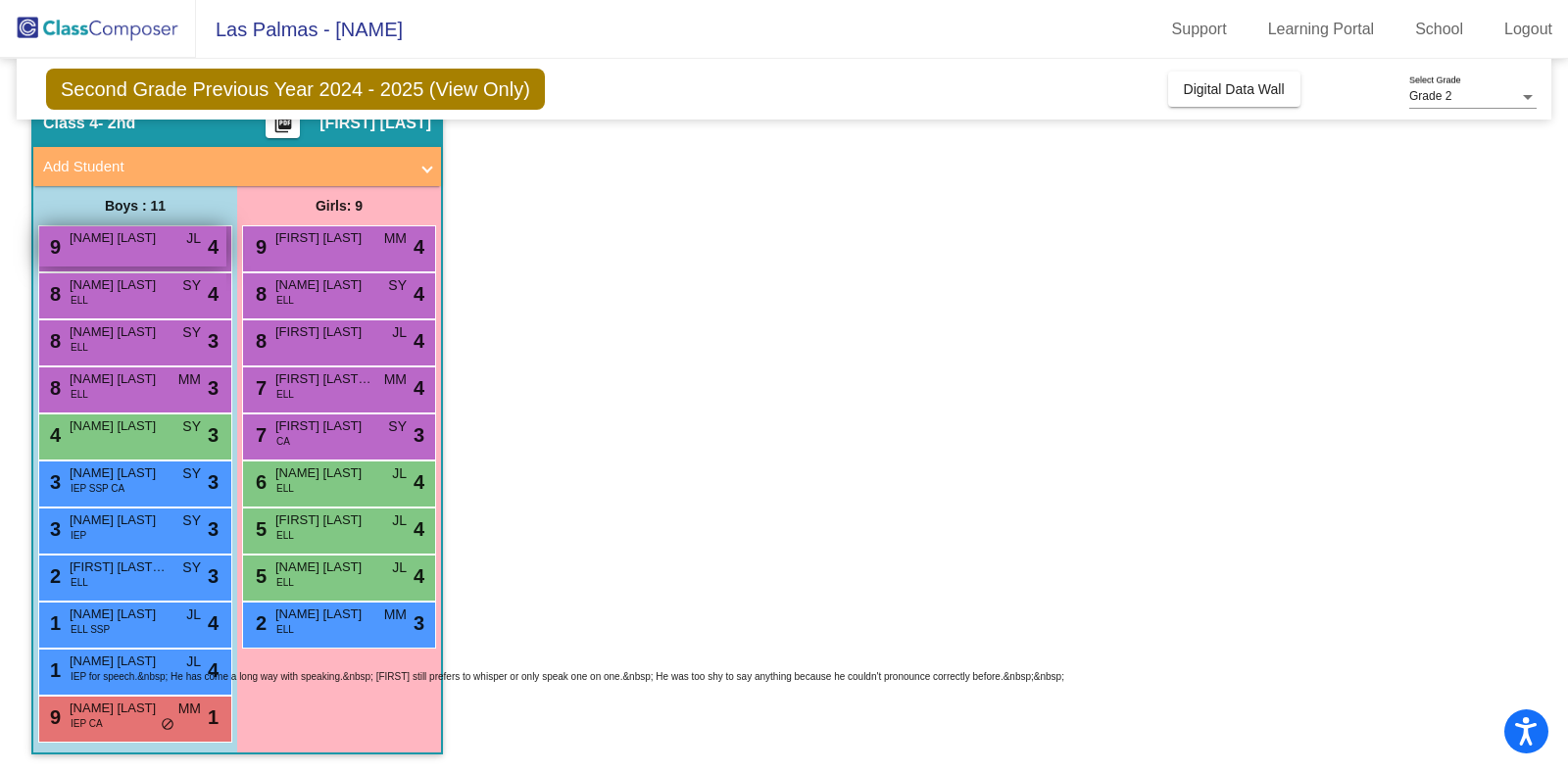 click on "[NAME] [LAST]" at bounding box center (119, 238) 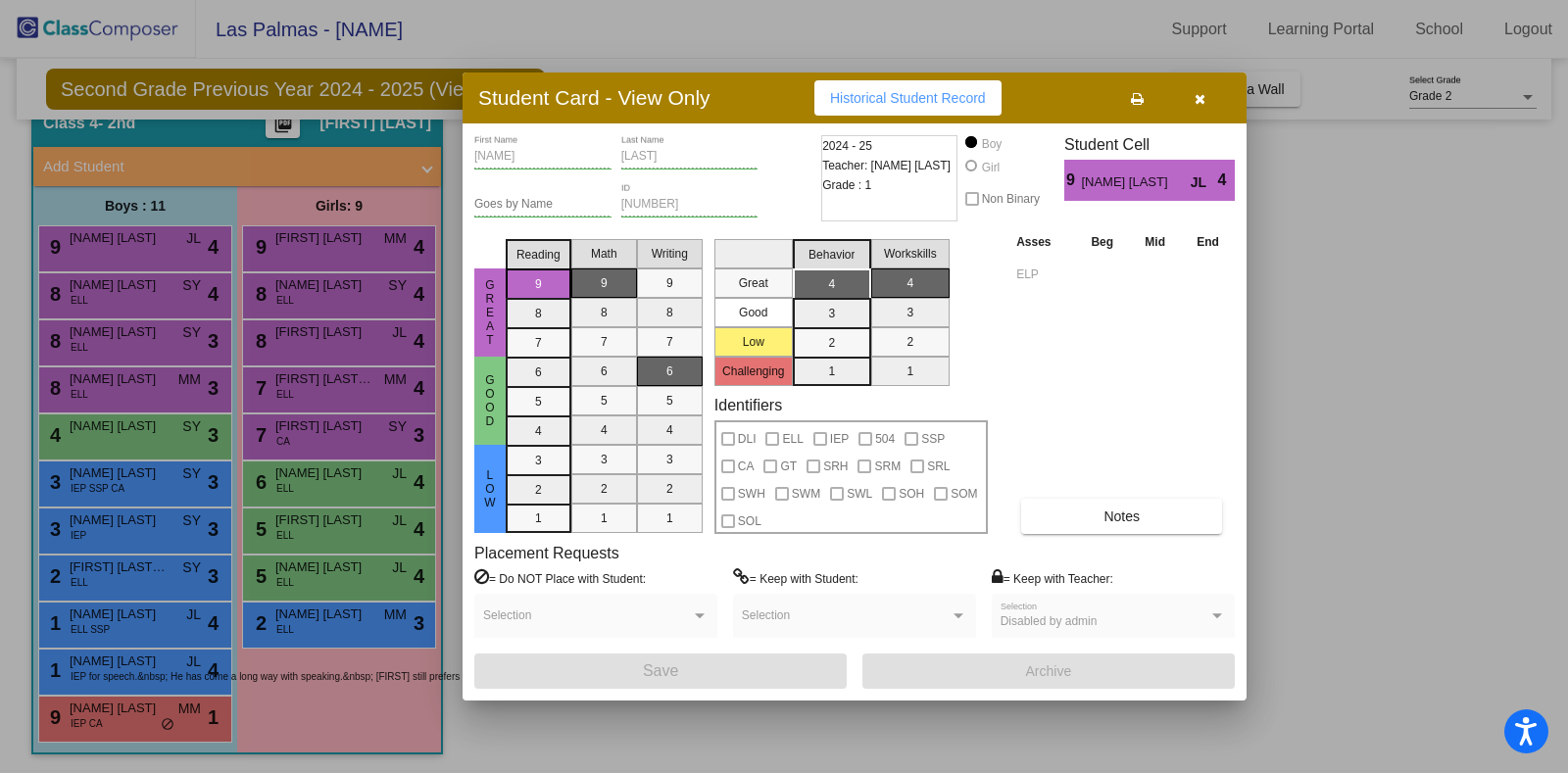 click at bounding box center (1137, 99) 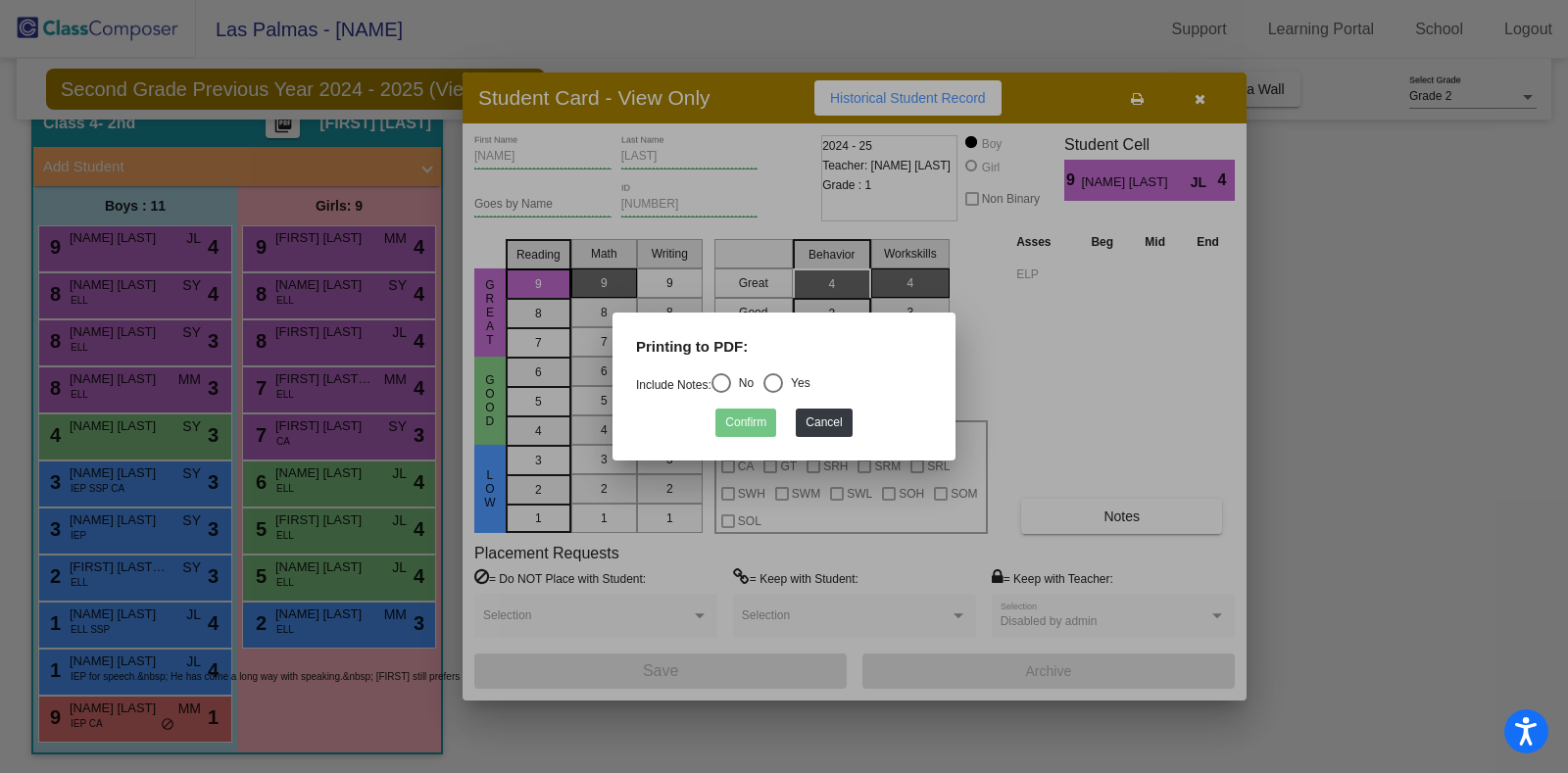 click at bounding box center [773, 383] 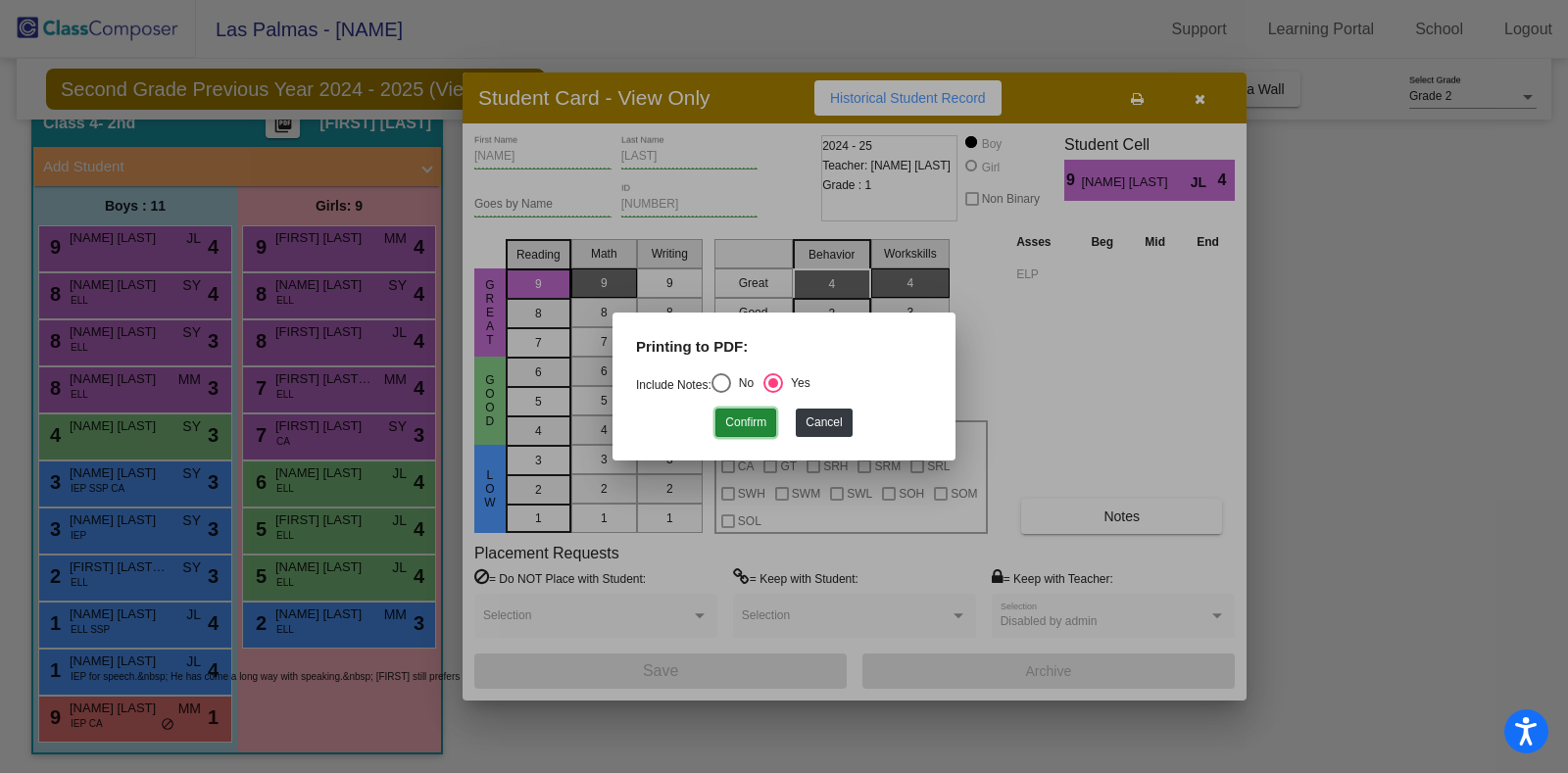 click on "Confirm" at bounding box center [746, 422] 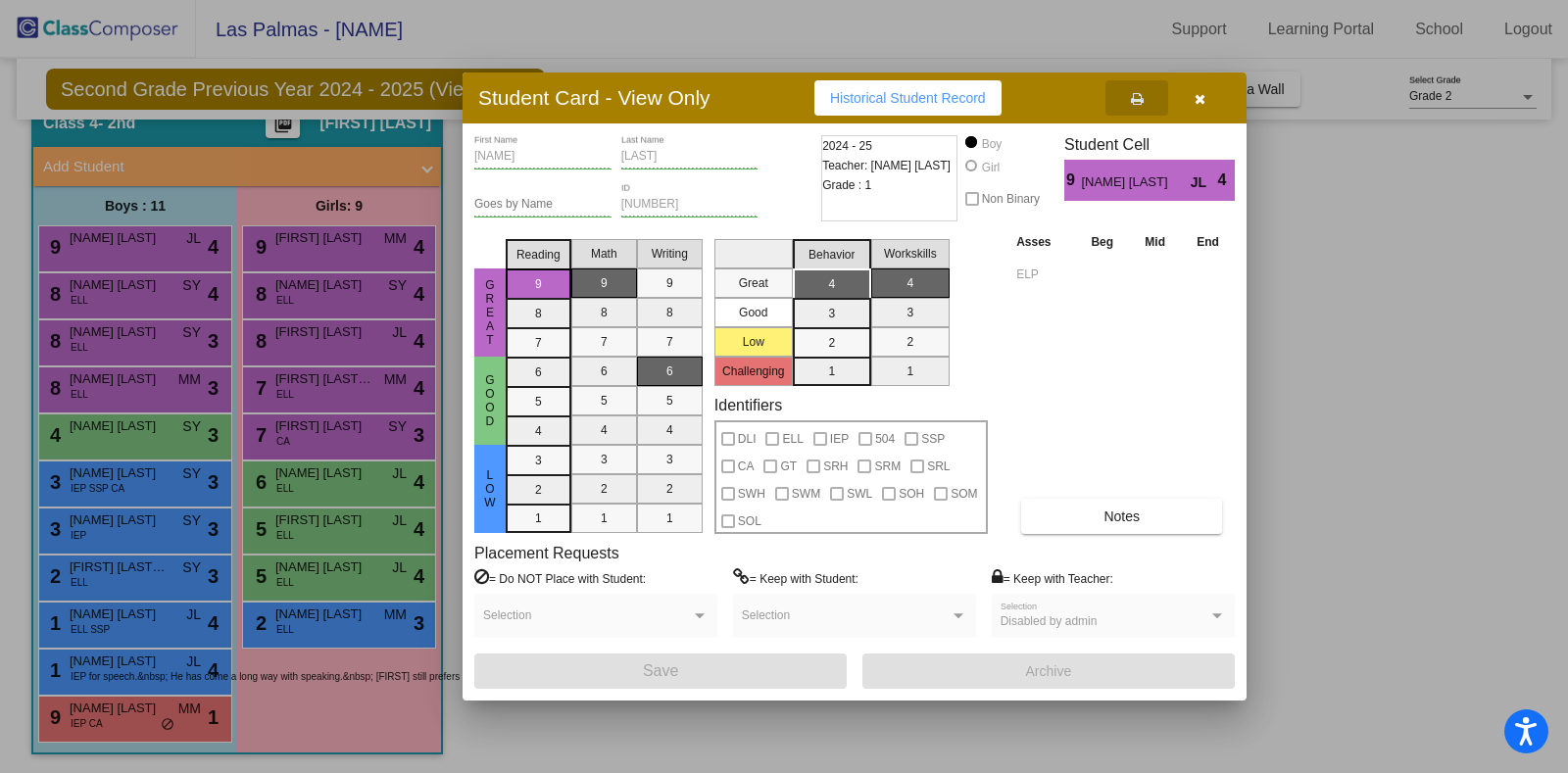 click at bounding box center (1200, 99) 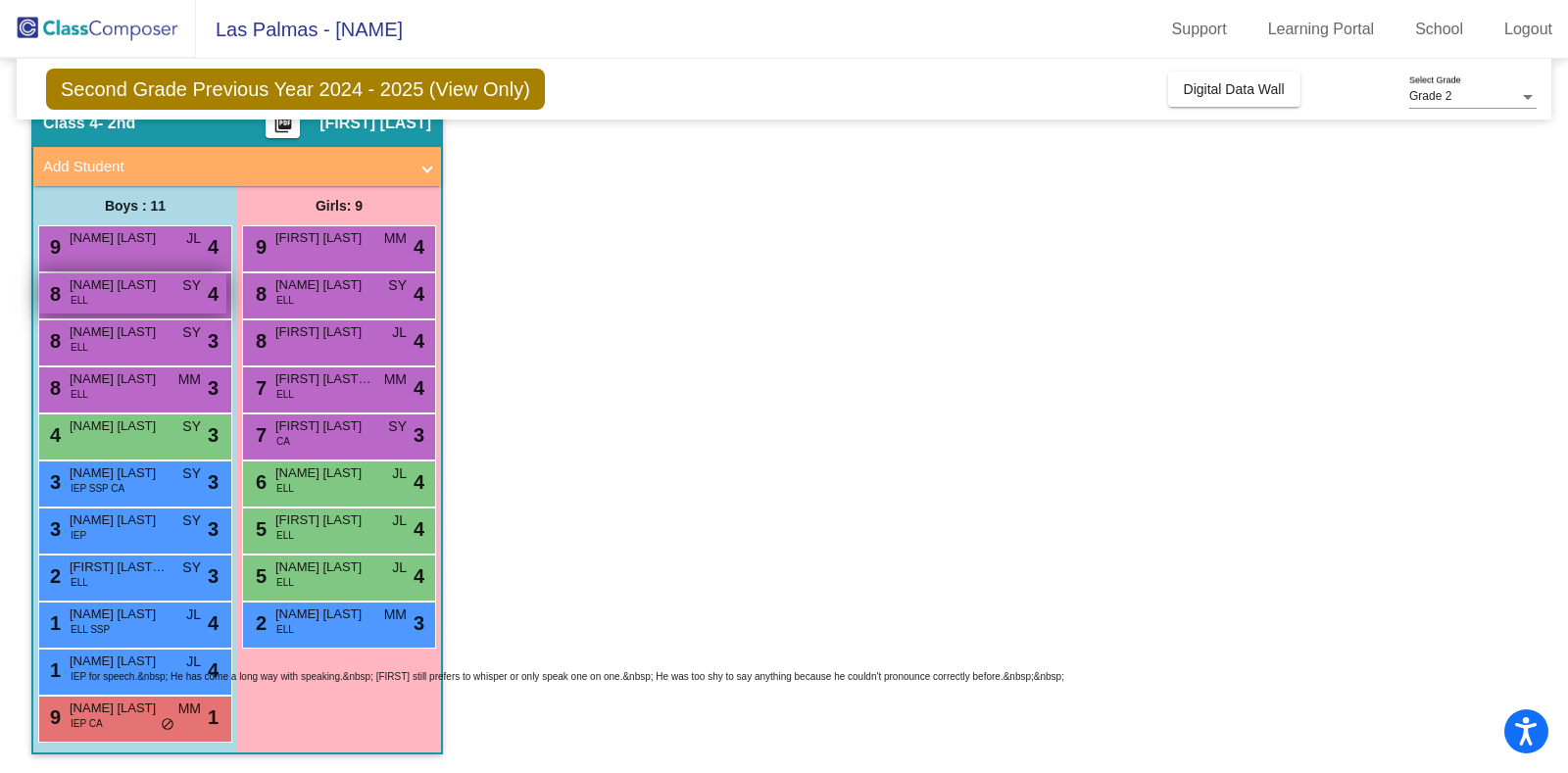 click on "[NAME] [LAST]" at bounding box center [119, 285] 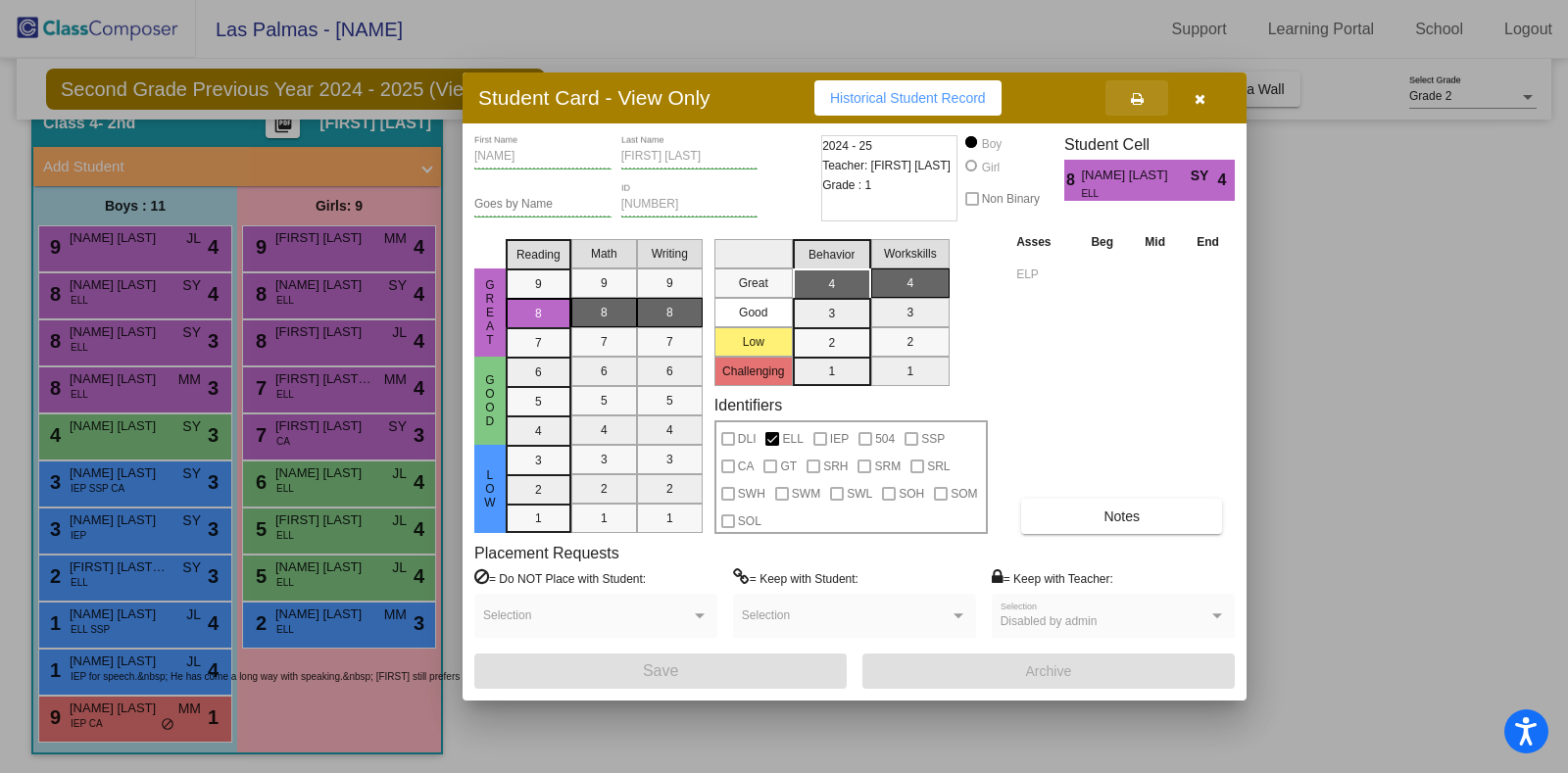 click at bounding box center [1137, 99] 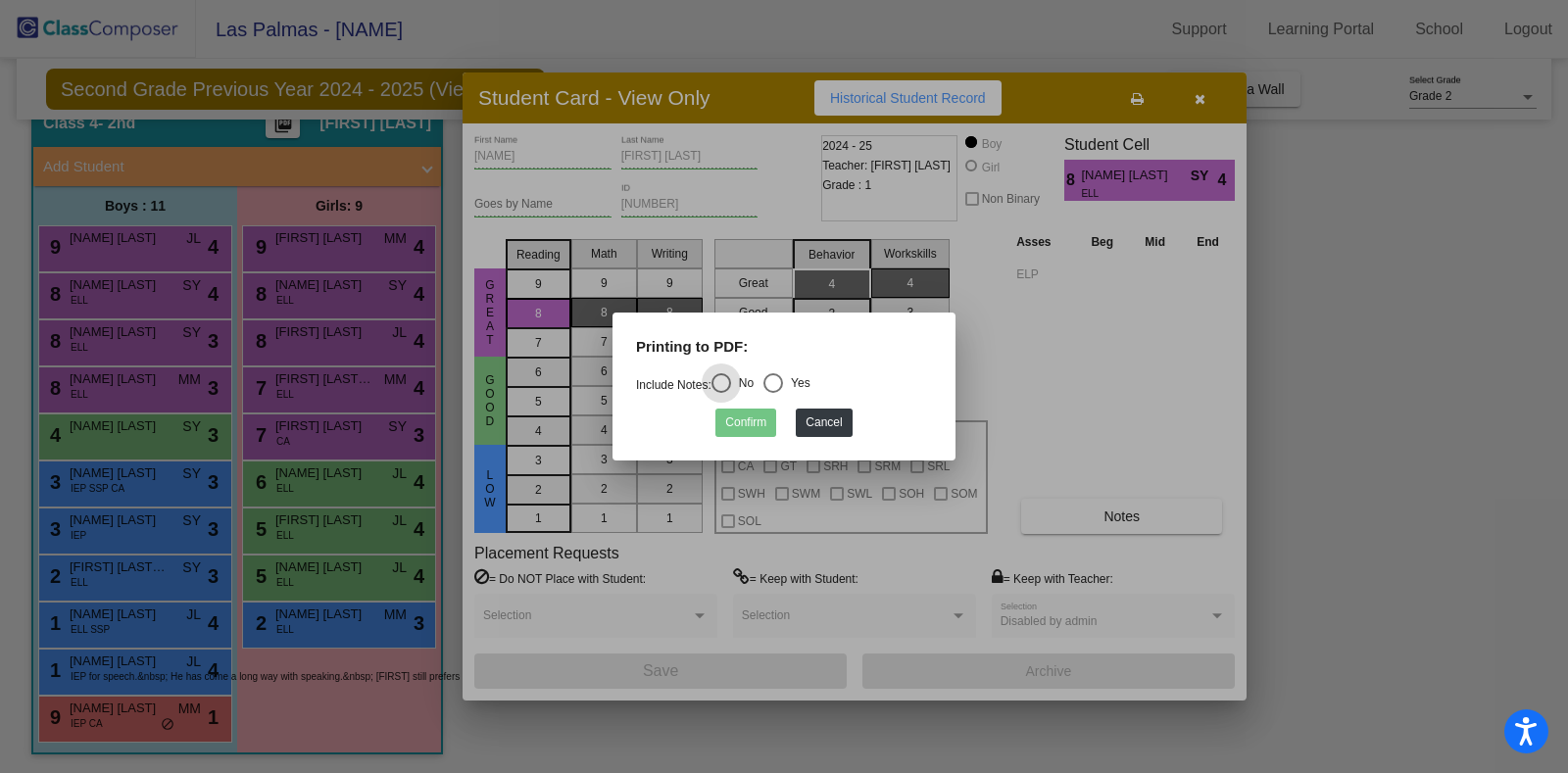 click at bounding box center [773, 383] 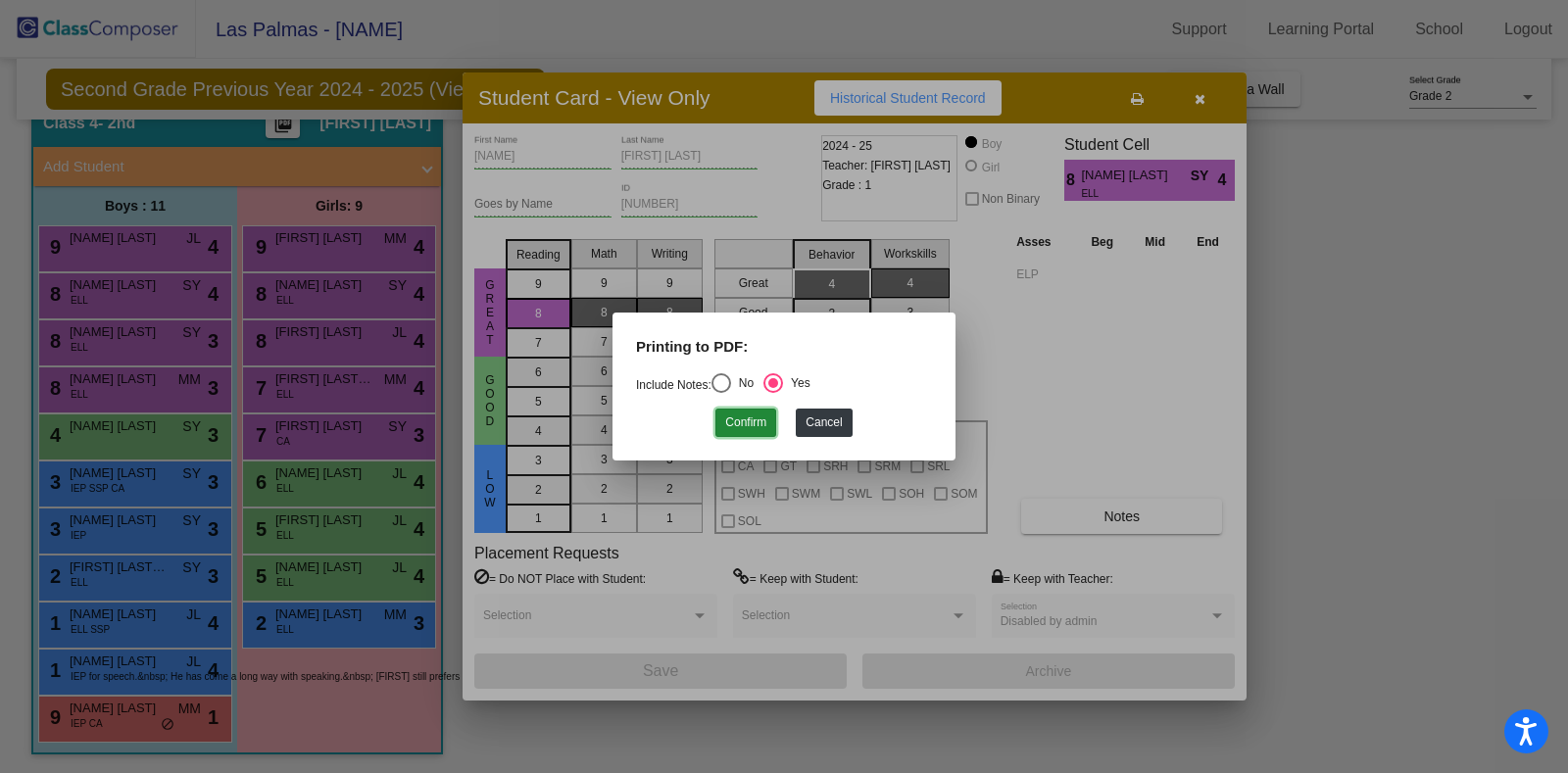 click on "Confirm" at bounding box center (746, 422) 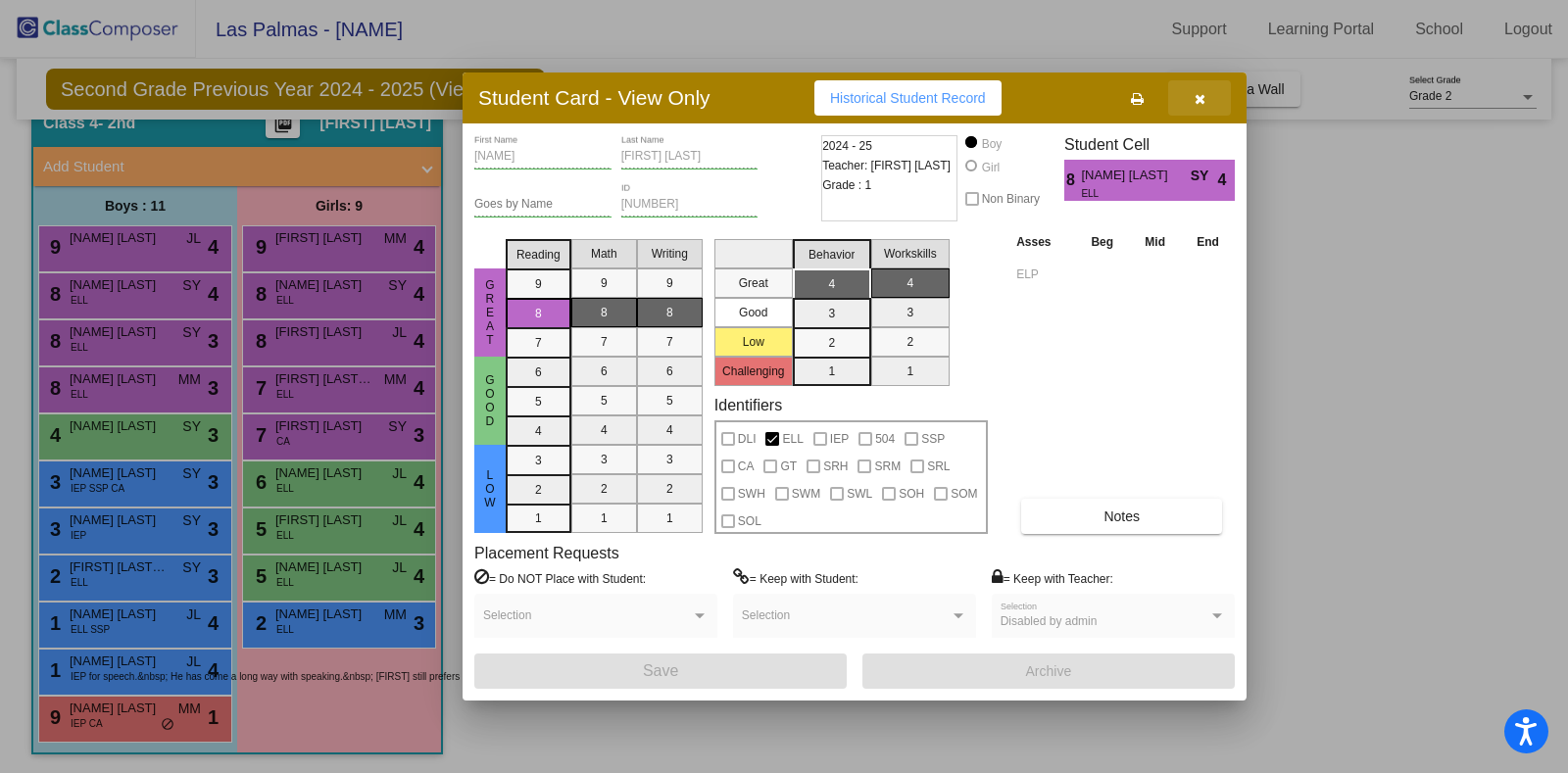 click at bounding box center [1200, 99] 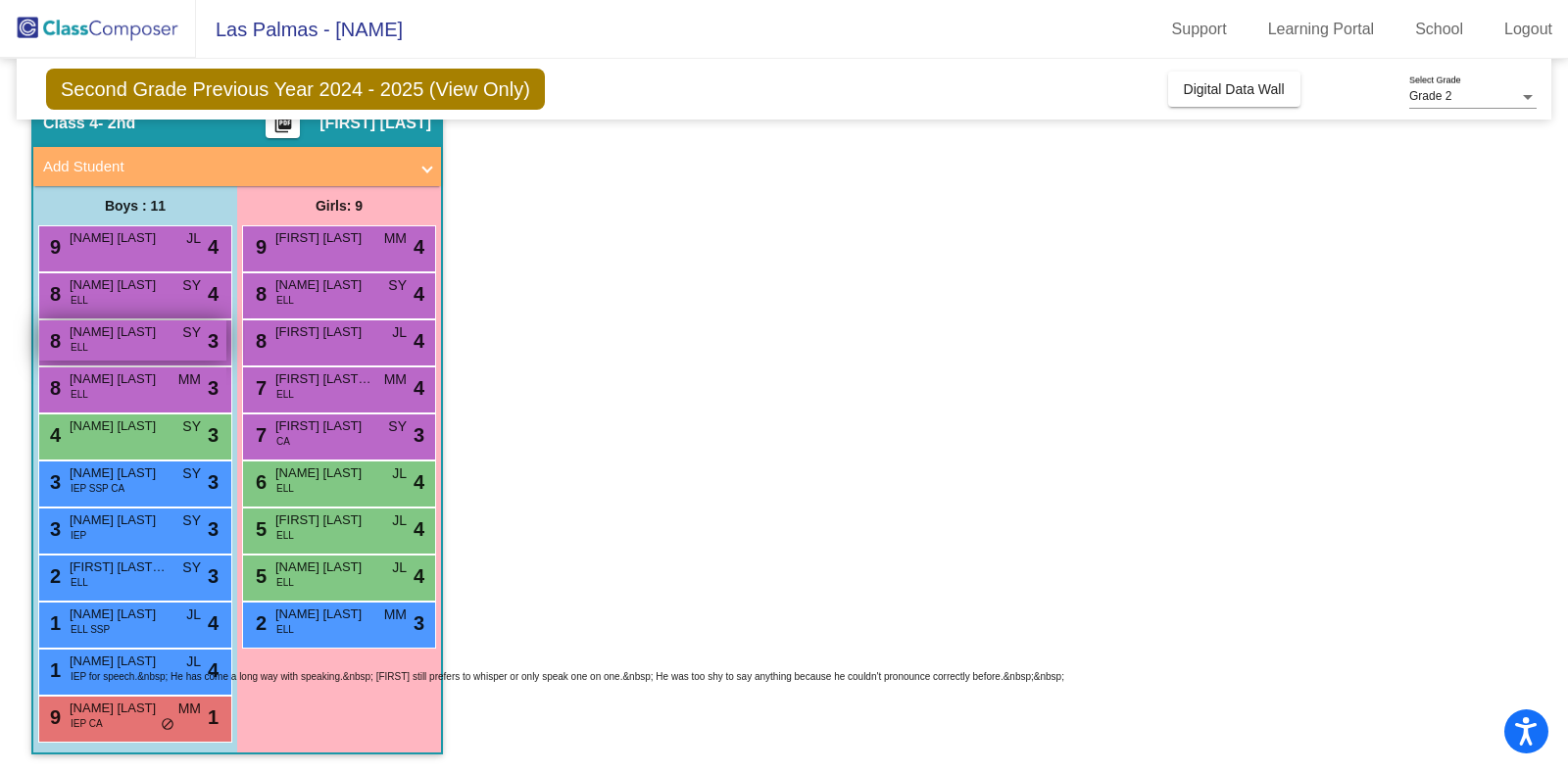 click on "[NAME] [LAST]" at bounding box center [119, 332] 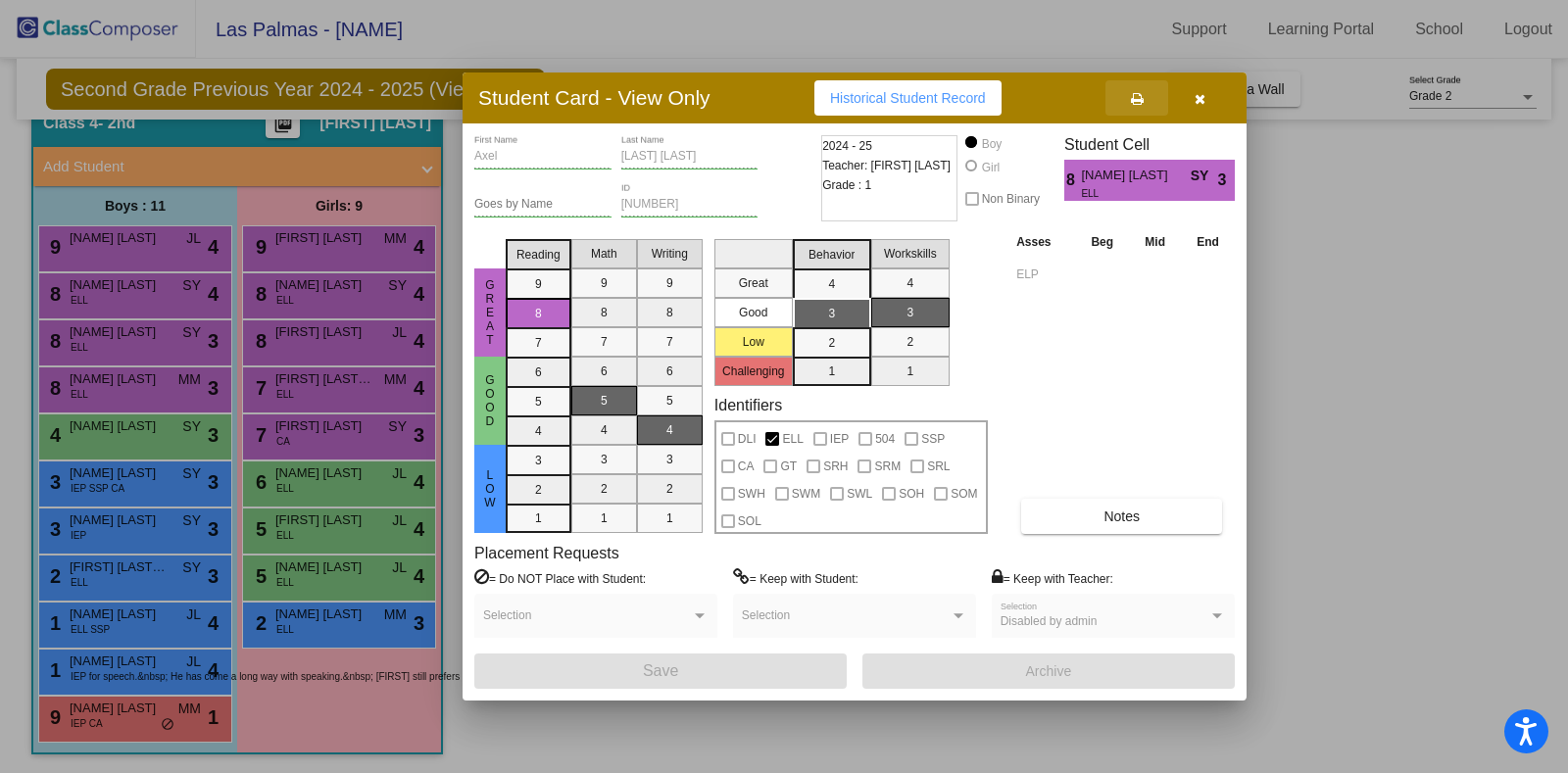 click at bounding box center (1137, 98) 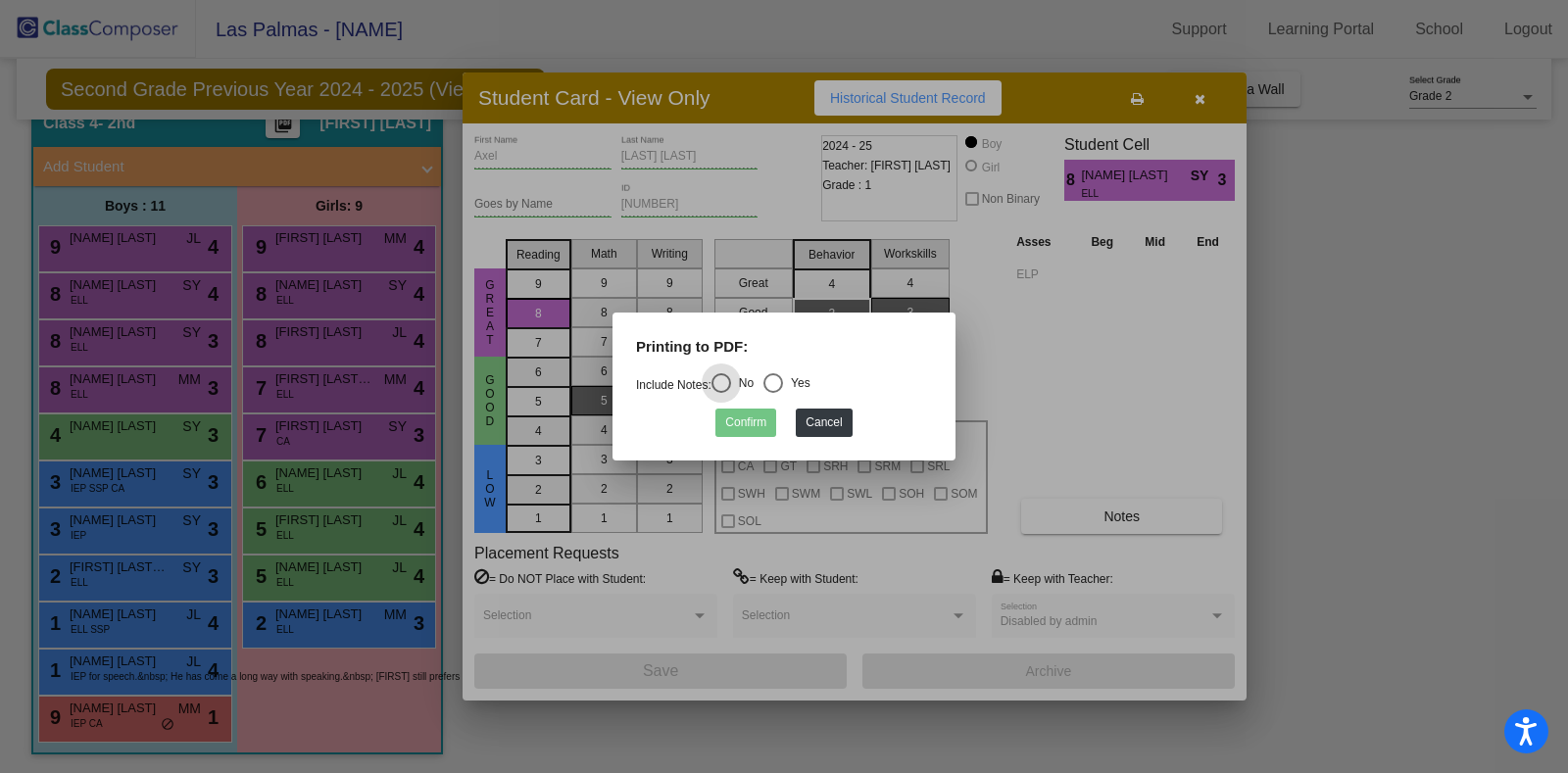 click at bounding box center (773, 383) 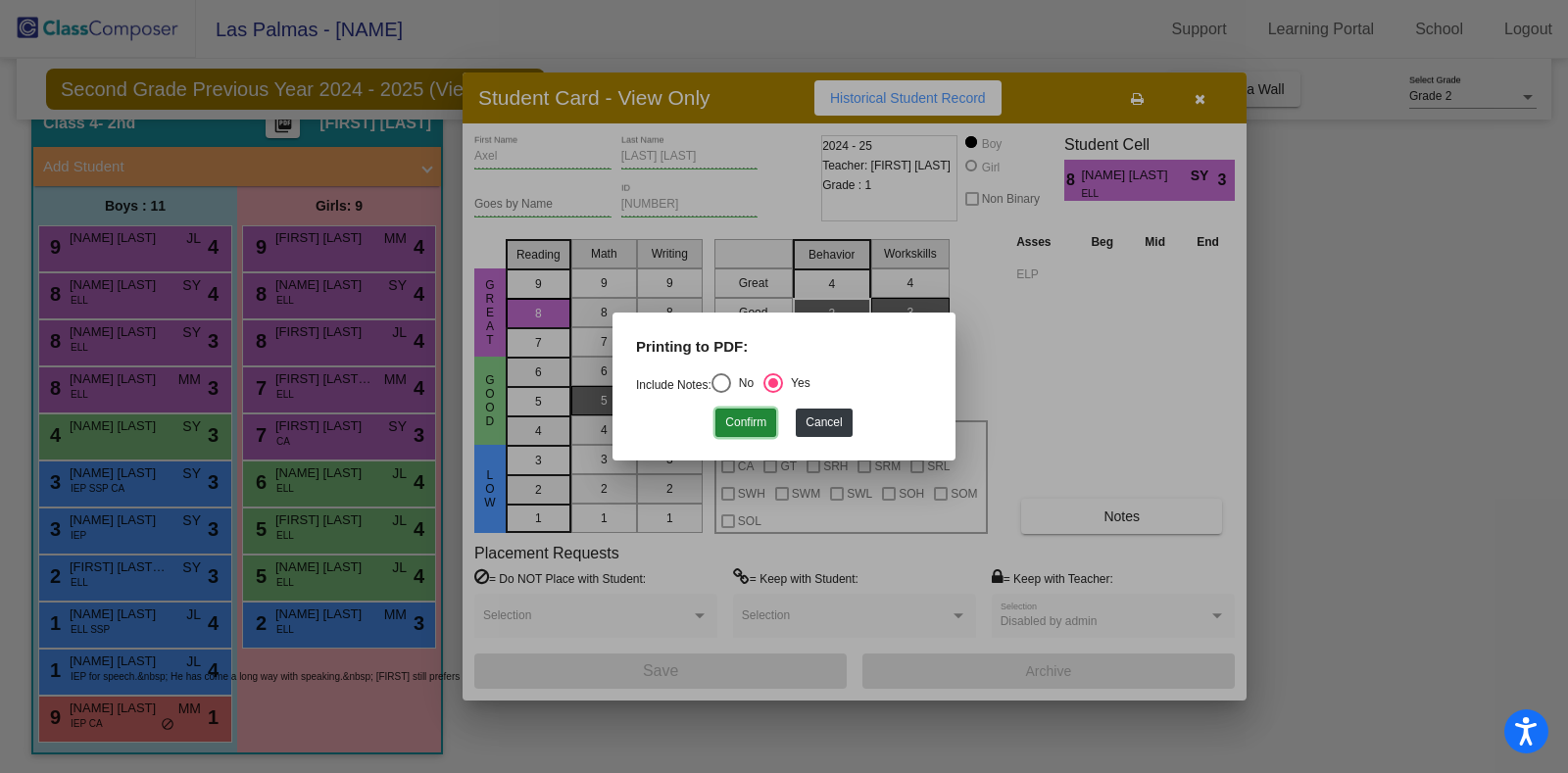 click on "Confirm" at bounding box center [746, 422] 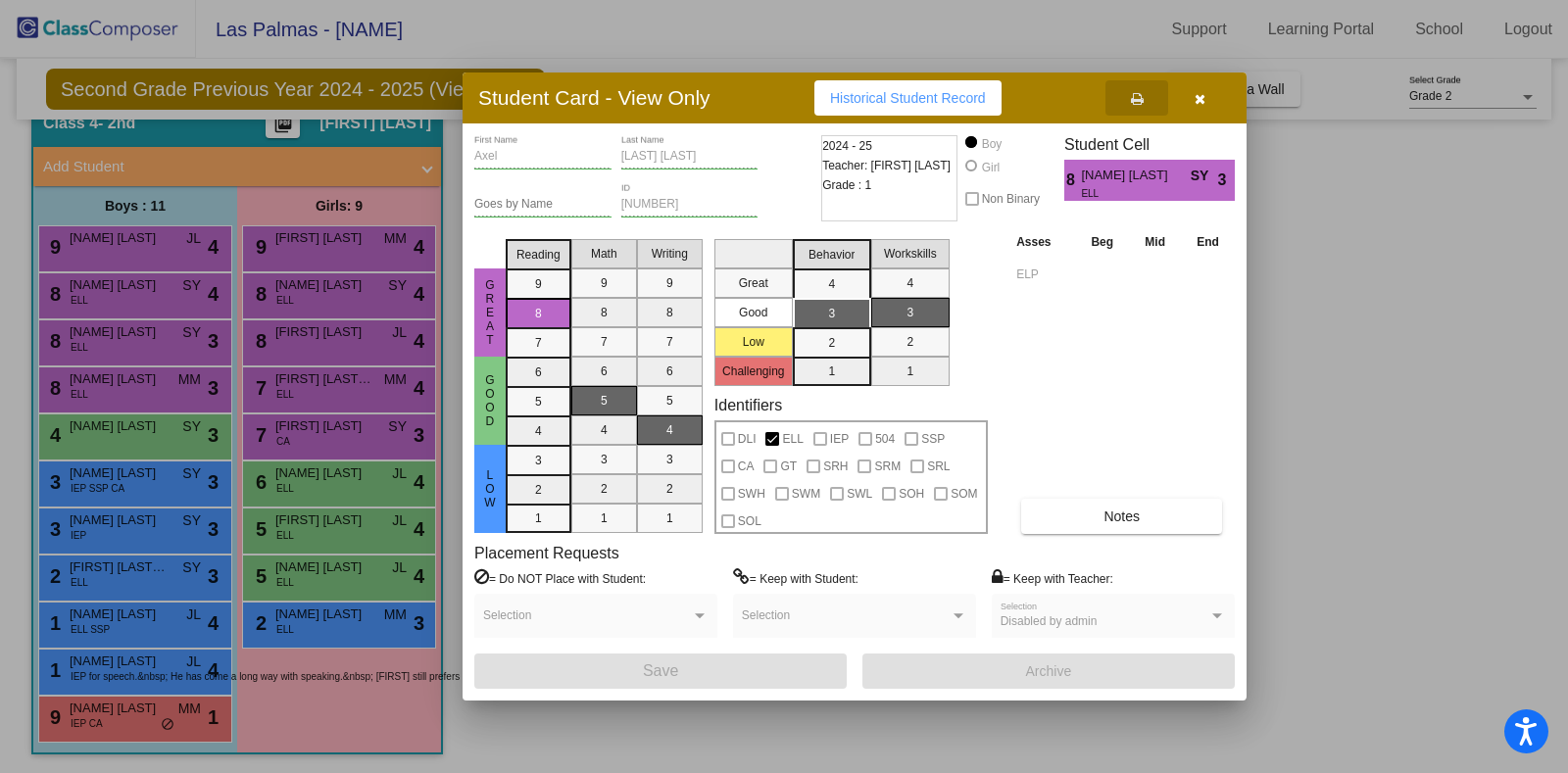 click at bounding box center [1200, 98] 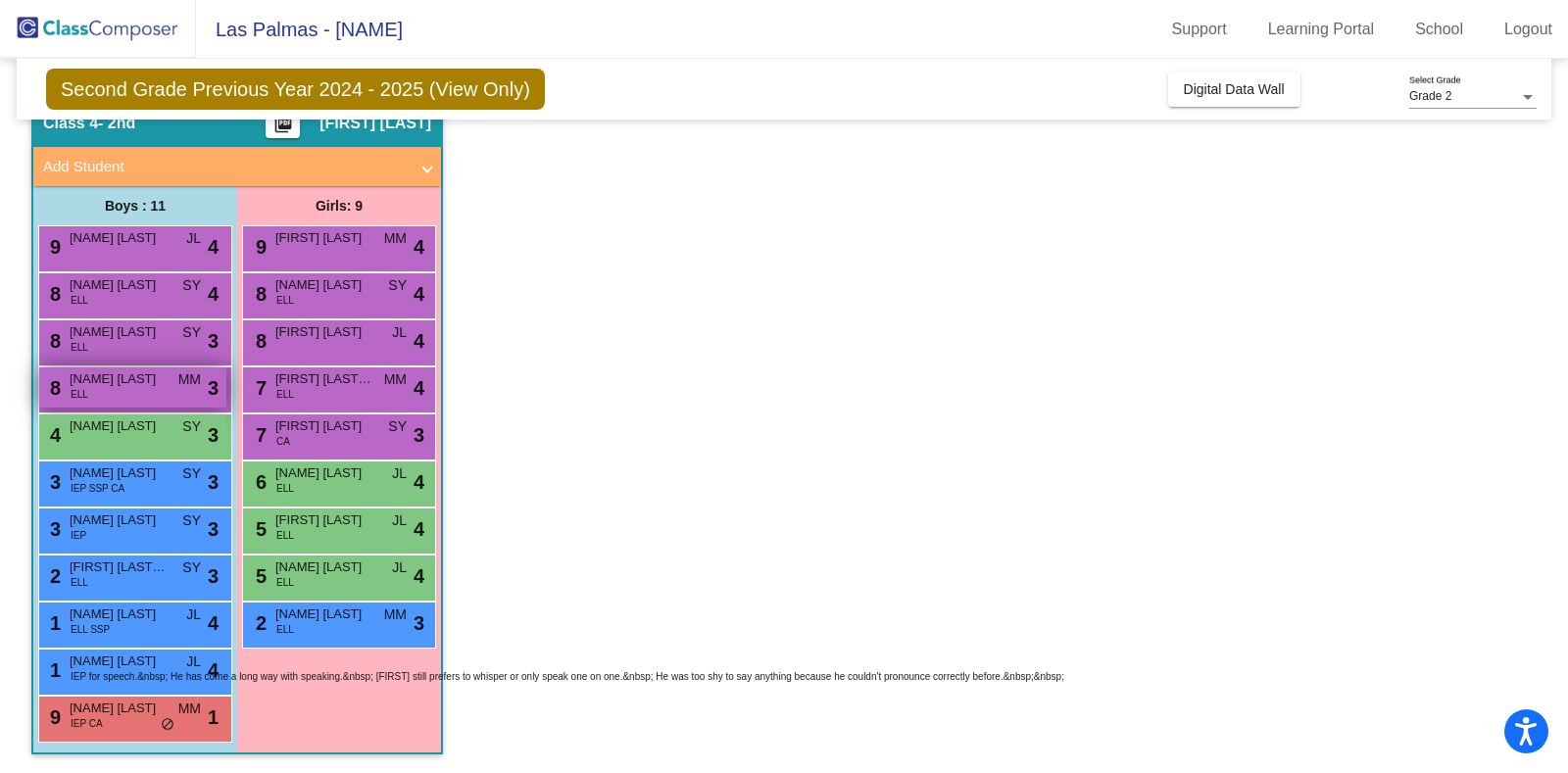 click on "8 [NAME] [LAST] ELL MM lock do_not_disturb_alt 3" at bounding box center (132, 387) 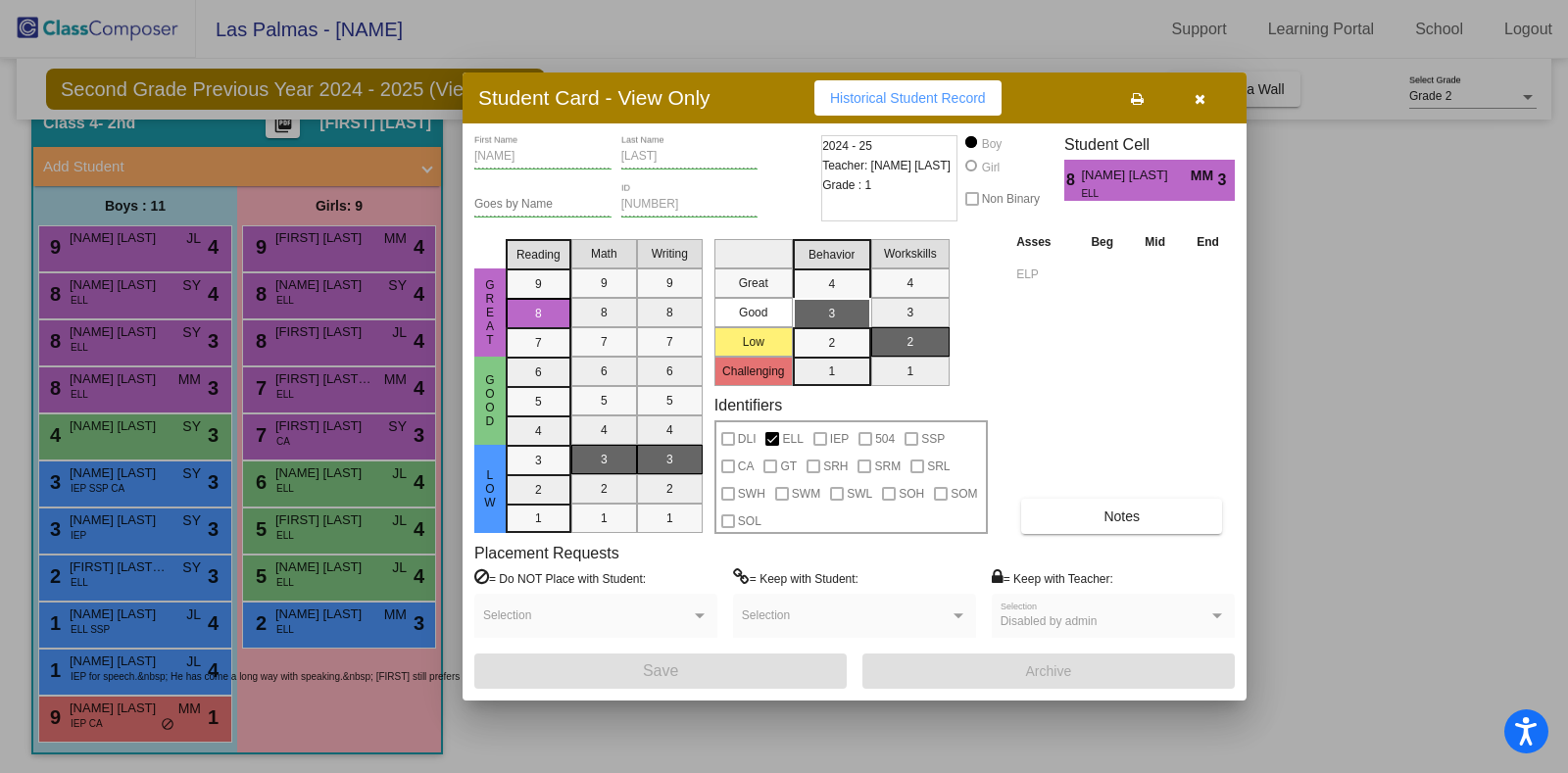 click at bounding box center (1137, 99) 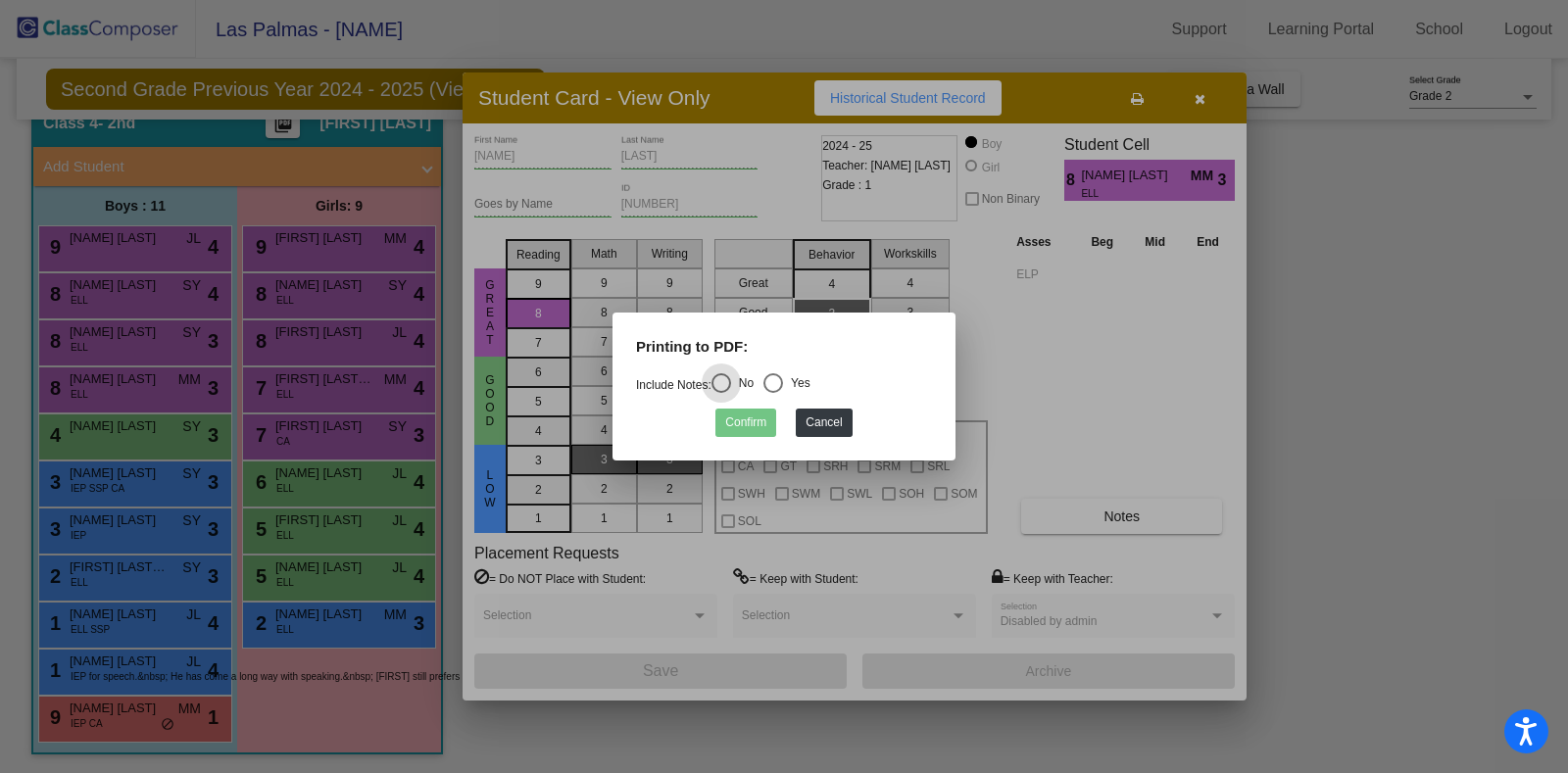 click at bounding box center [773, 383] 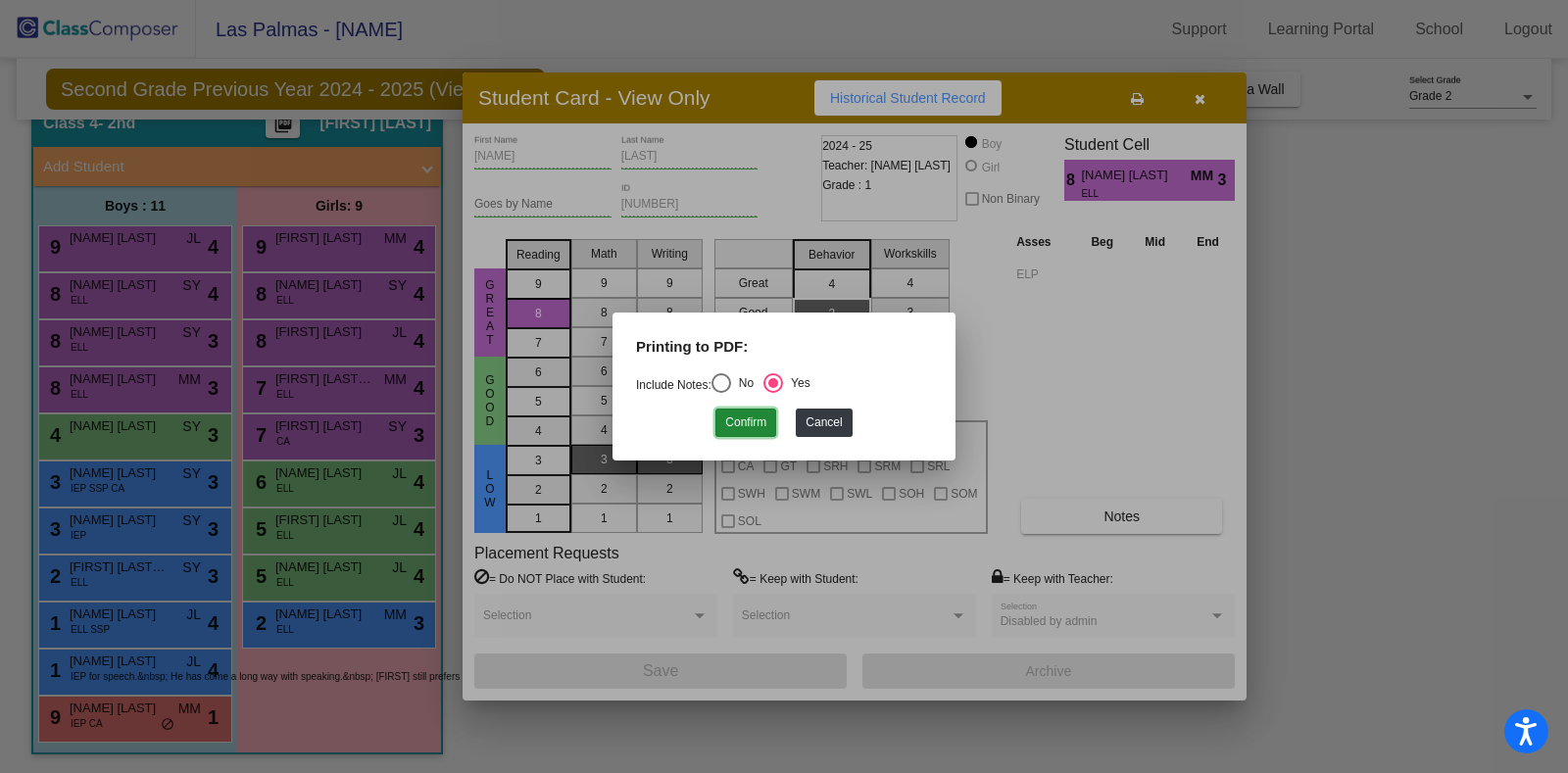 click on "Confirm" at bounding box center (746, 422) 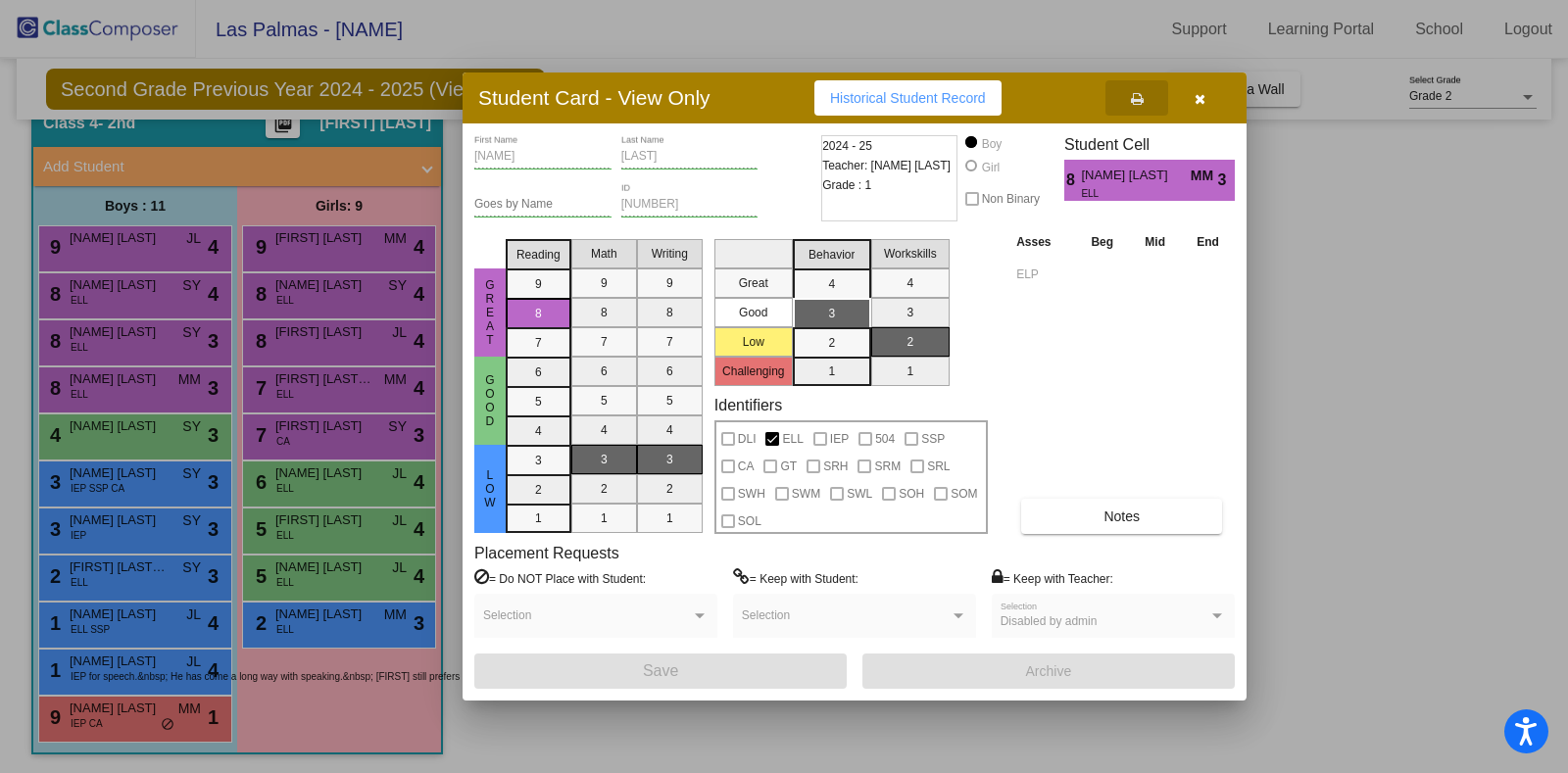 click at bounding box center (1200, 98) 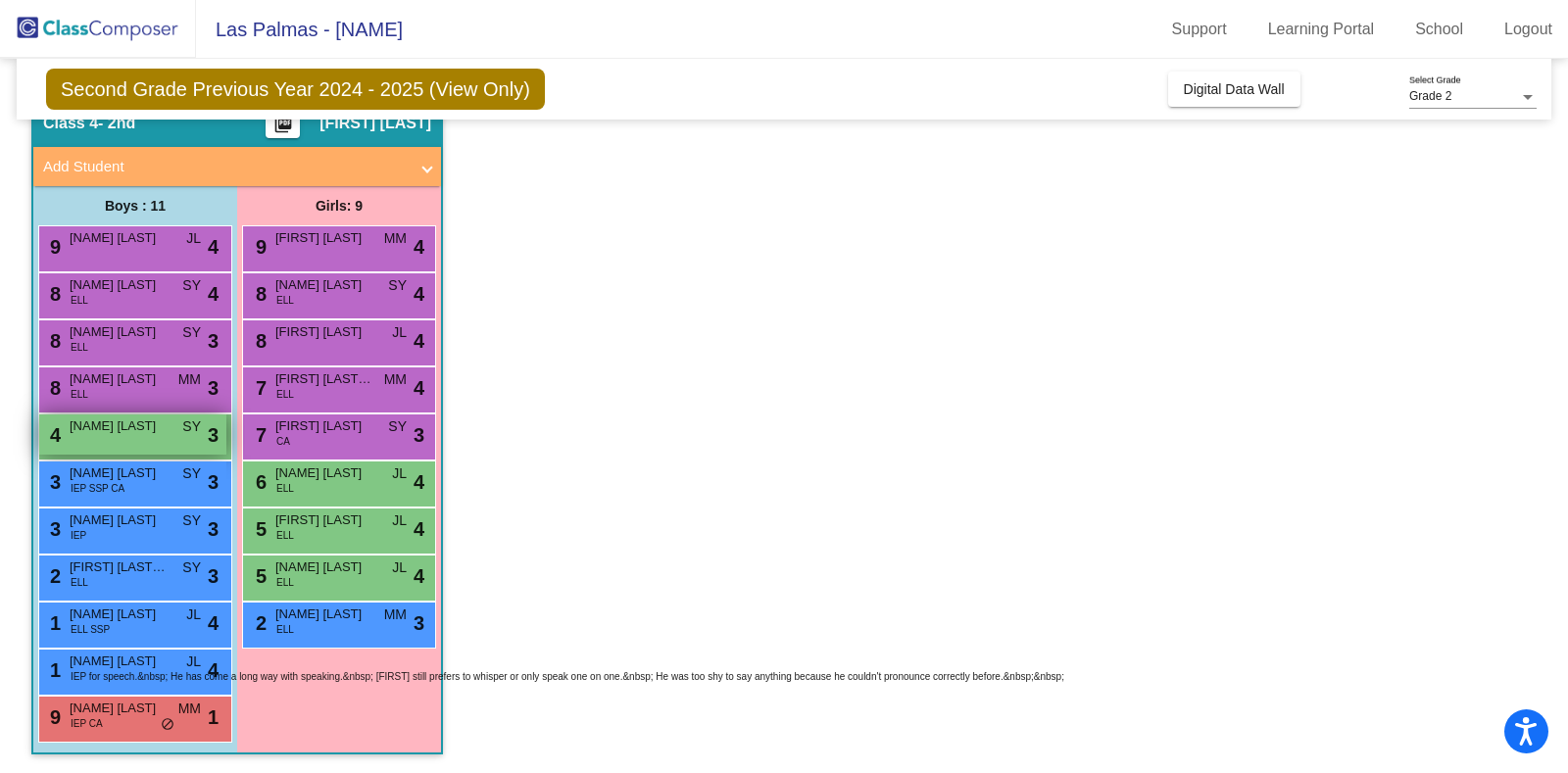 click on "[NAME] [LAST]" at bounding box center [119, 426] 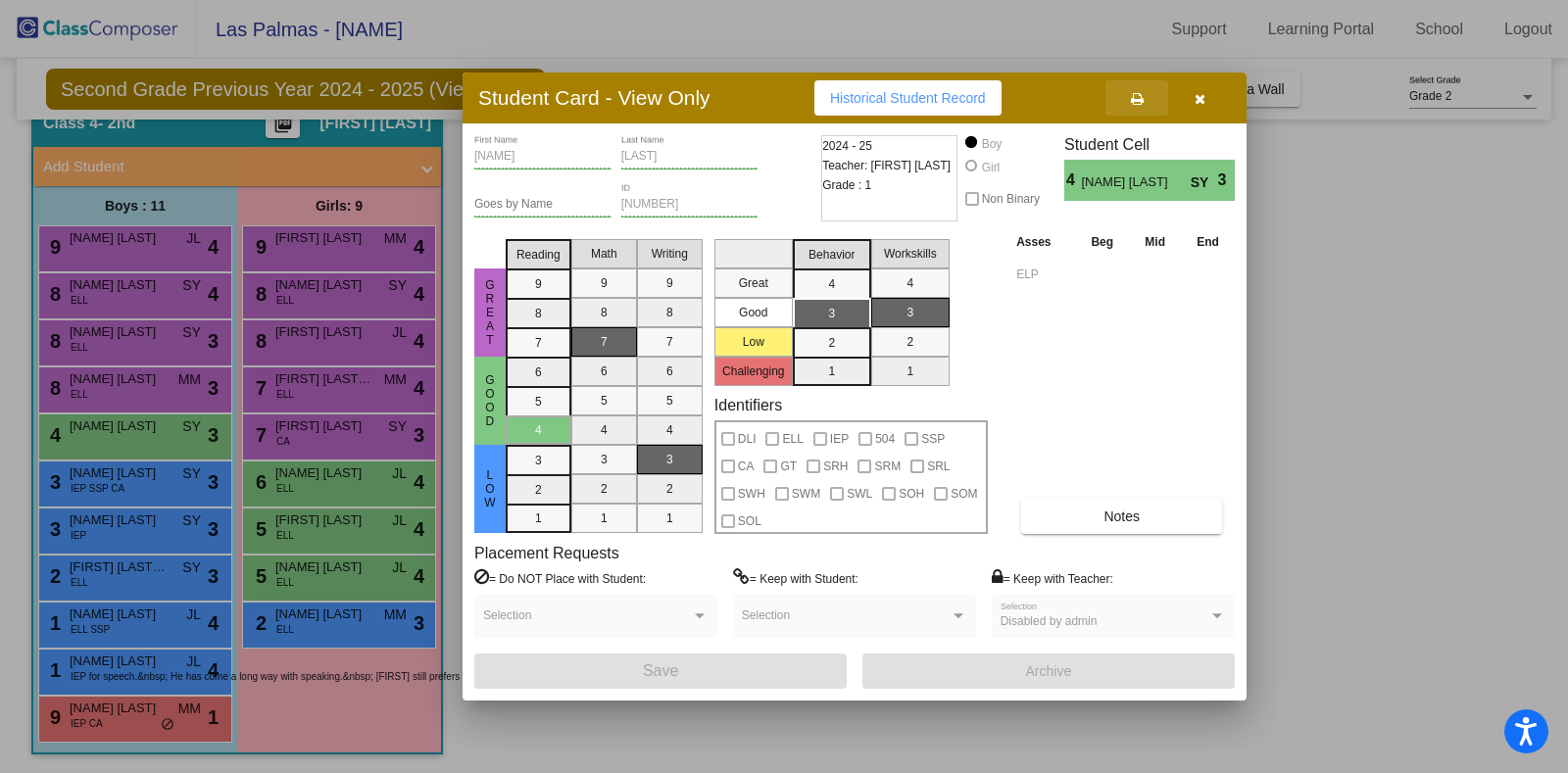 click at bounding box center (1137, 99) 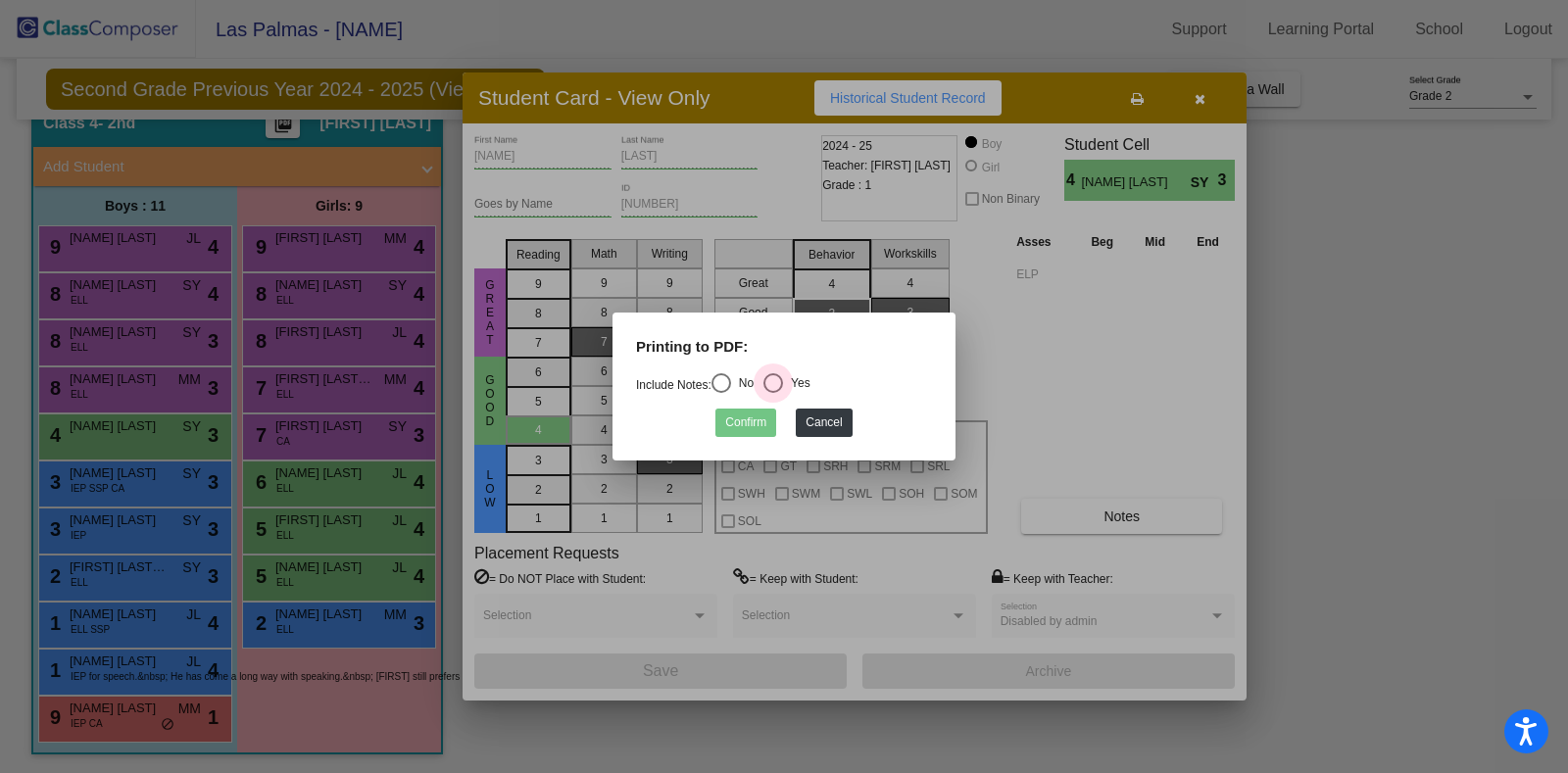 click at bounding box center [773, 383] 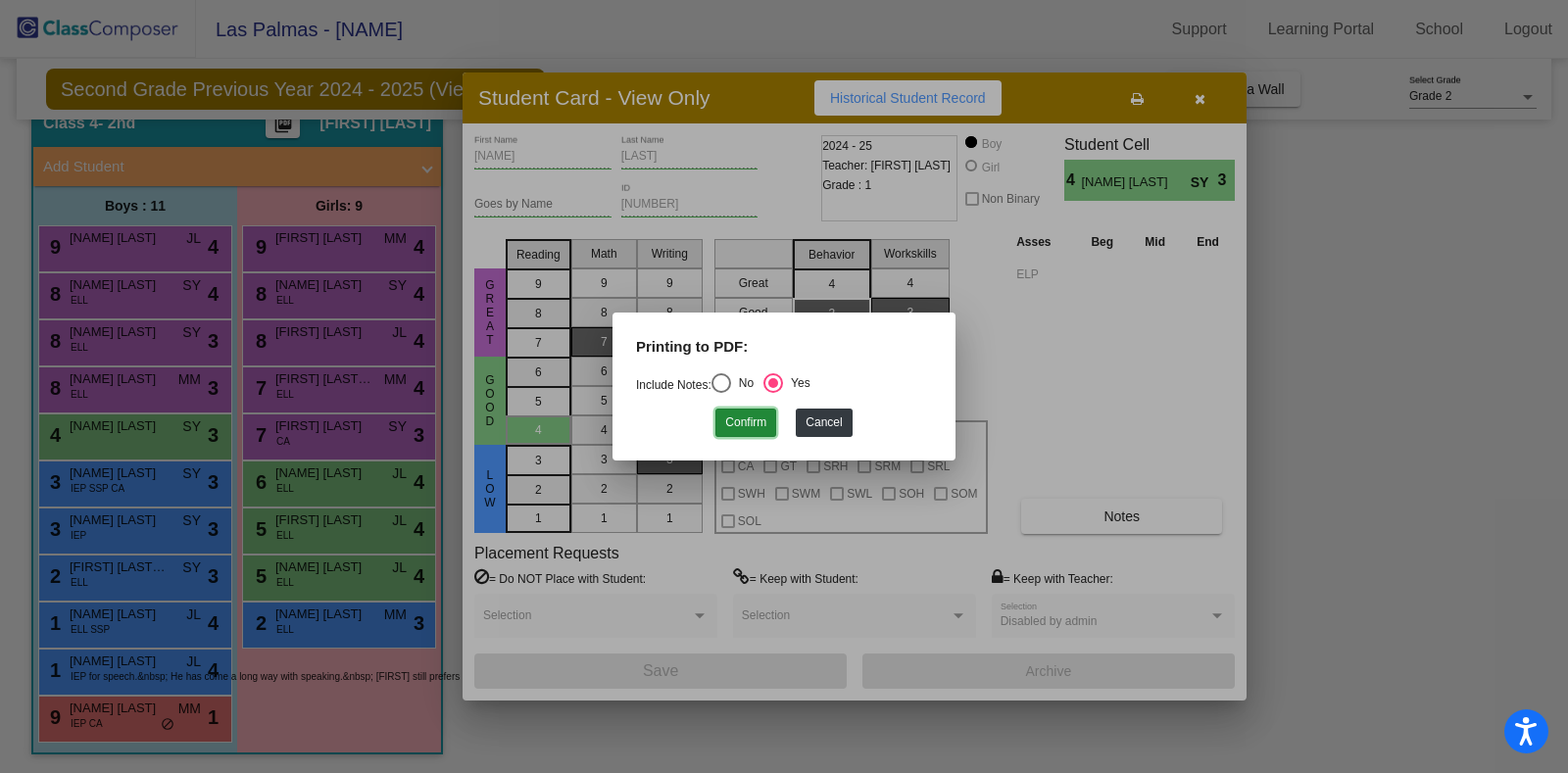 click on "Confirm" at bounding box center (746, 422) 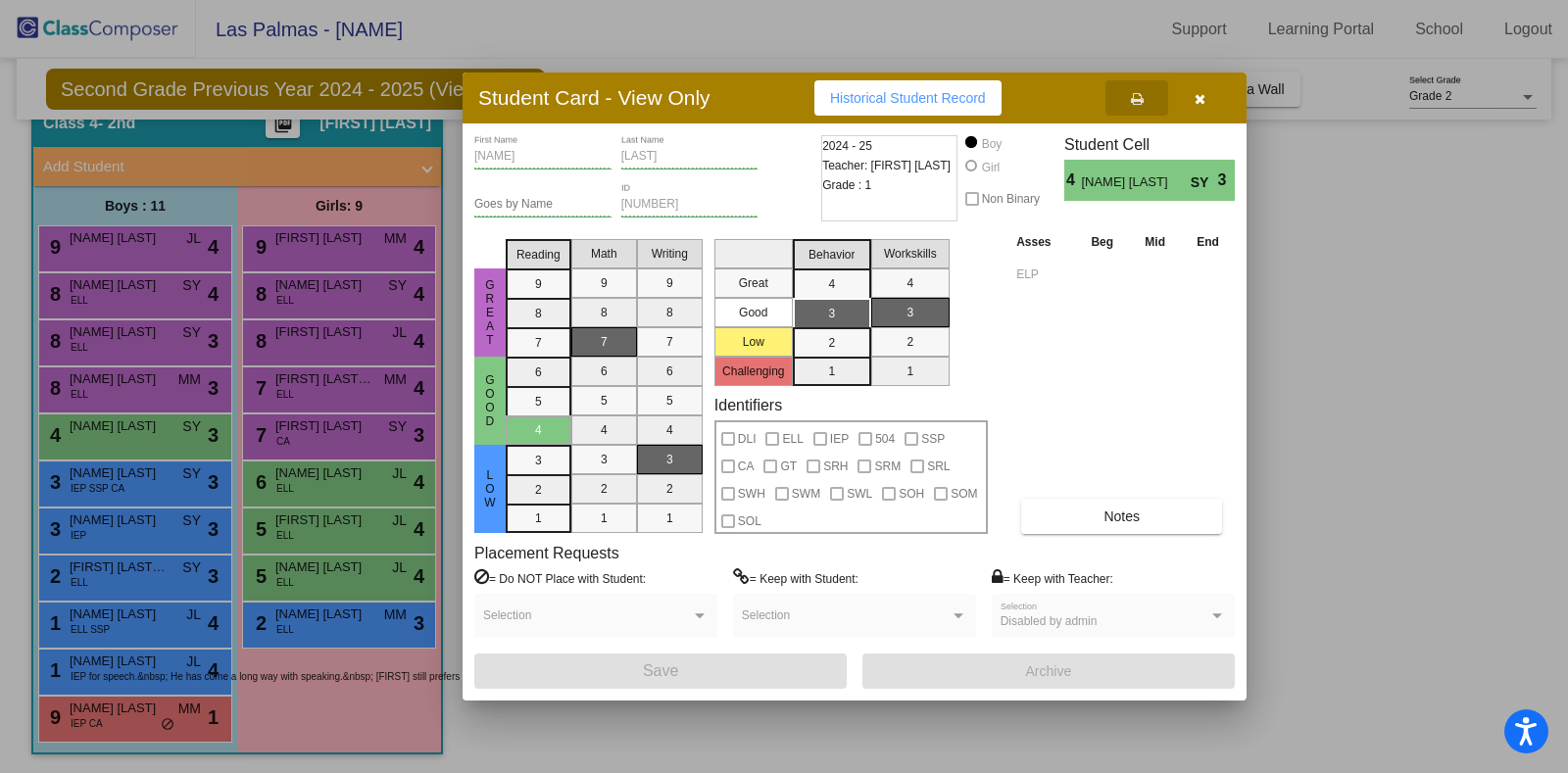 click at bounding box center (1200, 98) 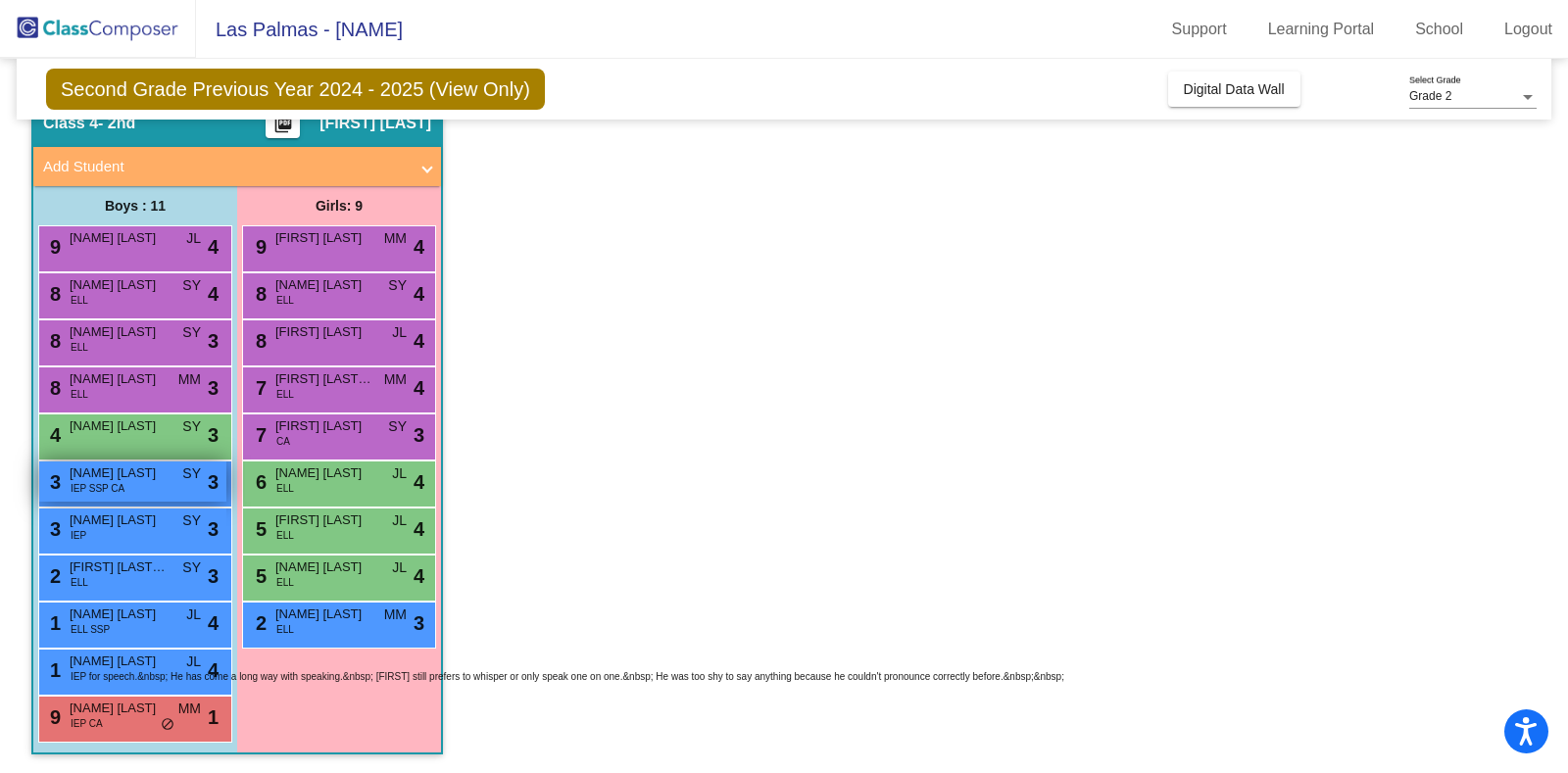 click on "3 [NAME] [LAST] IEP SSP CA SY lock do_not_disturb_alt 3" at bounding box center [132, 481] 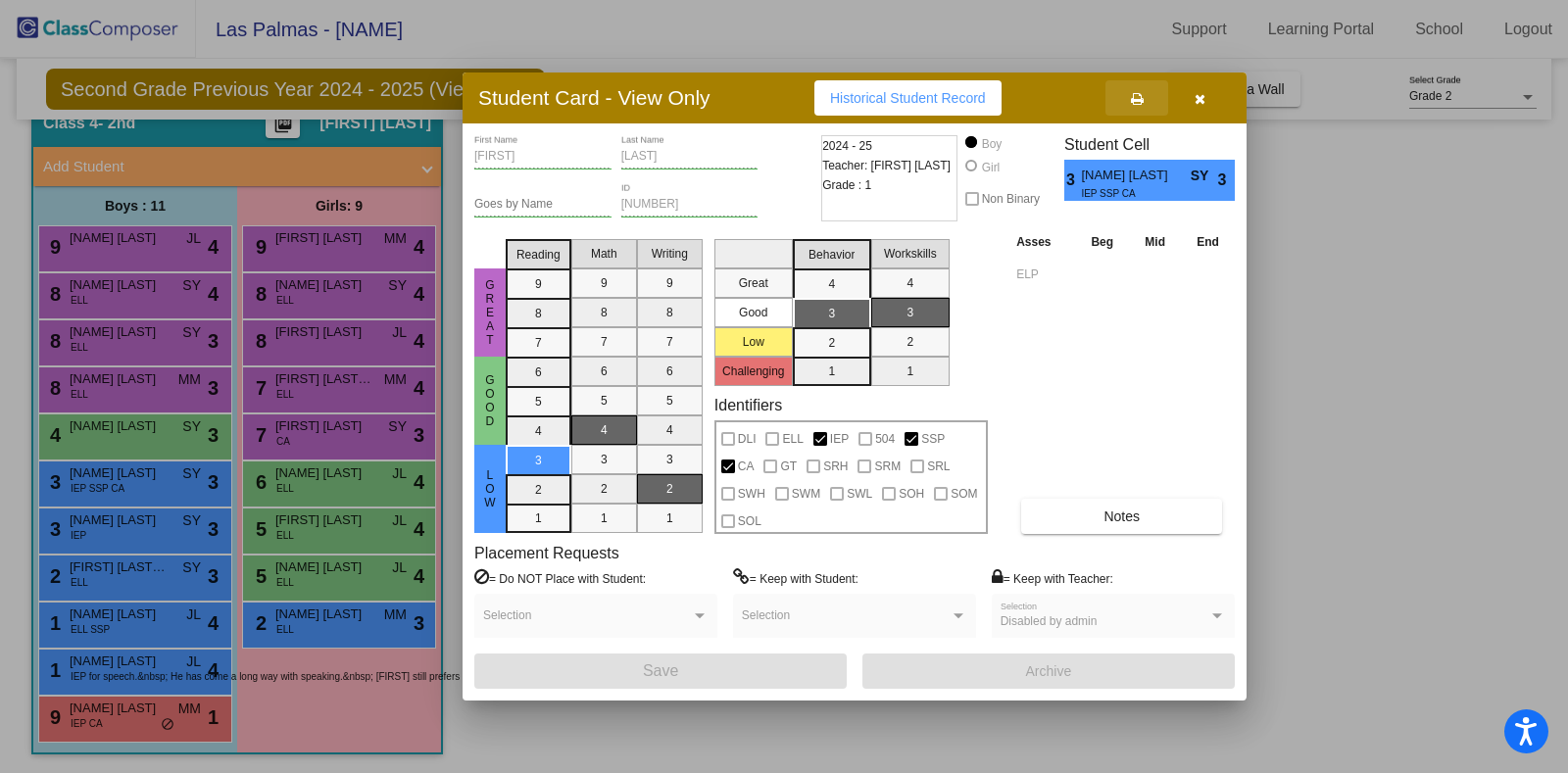 click at bounding box center [1137, 99] 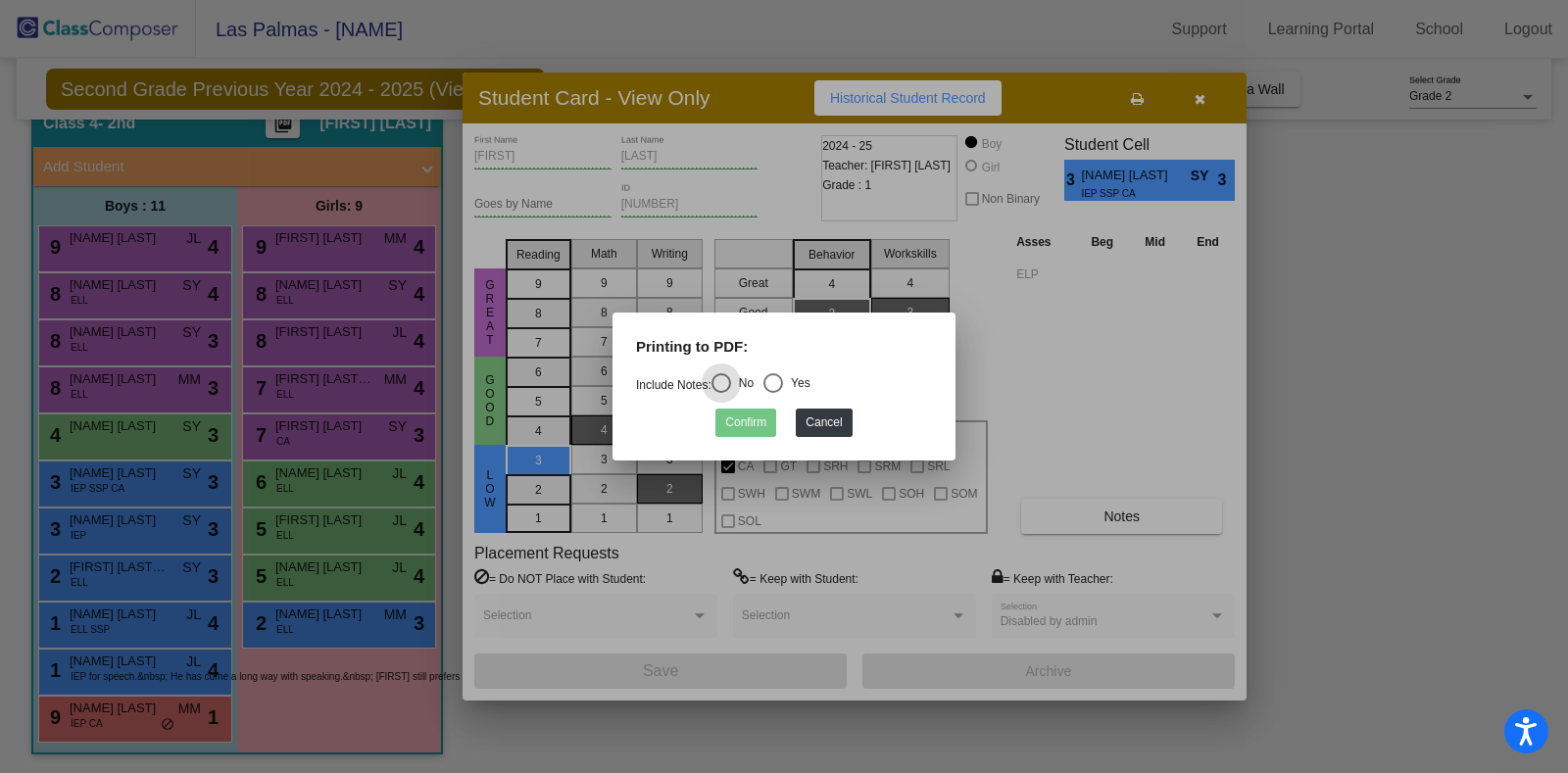 click at bounding box center (773, 383) 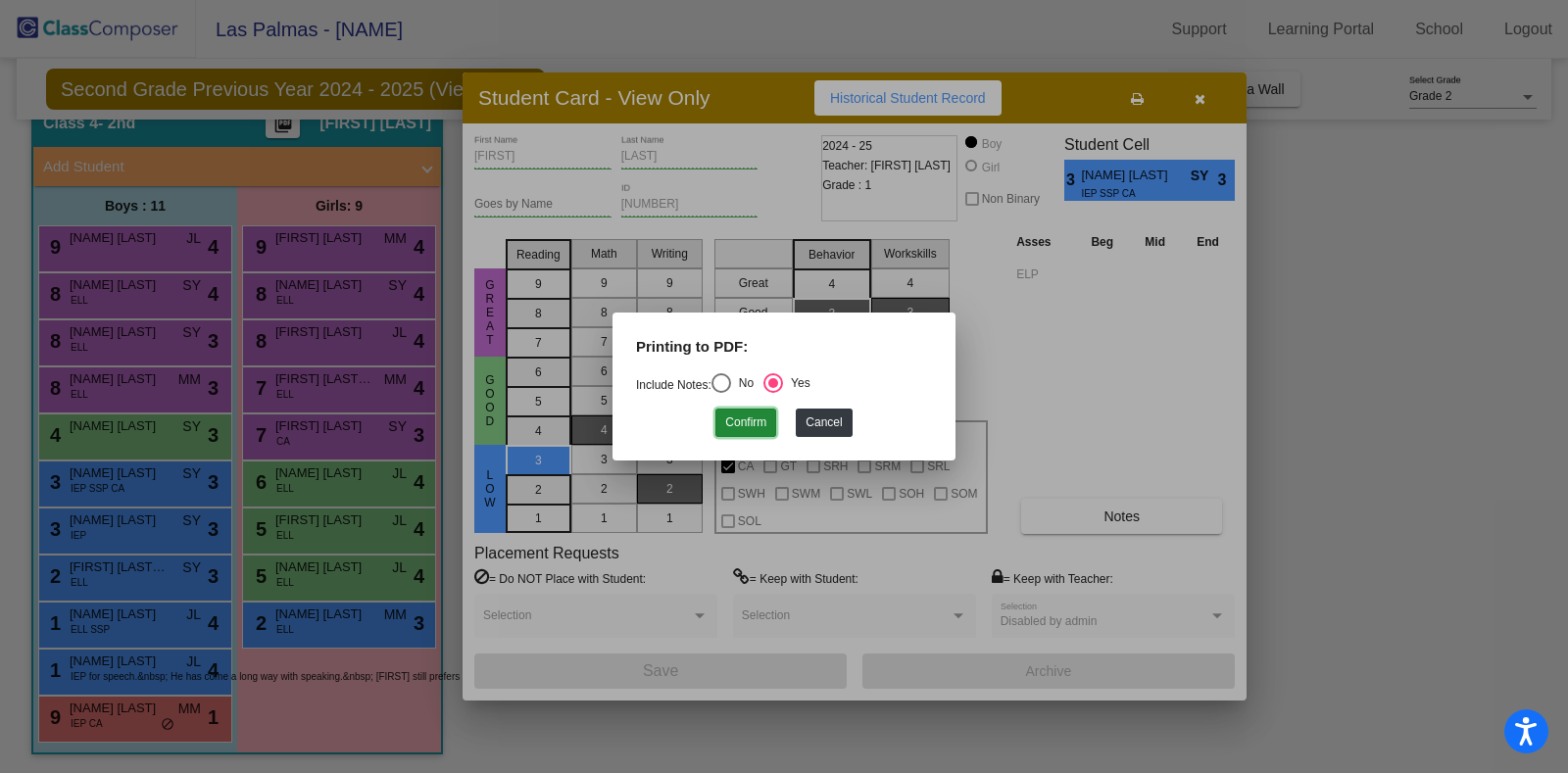 click on "Confirm" at bounding box center [746, 422] 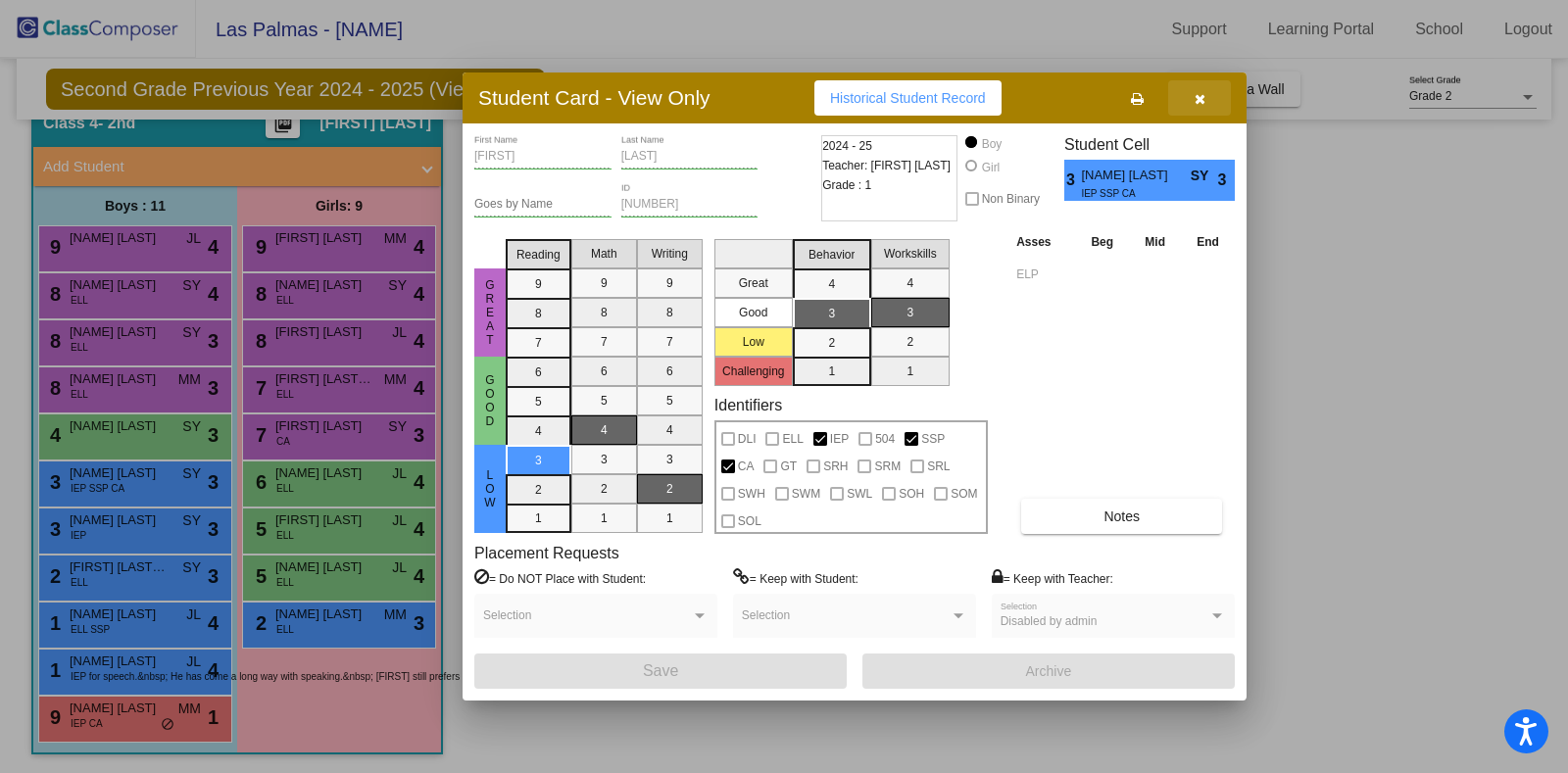 click at bounding box center [1200, 99] 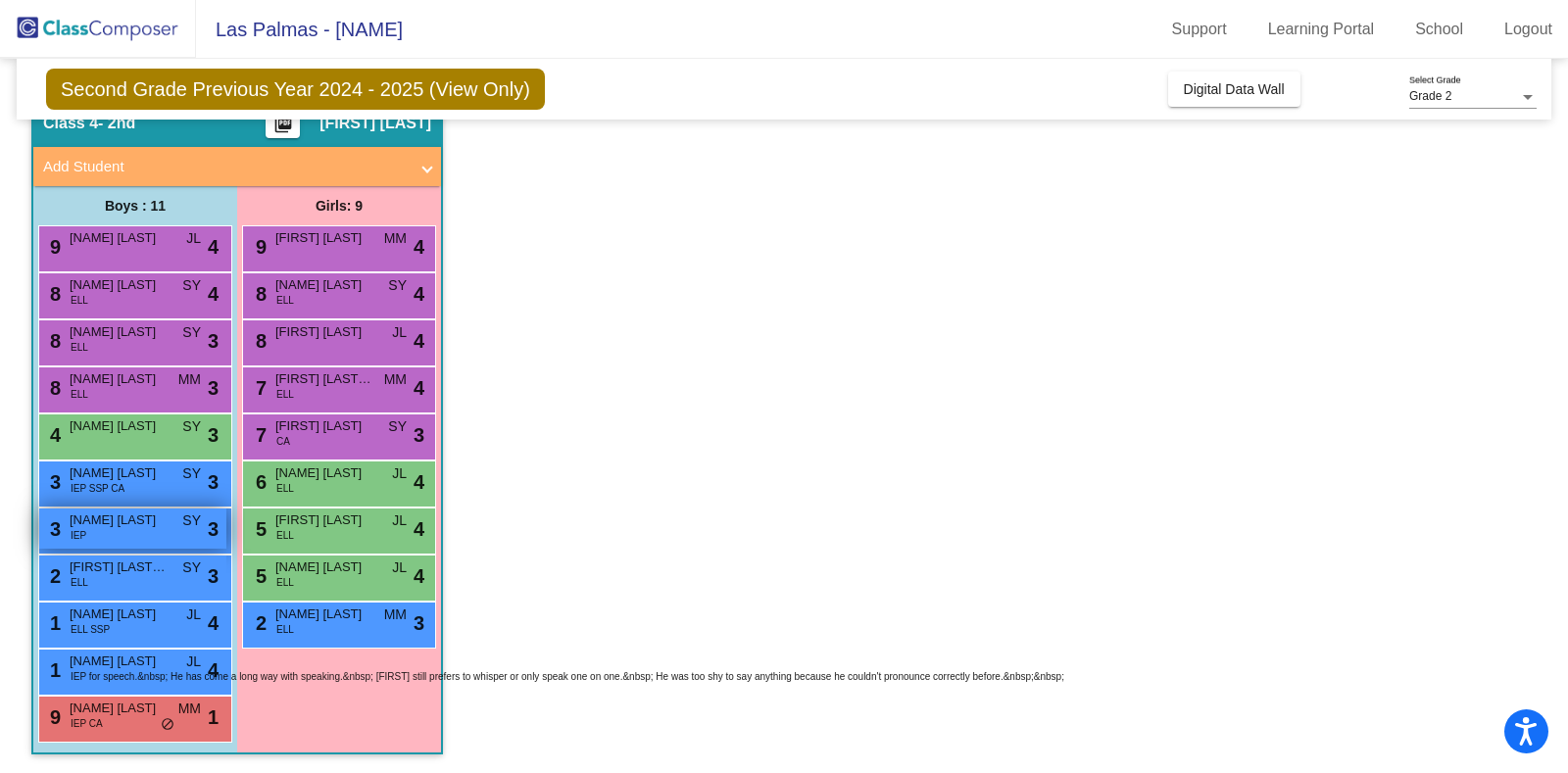 click on "[NUMBER] [FIRST] [LAST] IEP SY lock do_not_disturb_alt 3" at bounding box center [132, 528] 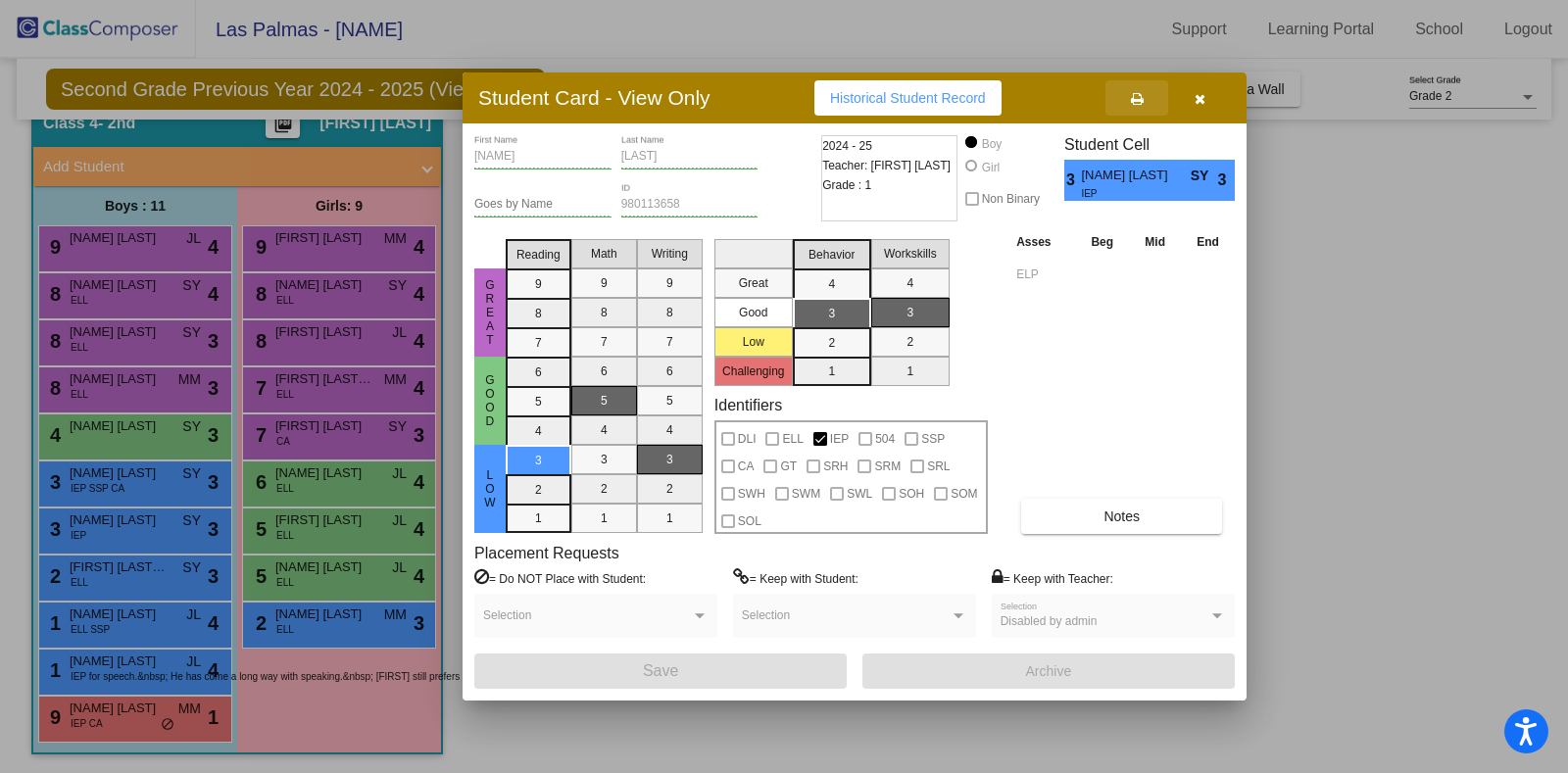 click at bounding box center (1137, 98) 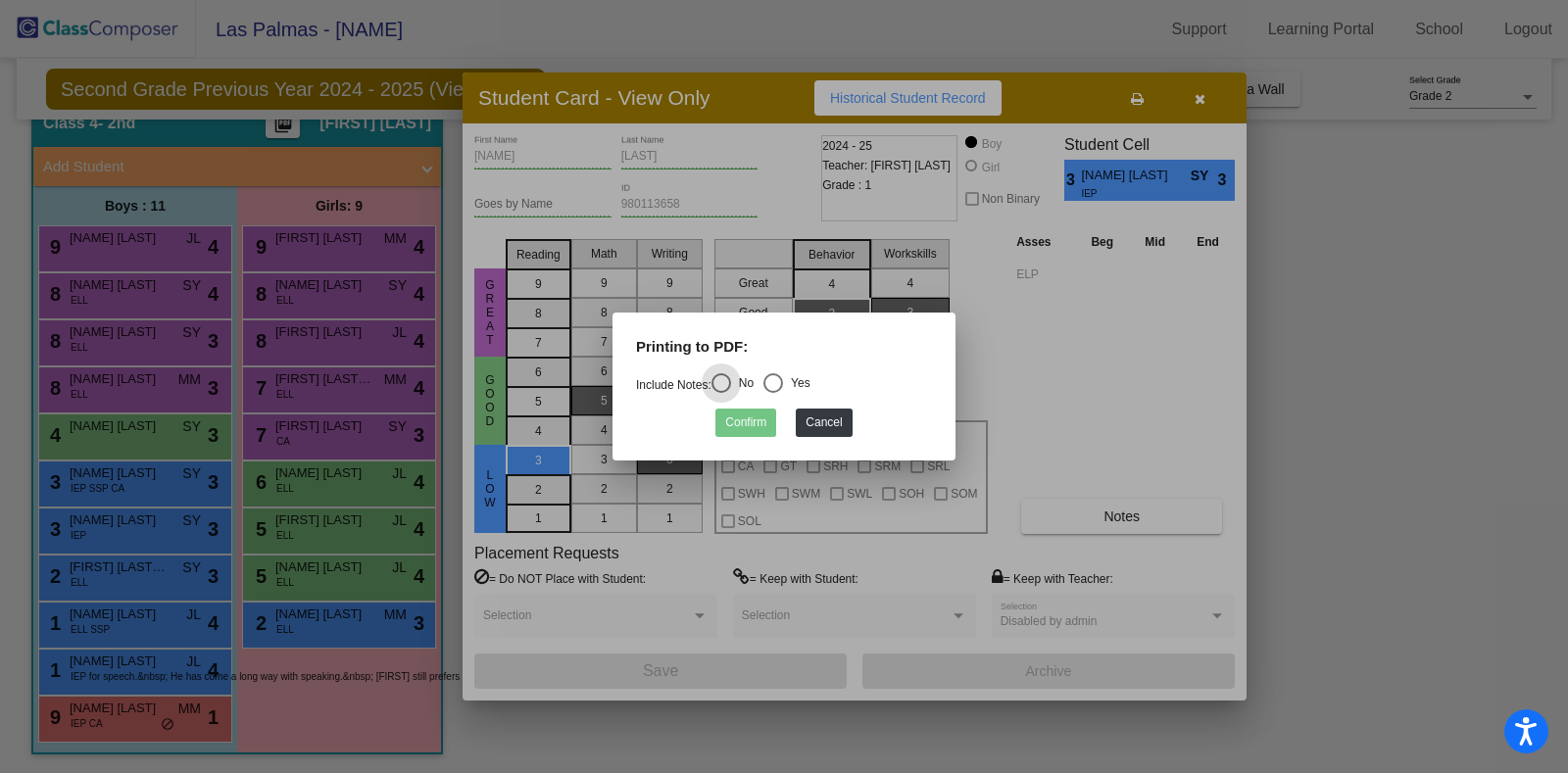 click at bounding box center [773, 383] 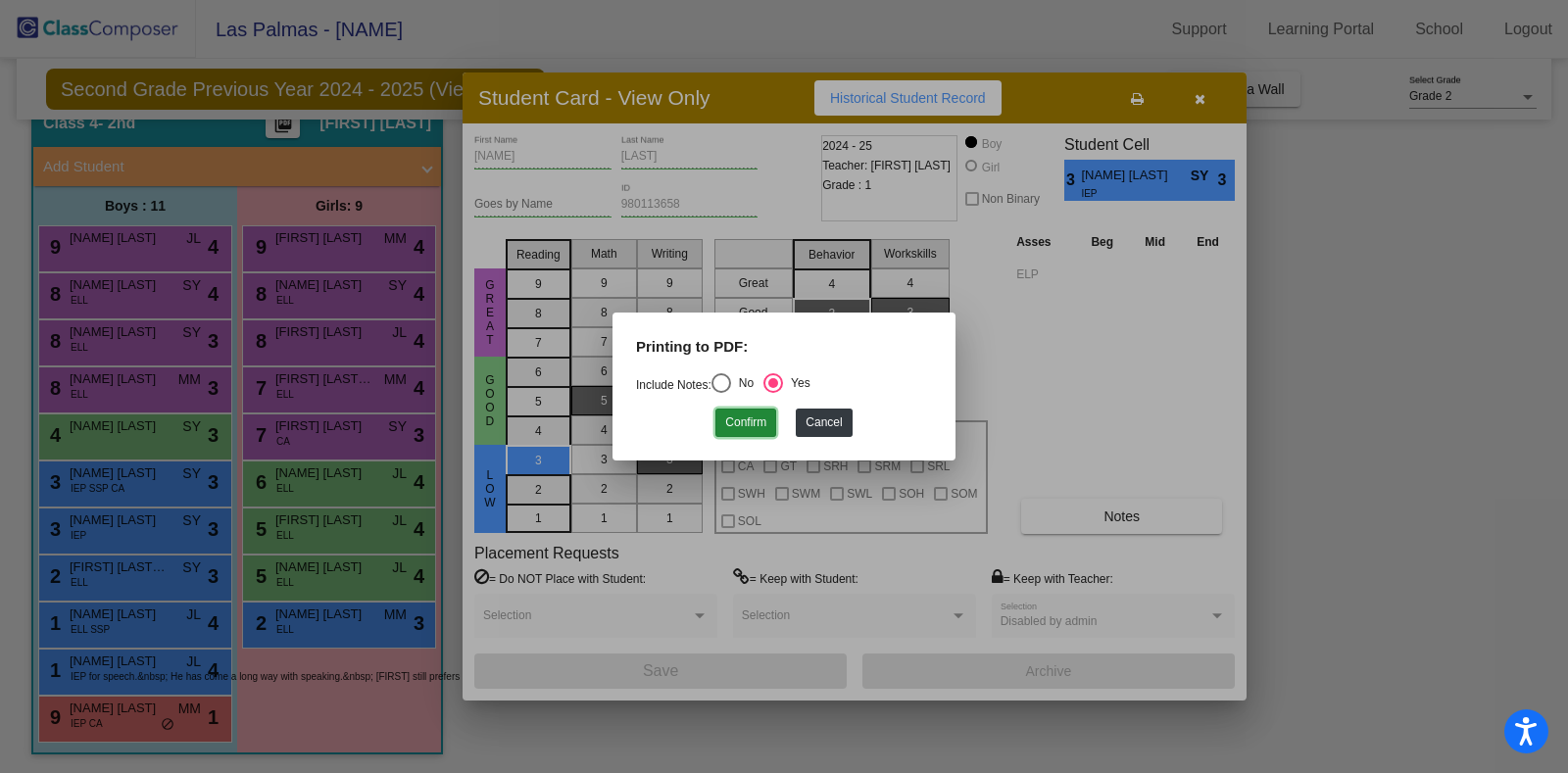 click on "Confirm" at bounding box center [746, 422] 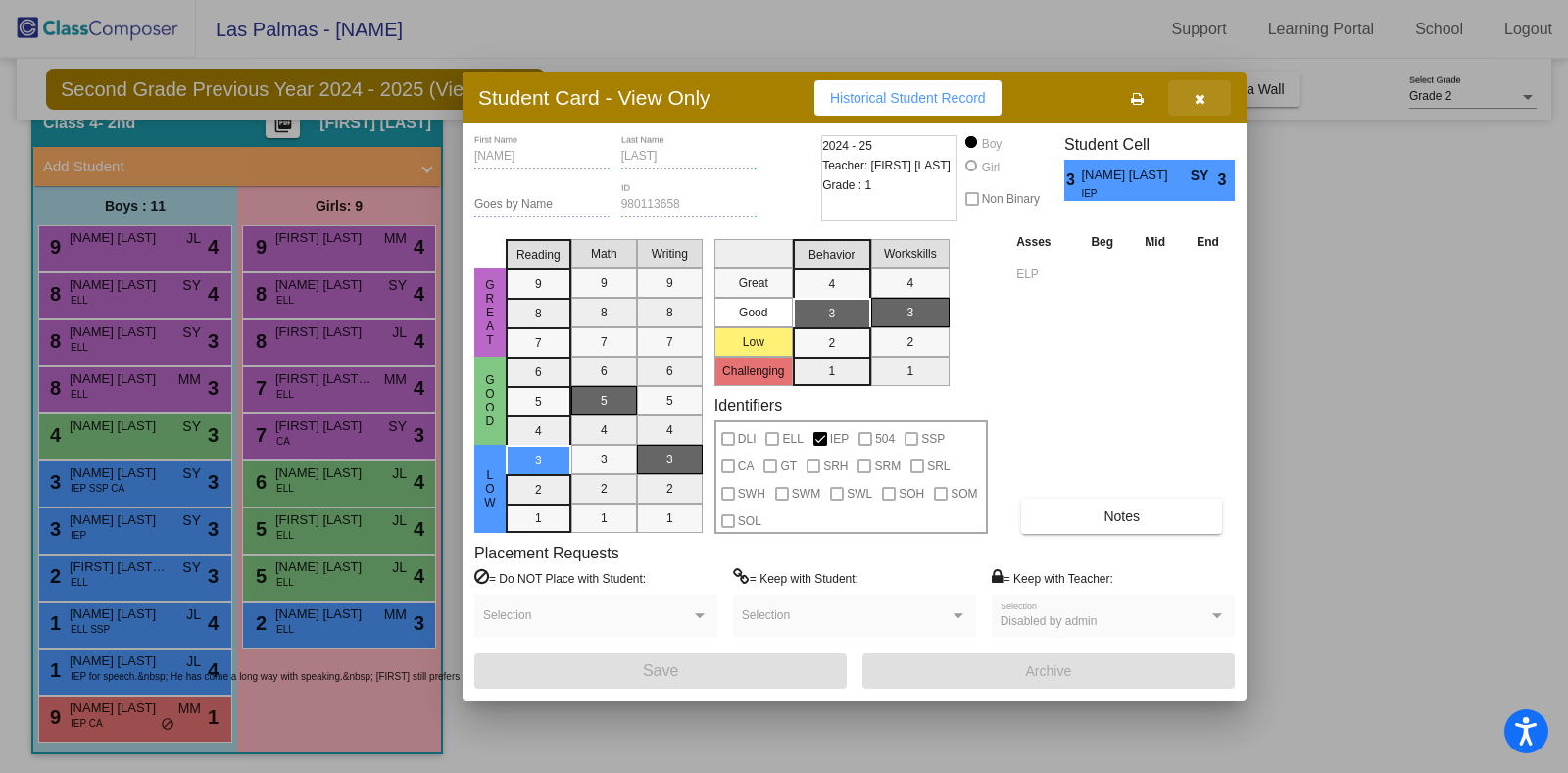 click at bounding box center (1200, 98) 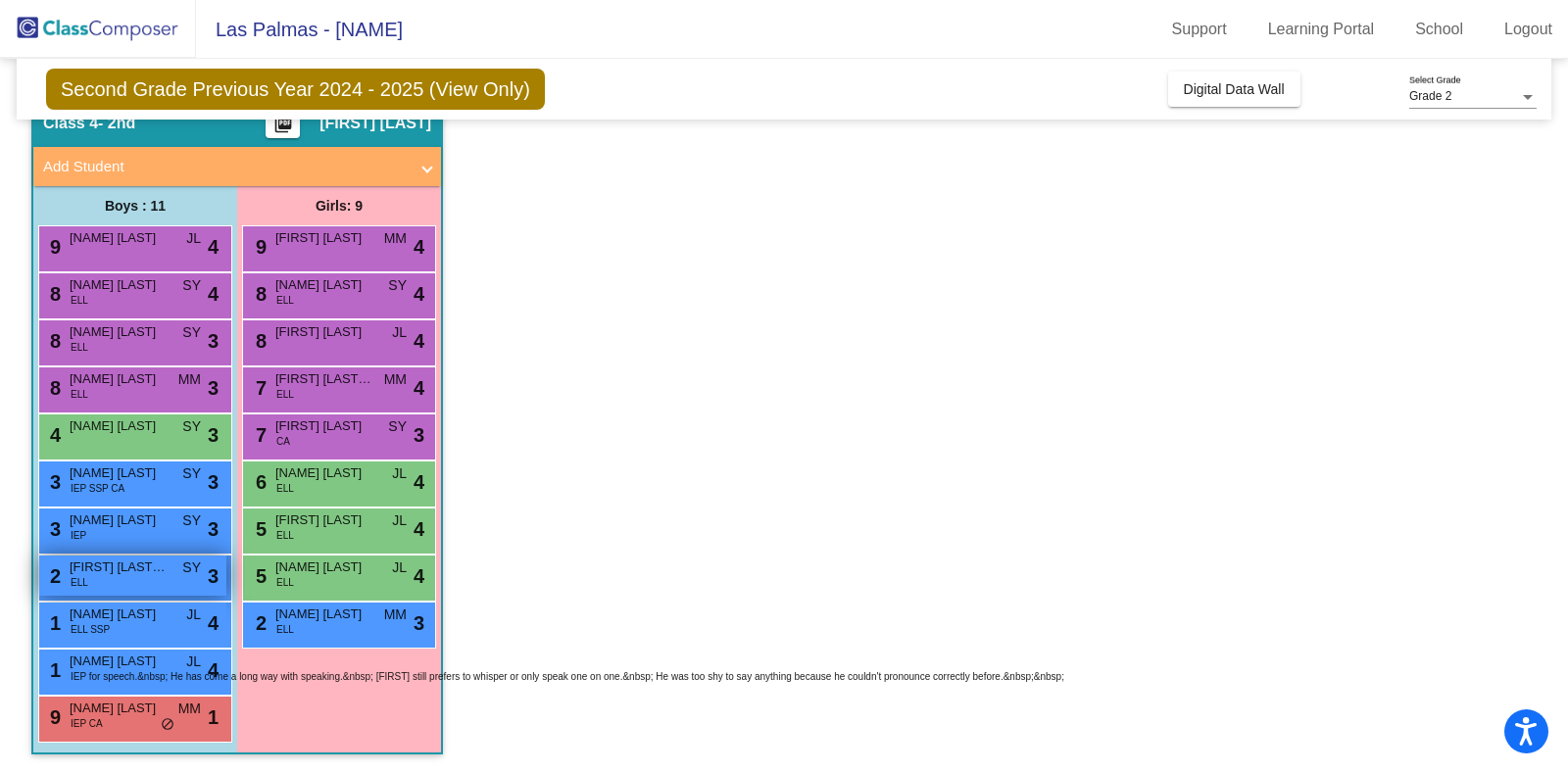click on "[FIRST] [LAST] [LAST]" at bounding box center [119, 567] 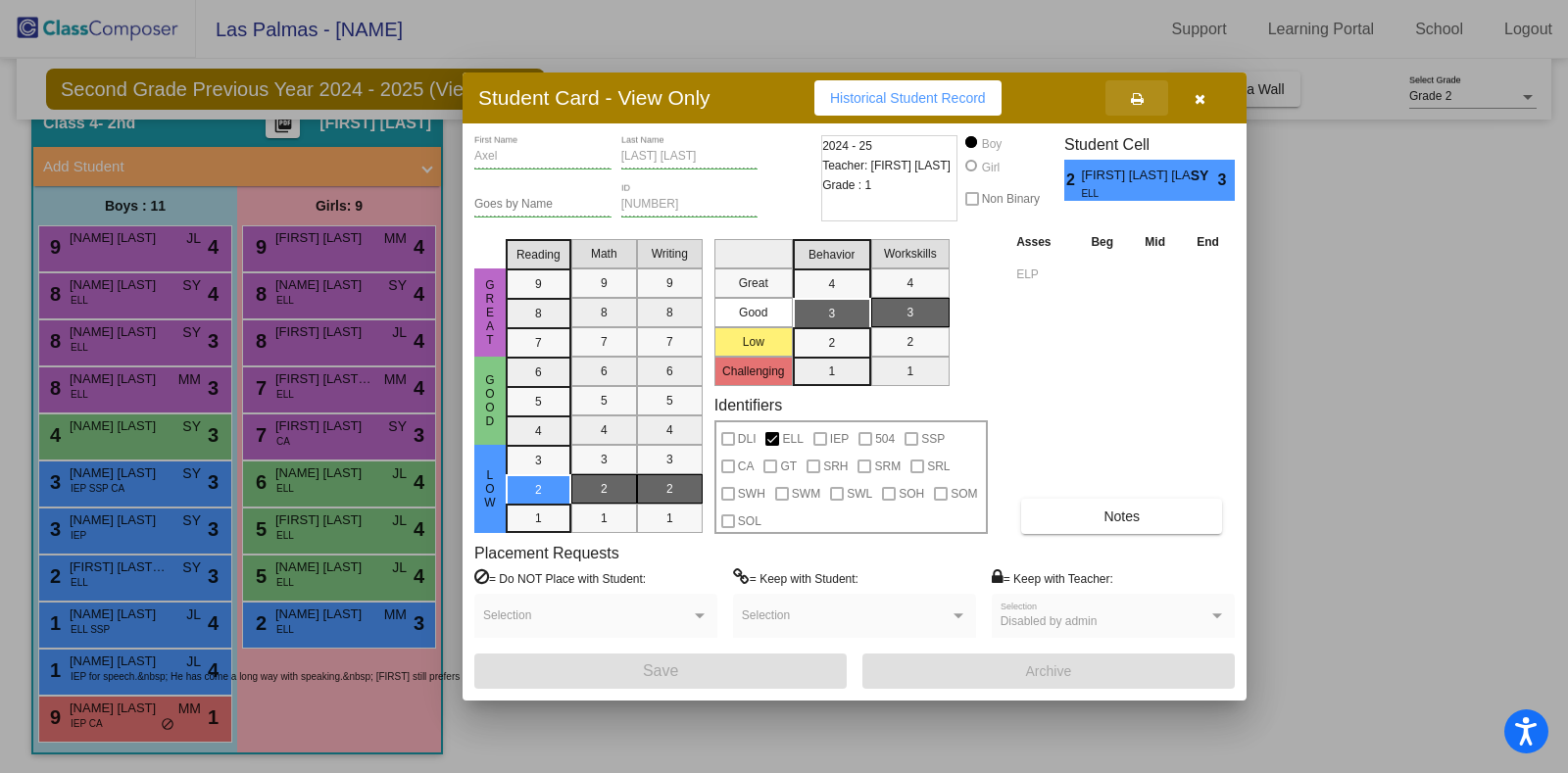 click at bounding box center (1137, 99) 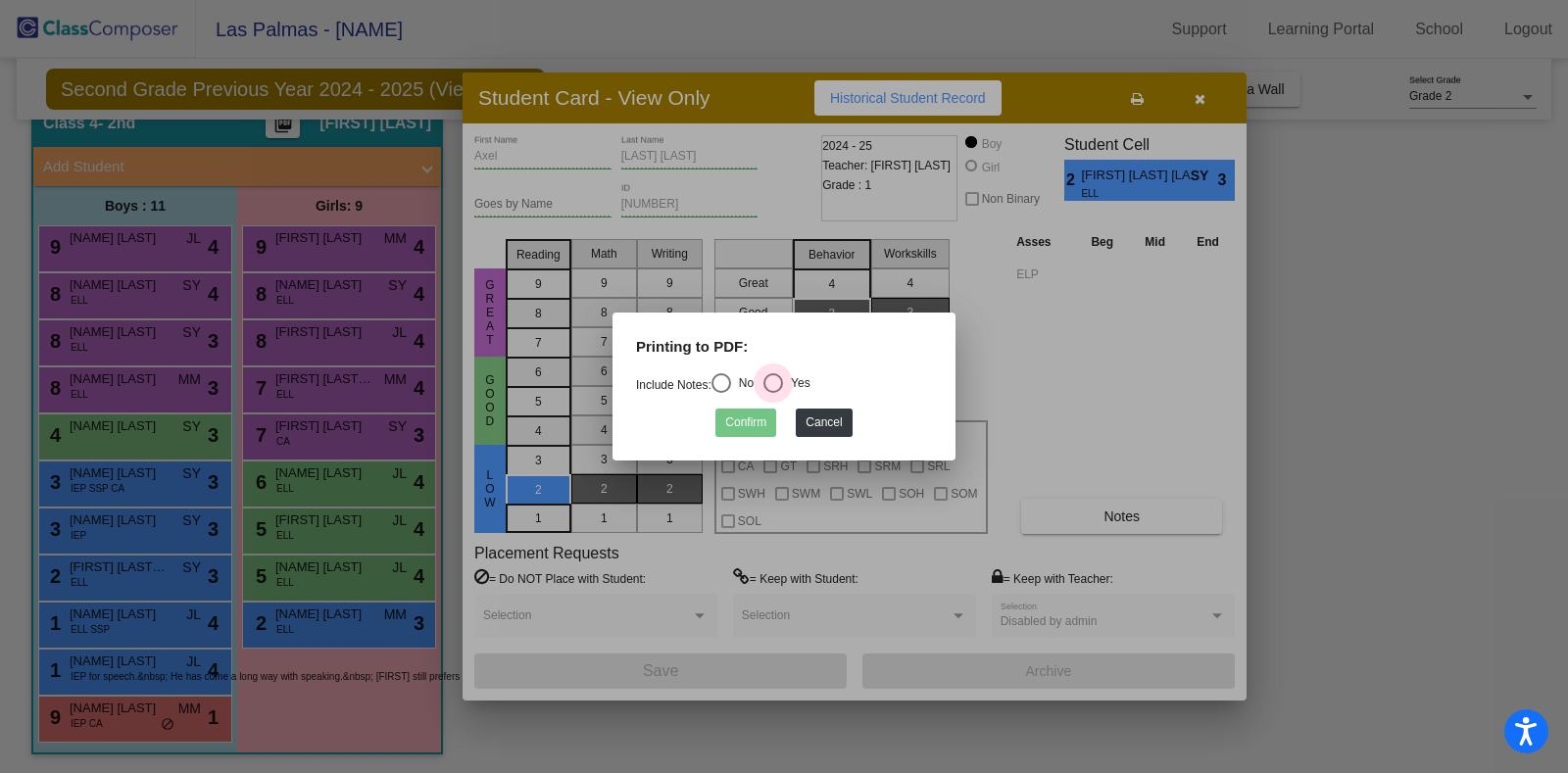 click at bounding box center [773, 383] 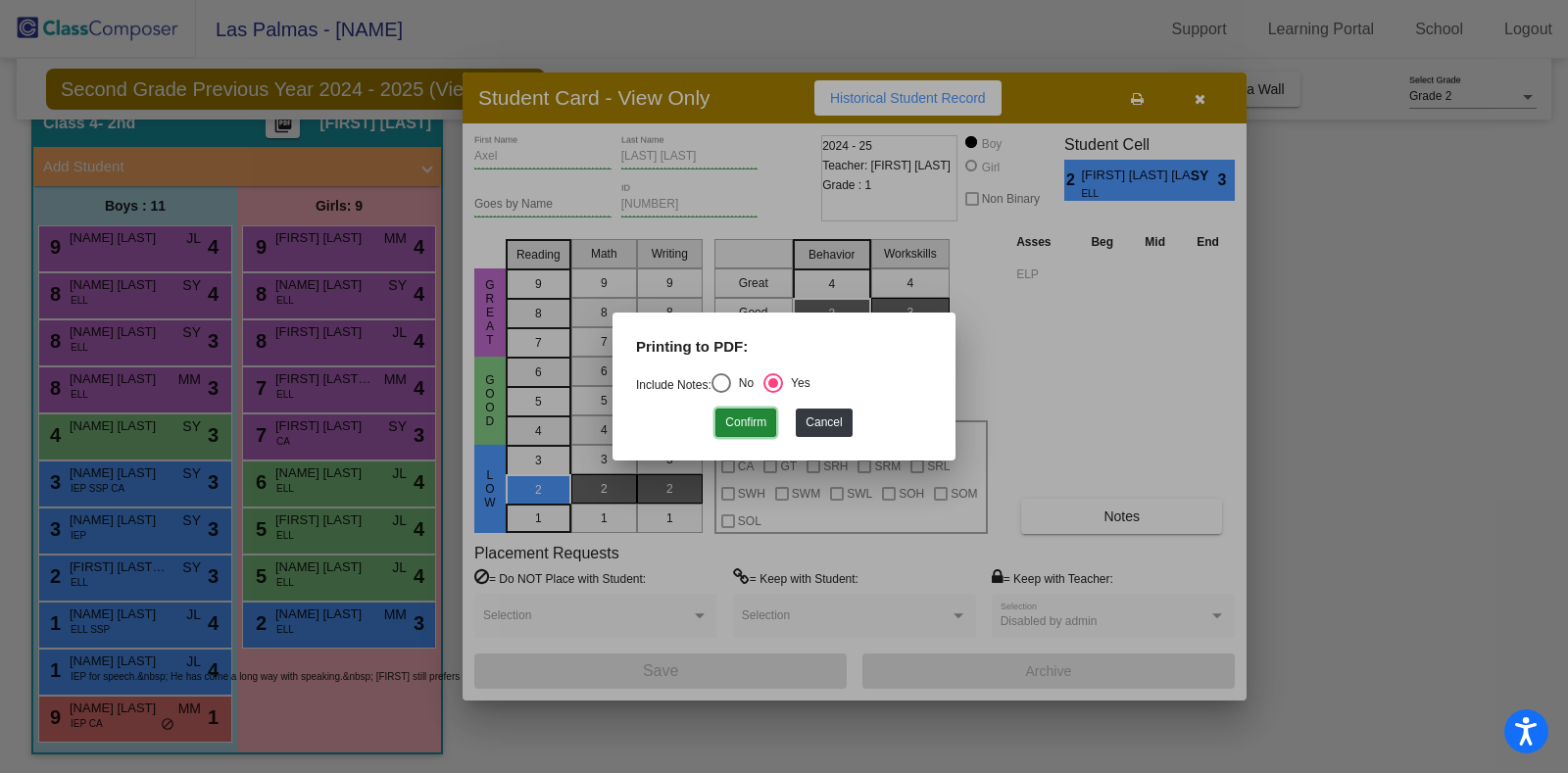 click on "Confirm" at bounding box center (746, 422) 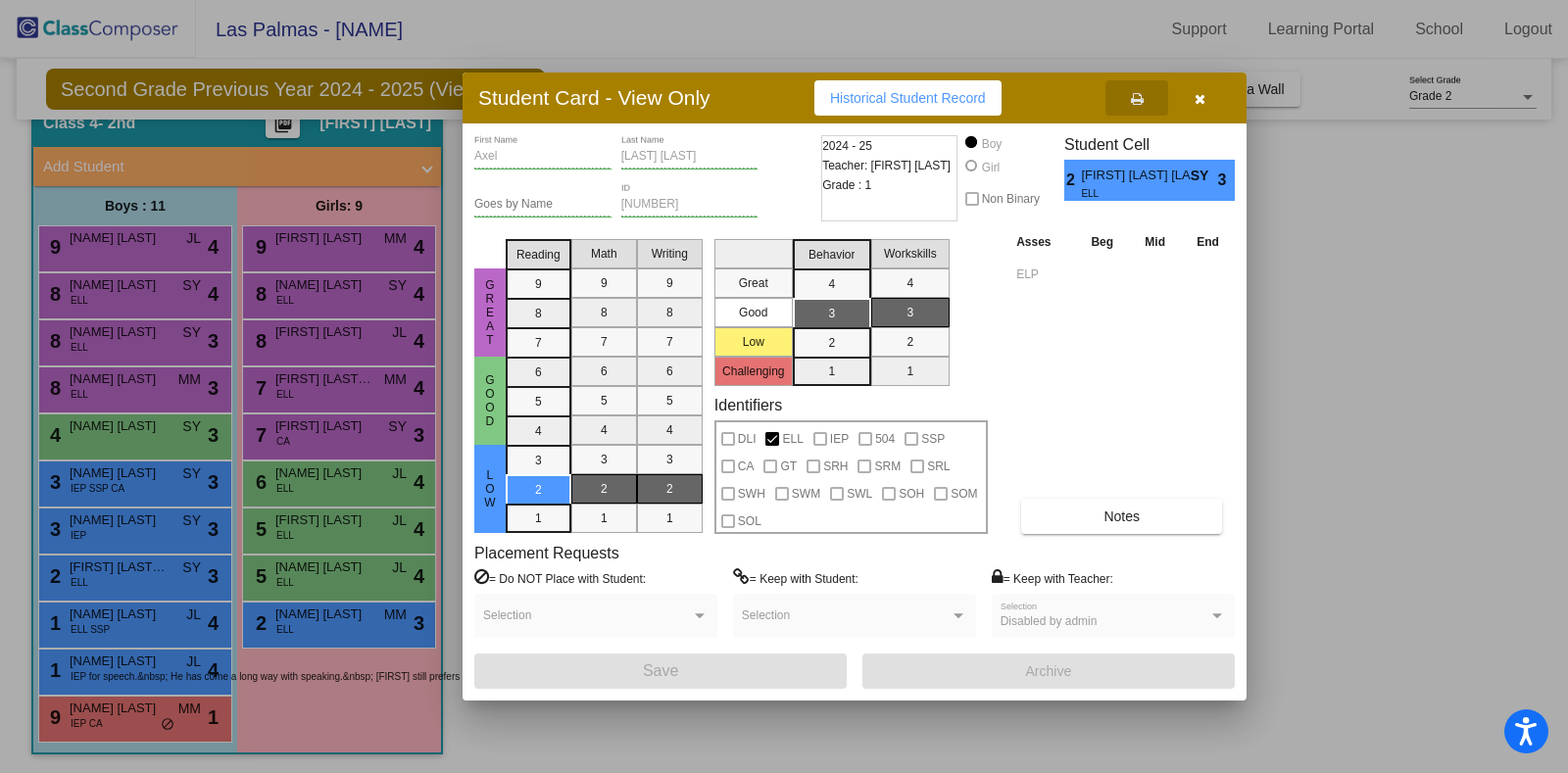 click at bounding box center (1200, 98) 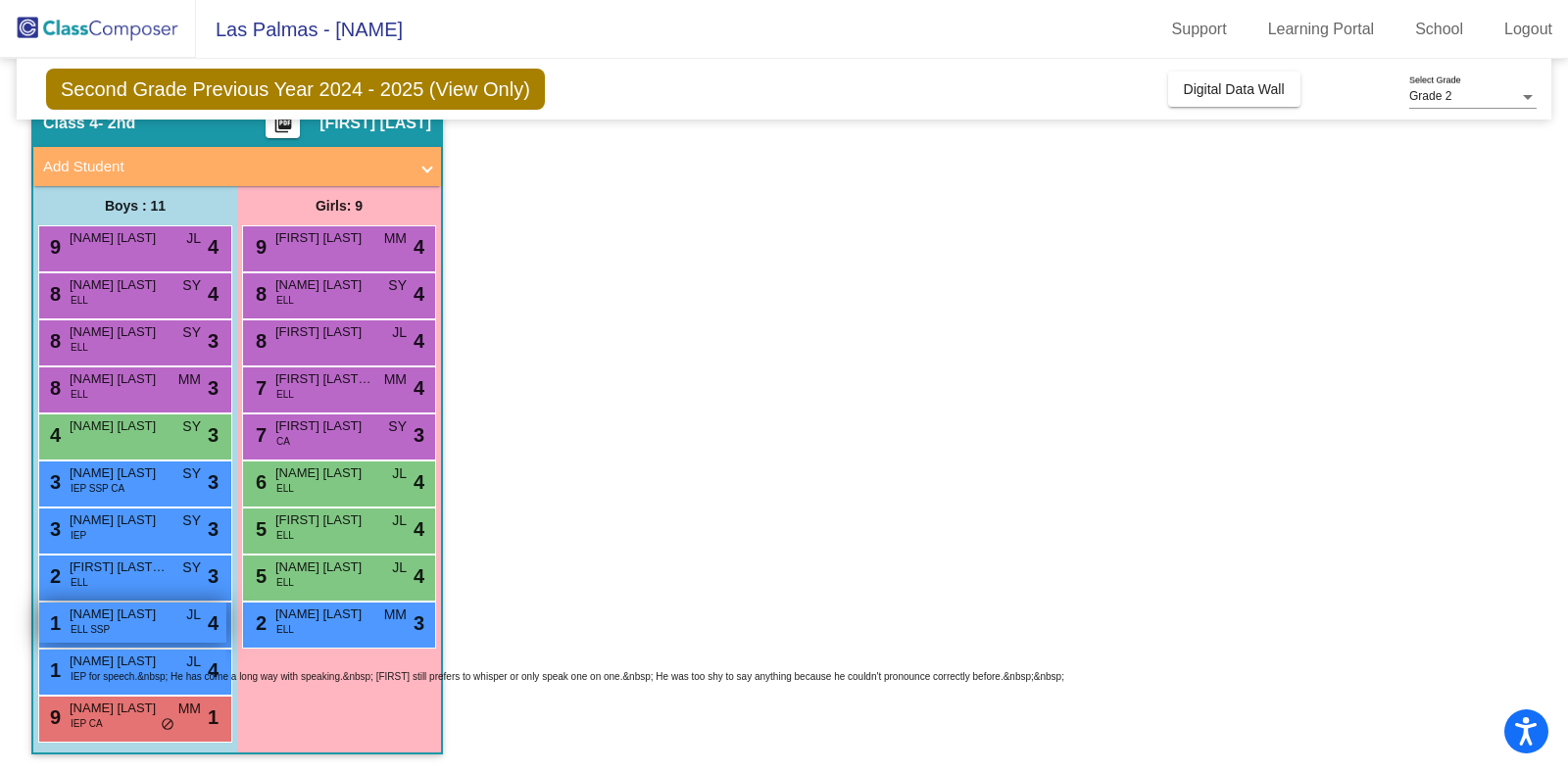 click on "[NAME] [LAST]" at bounding box center [119, 614] 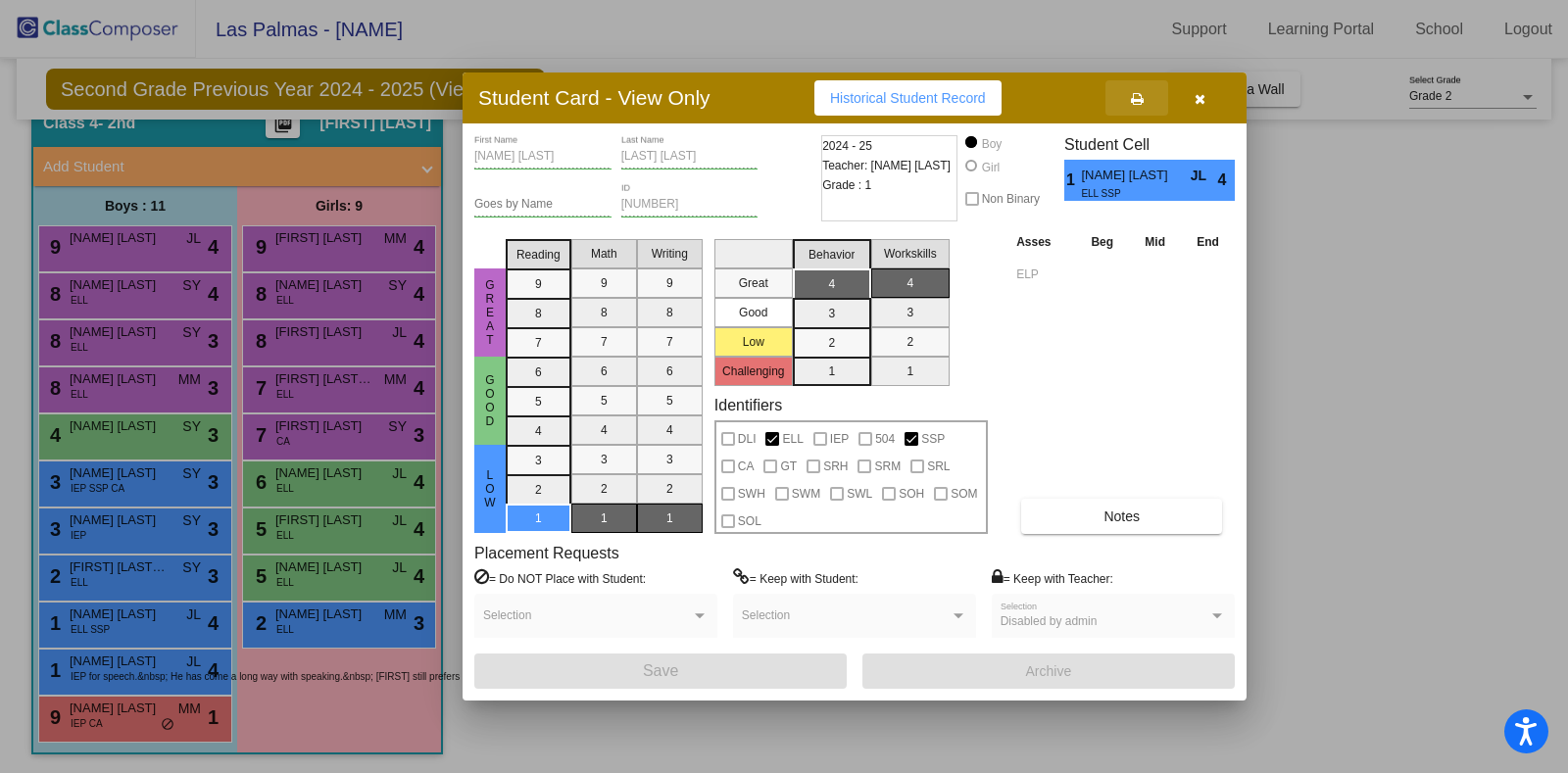click at bounding box center (1137, 99) 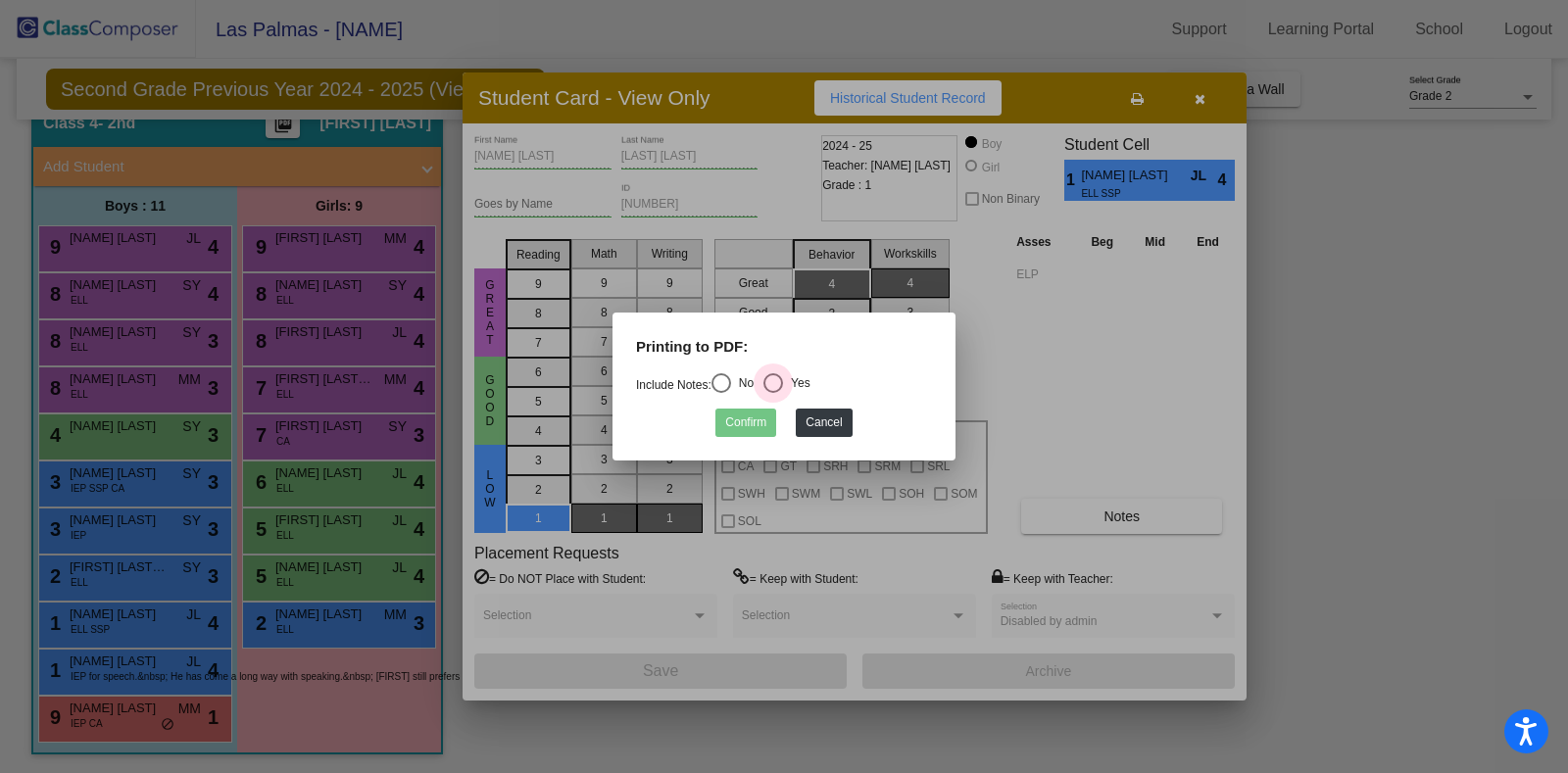 click at bounding box center (773, 383) 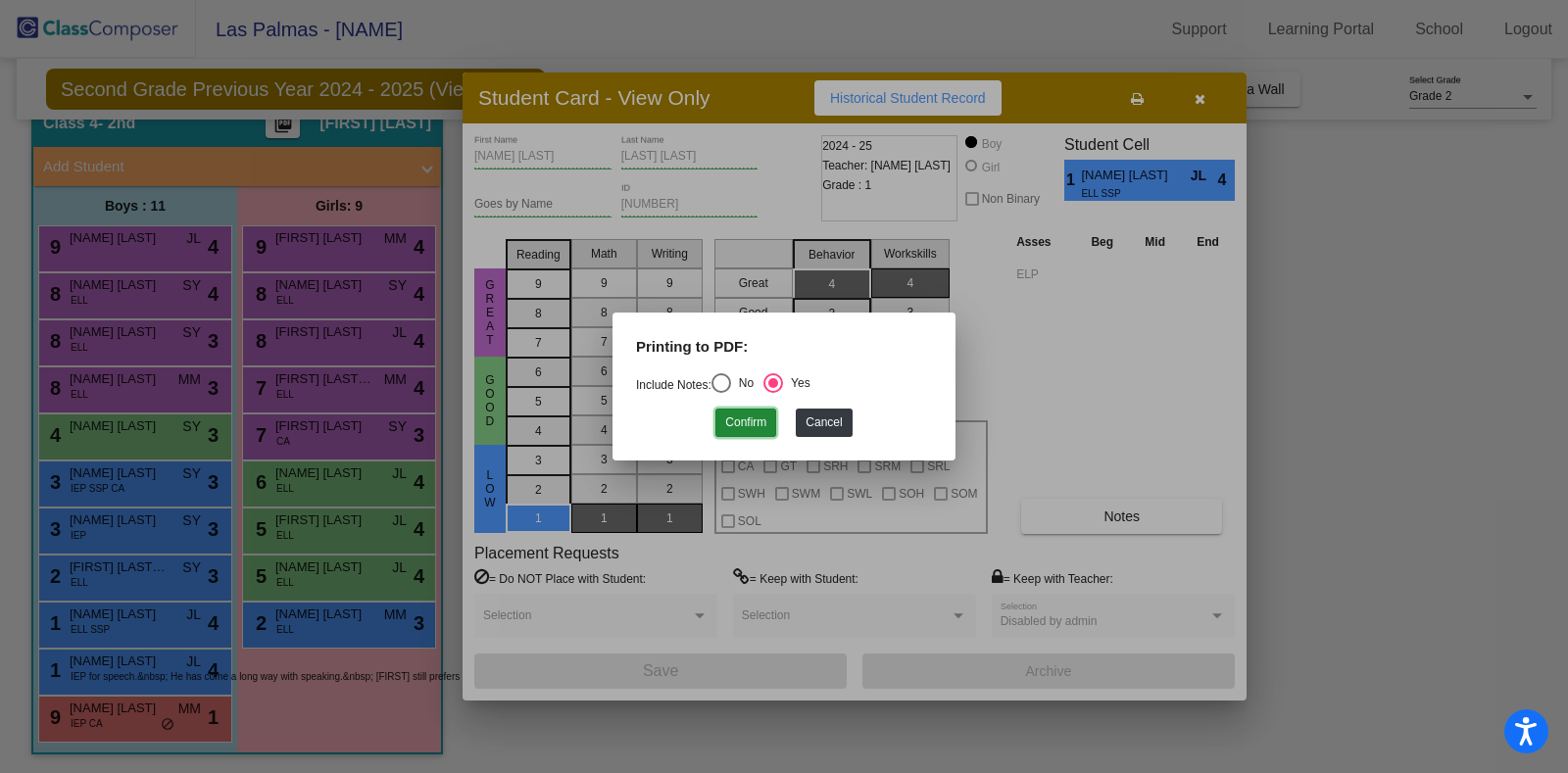 click on "Confirm" at bounding box center [746, 422] 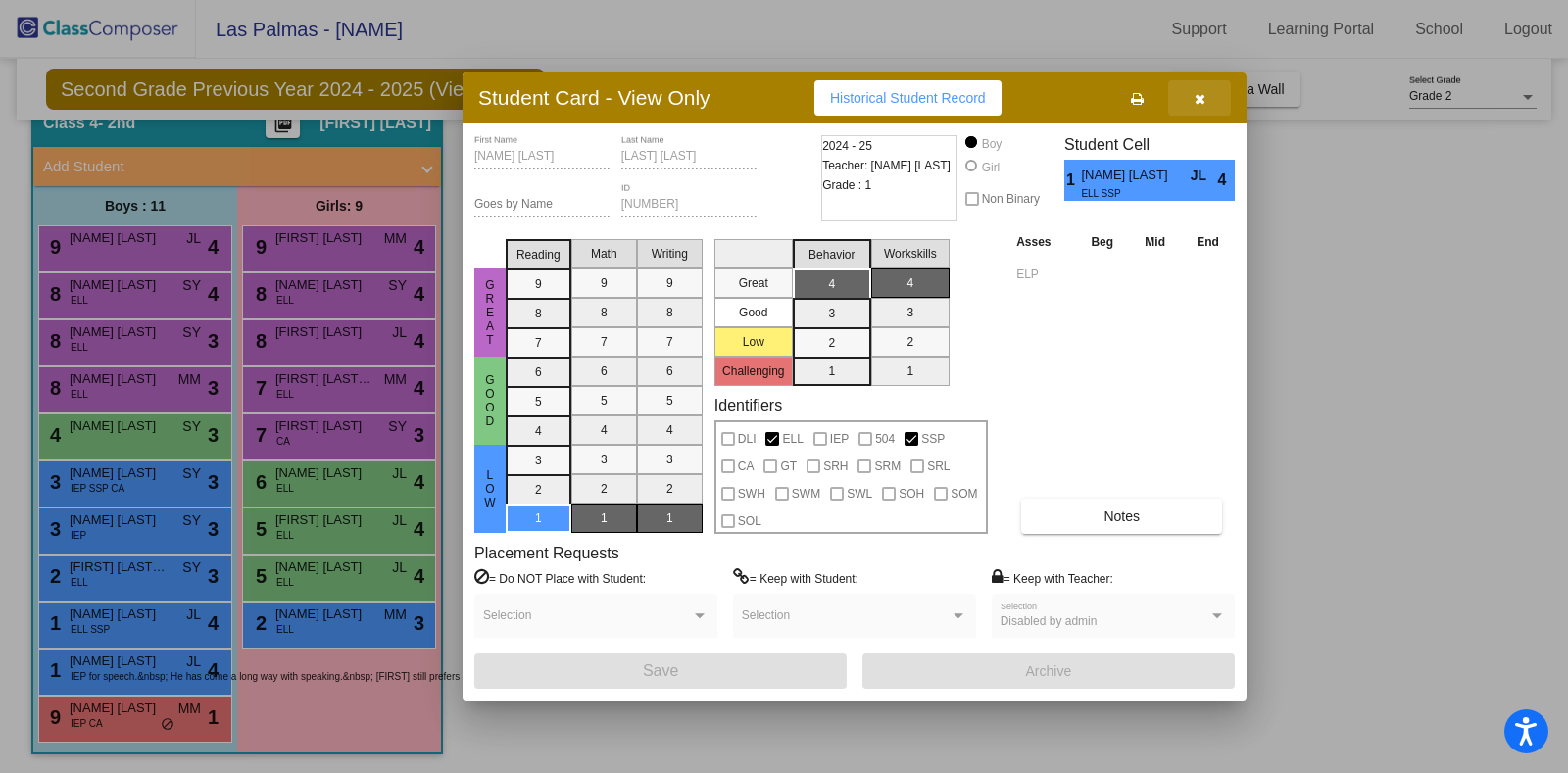 click at bounding box center [1200, 99] 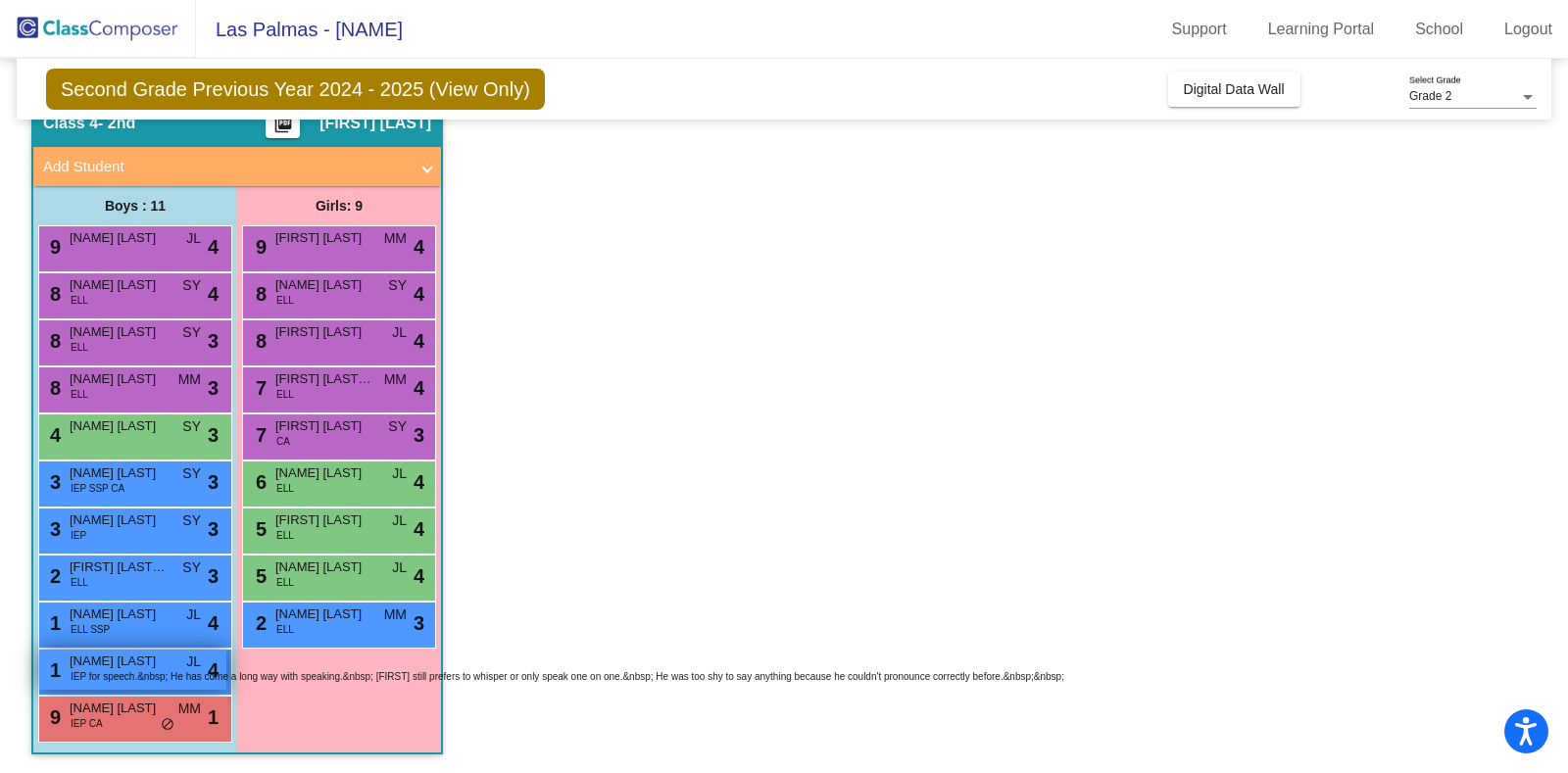 click on "[NAME] [LAST]" at bounding box center (119, 661) 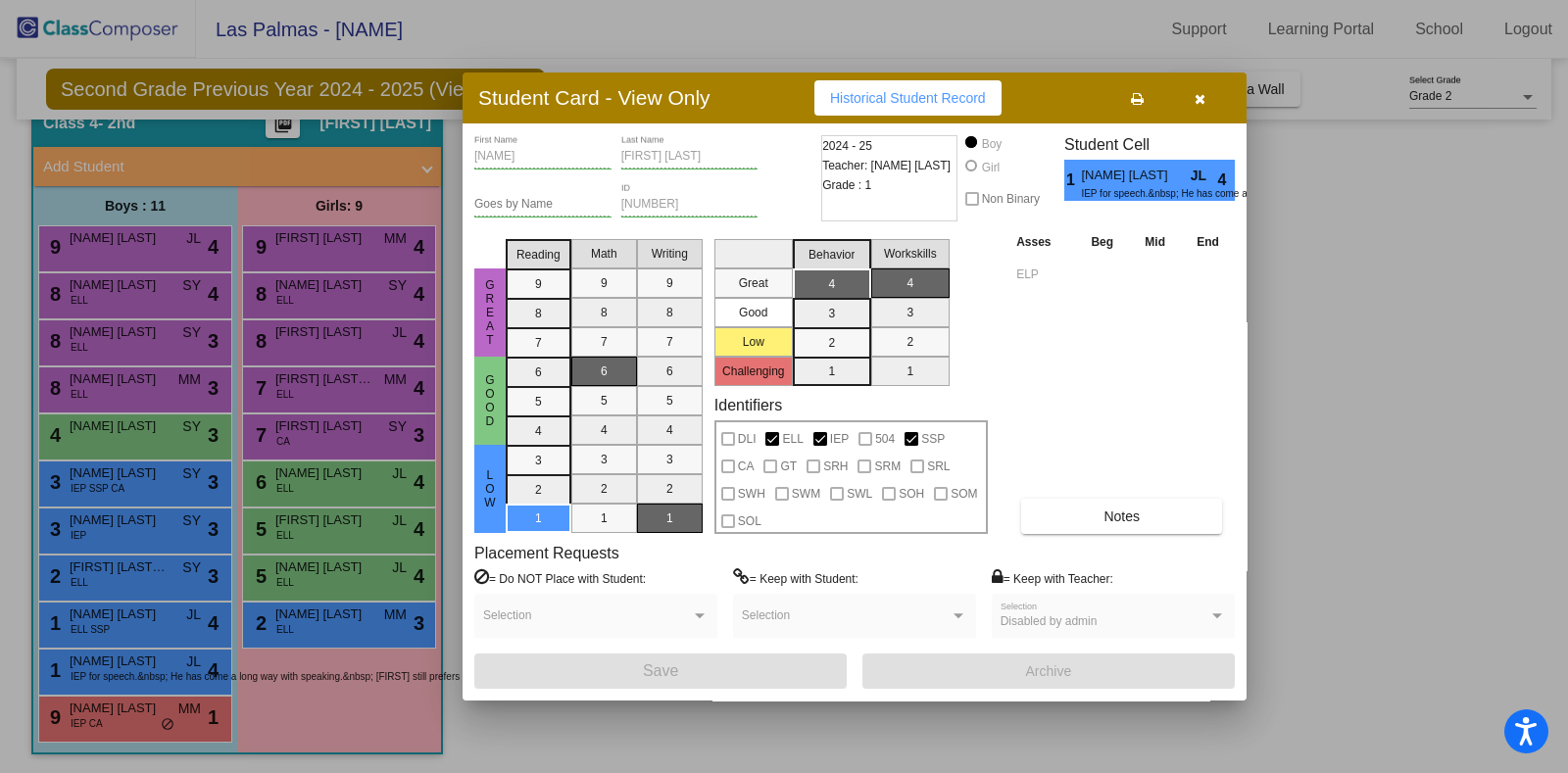 click at bounding box center [1137, 98] 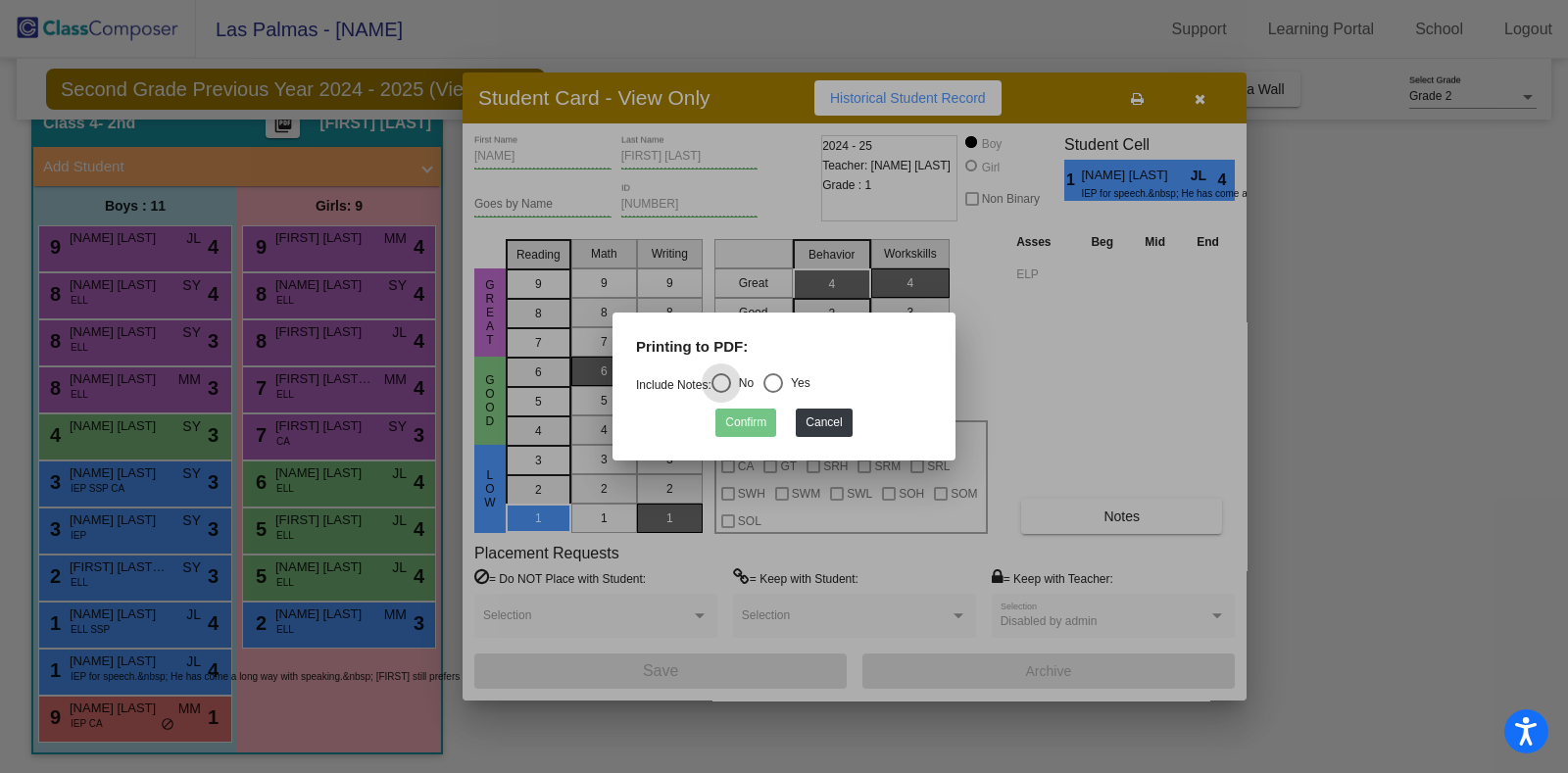 click at bounding box center (773, 383) 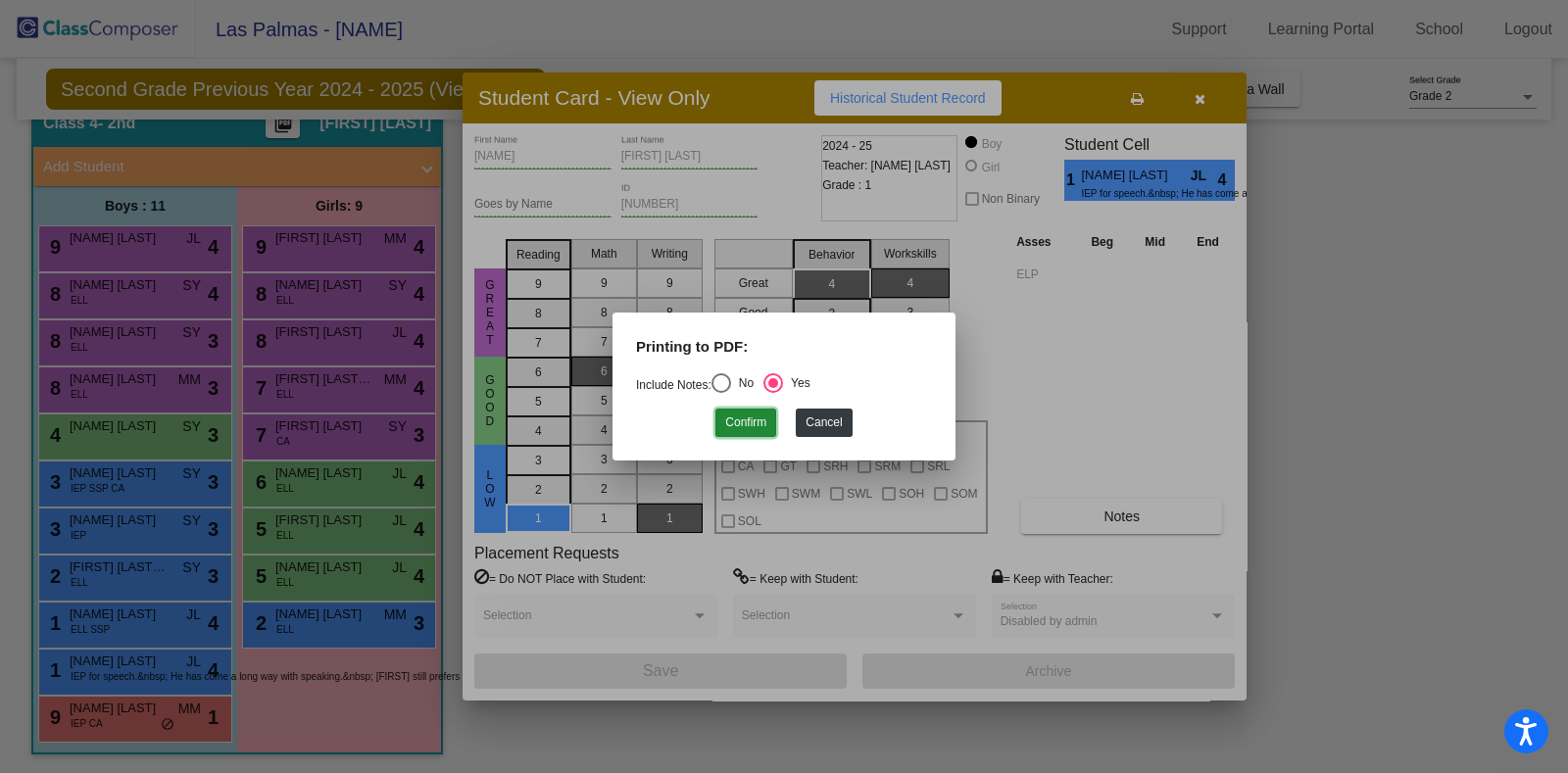 click on "Confirm" at bounding box center [746, 422] 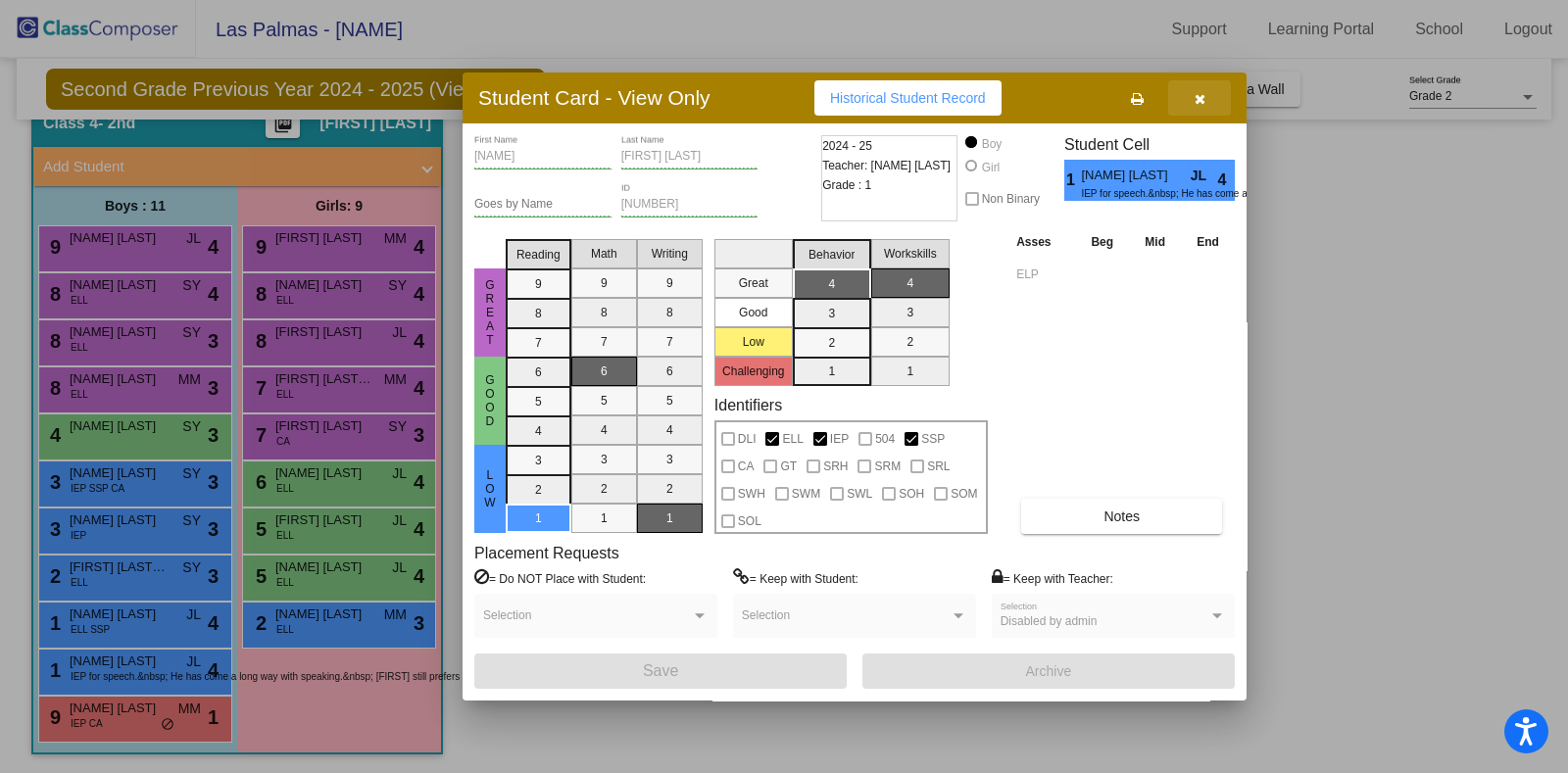 click at bounding box center (1200, 98) 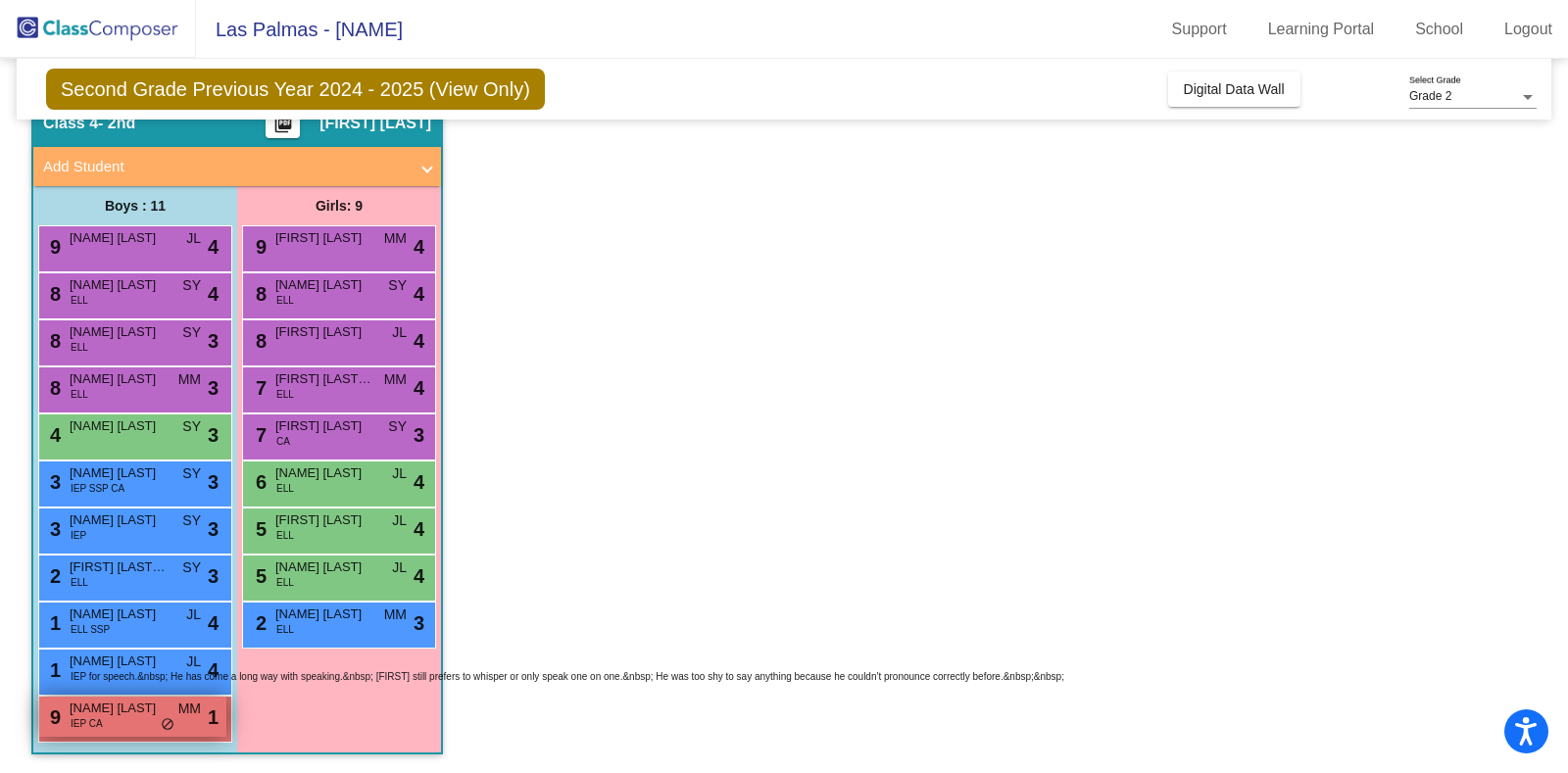 click on "9 [NAME] [LAST] IEP CA MM lock do_not_disturb_alt 1" at bounding box center (132, 716) 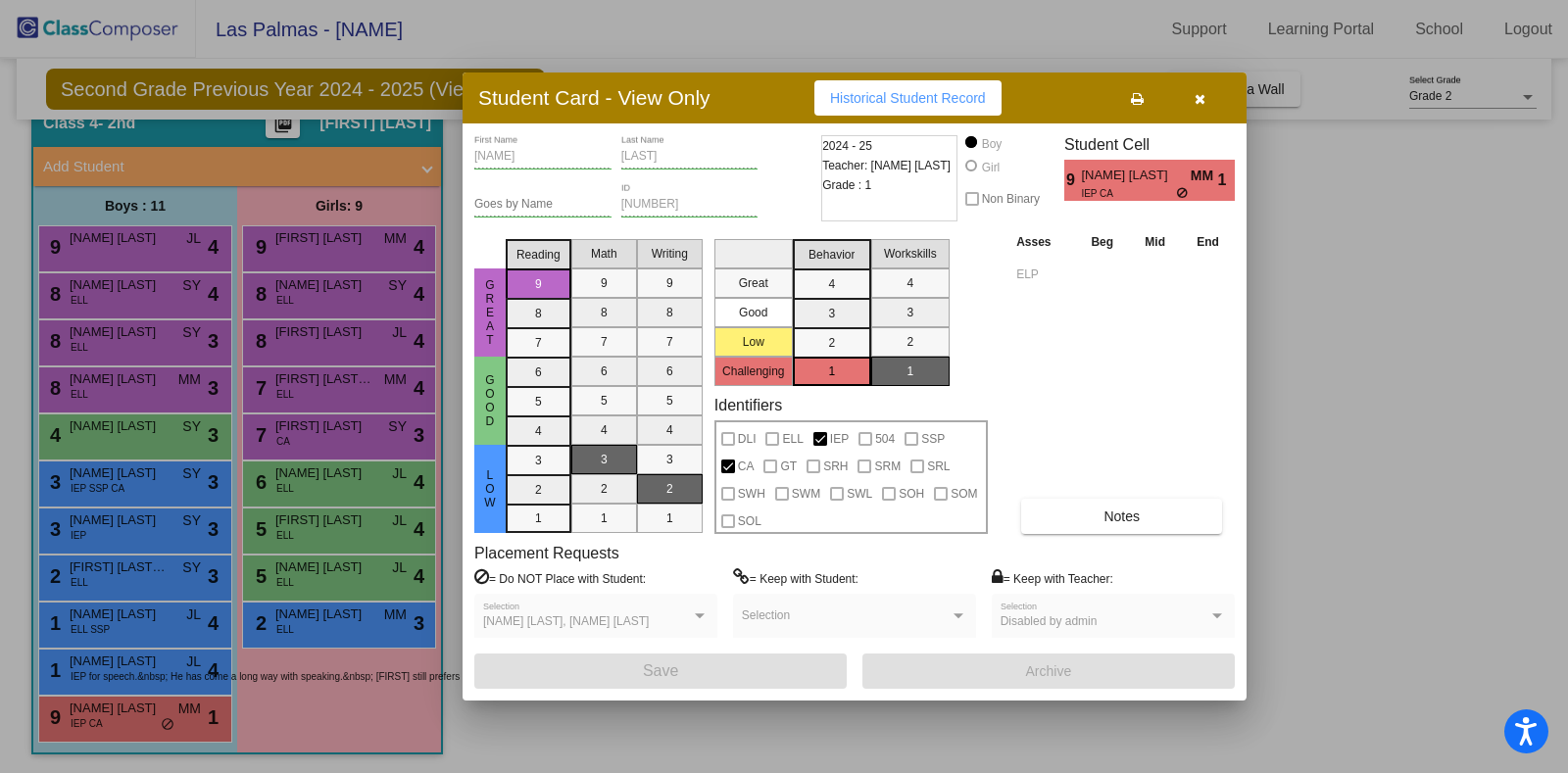 click at bounding box center [1137, 99] 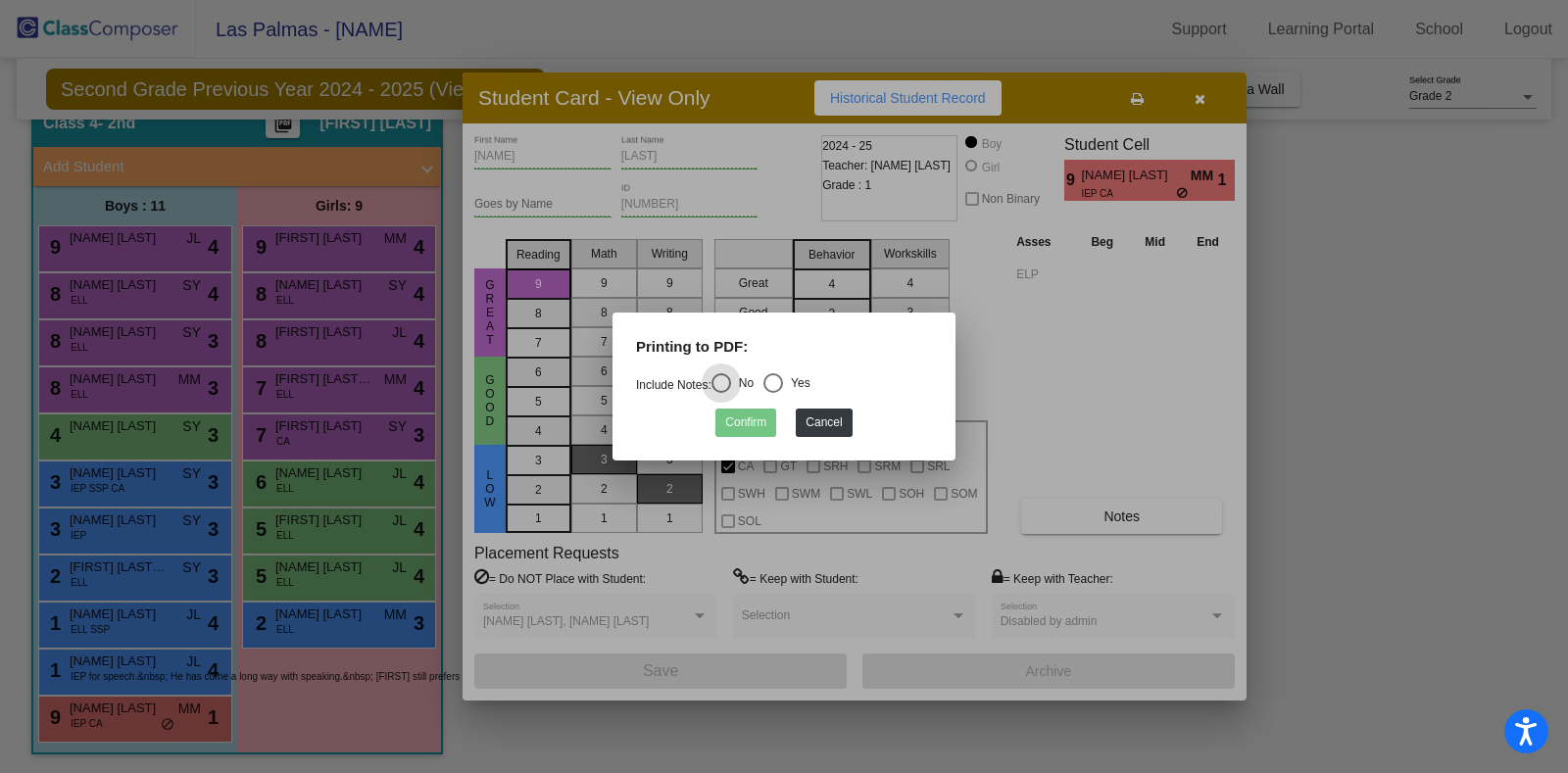 click at bounding box center [773, 383] 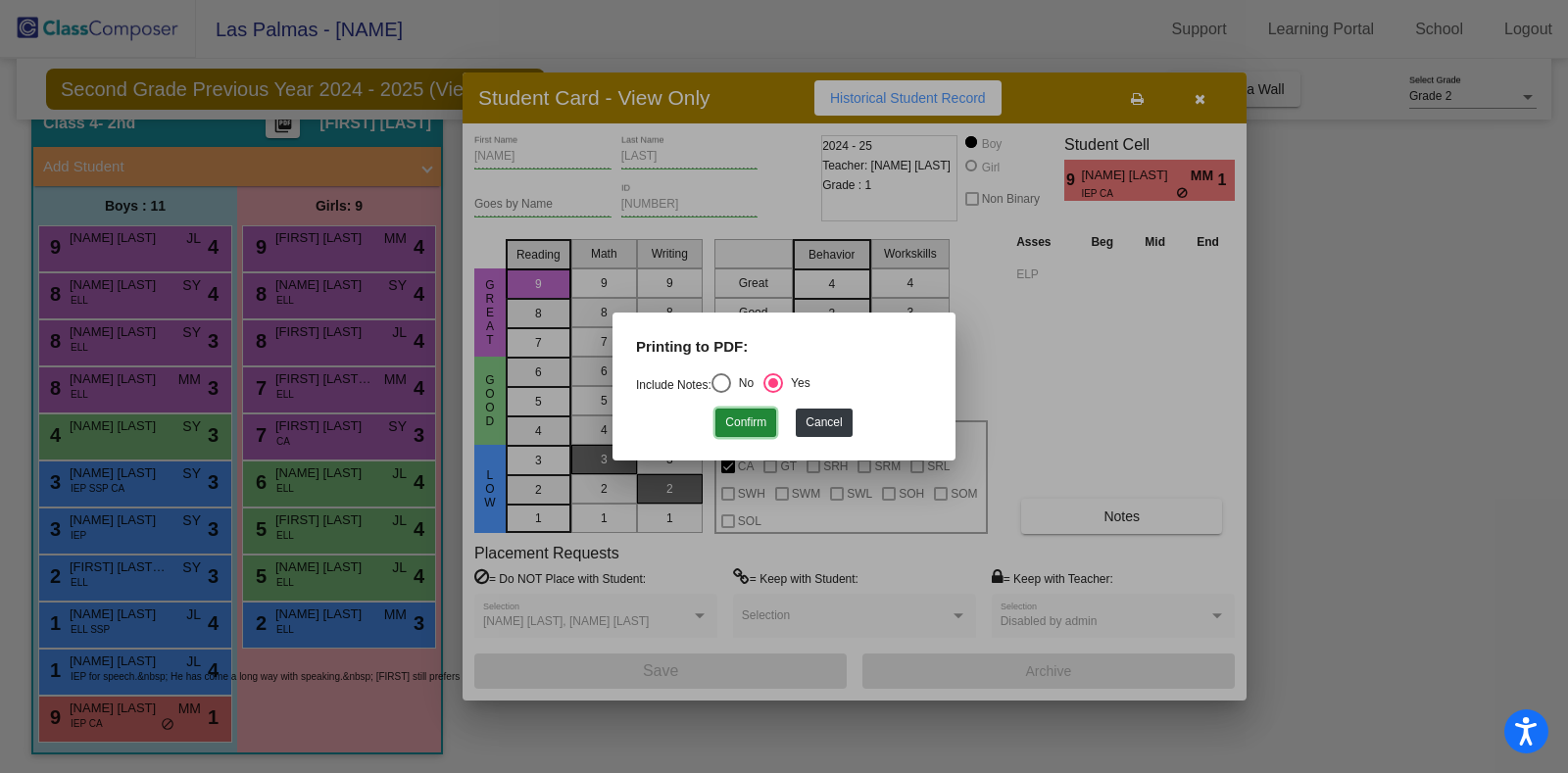 click on "Confirm" at bounding box center [746, 422] 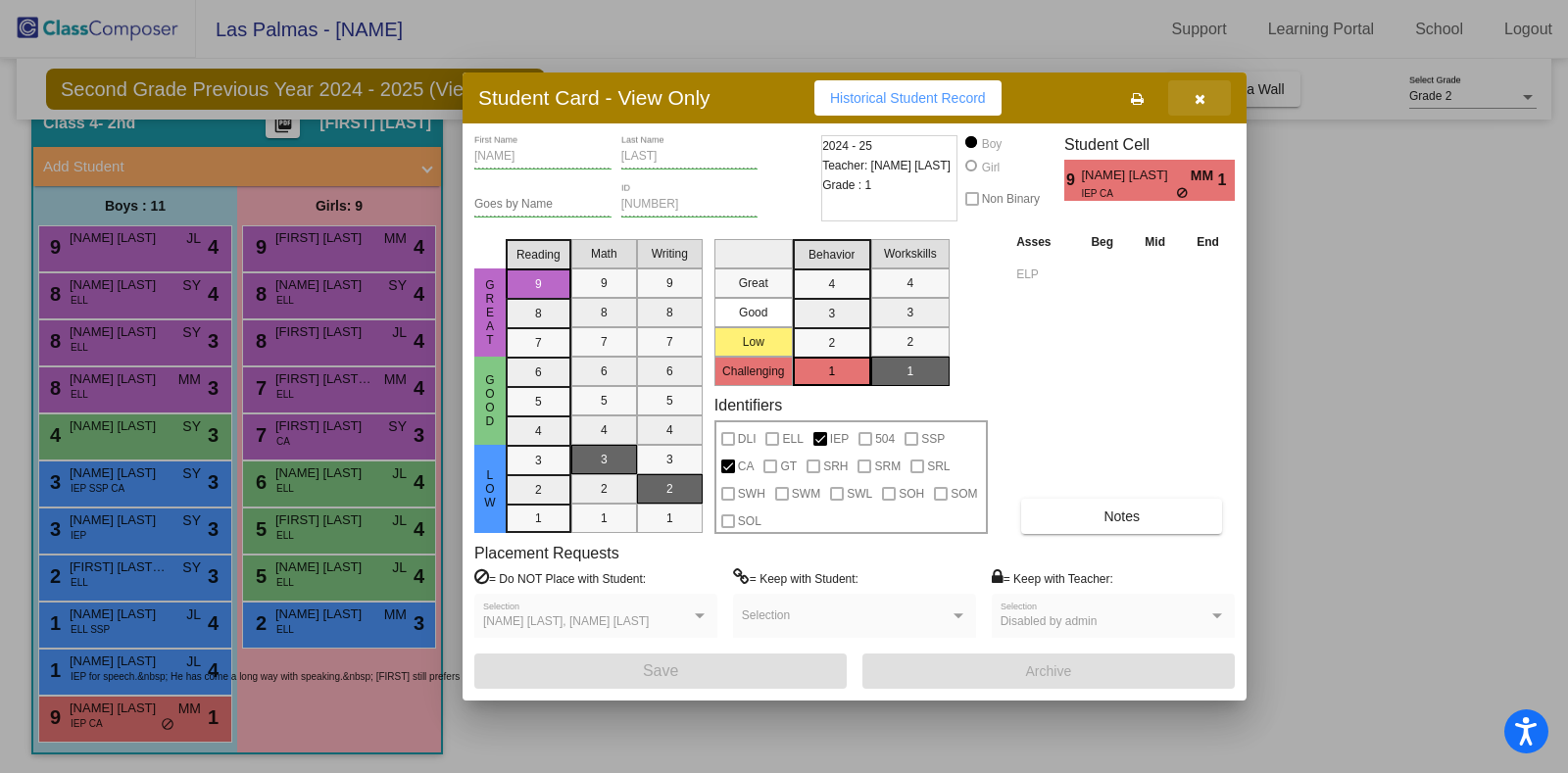 click at bounding box center [1200, 99] 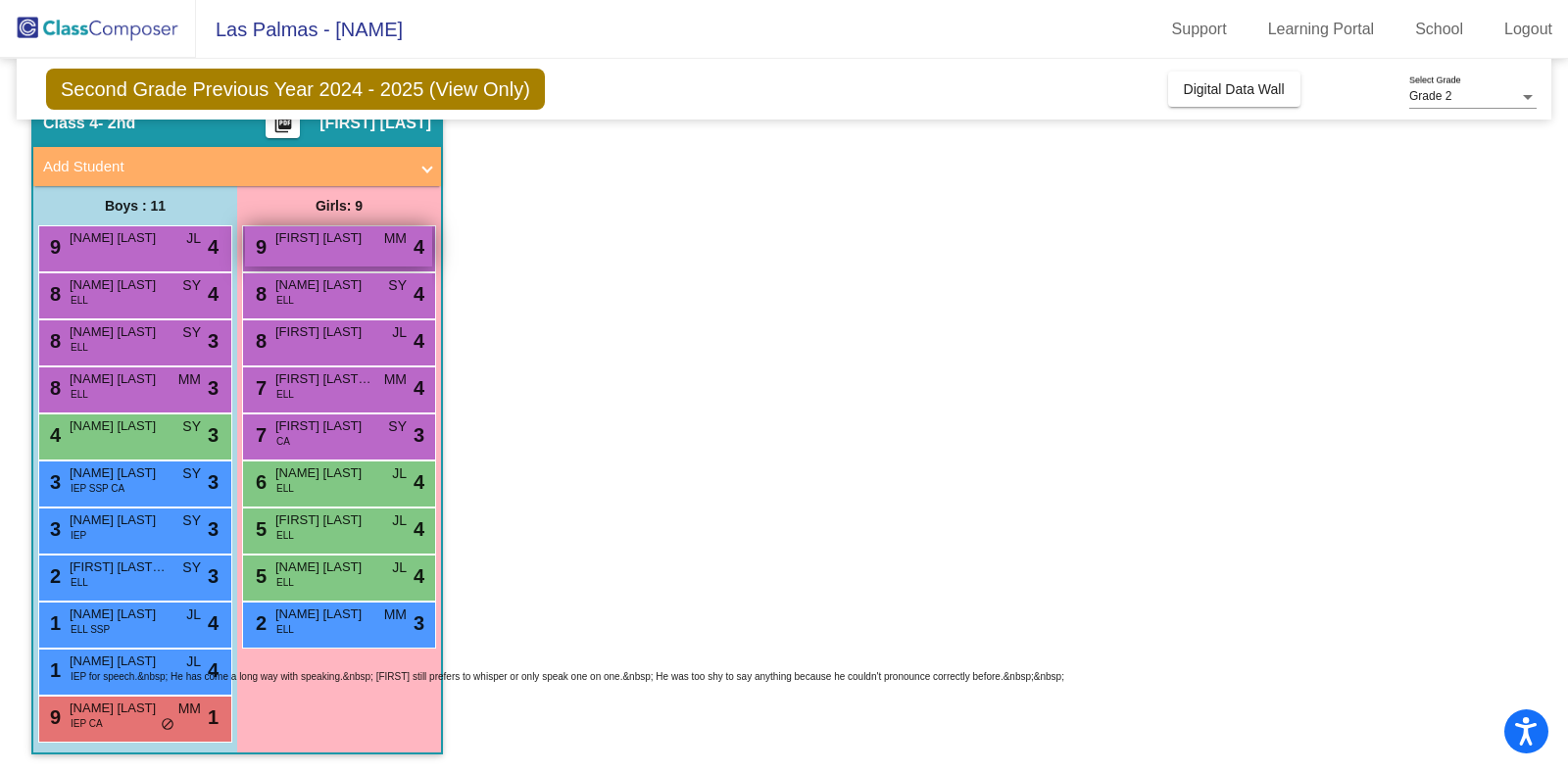 click on "9 [NAME] [LAST] MM lock do_not_disturb_alt 4" at bounding box center [338, 246] 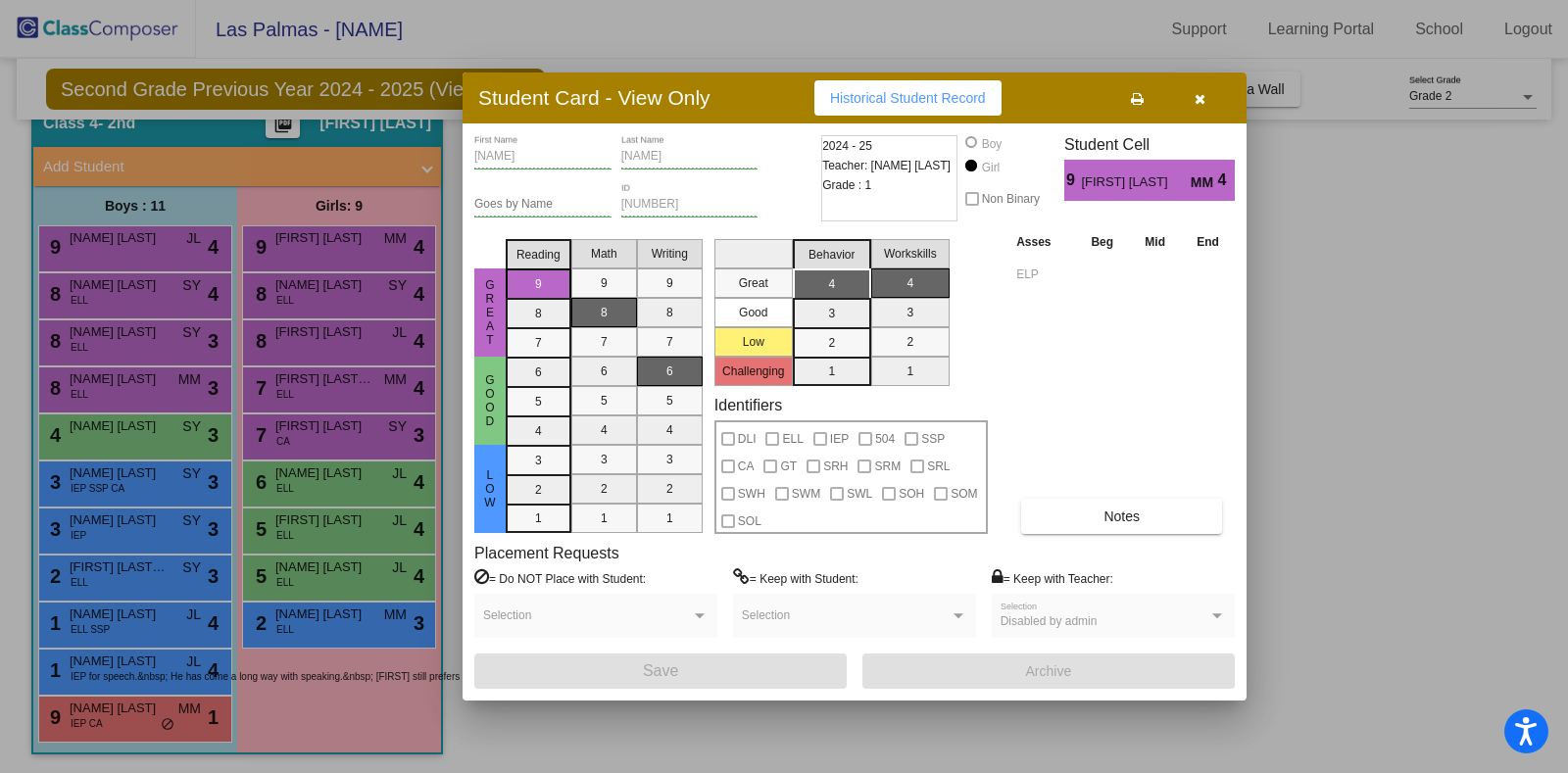 click at bounding box center [1137, 99] 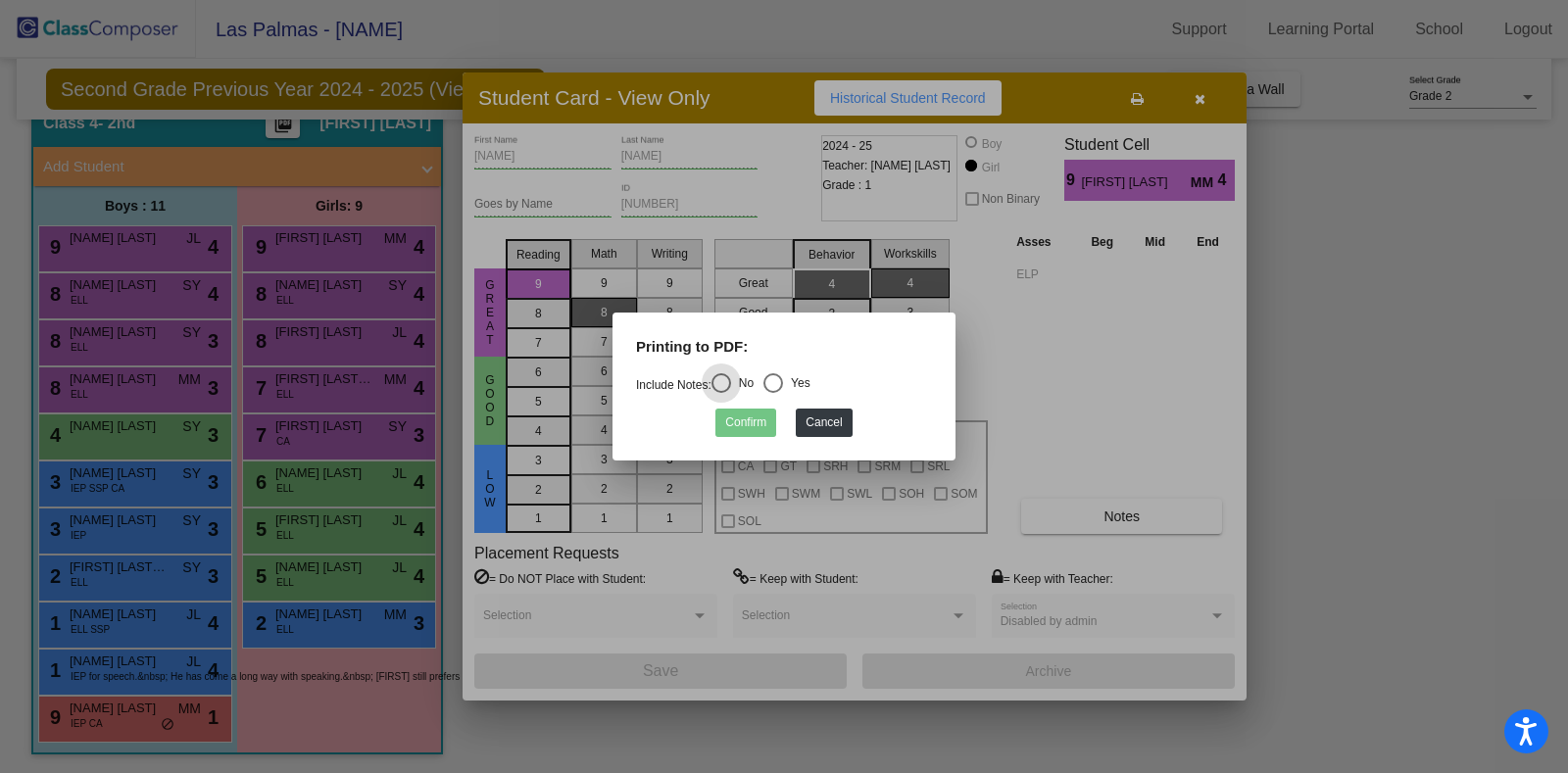 click at bounding box center (773, 383) 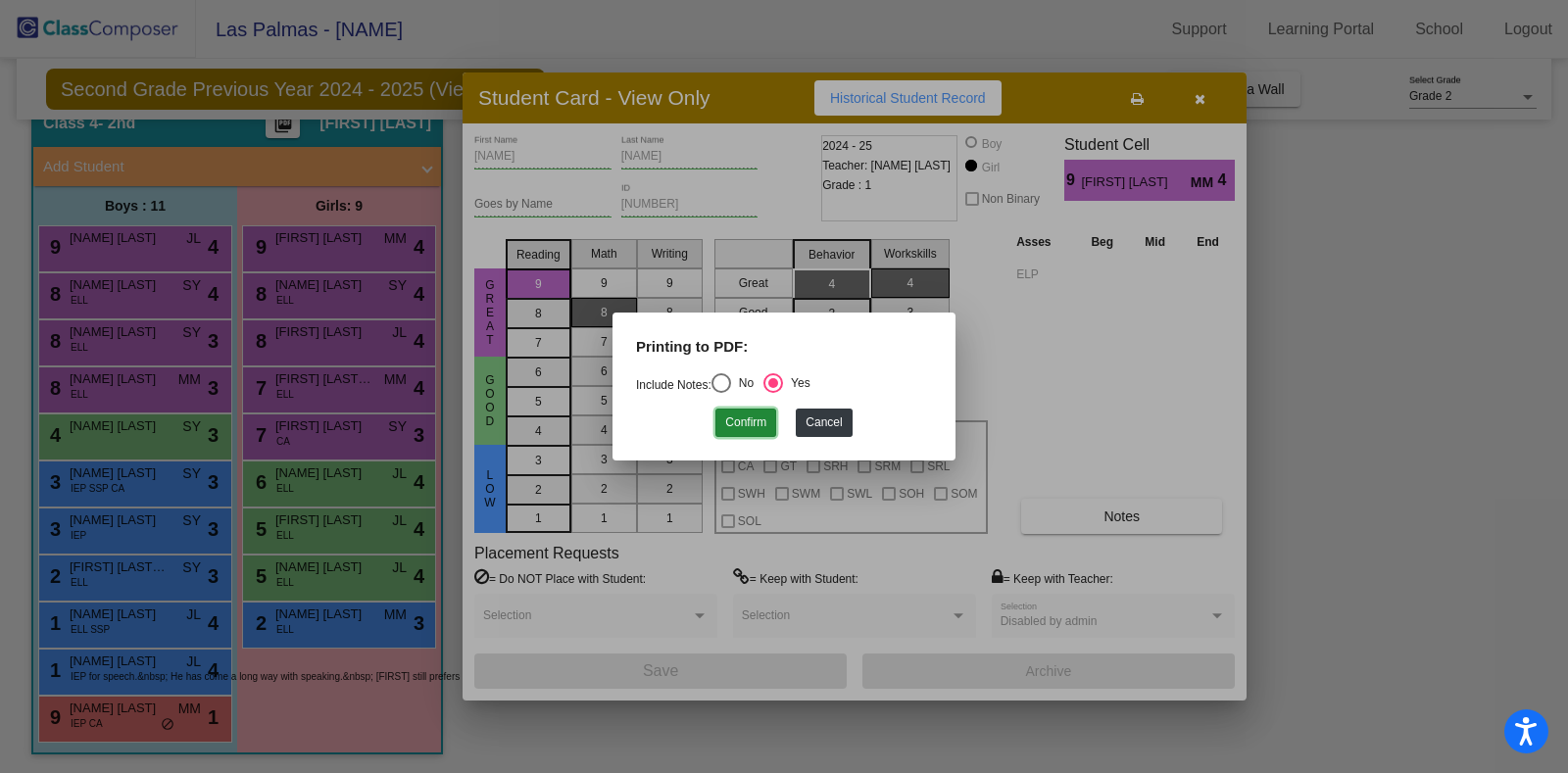 click on "Confirm" at bounding box center (746, 422) 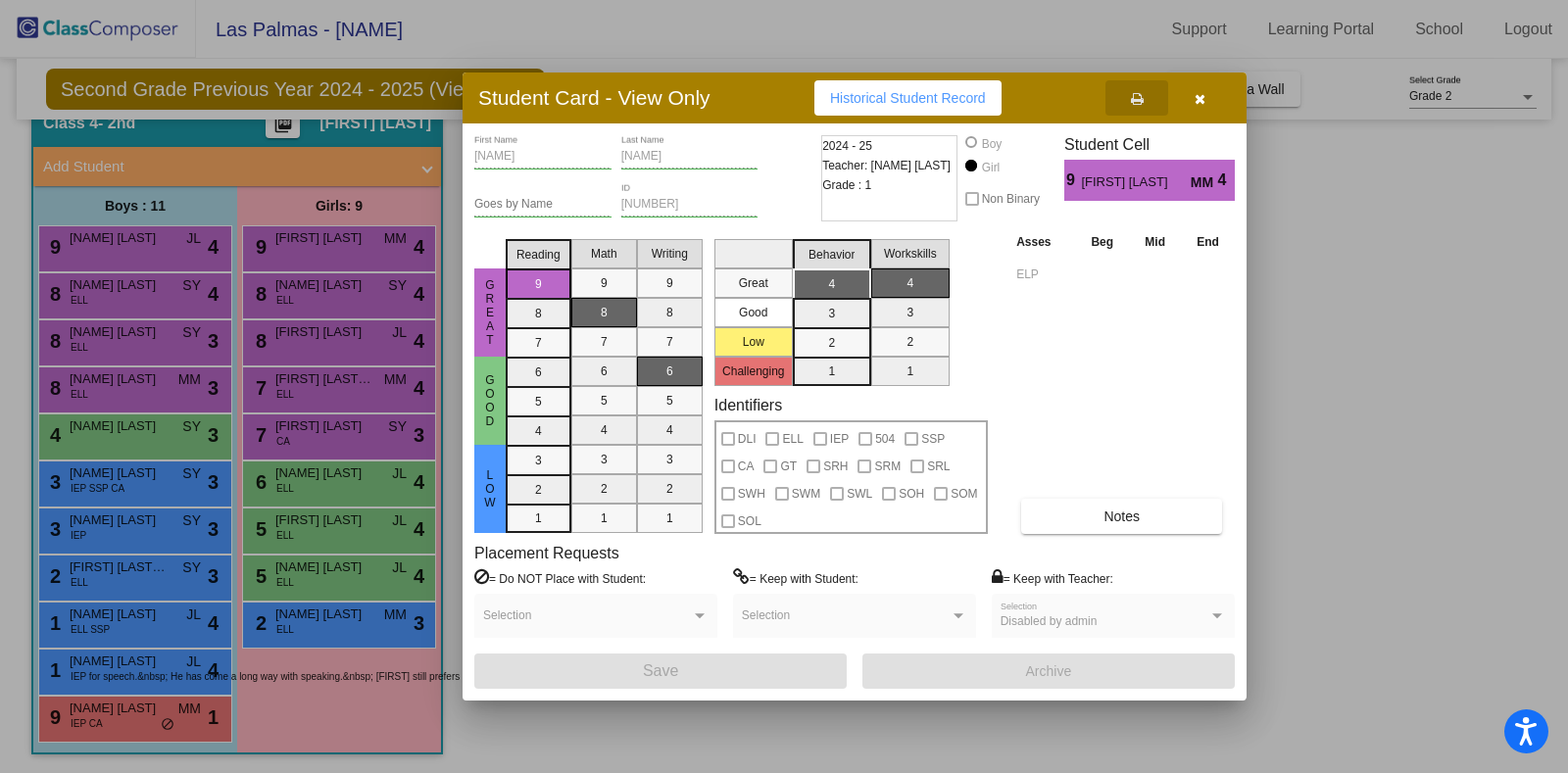 click at bounding box center [1200, 98] 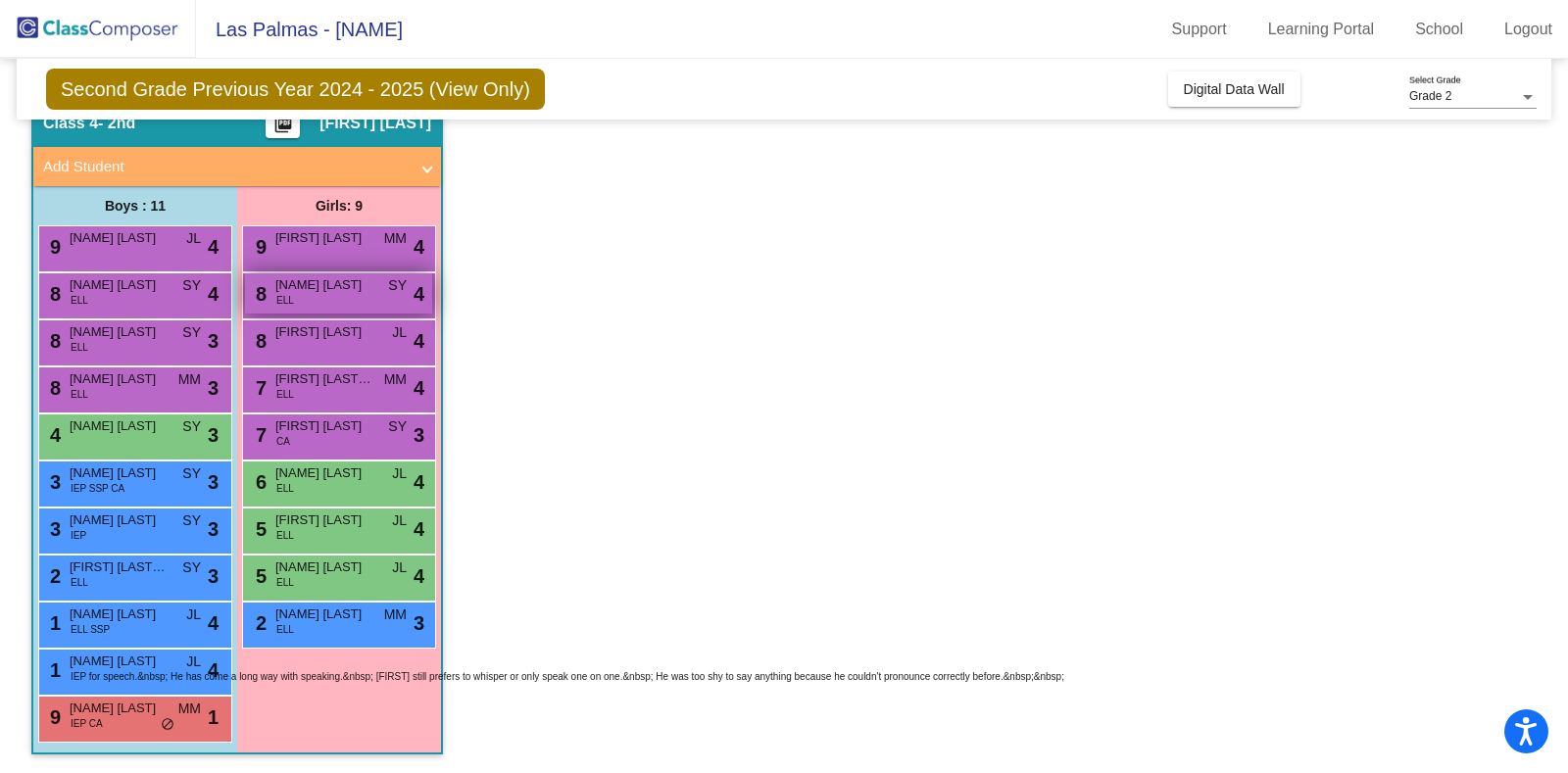 click on "[NAME] [LAST]" at bounding box center (324, 285) 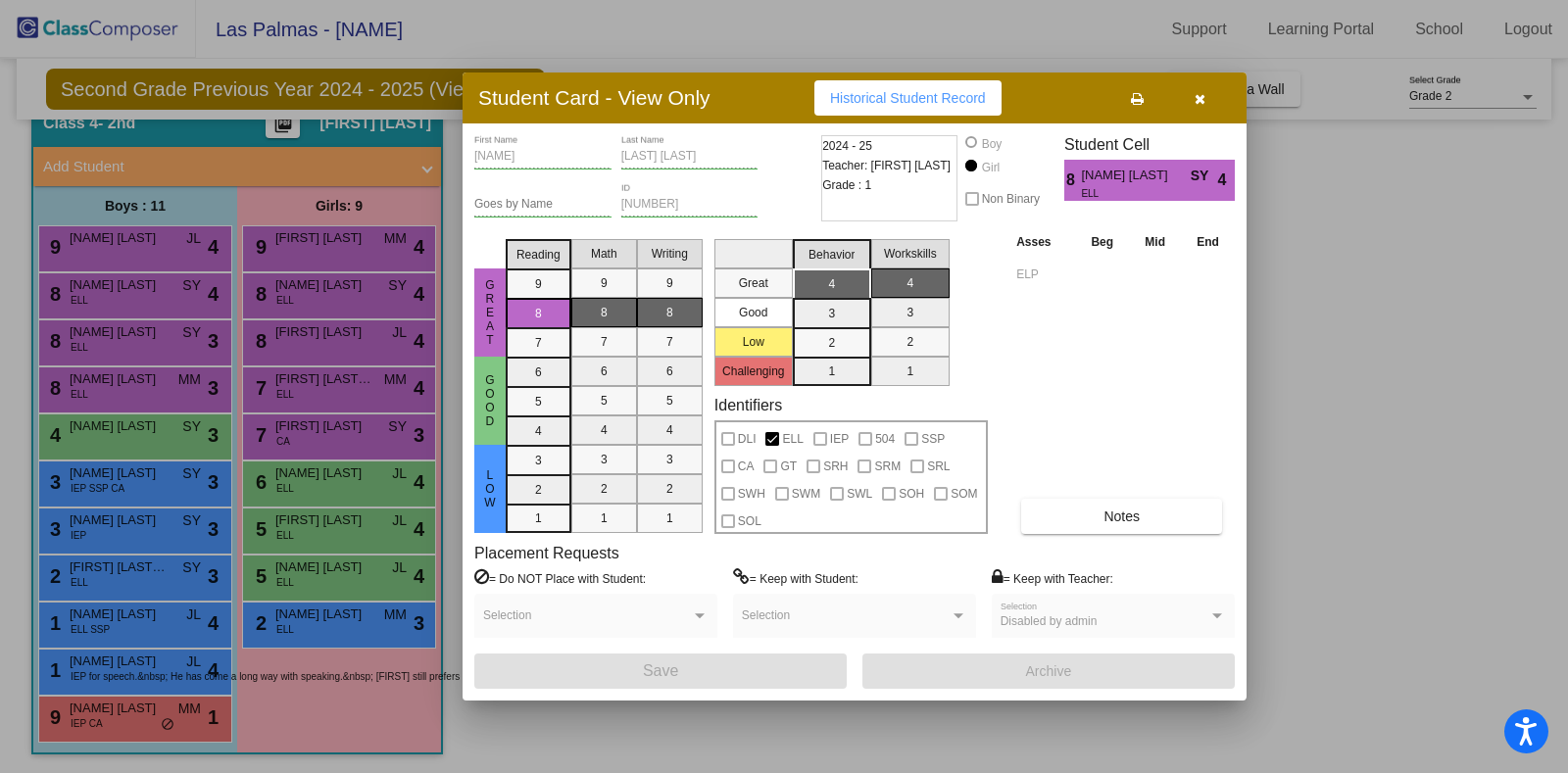 click at bounding box center (1137, 99) 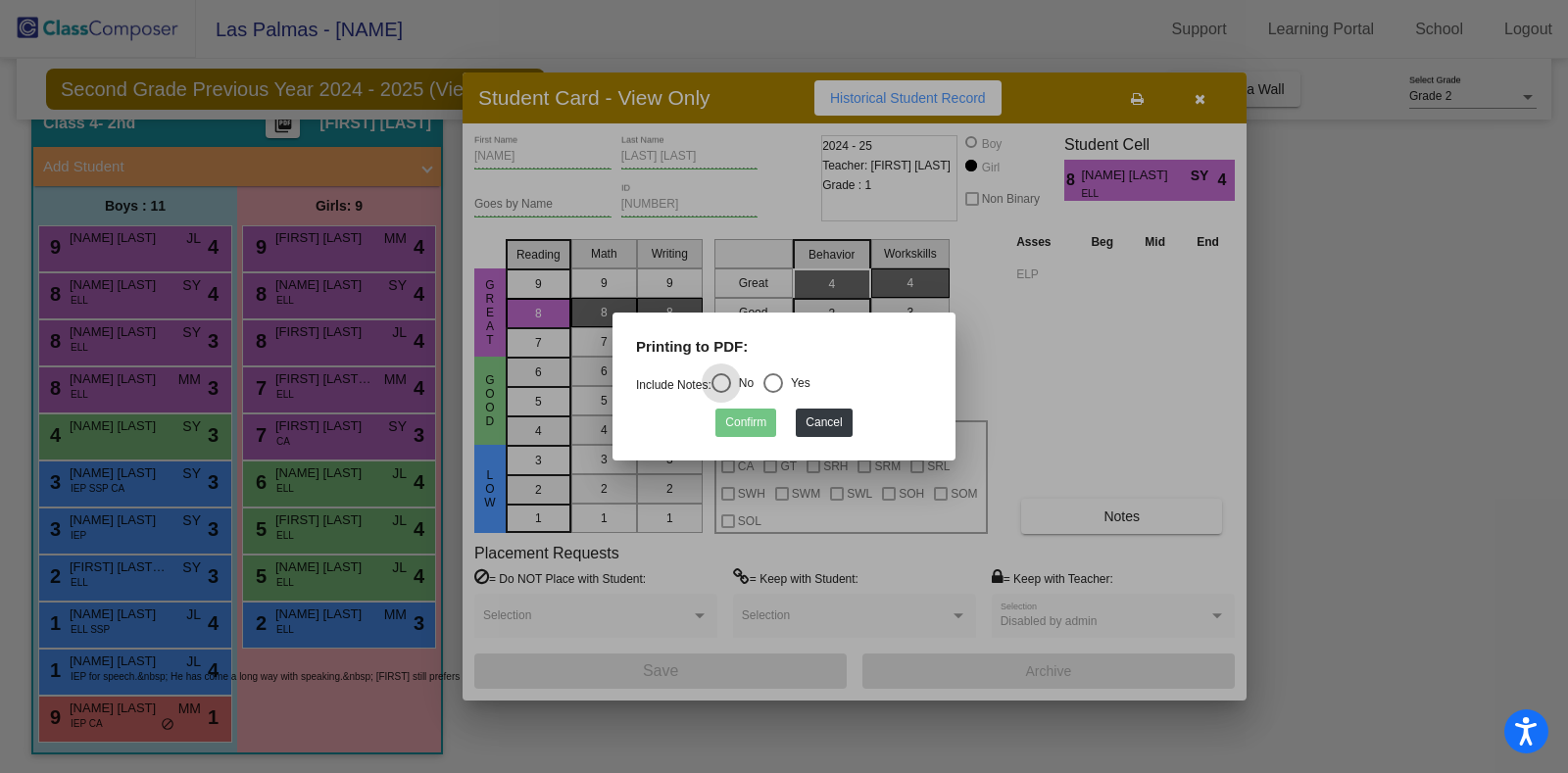 click at bounding box center [773, 383] 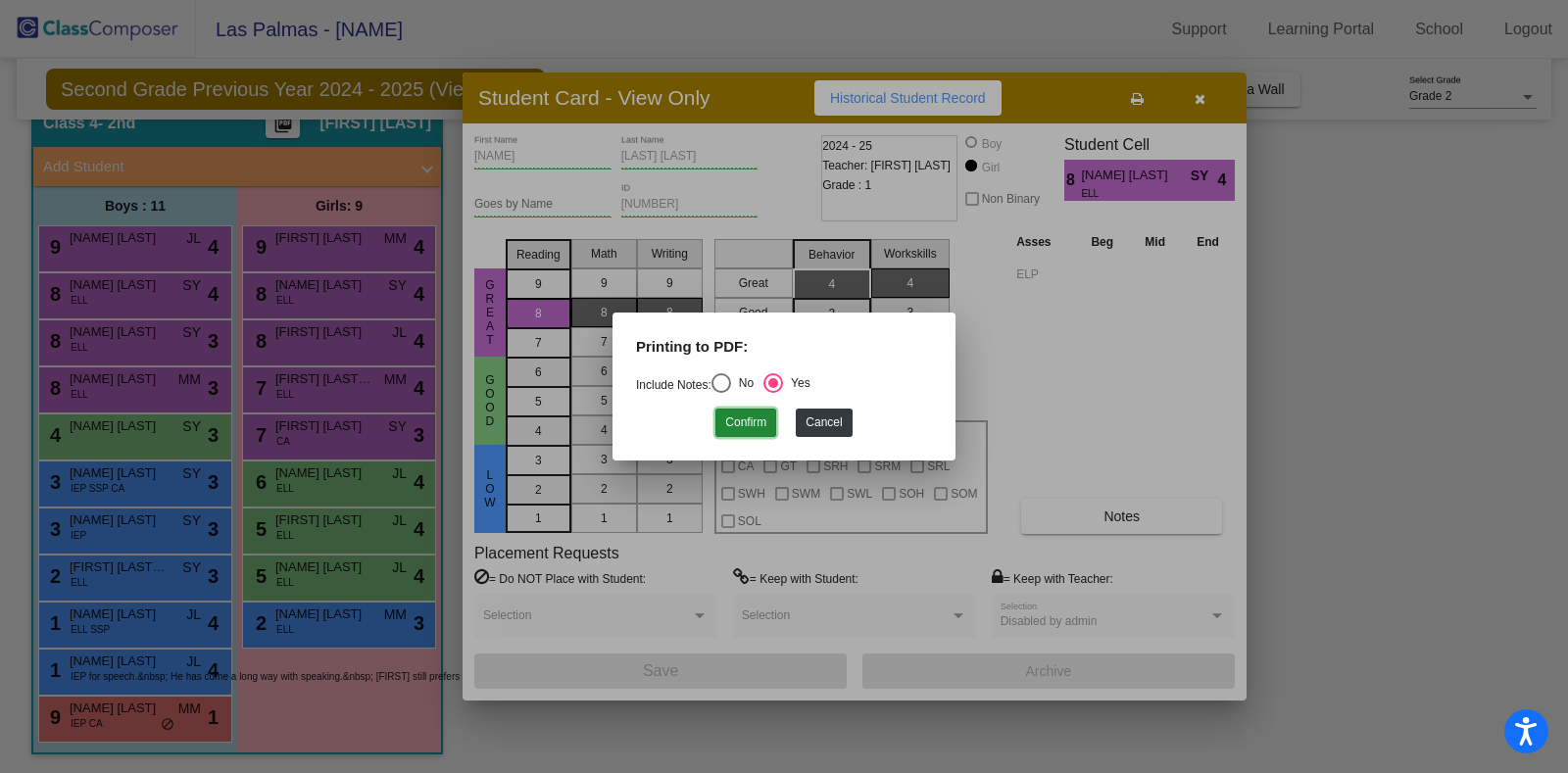 click on "Confirm" at bounding box center (746, 422) 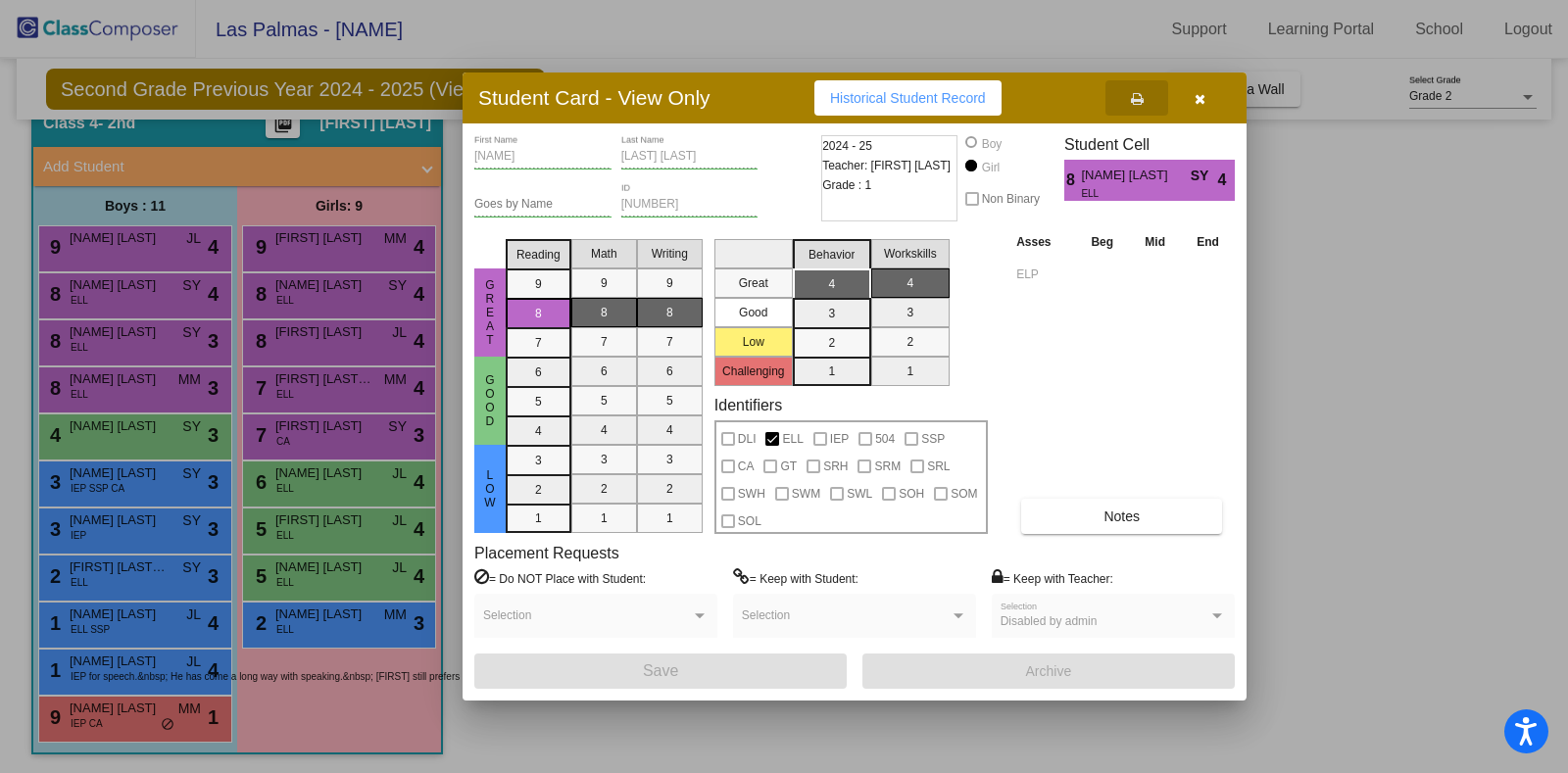 click at bounding box center [1200, 99] 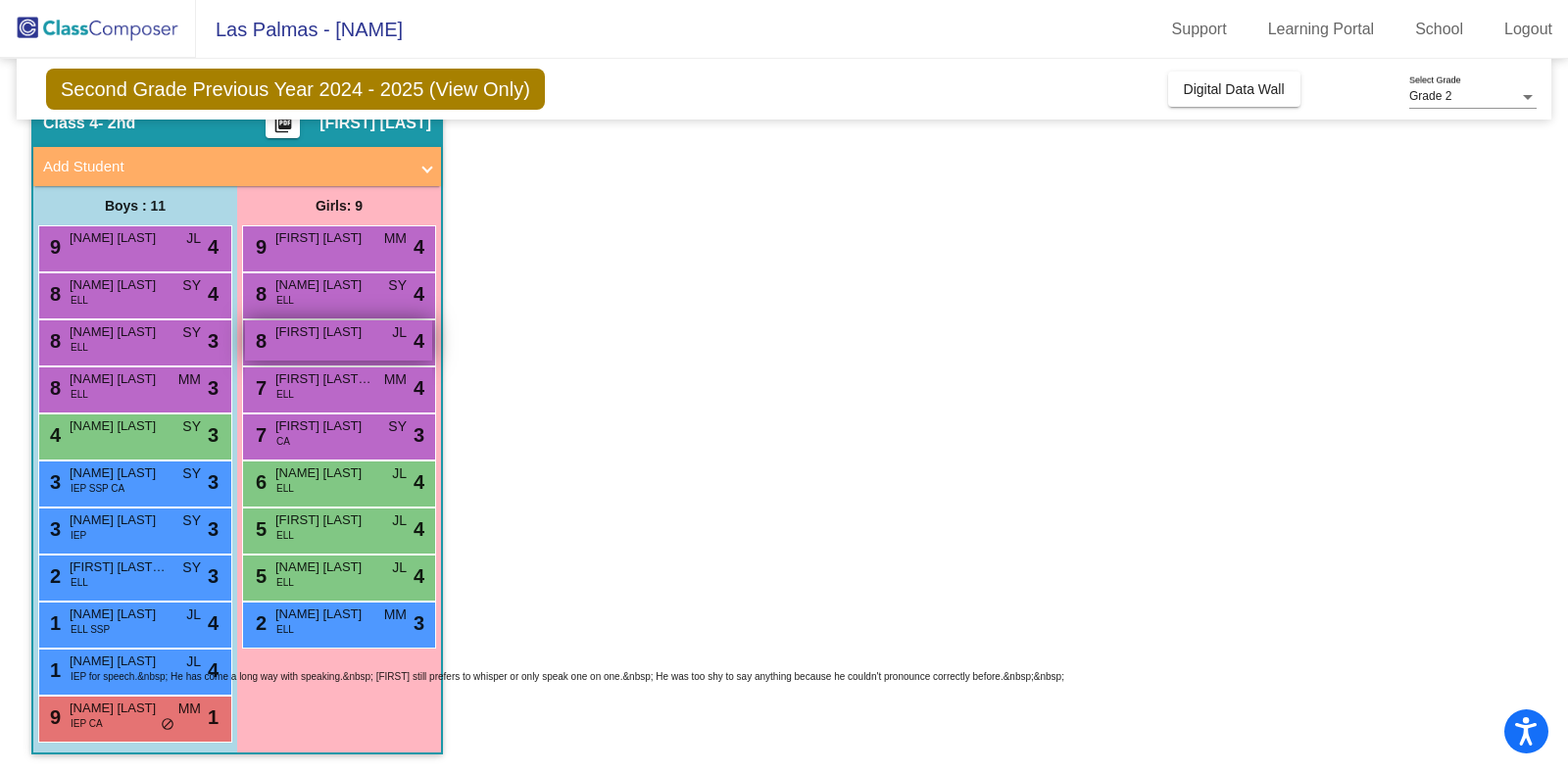 click on "[NUMBER] [FIRST] [LAST] JL lock do_not_disturb_alt 4" at bounding box center [338, 340] 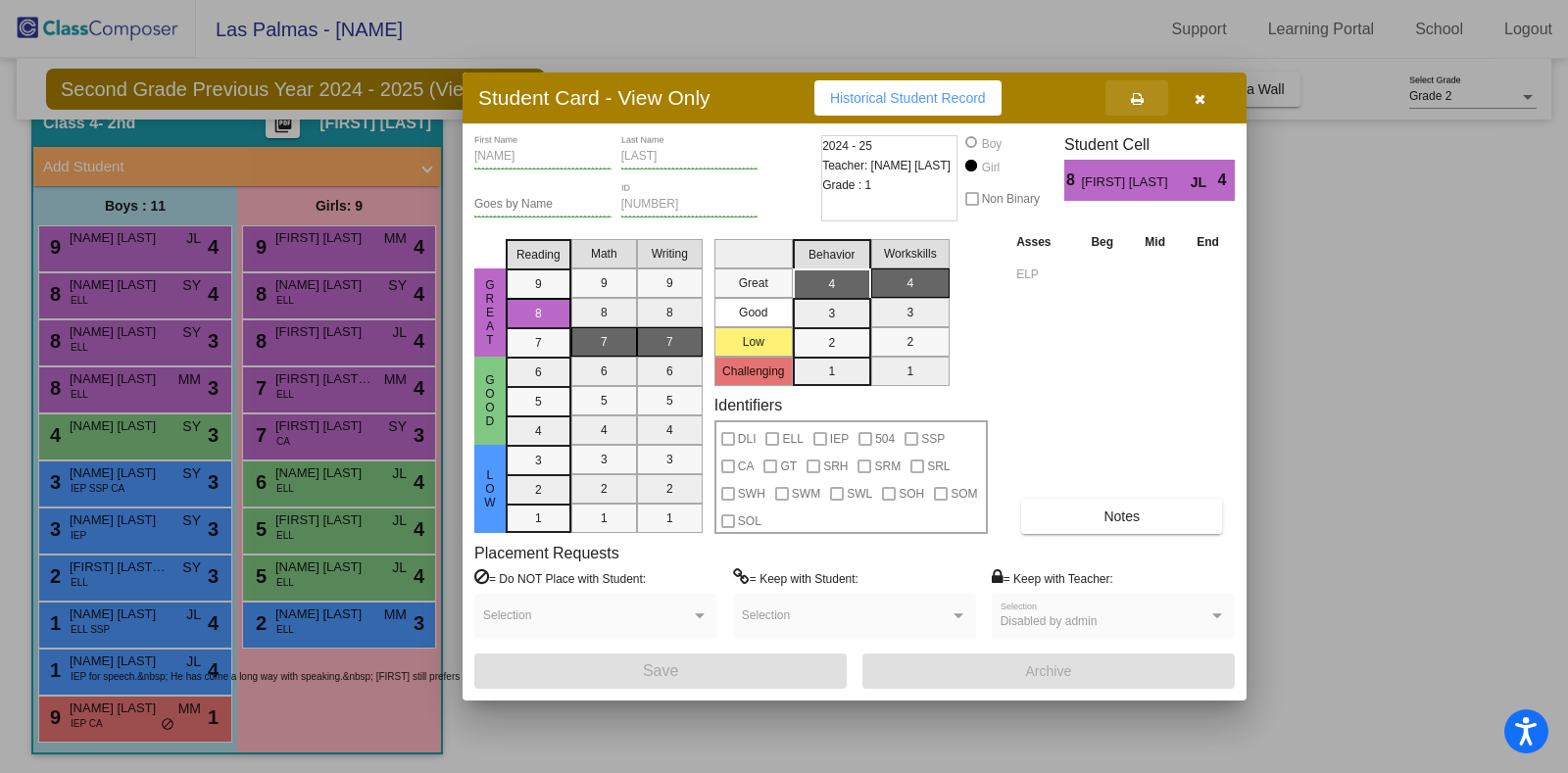 click at bounding box center [1137, 98] 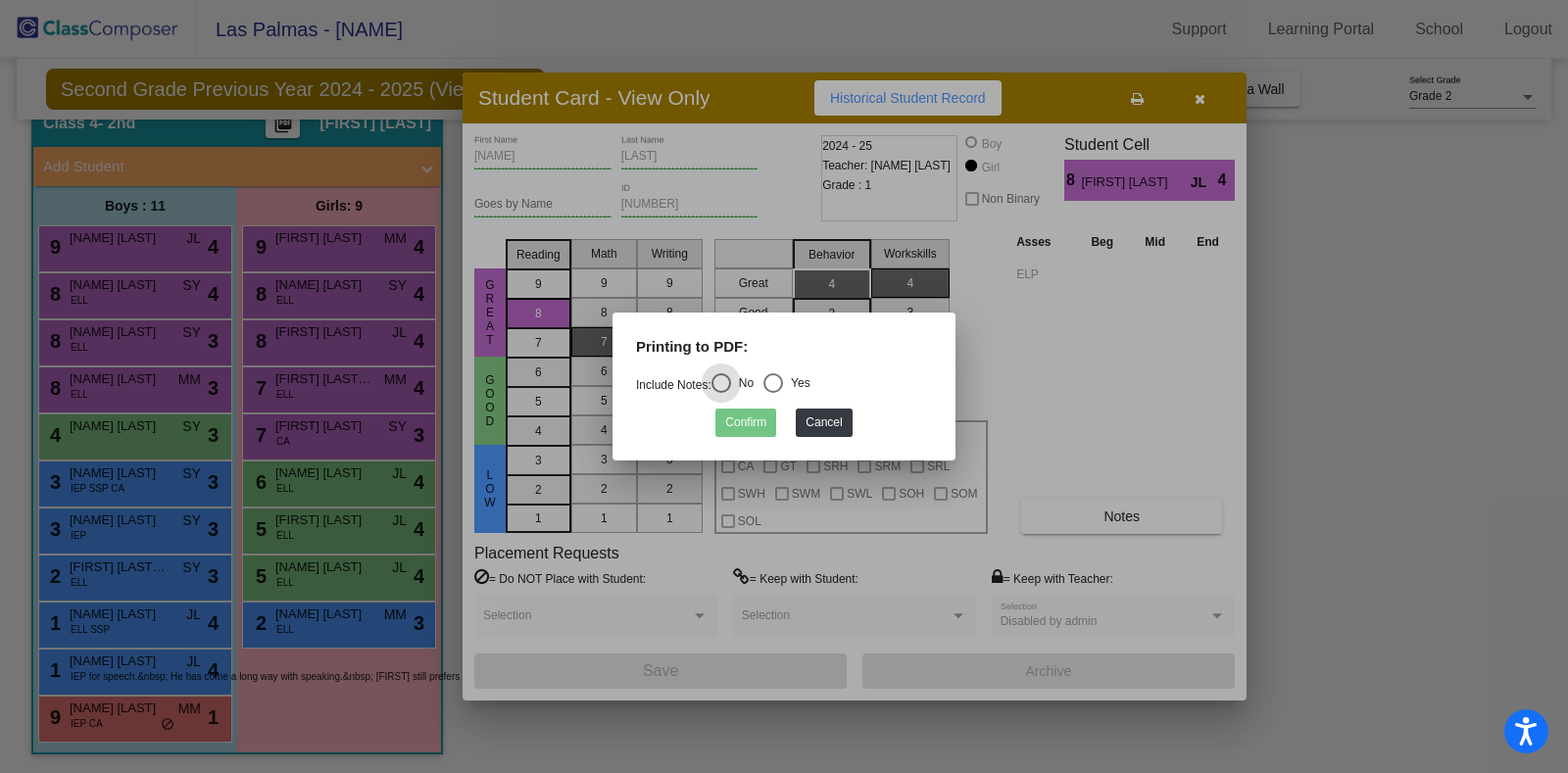 click on "Include Notes:      No        Yes" at bounding box center [784, 386] 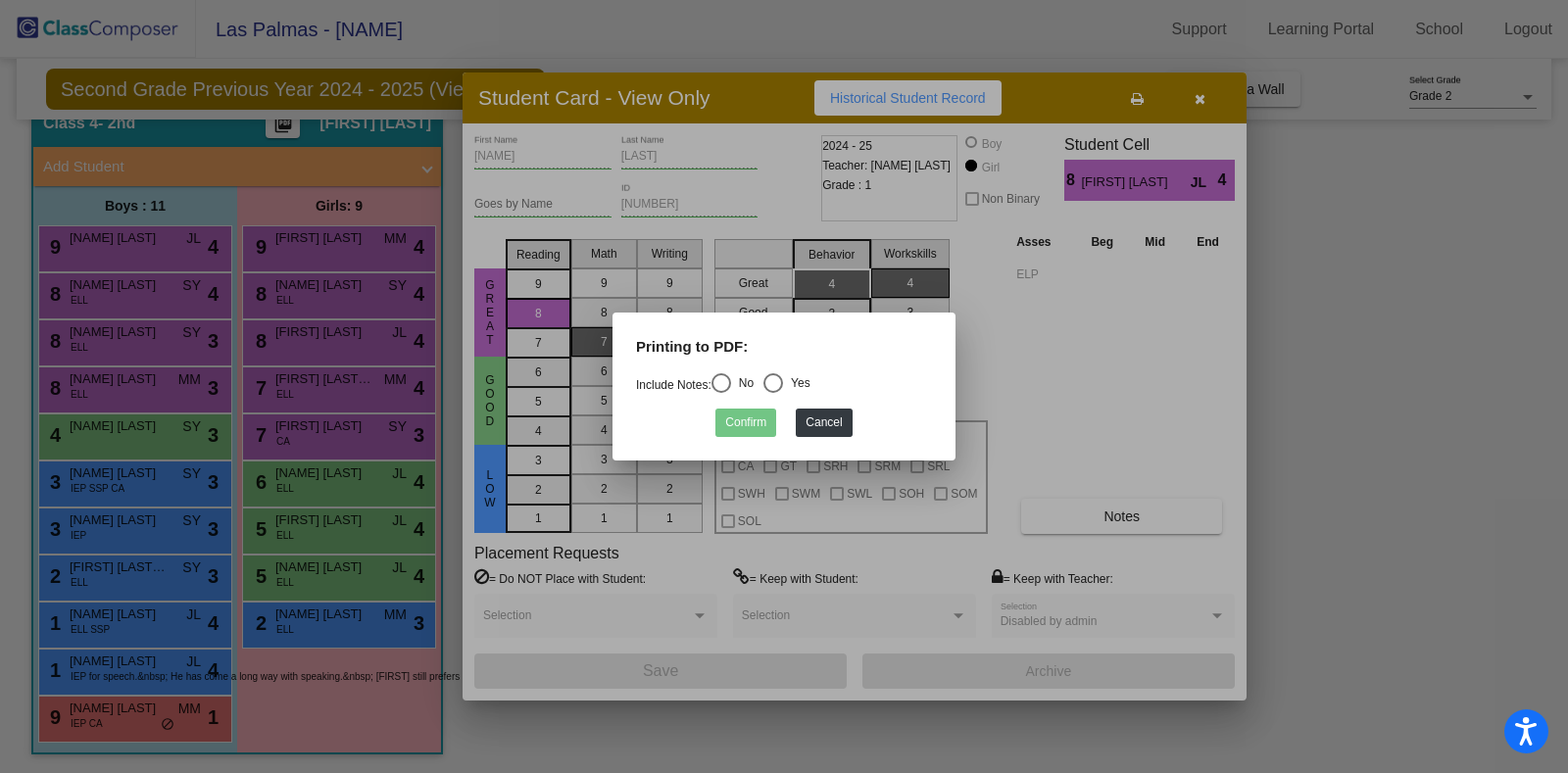 click at bounding box center [773, 383] 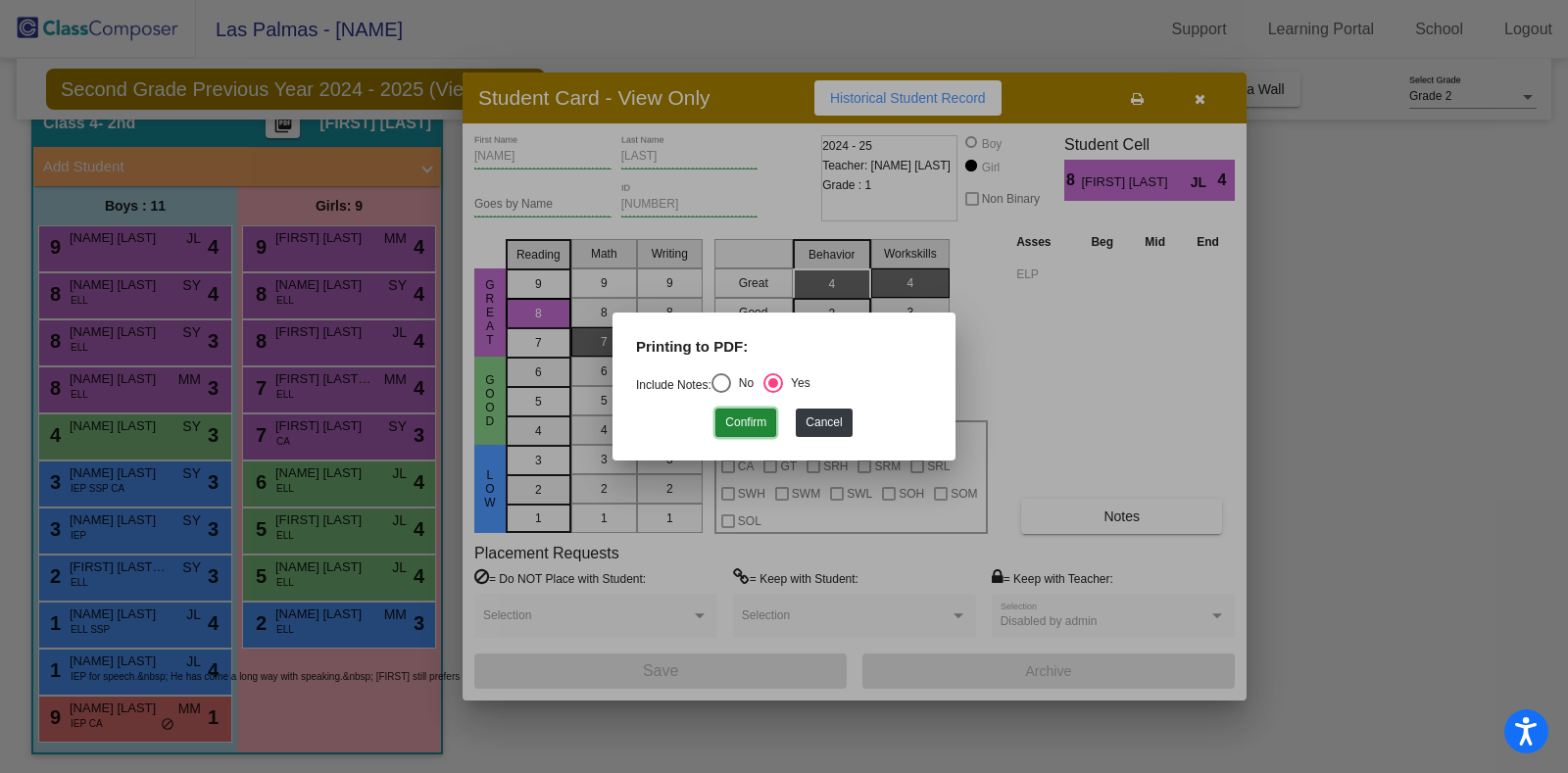click on "Confirm" at bounding box center (746, 422) 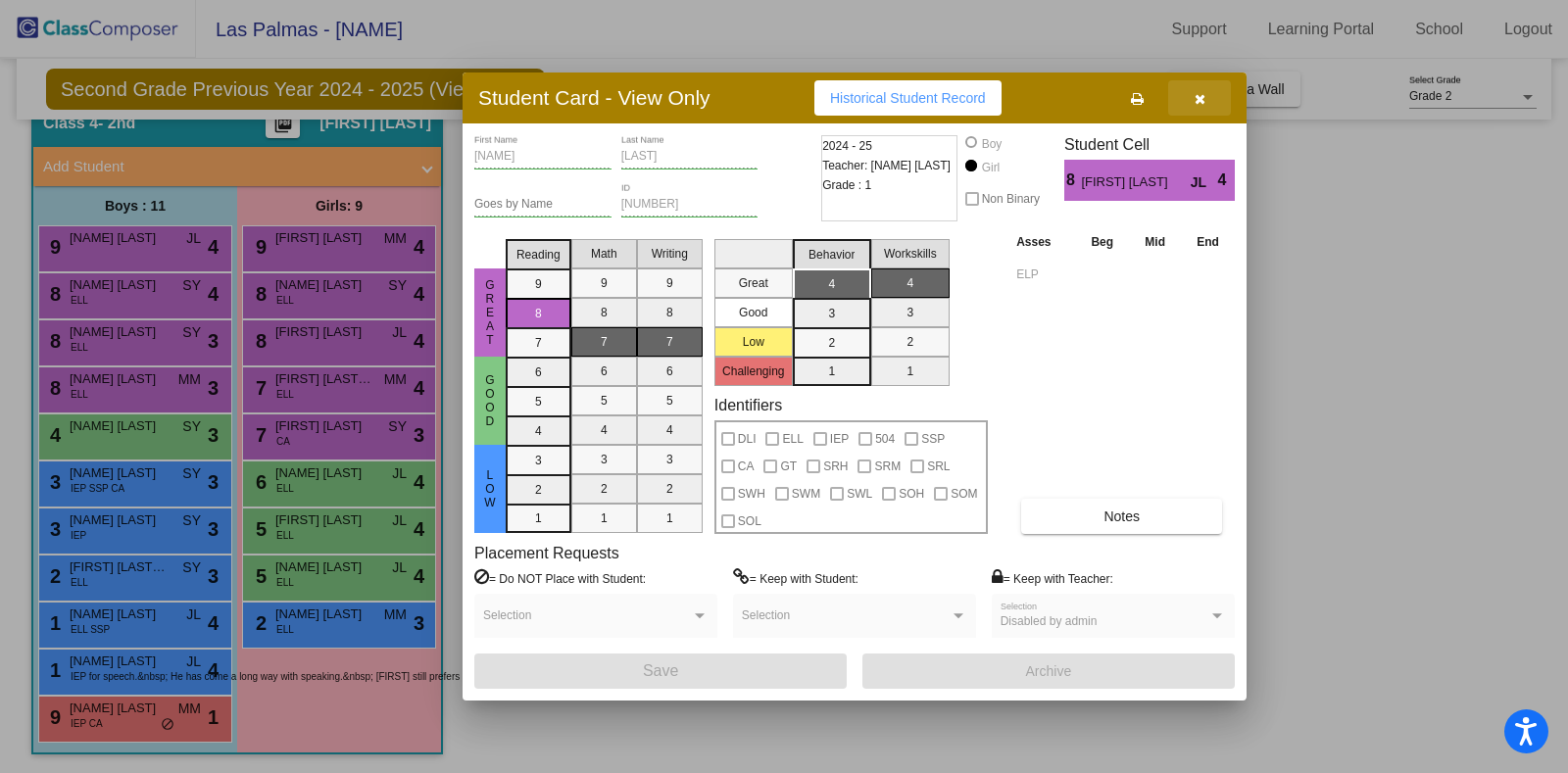 click at bounding box center (1200, 99) 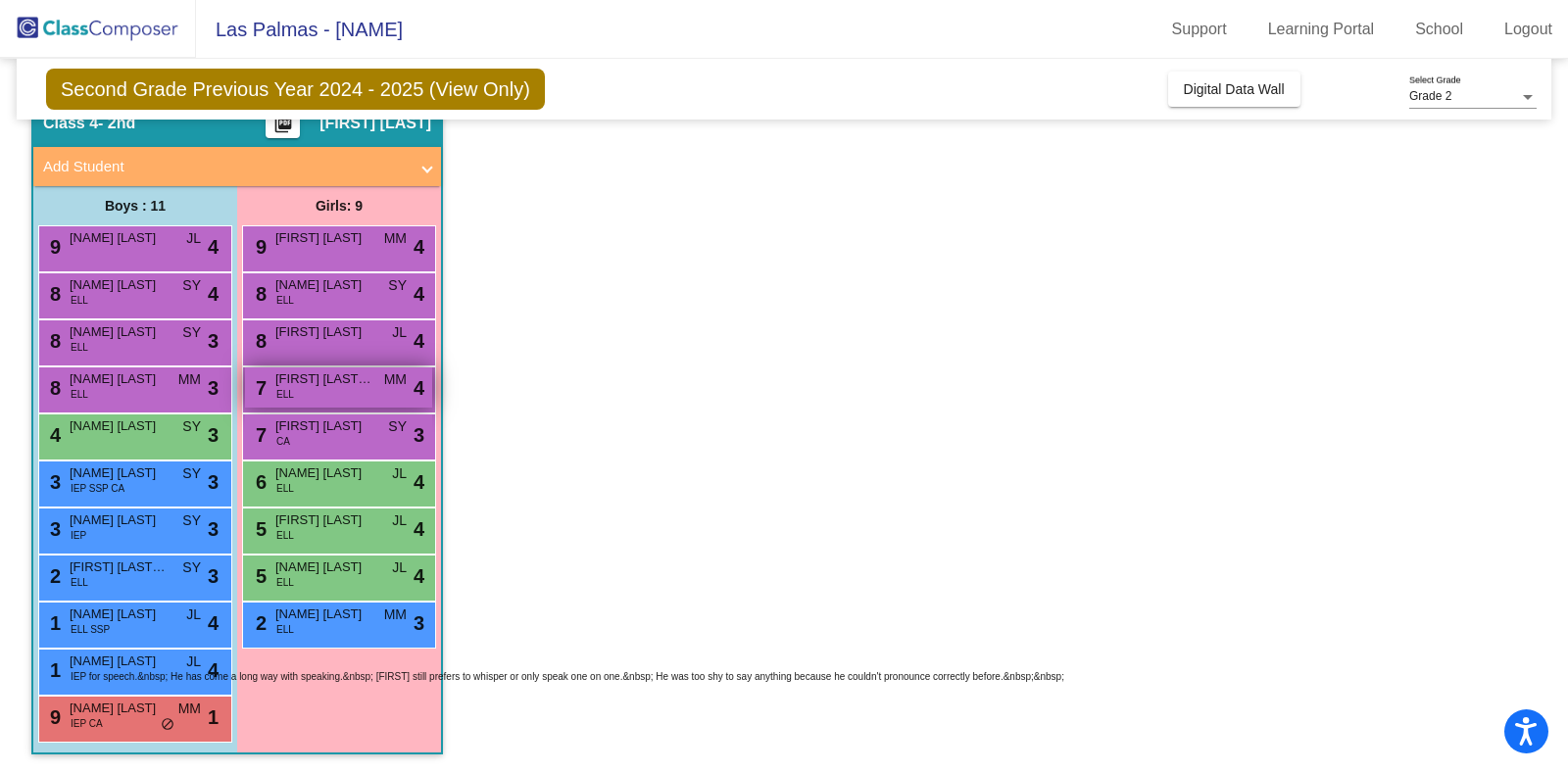 click on "[NUMBER] [FIRST] [LAST] [LAST] ELL MM lock do_not_disturb_alt 4" at bounding box center [338, 387] 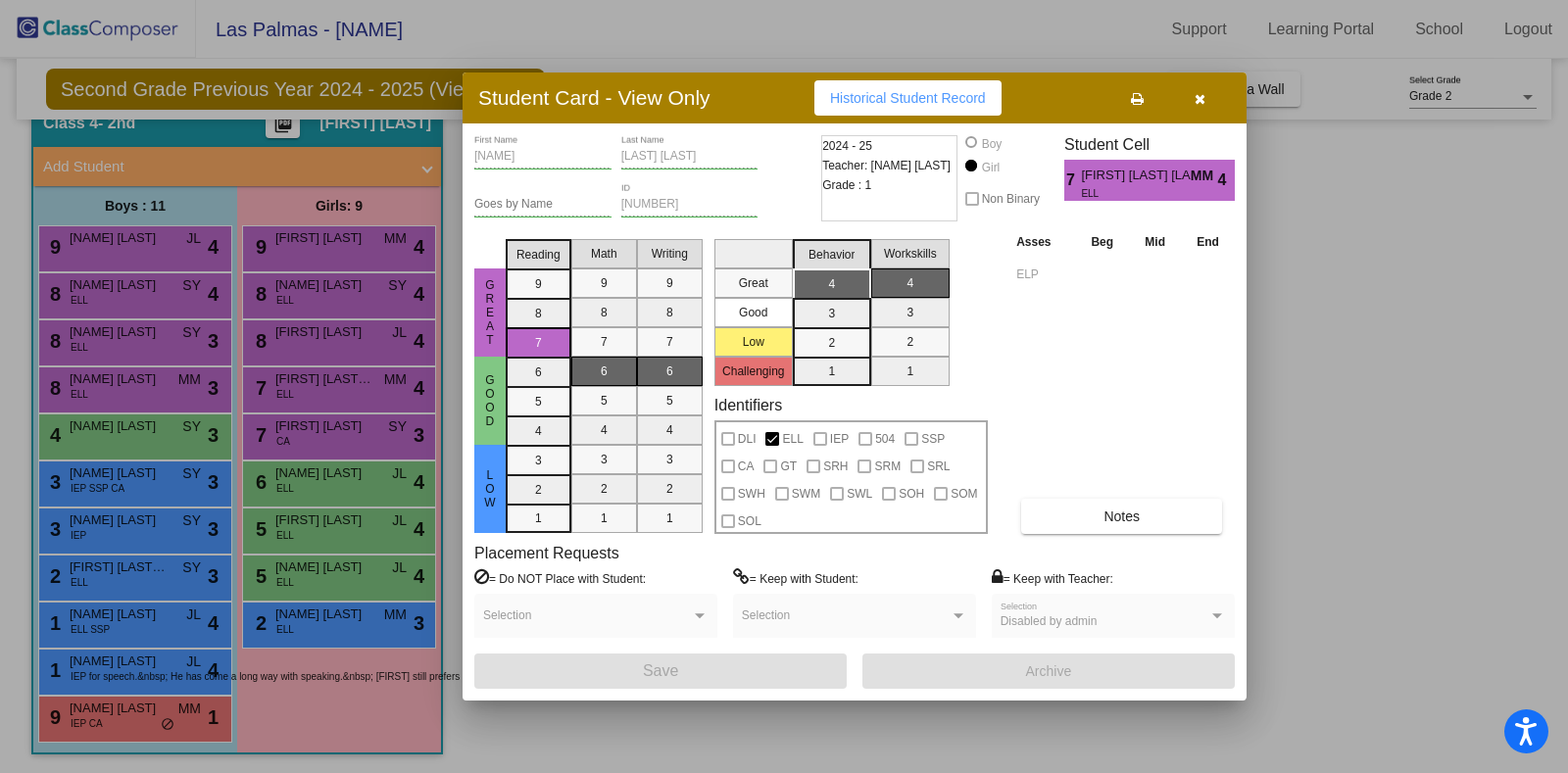 click at bounding box center [1137, 99] 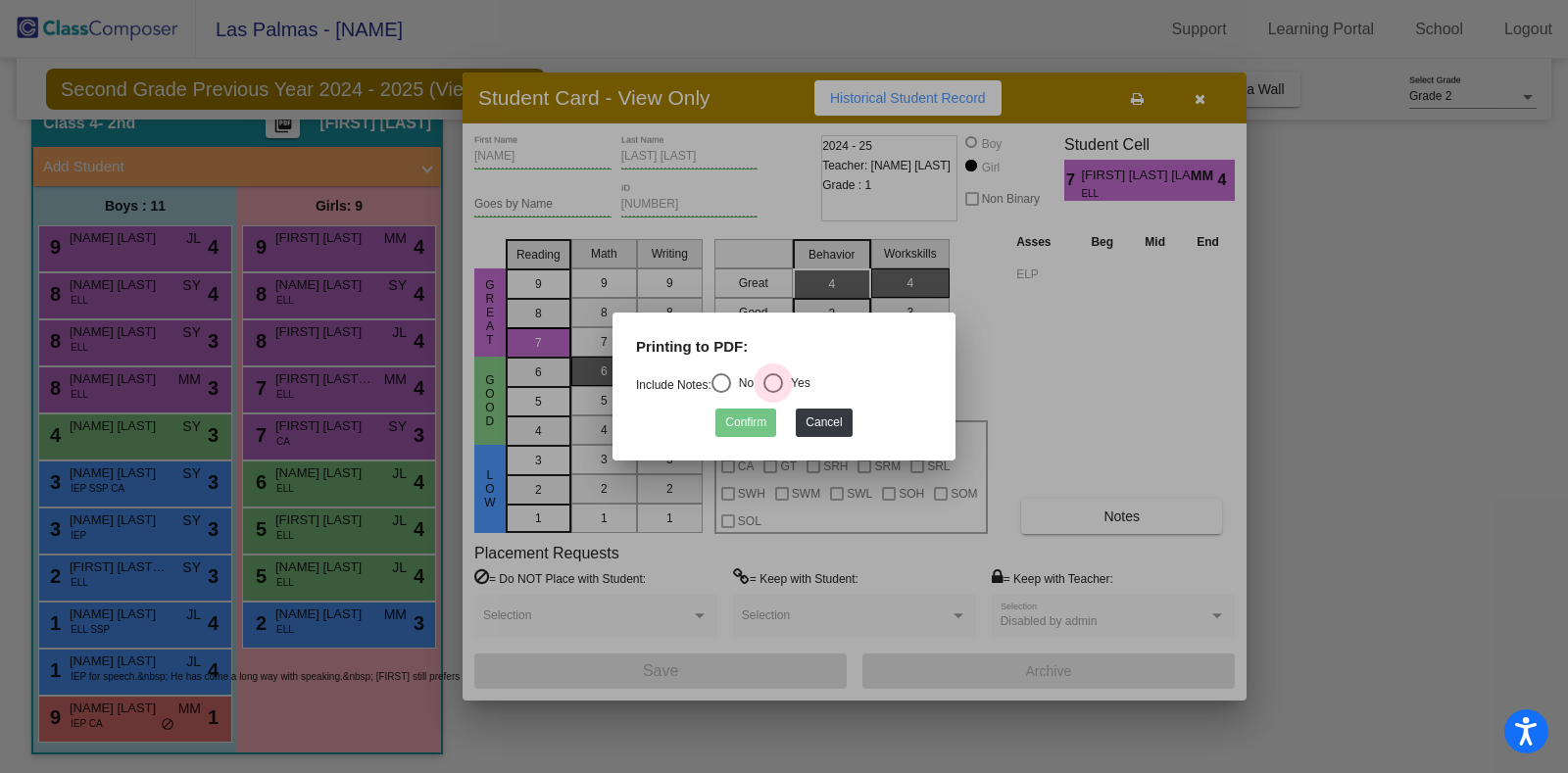 click at bounding box center [773, 383] 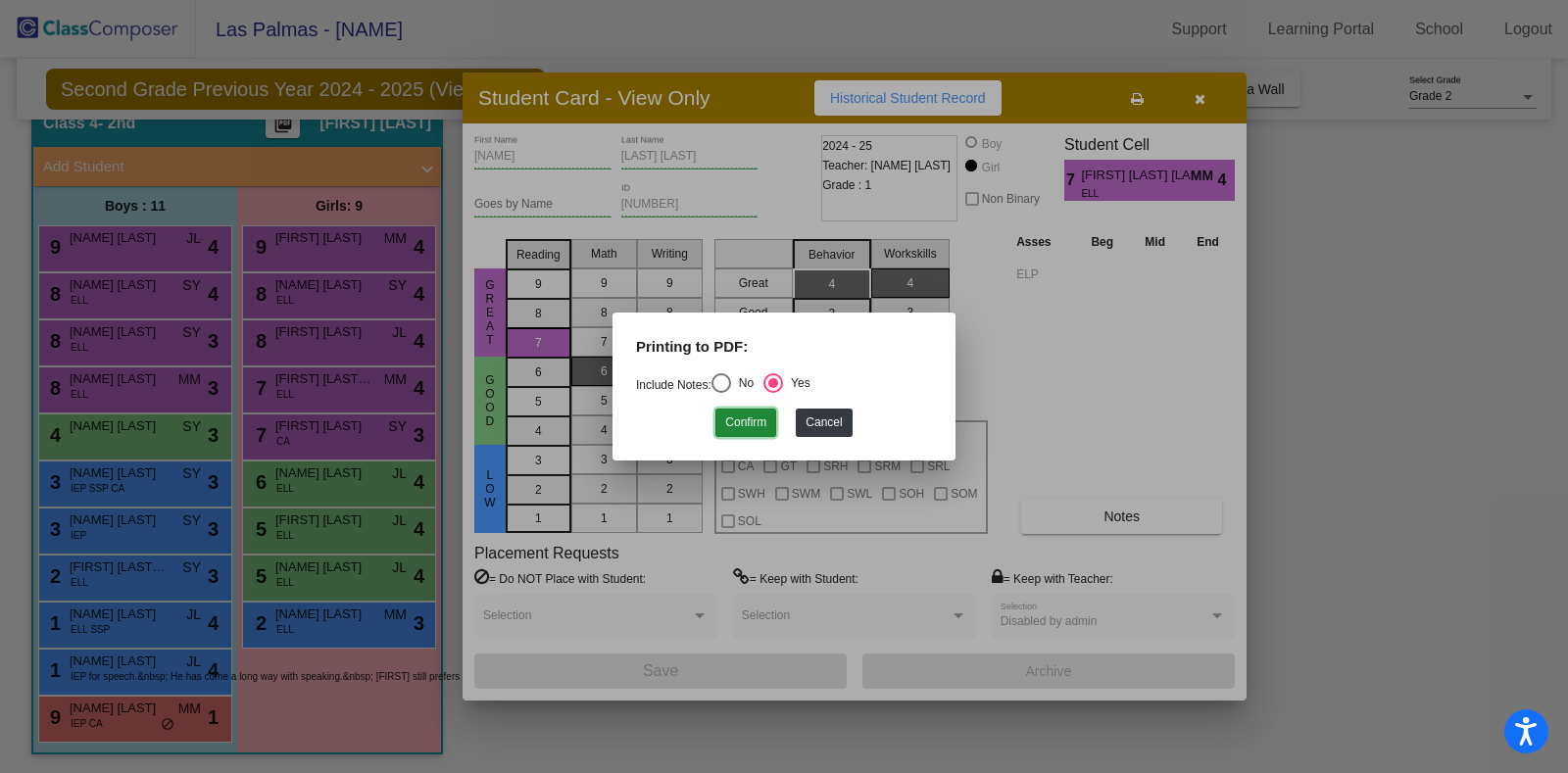 click on "Confirm" at bounding box center (746, 422) 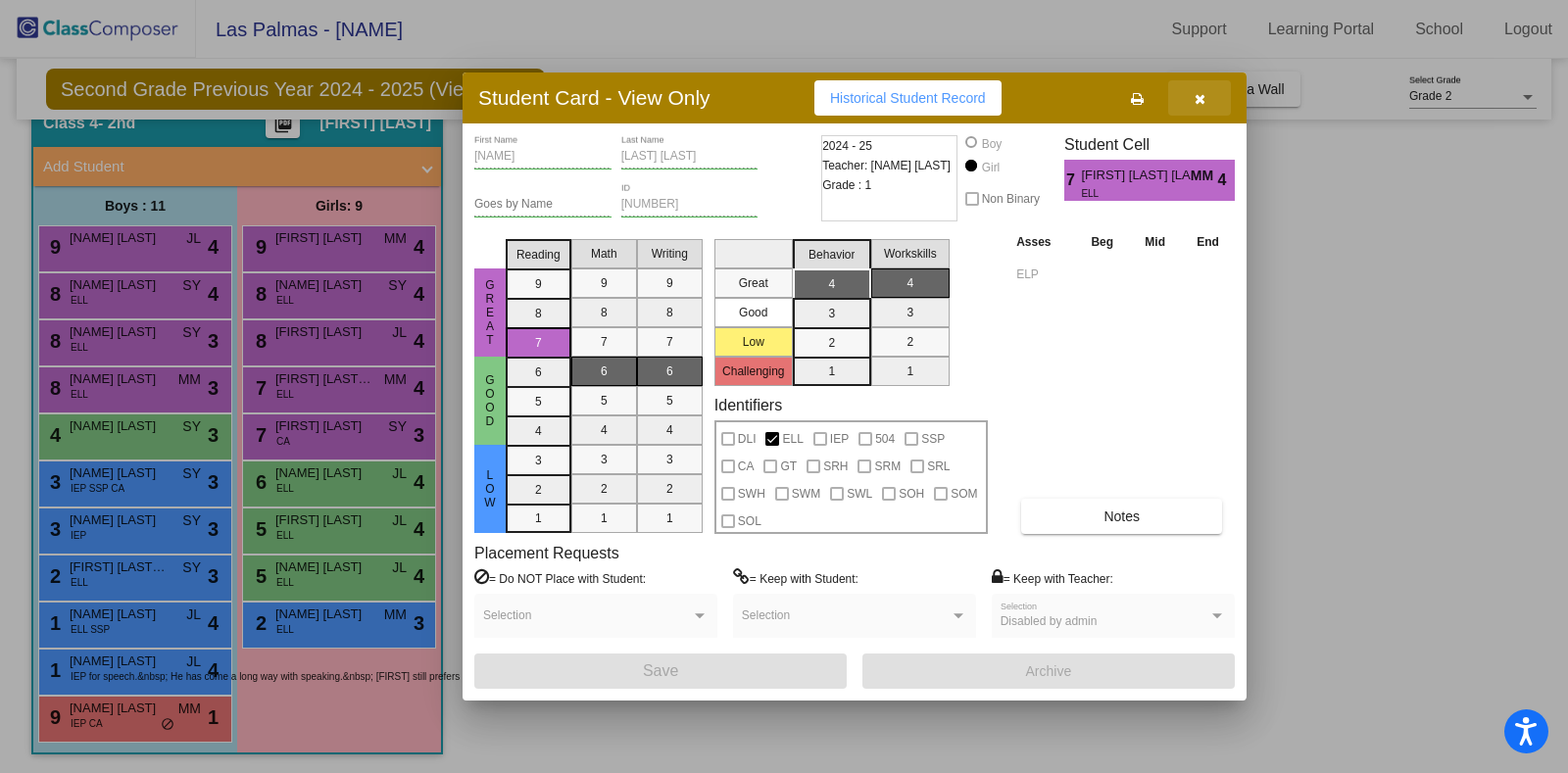click at bounding box center [1200, 99] 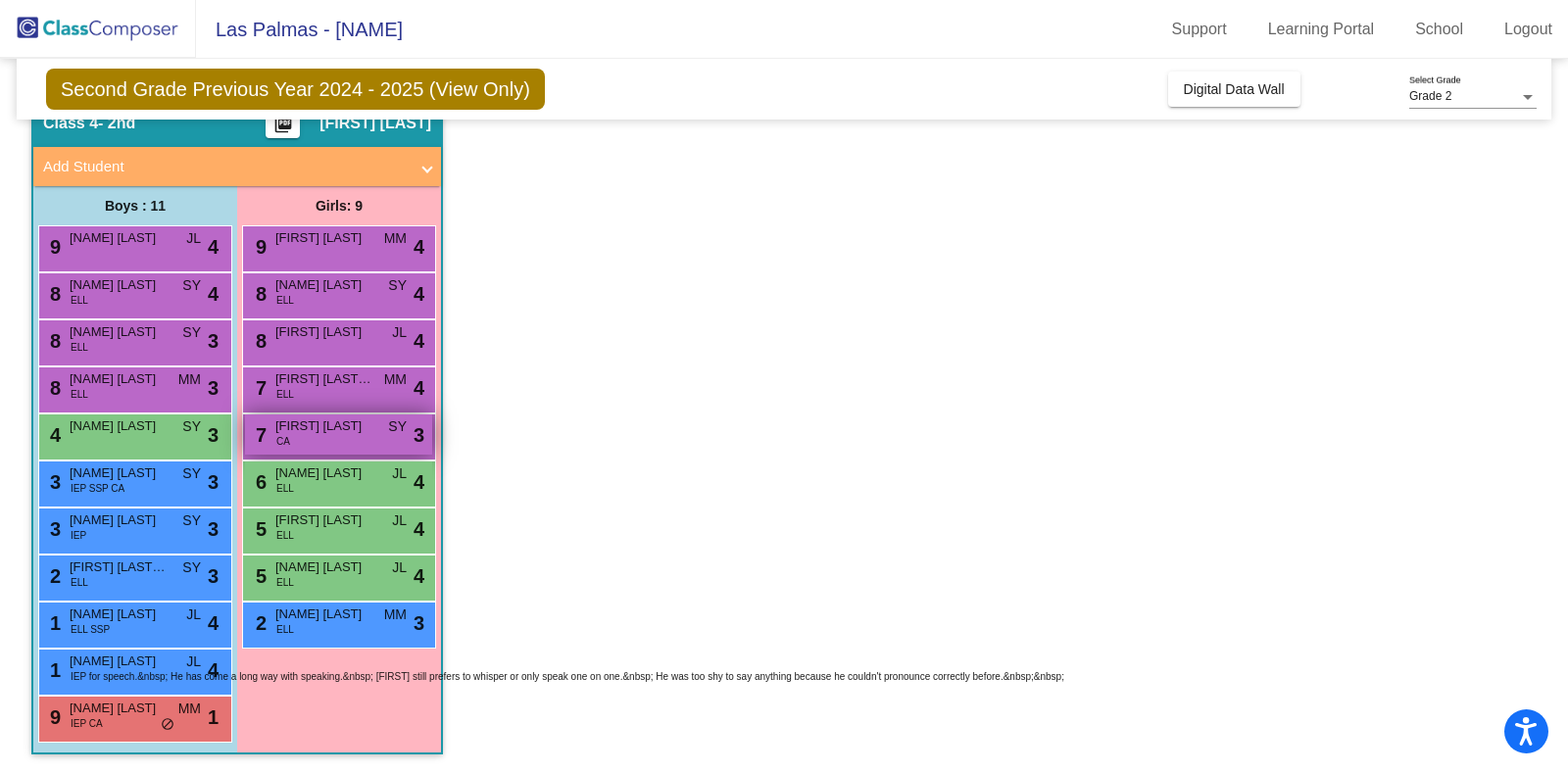 click on "[FIRST] [LAST]" at bounding box center [324, 426] 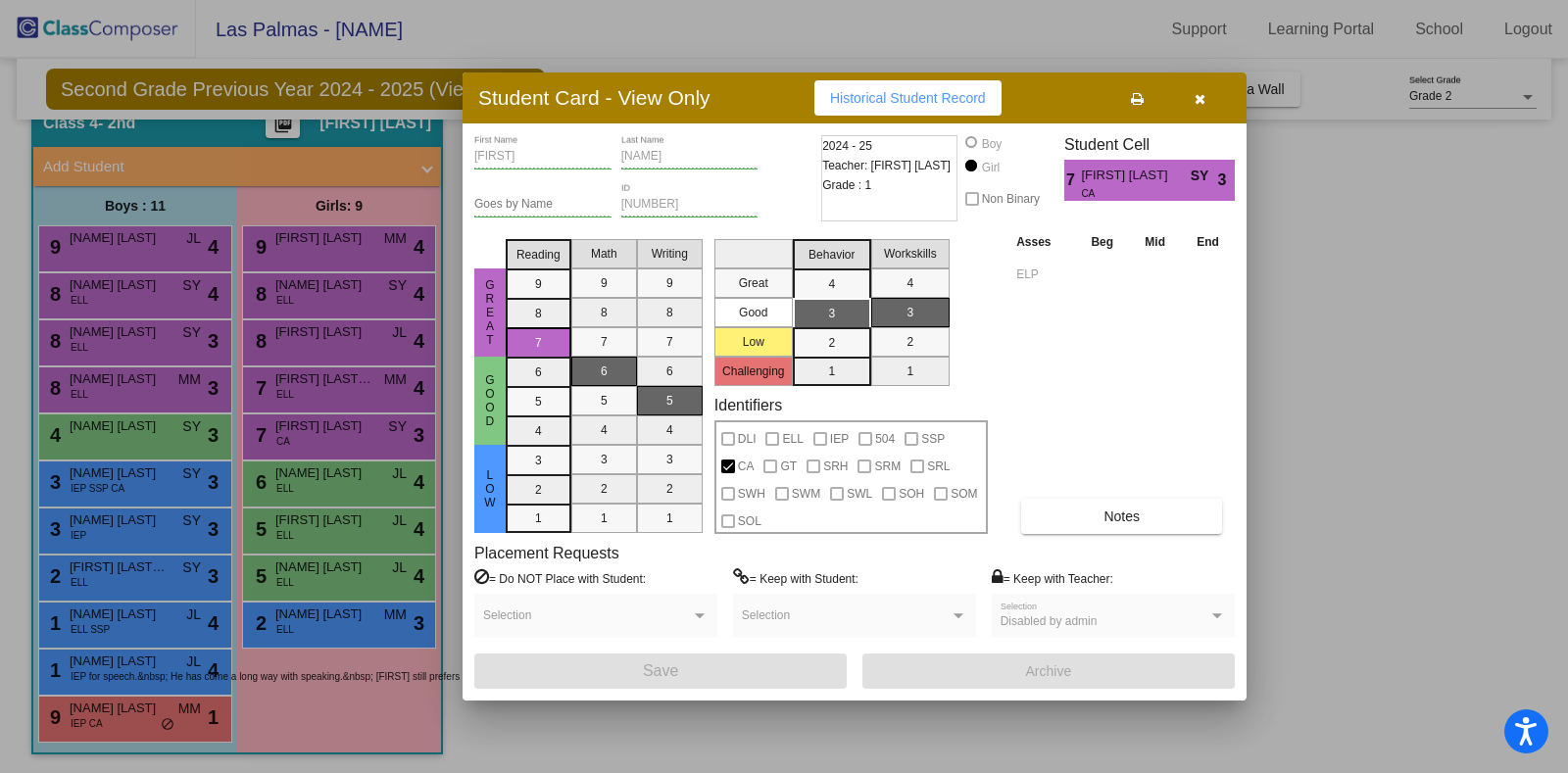 click at bounding box center [1137, 98] 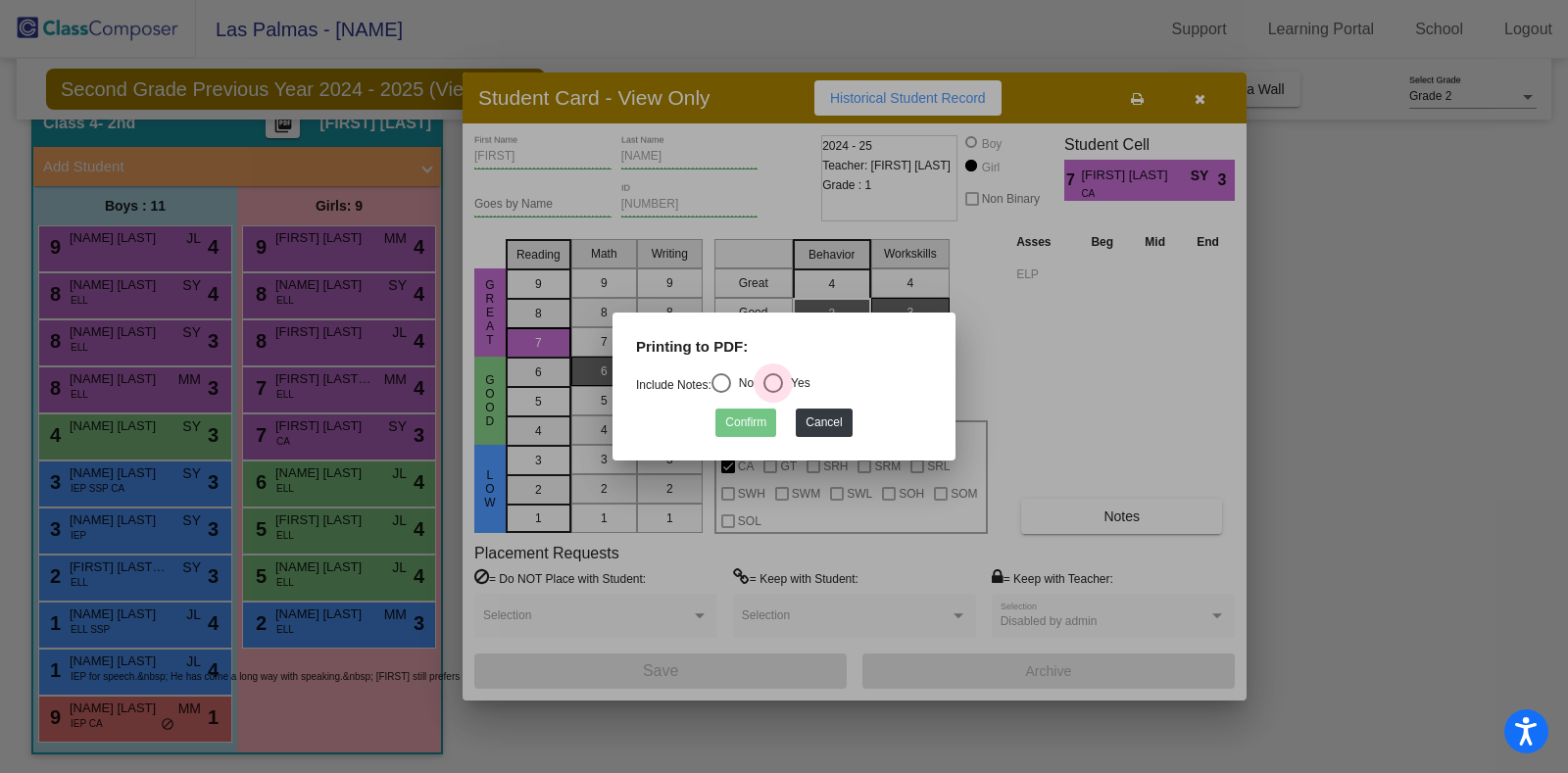 click at bounding box center [773, 383] 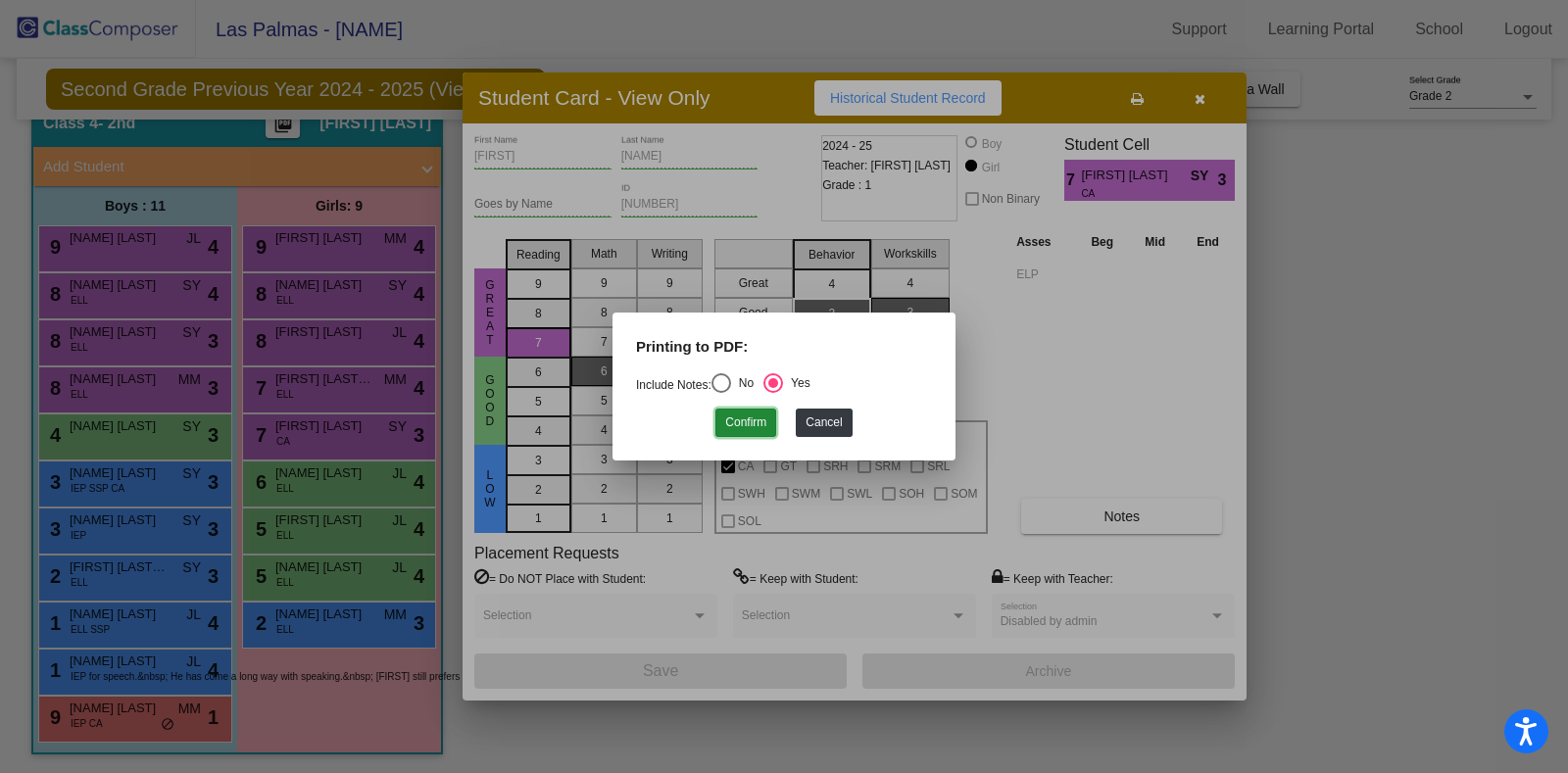 click on "Confirm" at bounding box center (746, 422) 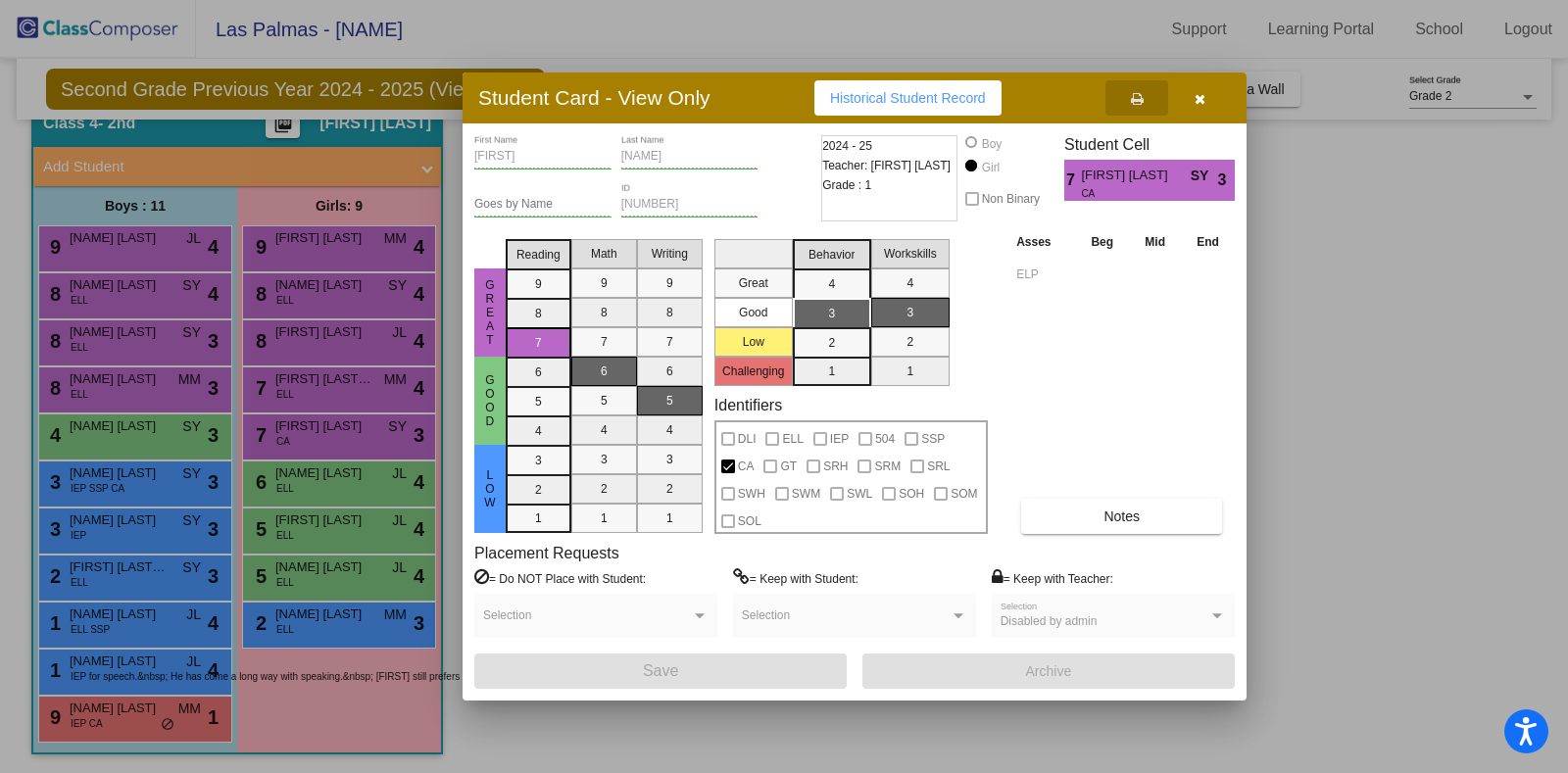 click at bounding box center (1200, 99) 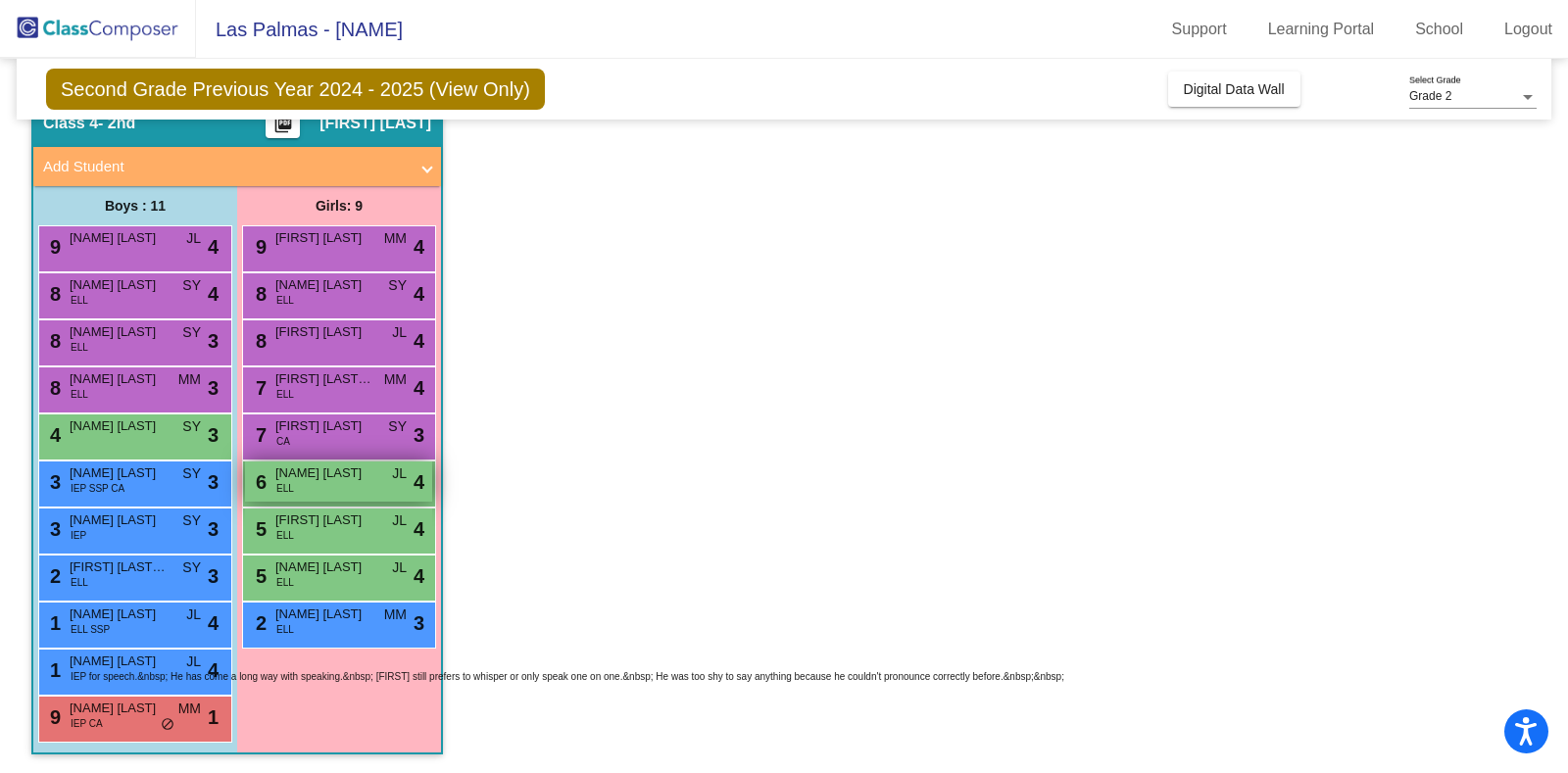 click on "[NAME] [LAST]" at bounding box center (324, 473) 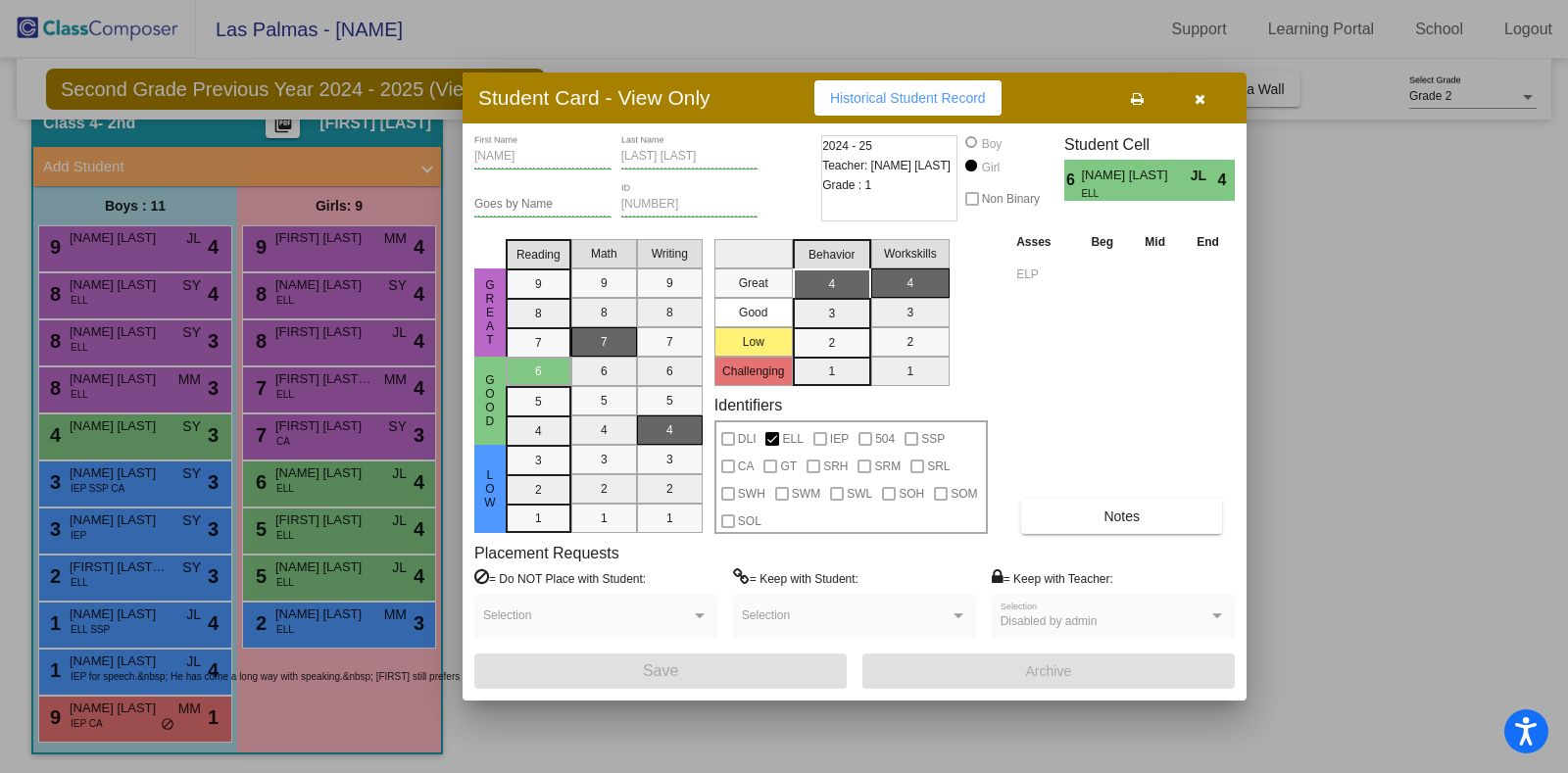 click at bounding box center (1137, 99) 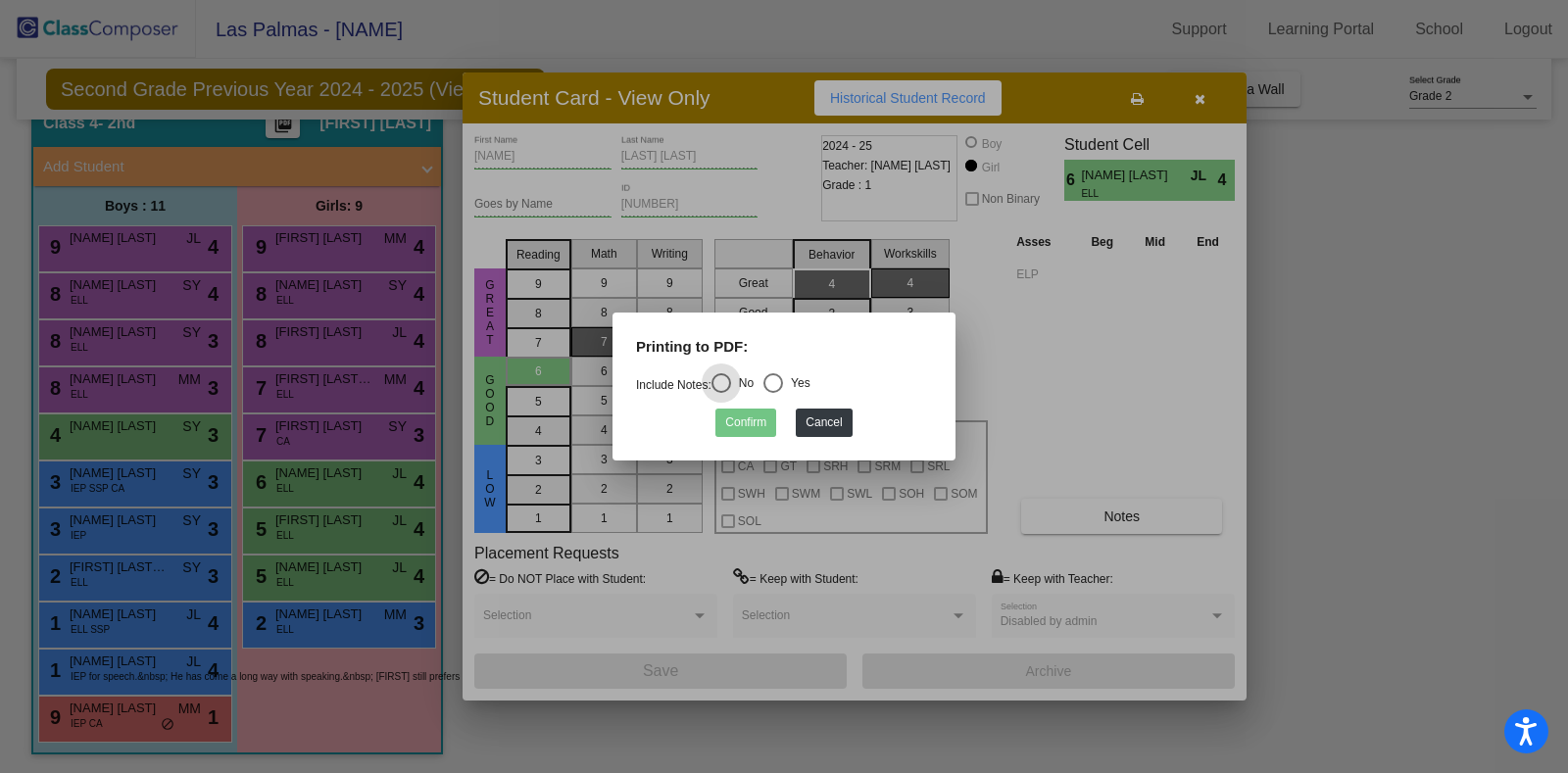 click at bounding box center [773, 383] 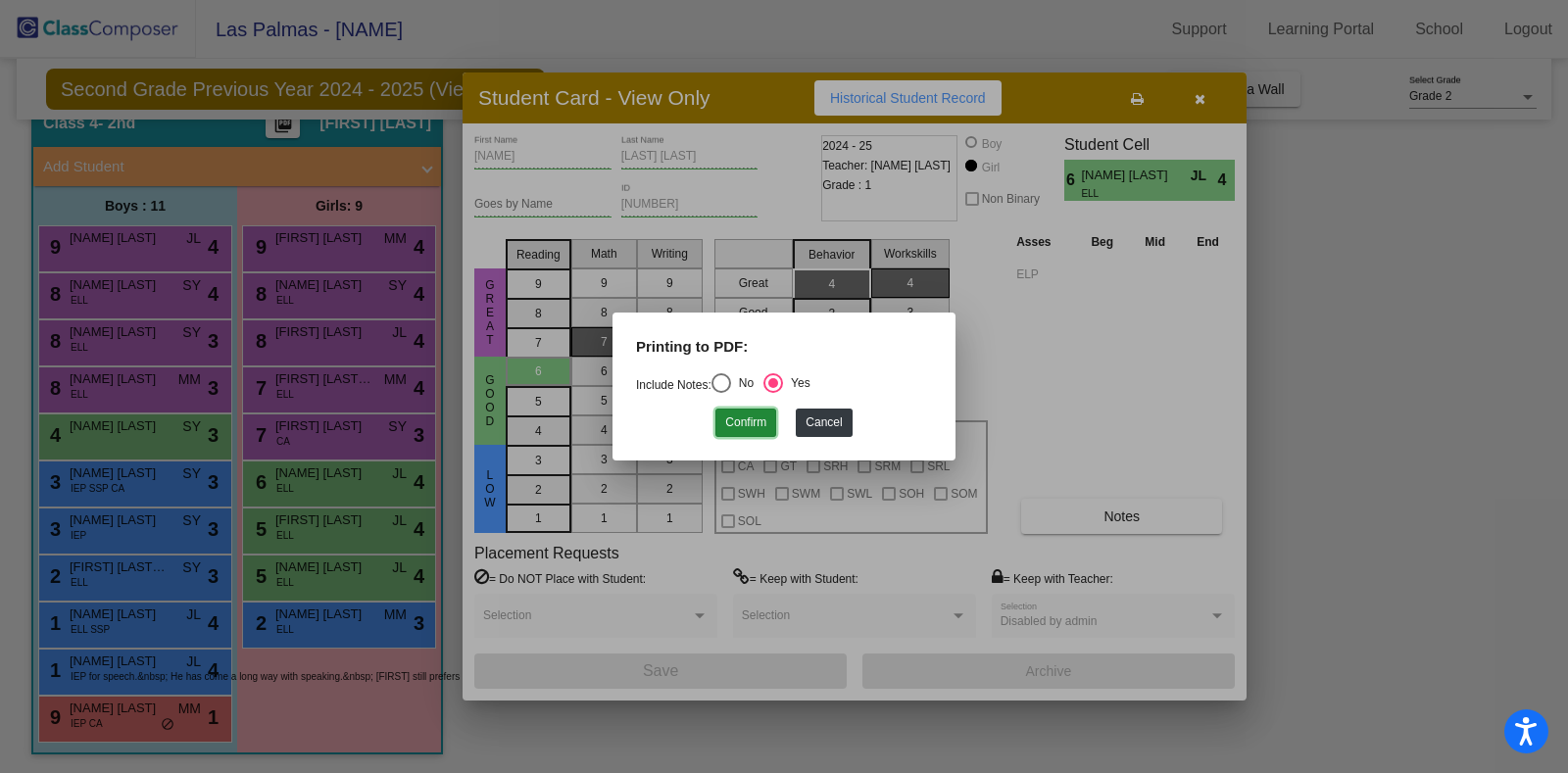 click on "Confirm" at bounding box center [746, 422] 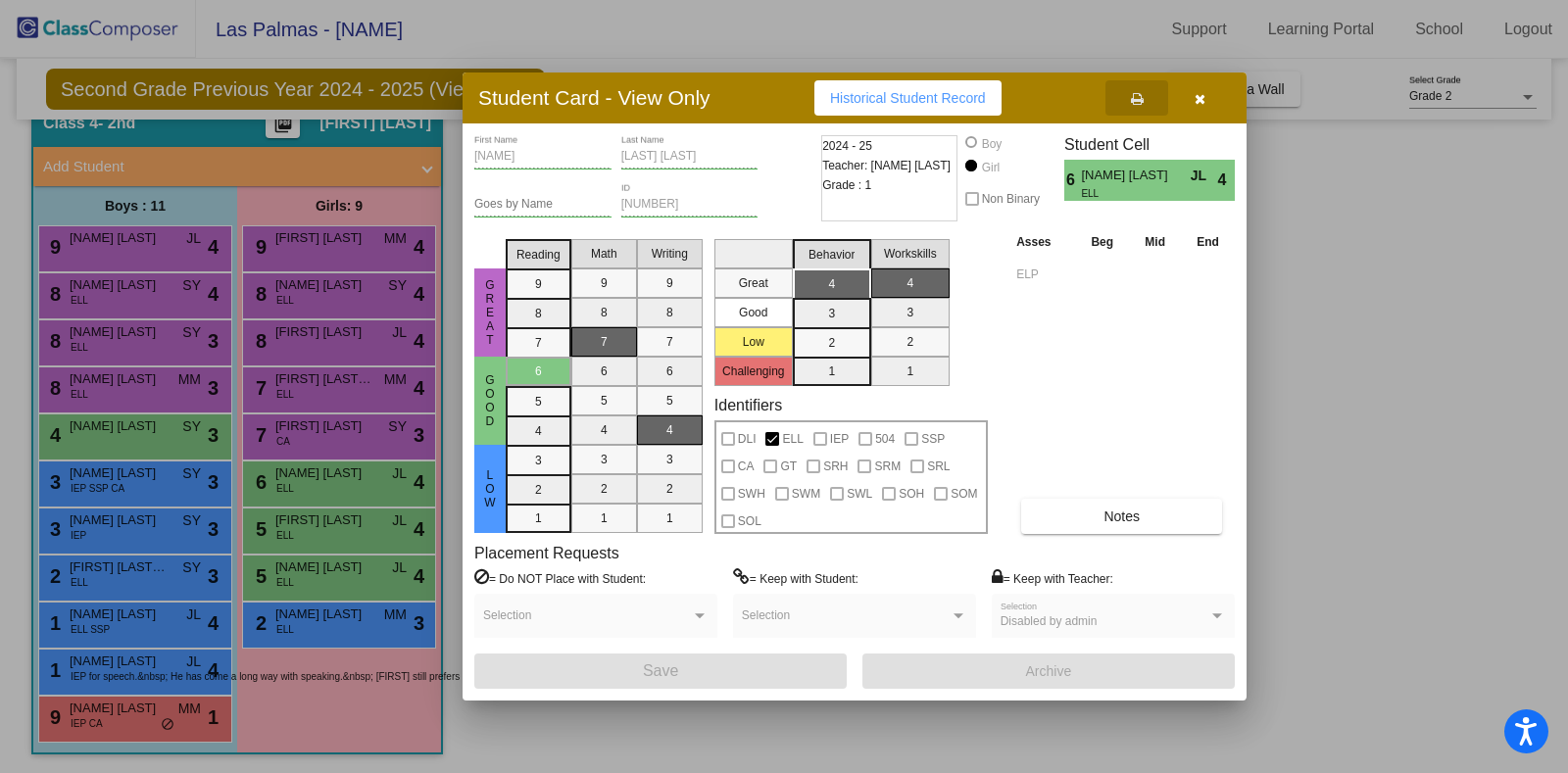 click at bounding box center [1200, 99] 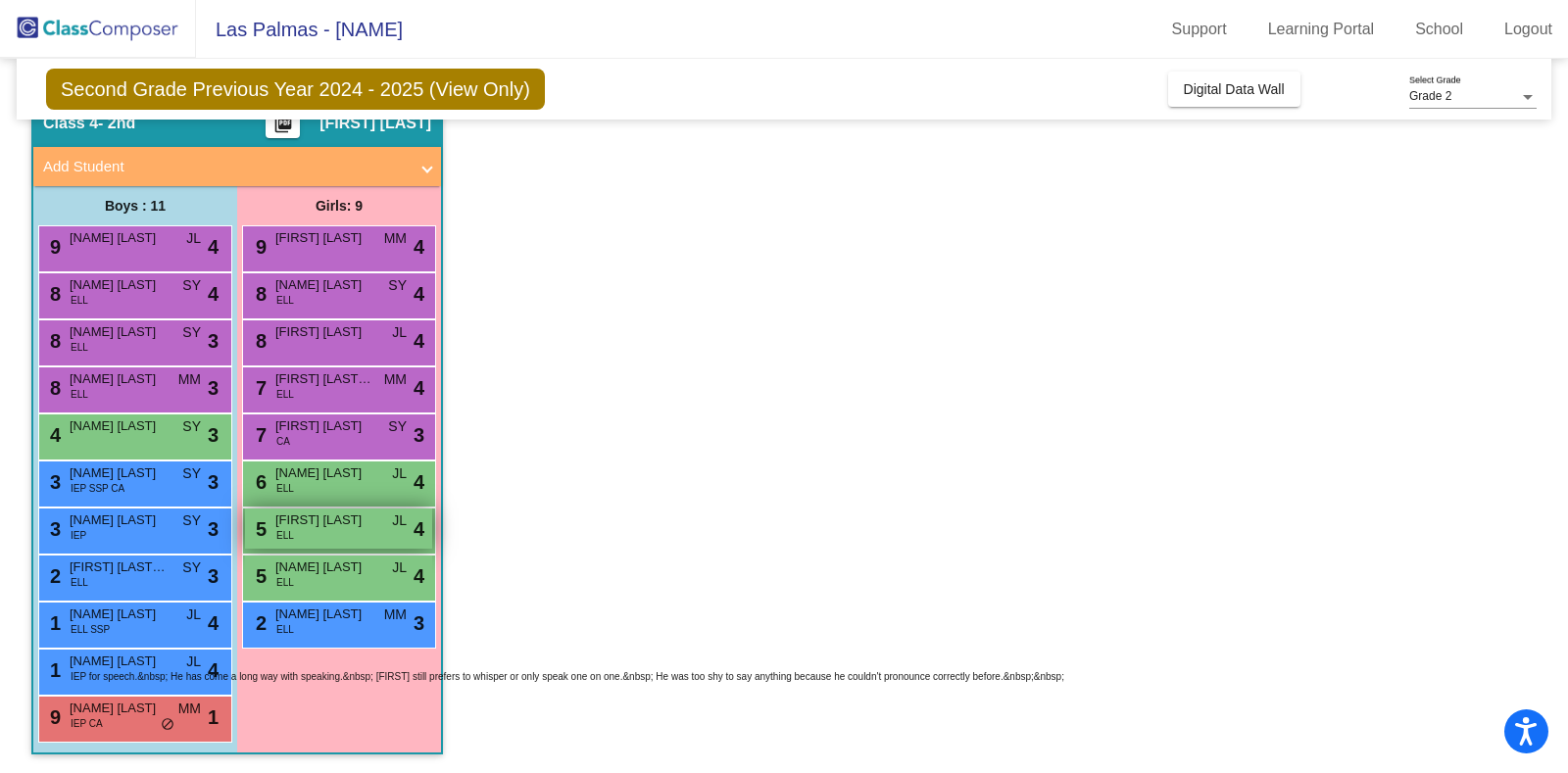 click on "[FIRST] [LAST]" at bounding box center (324, 520) 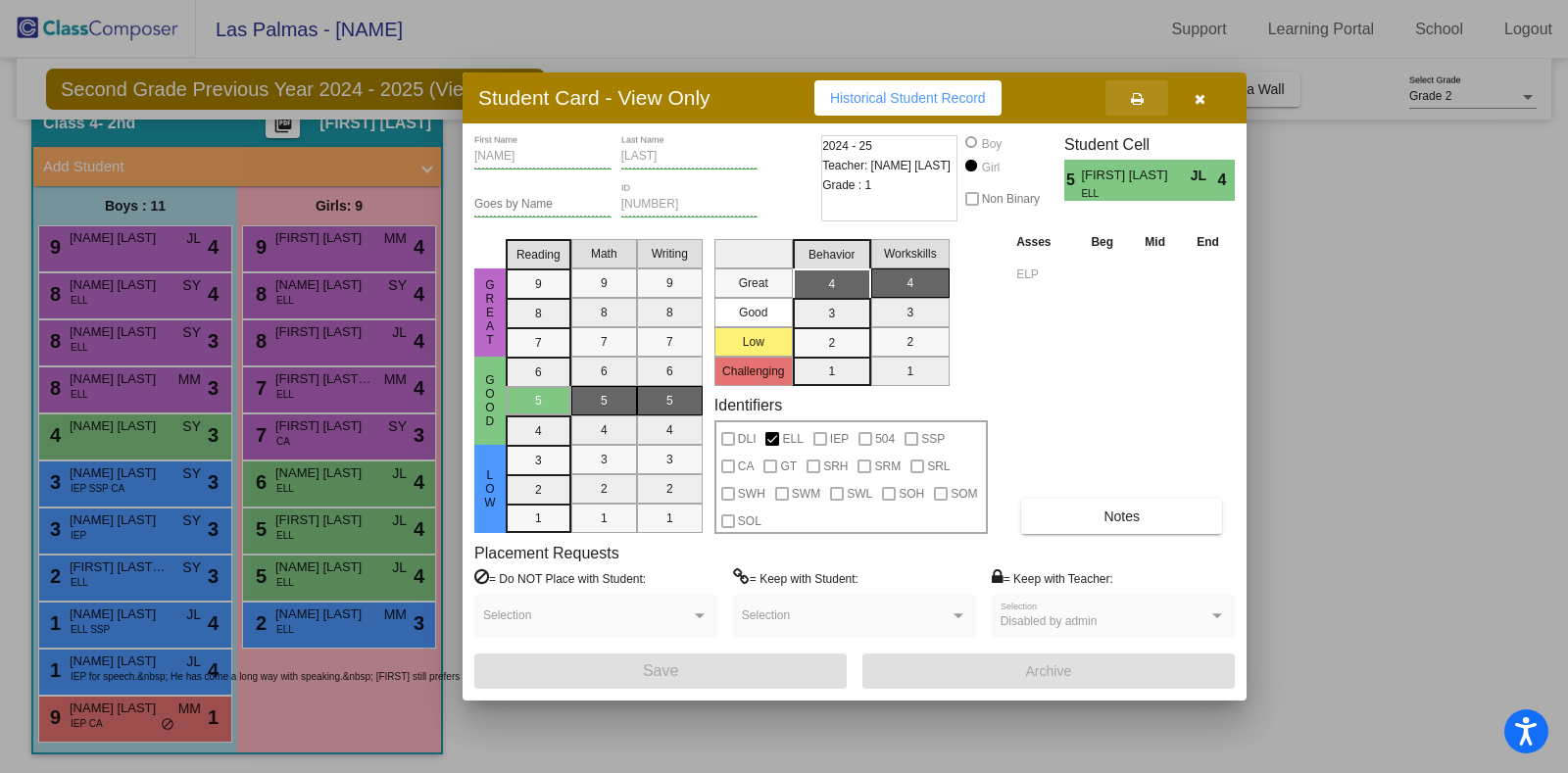 click at bounding box center (1137, 99) 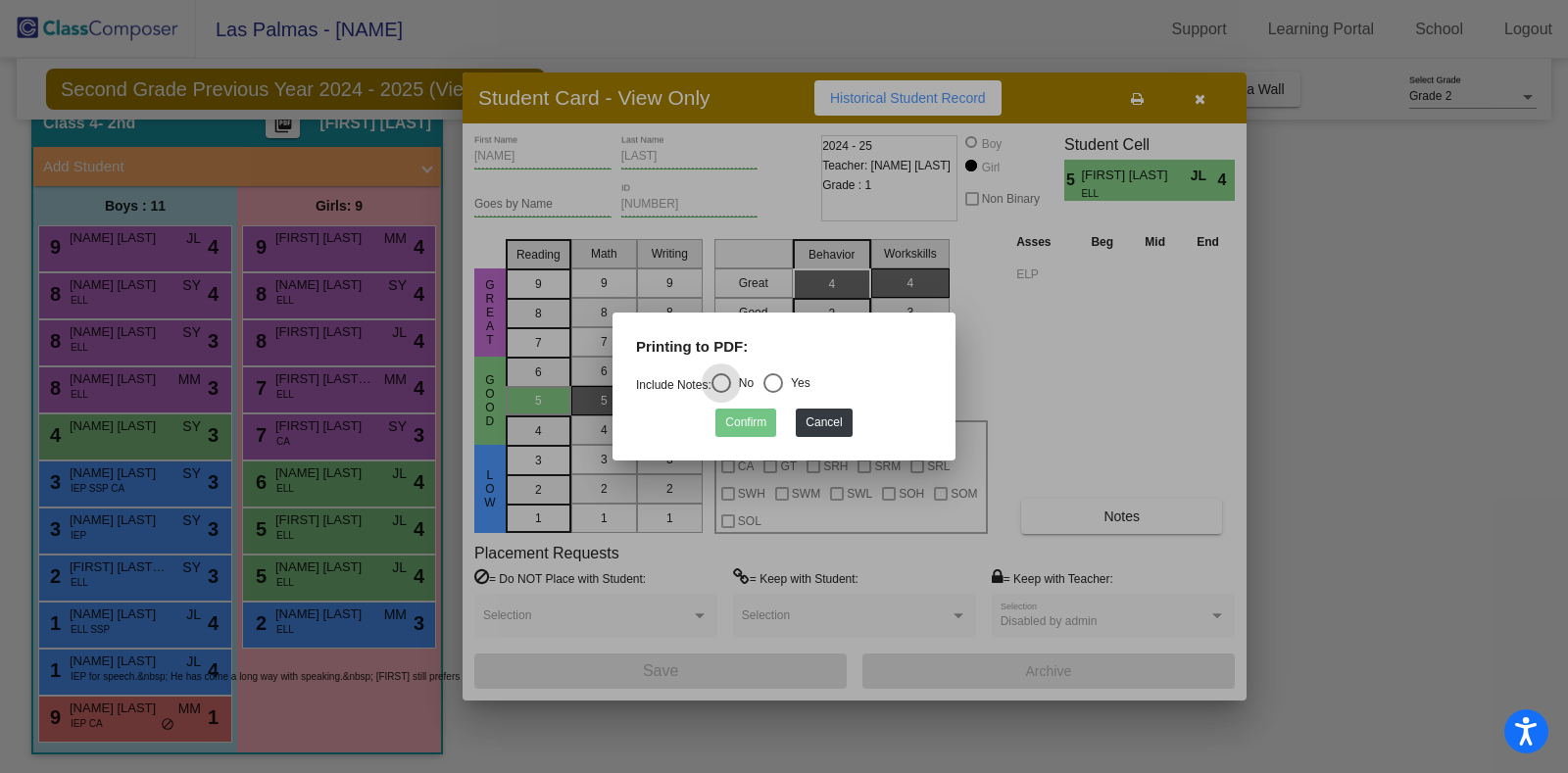 click at bounding box center [773, 383] 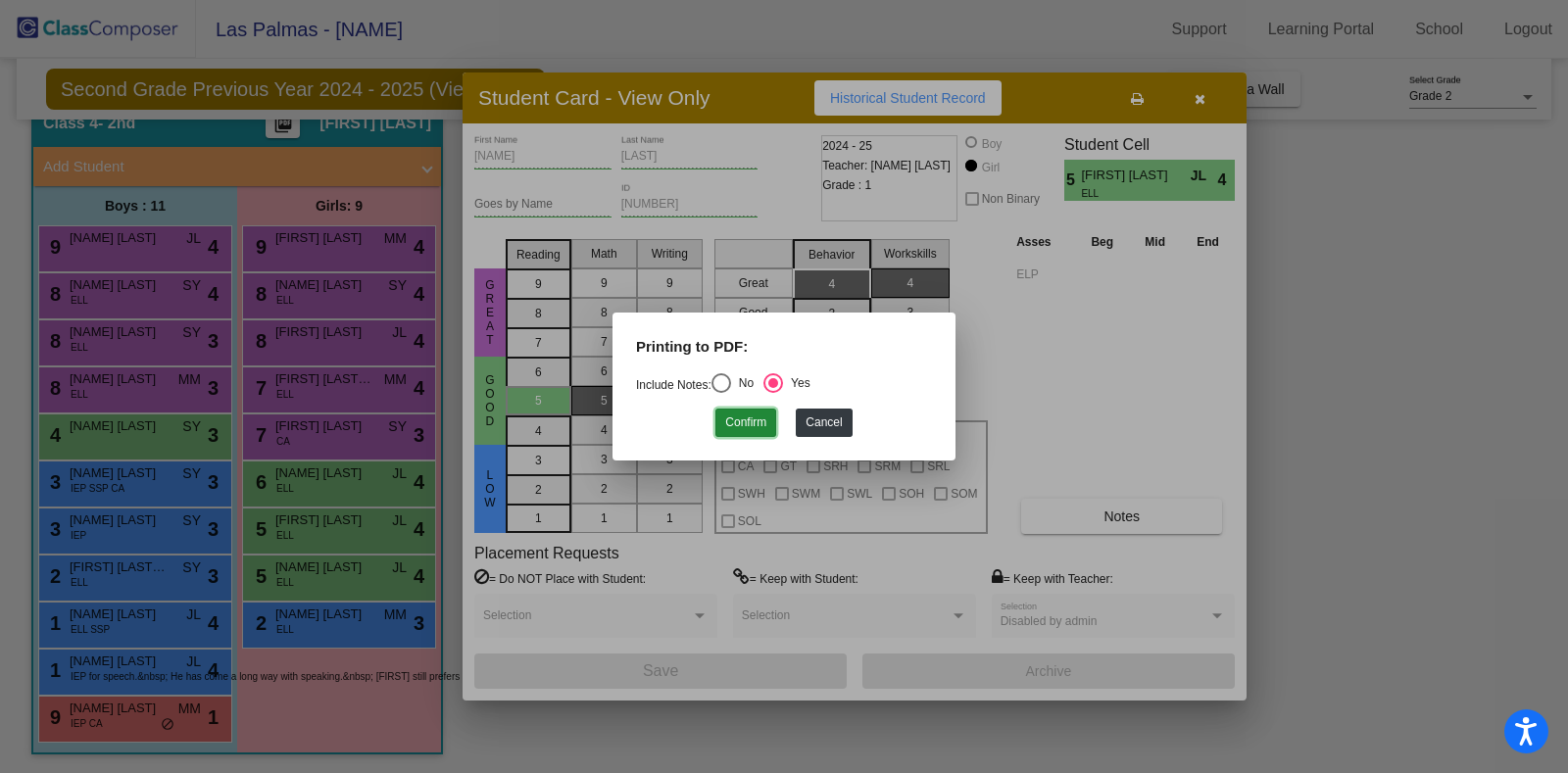 click on "Confirm" at bounding box center [746, 422] 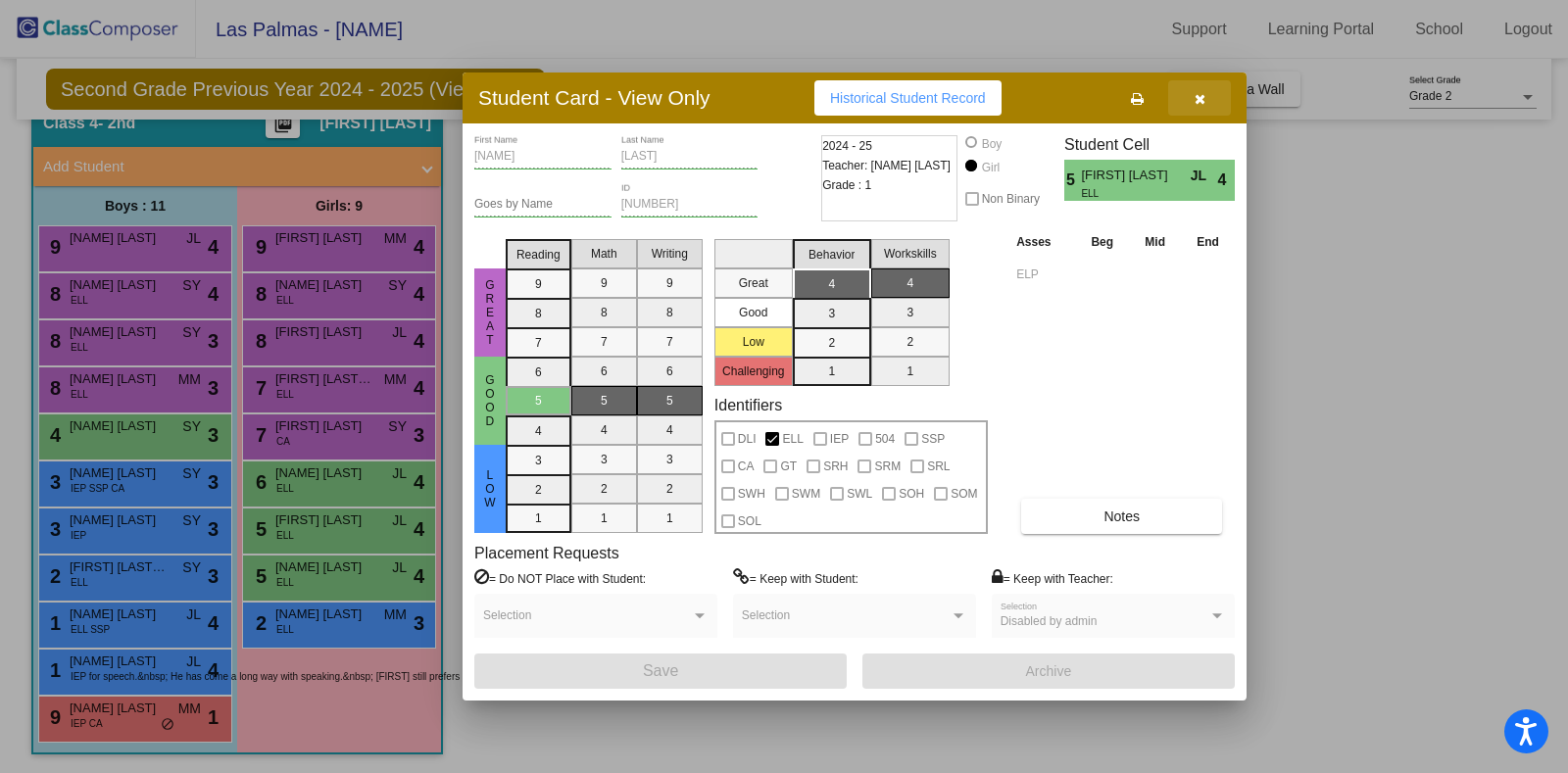click at bounding box center (1200, 98) 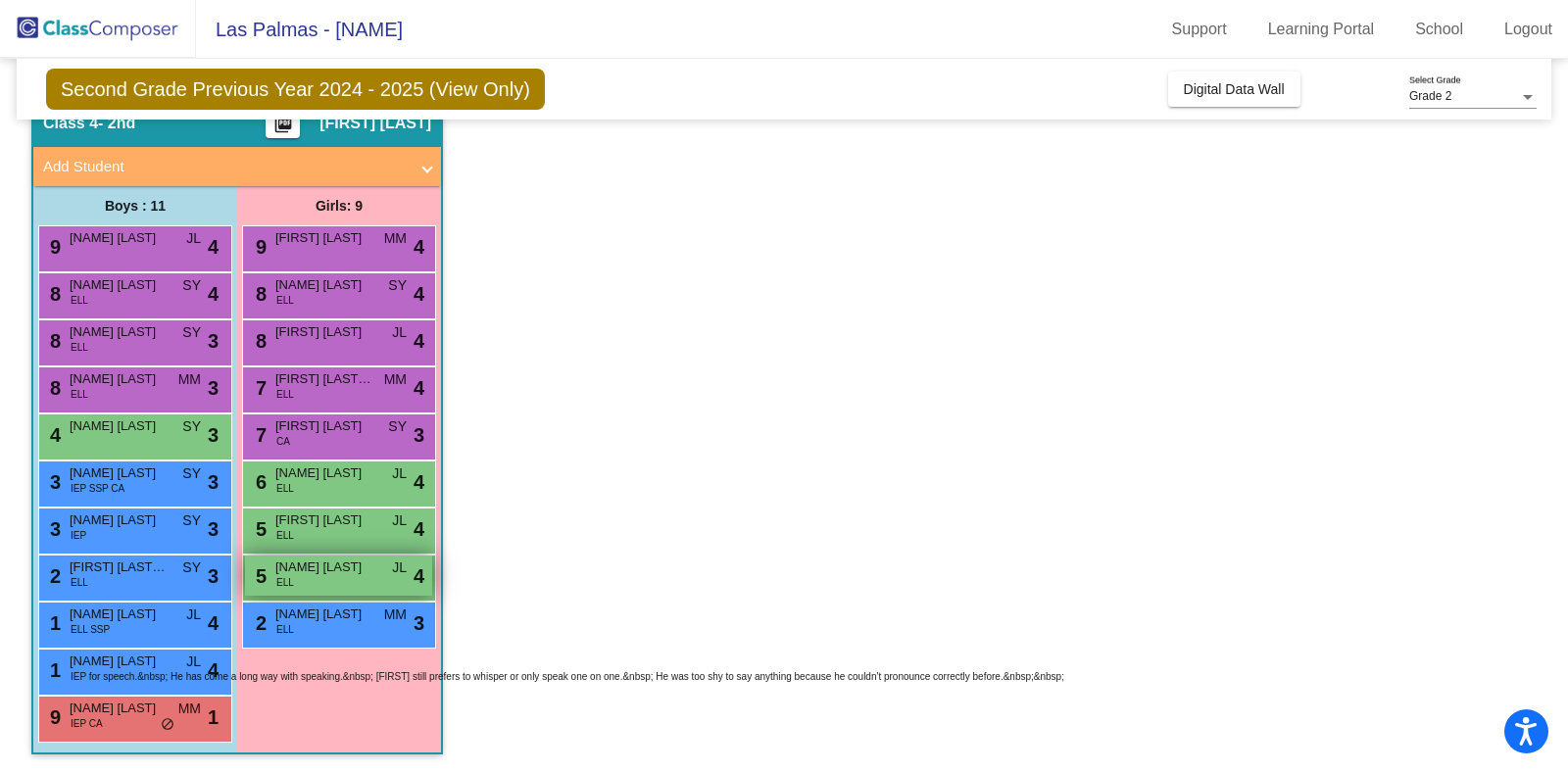 click on "5 [NAME] [LAST] ELL JL lock do_not_disturb_alt 4" at bounding box center (338, 575) 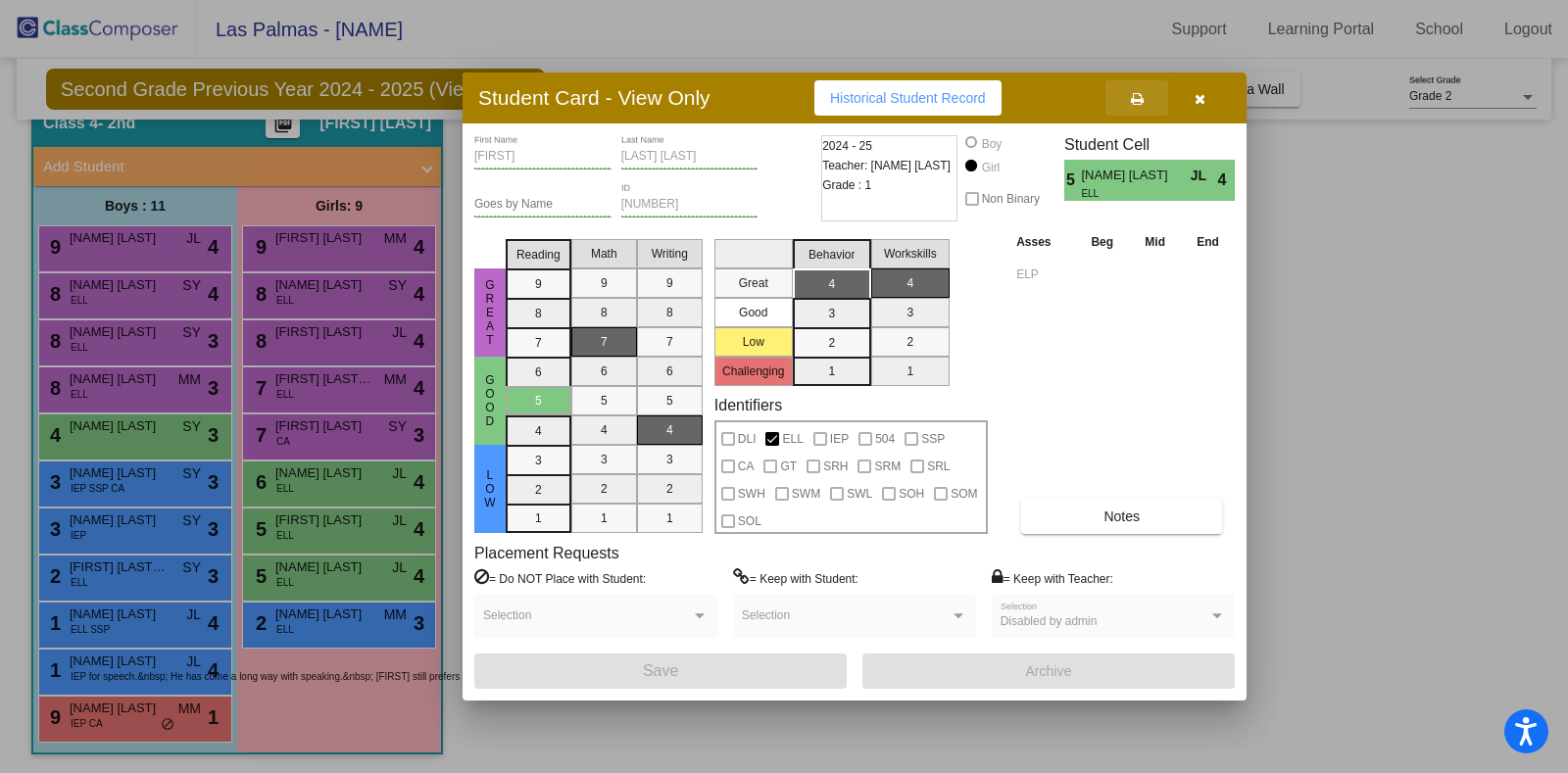 click at bounding box center [1137, 99] 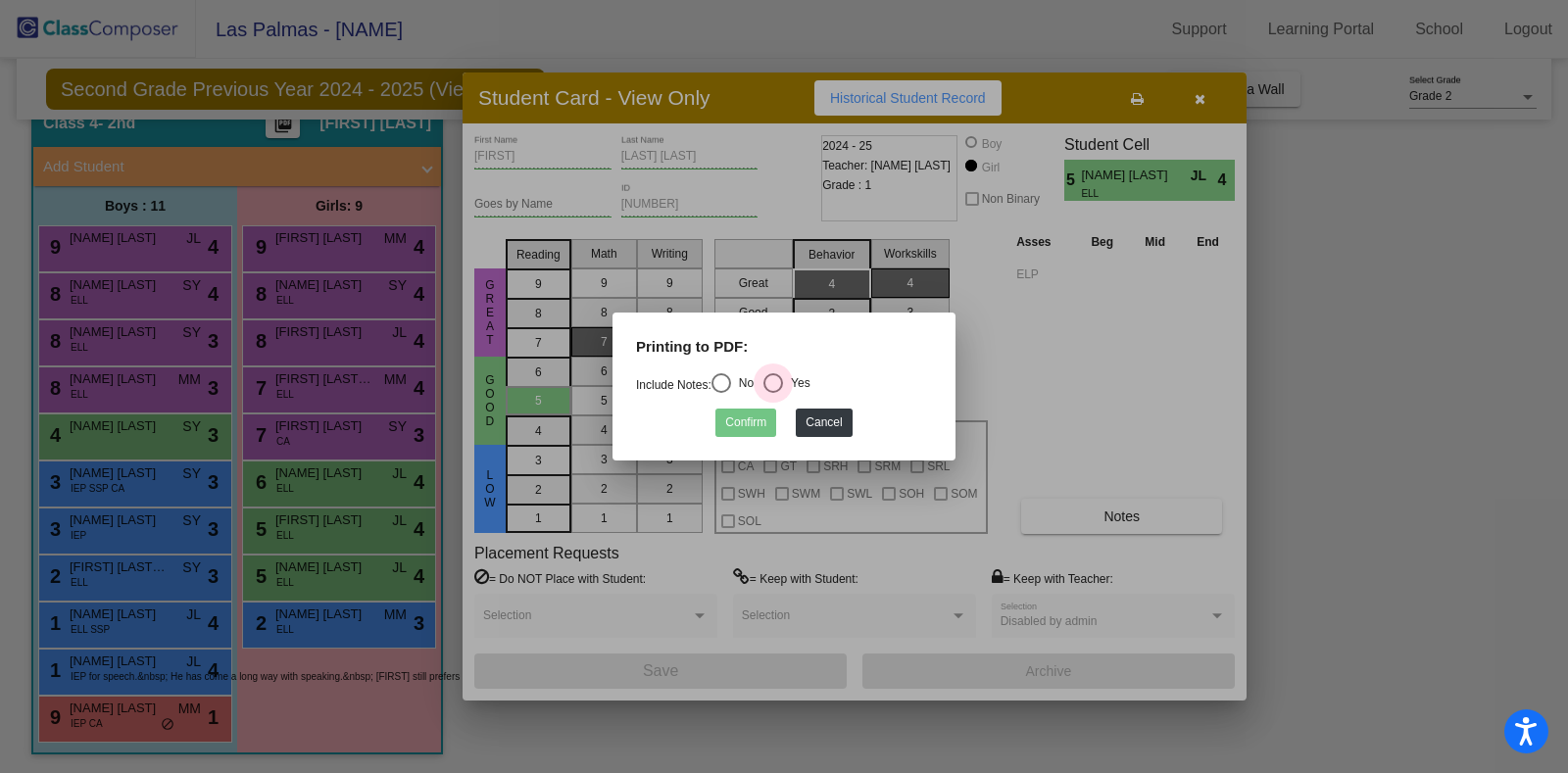 click at bounding box center [773, 383] 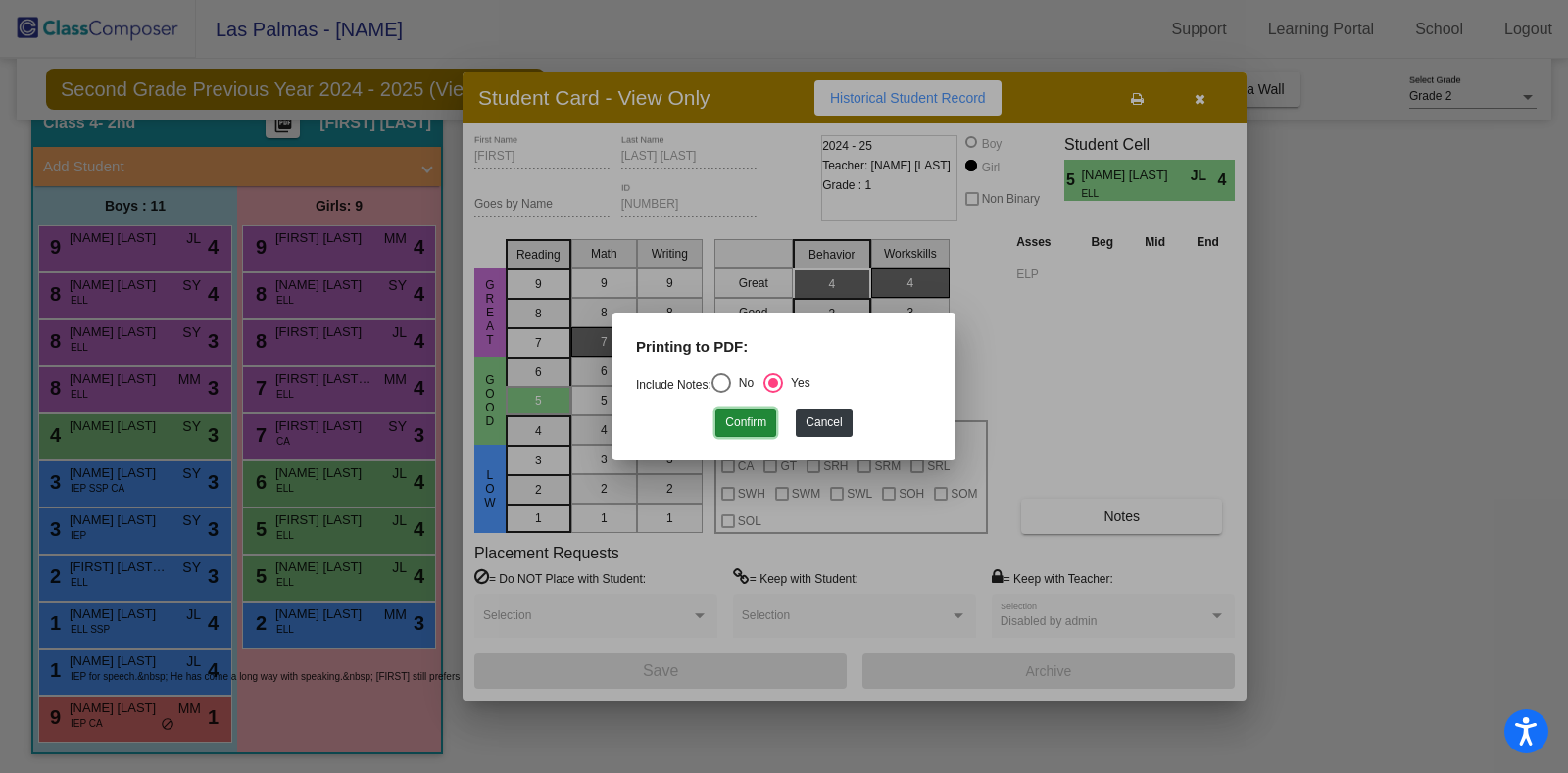 click on "Confirm" at bounding box center (746, 422) 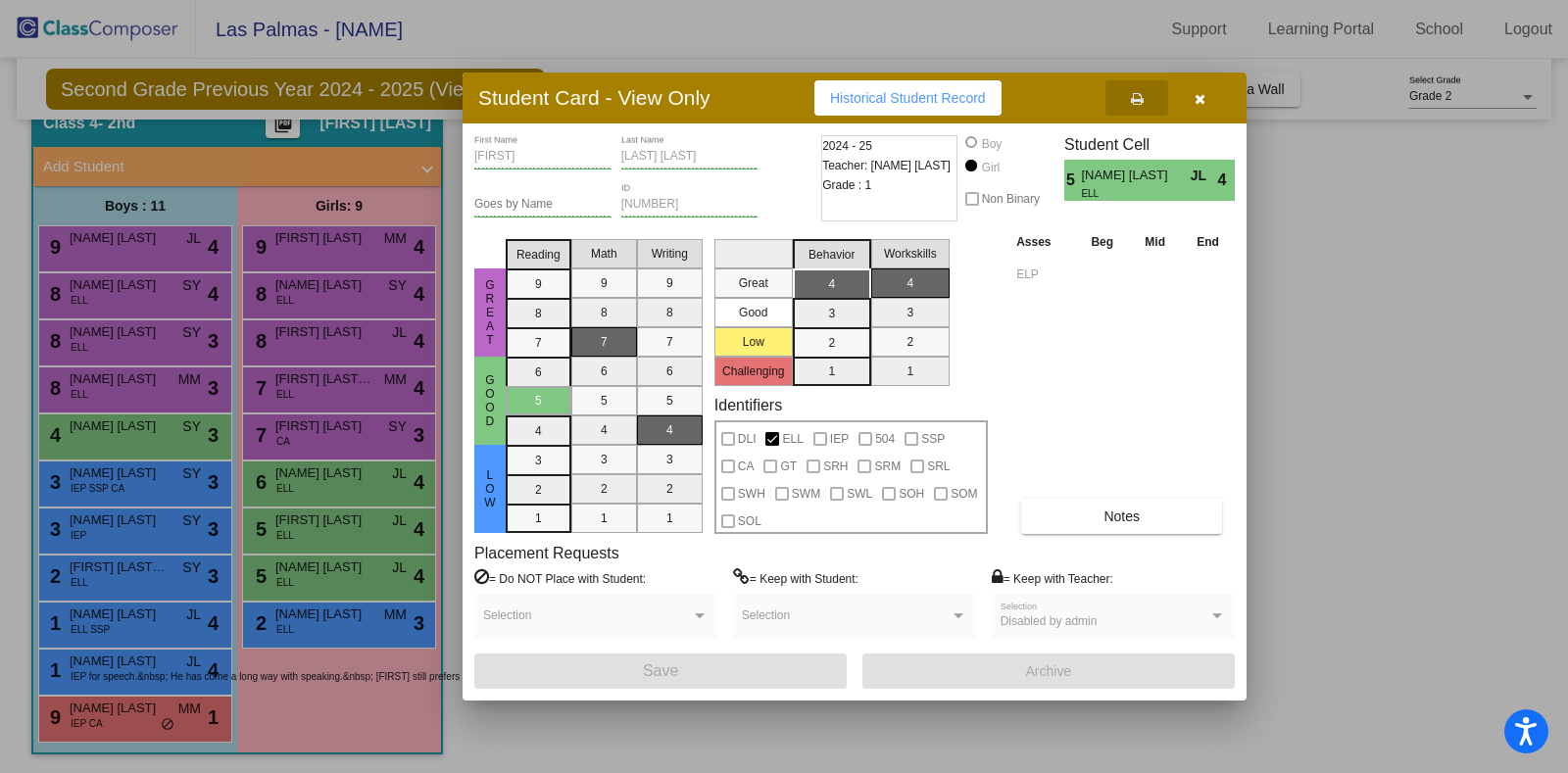 click at bounding box center [1200, 99] 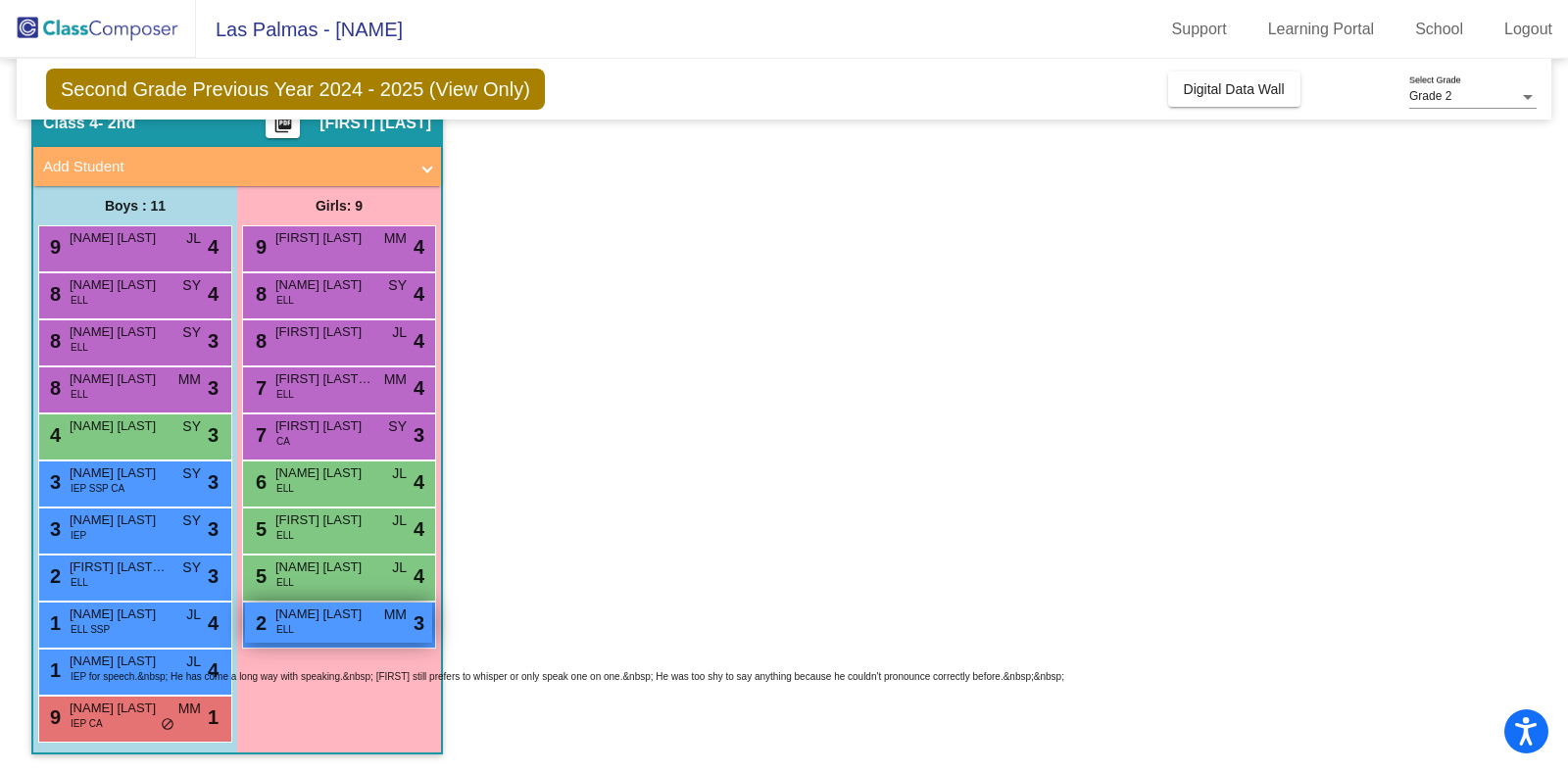 click on "[NUMBER] [FIRST] [LAST] [LAST] ELL MM lock do_not_disturb_alt 3" at bounding box center (338, 622) 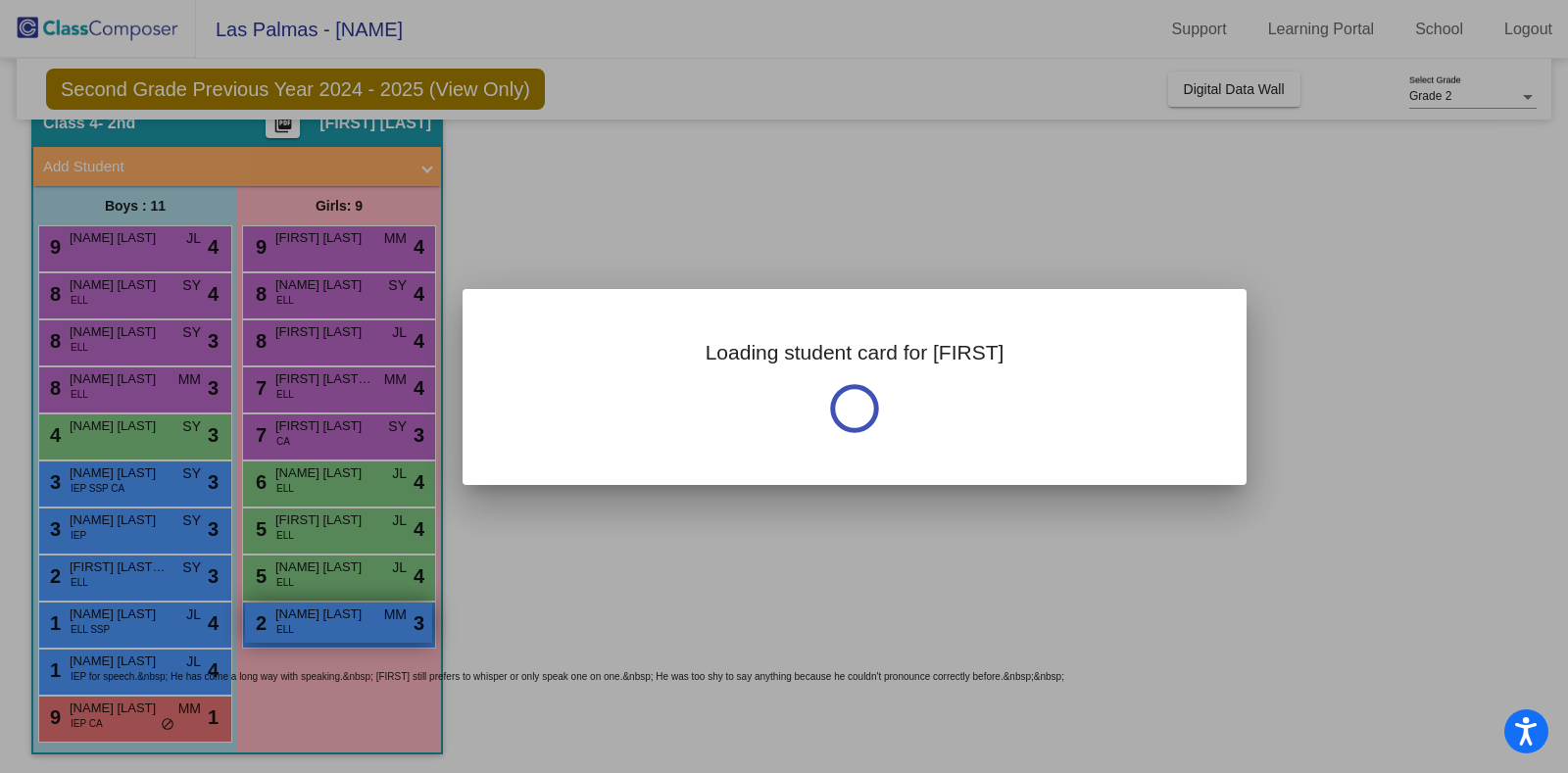 click at bounding box center (784, 386) 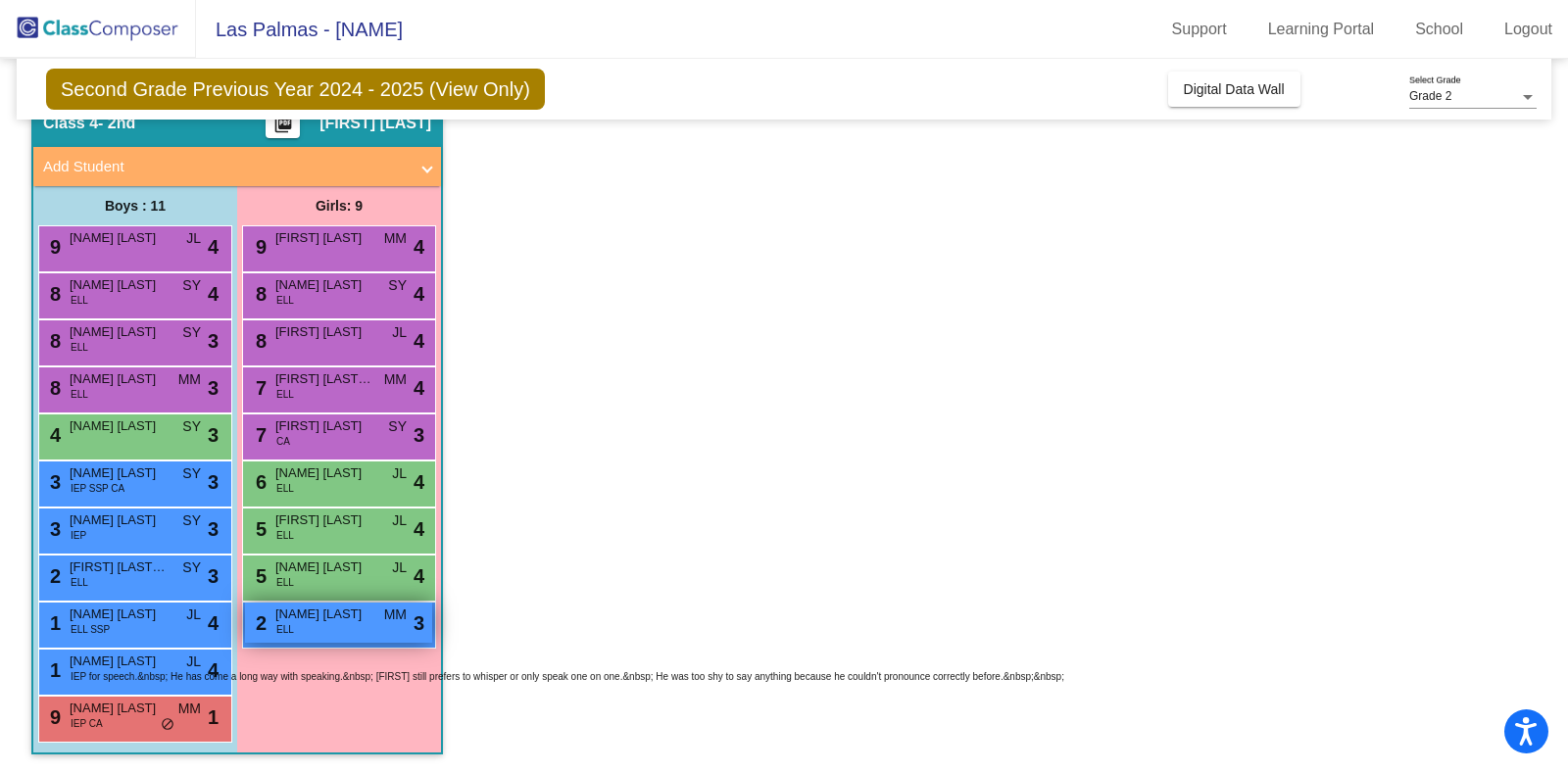 click on "[NUMBER] [FIRST] [LAST] [LAST] ELL MM lock do_not_disturb_alt 3" at bounding box center (338, 622) 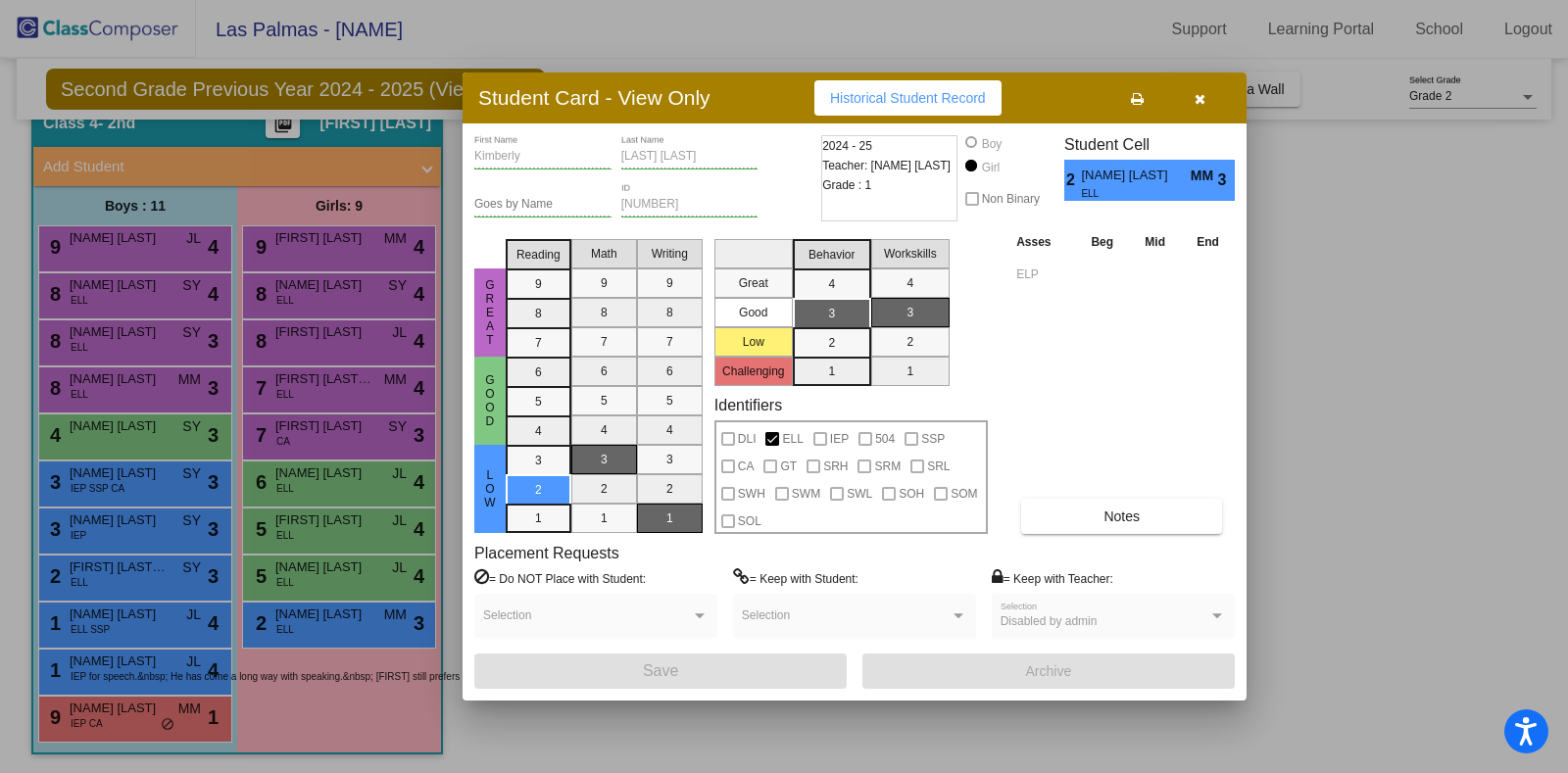 click at bounding box center [1137, 99] 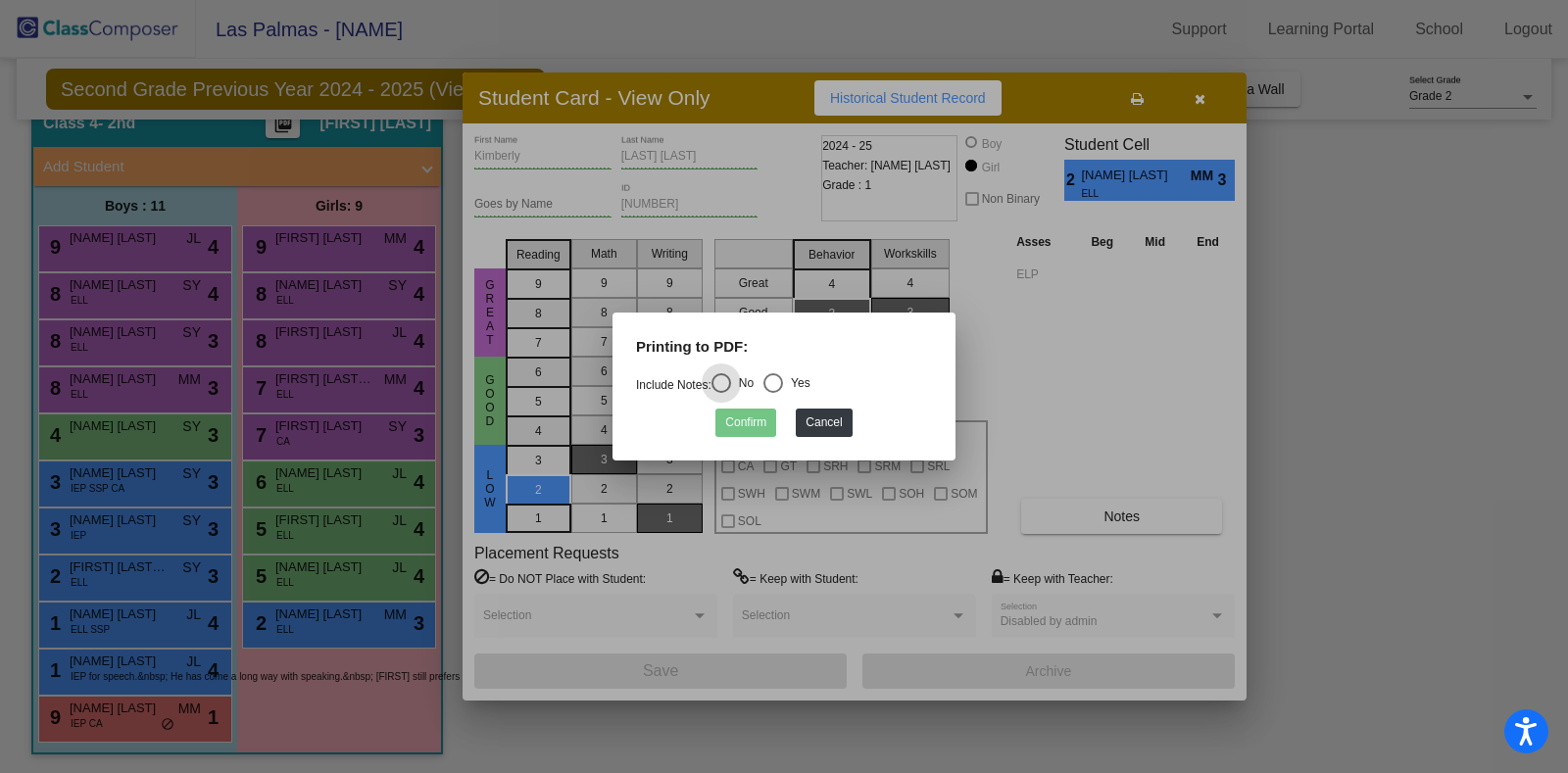 click at bounding box center [773, 383] 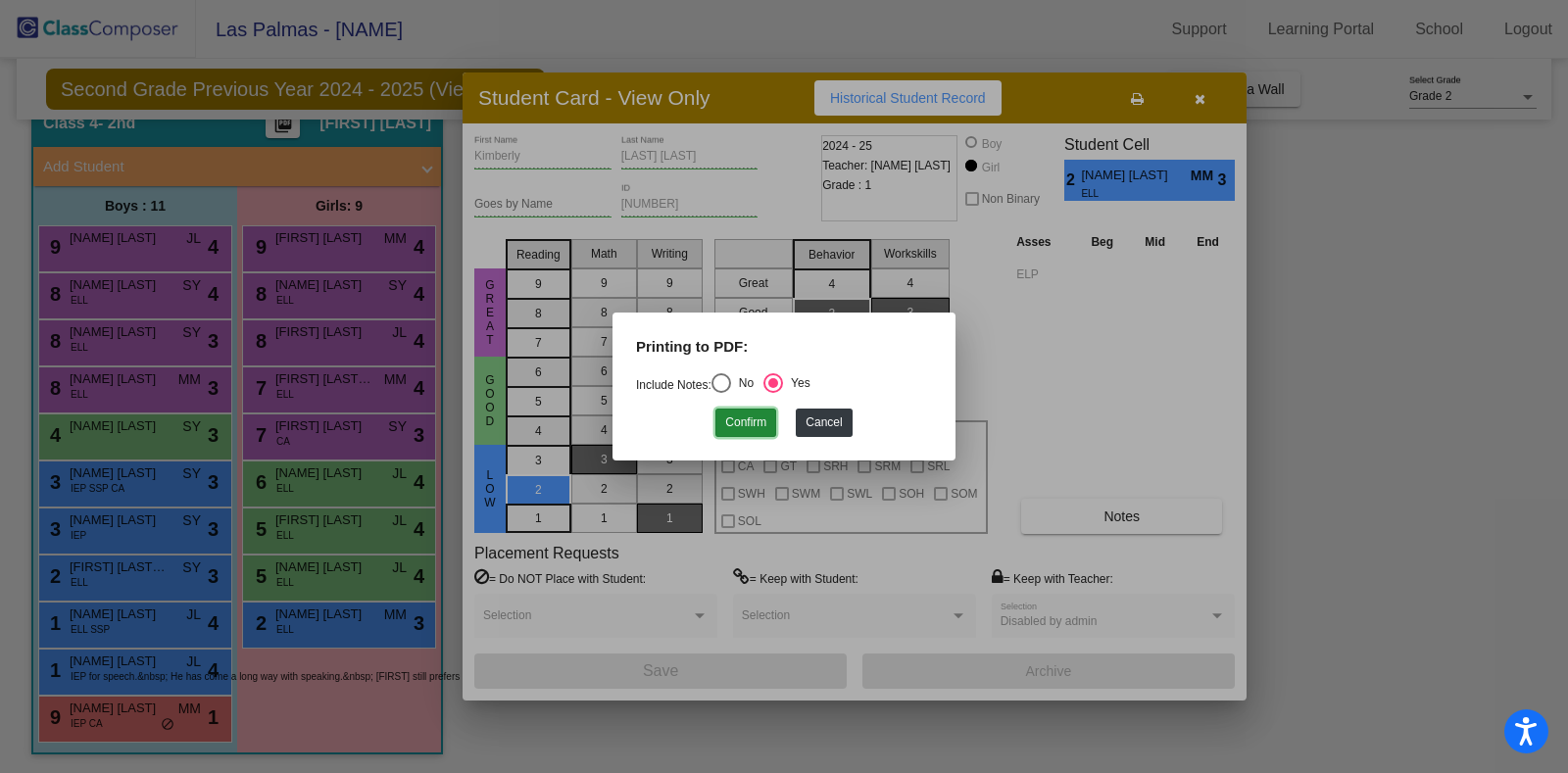 click on "Confirm" at bounding box center (746, 422) 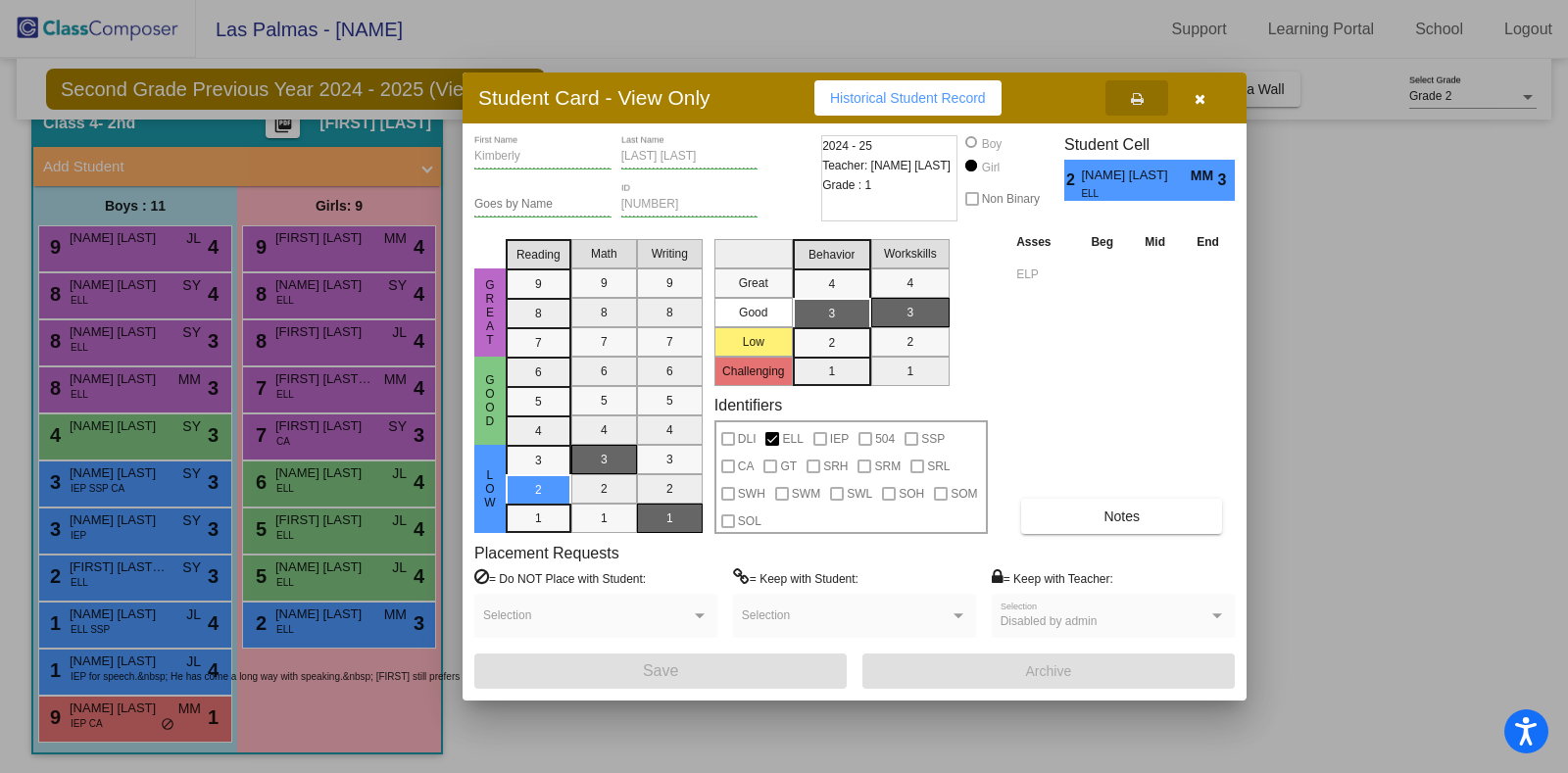 click at bounding box center (1200, 99) 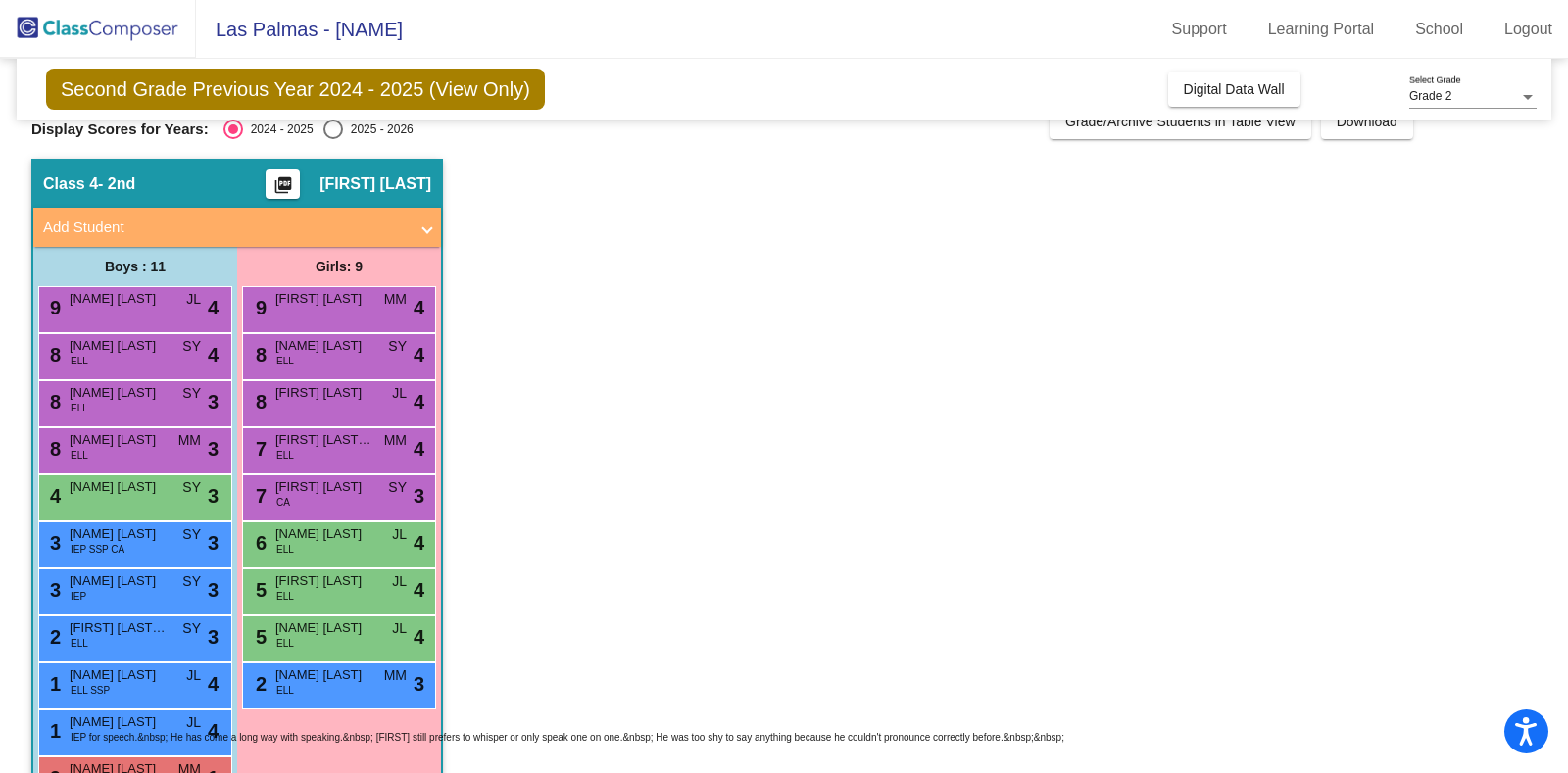 scroll, scrollTop: 0, scrollLeft: 0, axis: both 